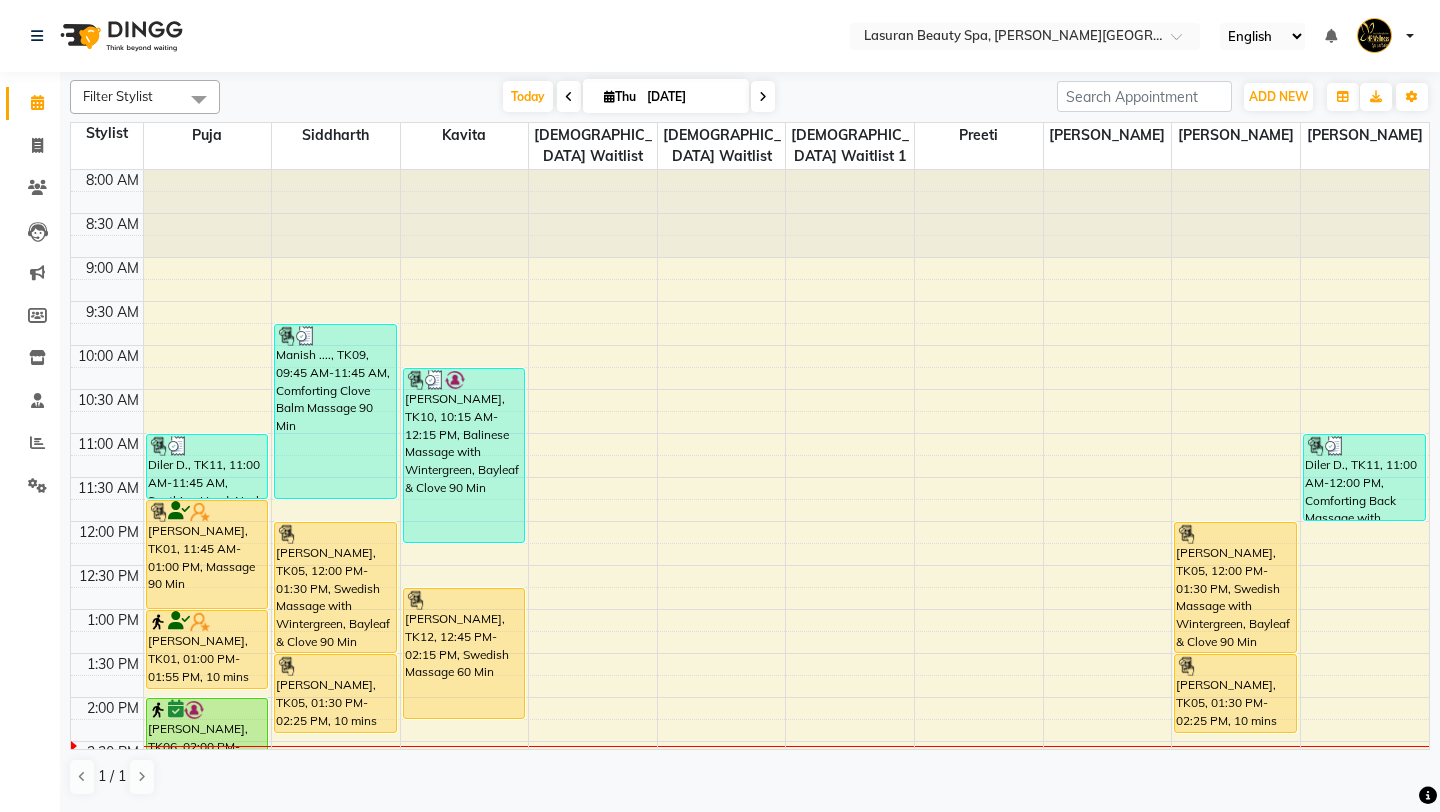 scroll, scrollTop: 0, scrollLeft: 0, axis: both 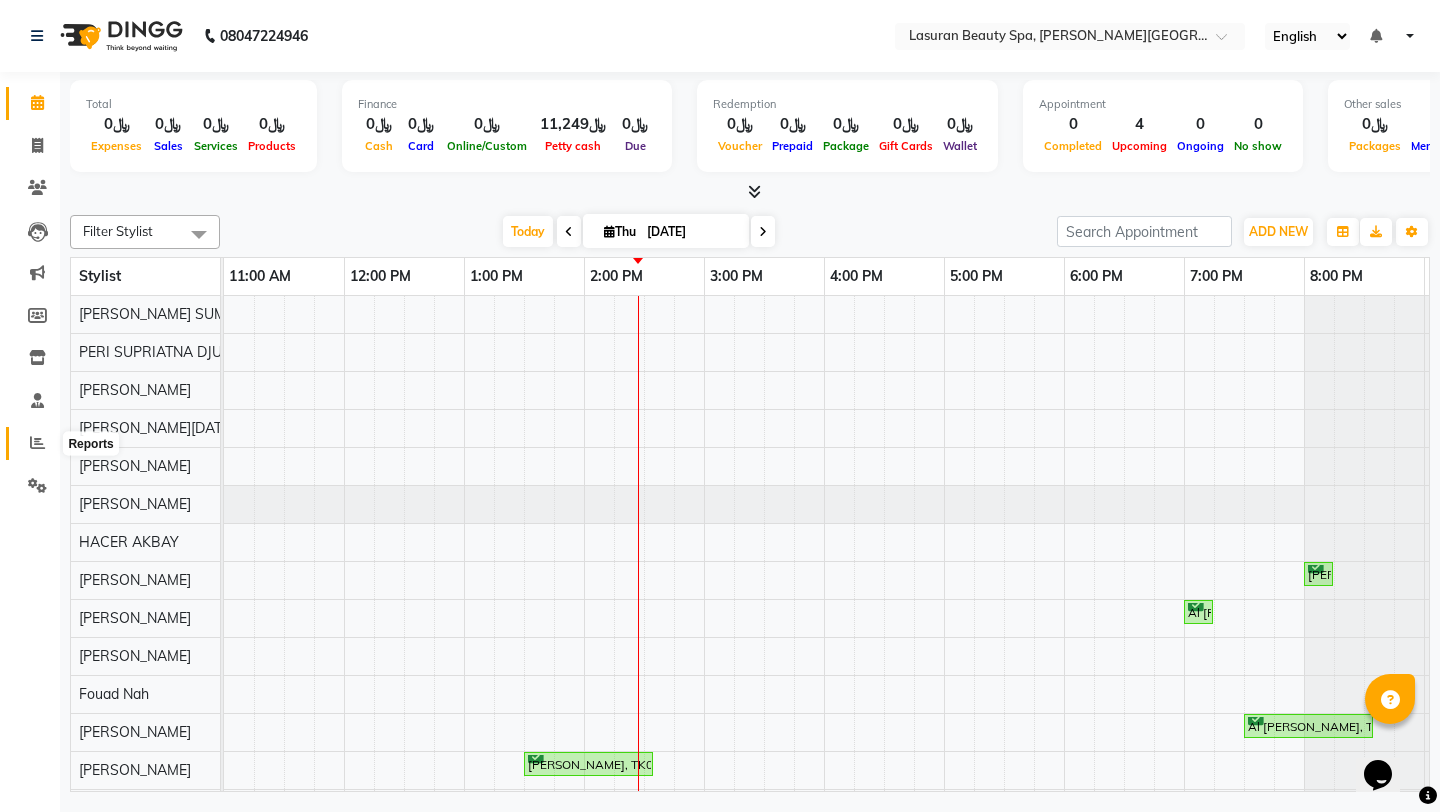 click 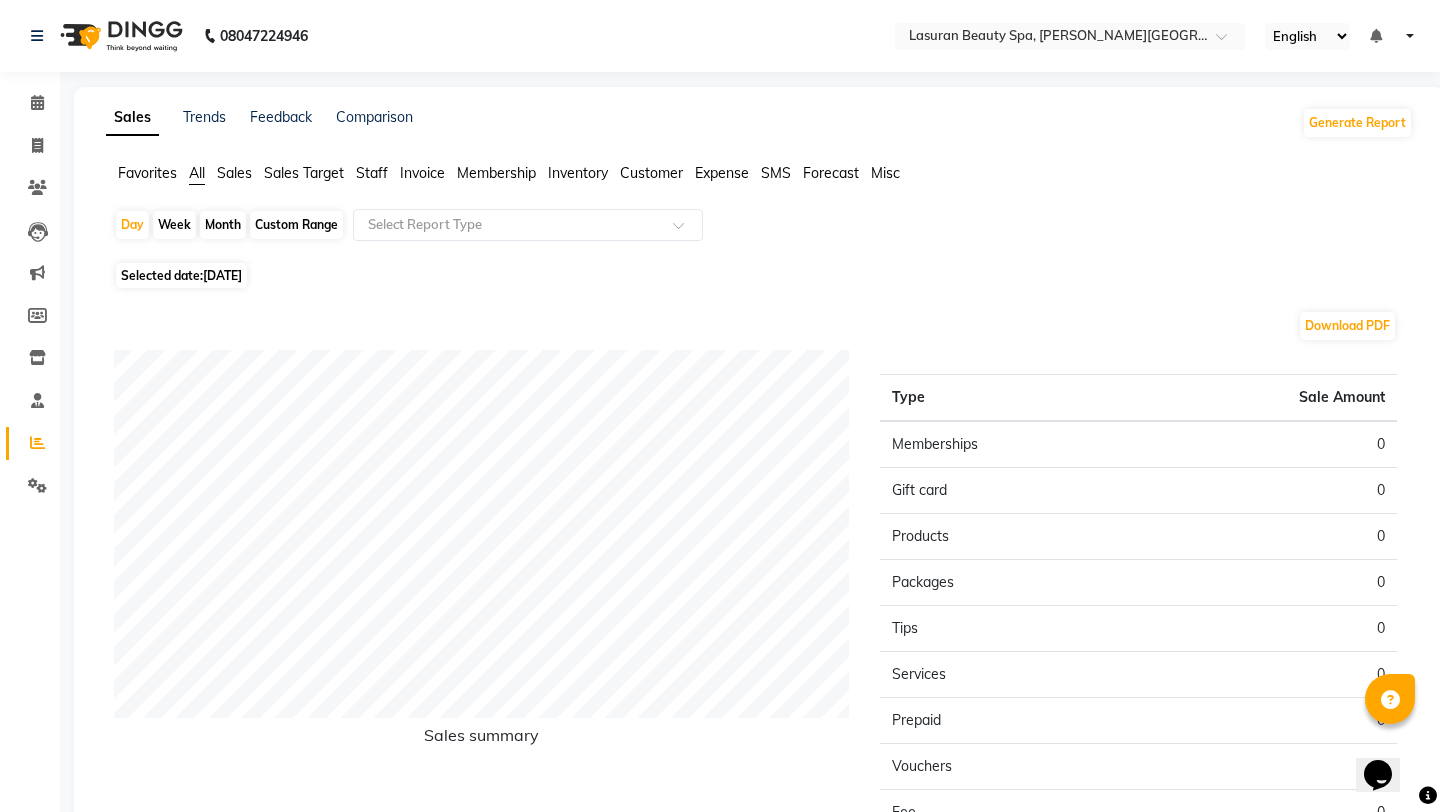 click on "SMS" 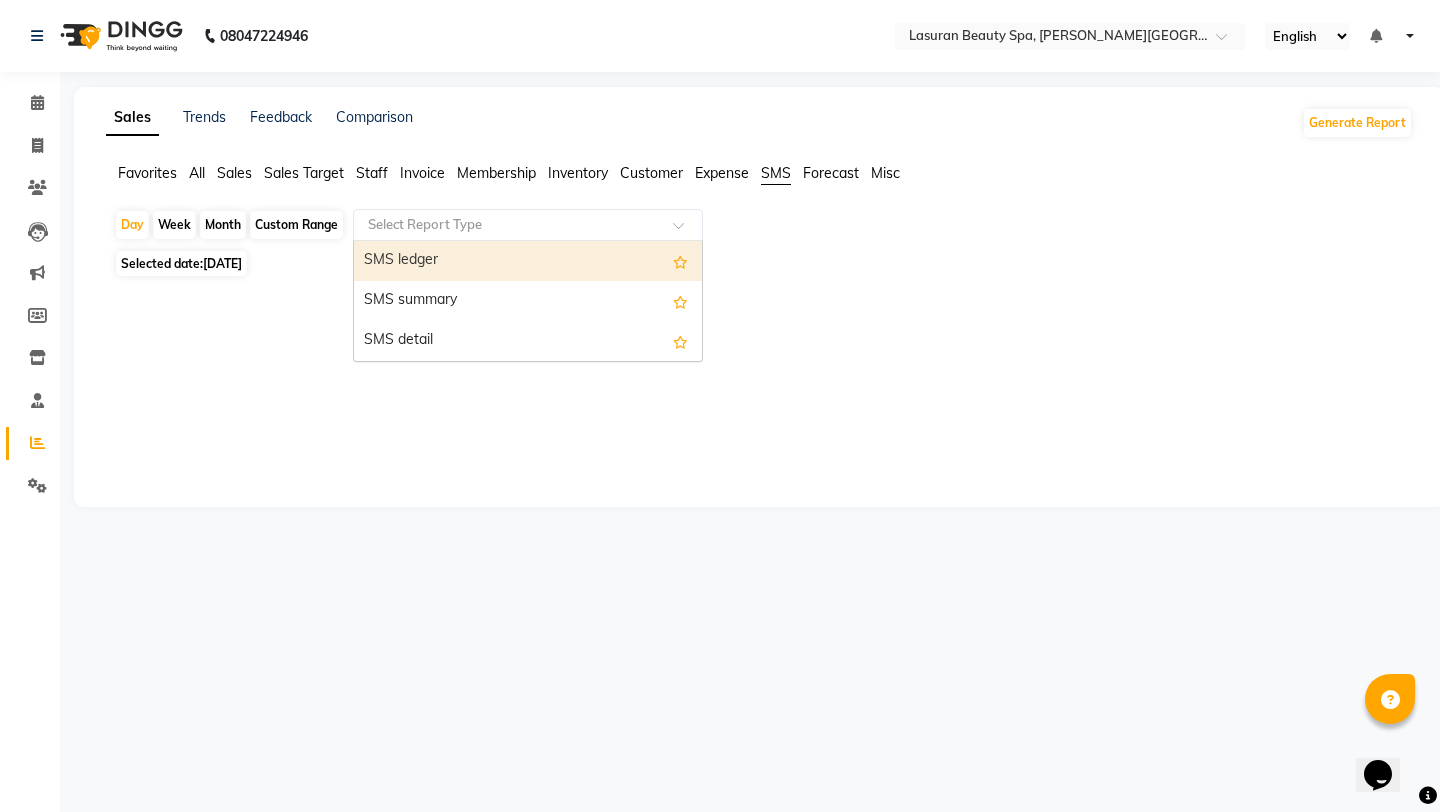 click 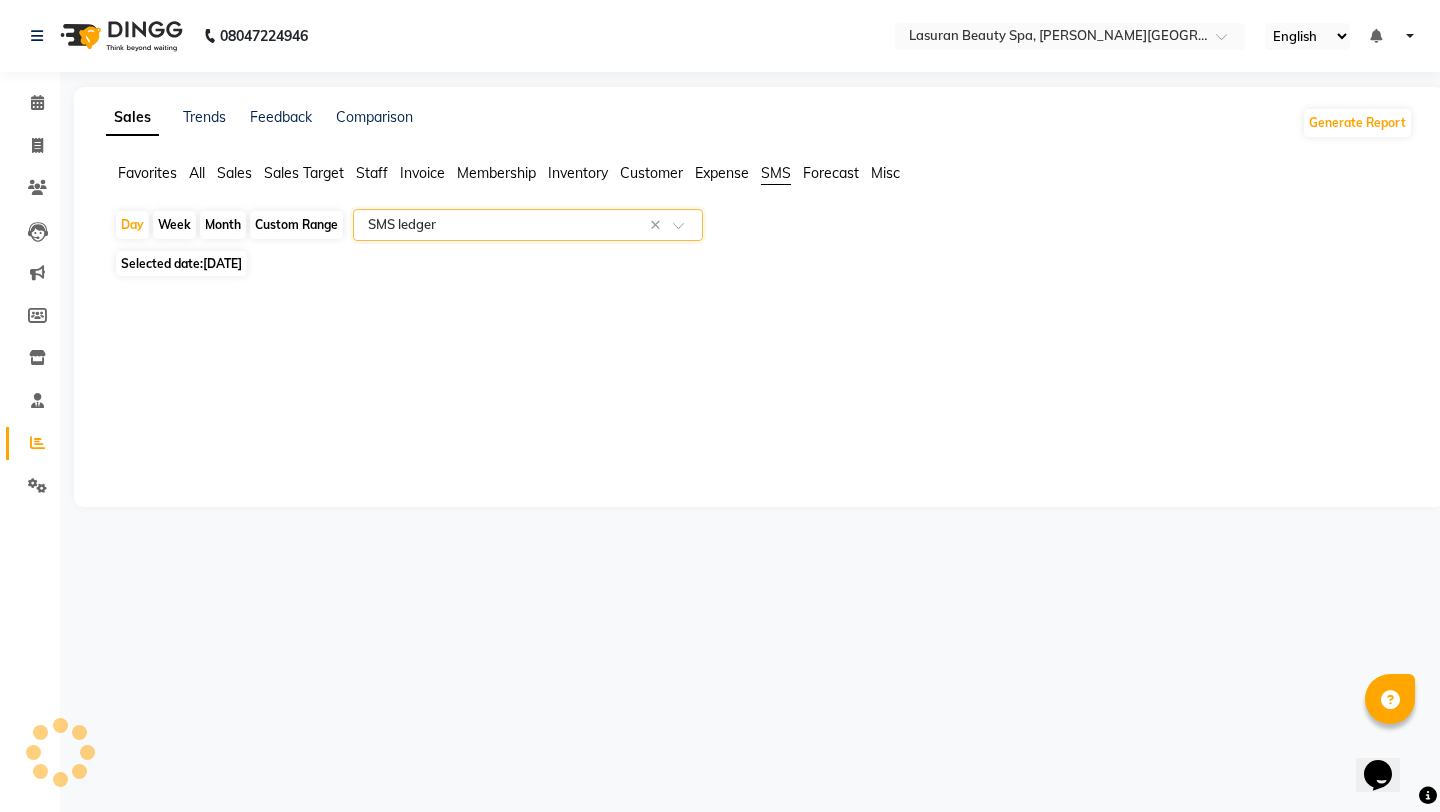 select on "filtered_report" 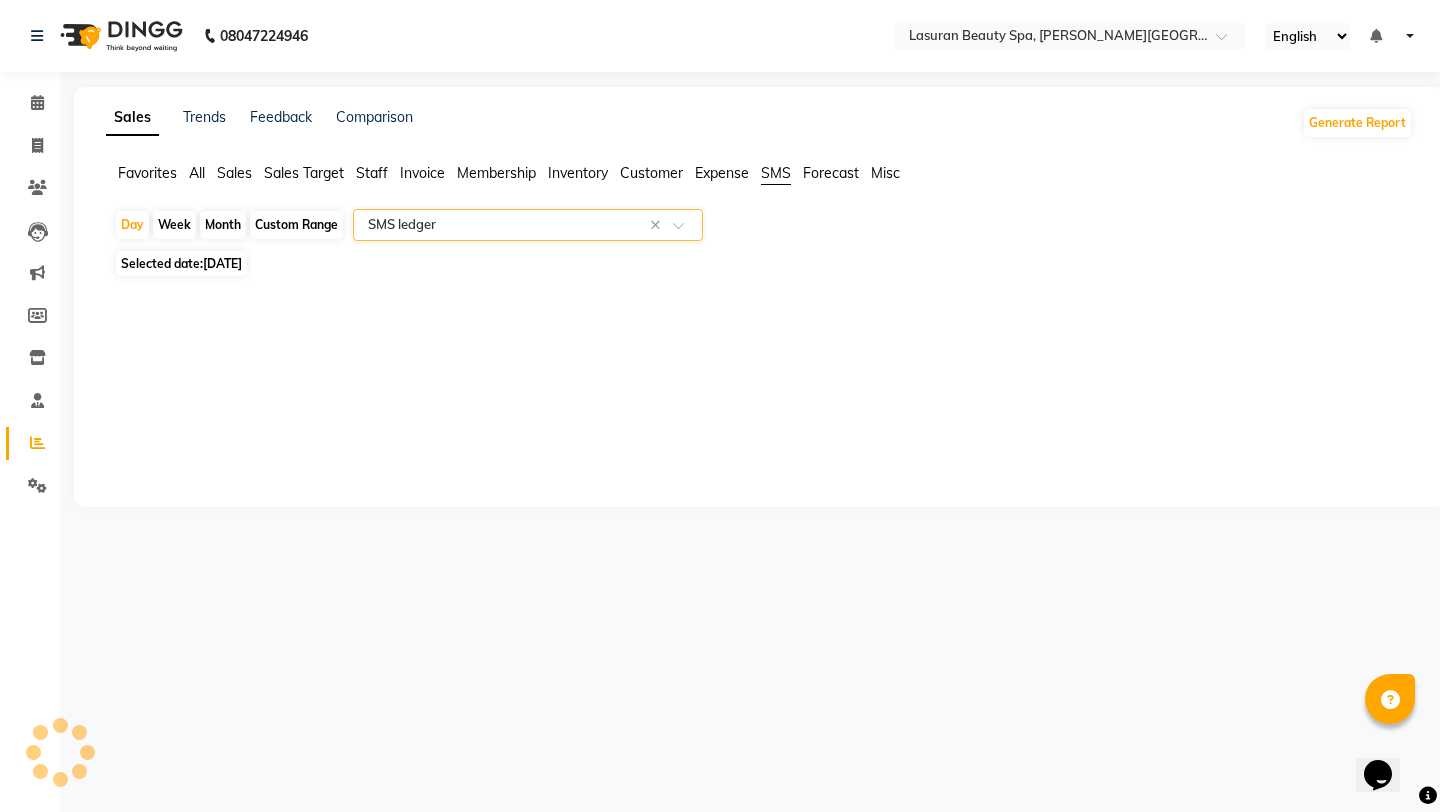 select on "pdf" 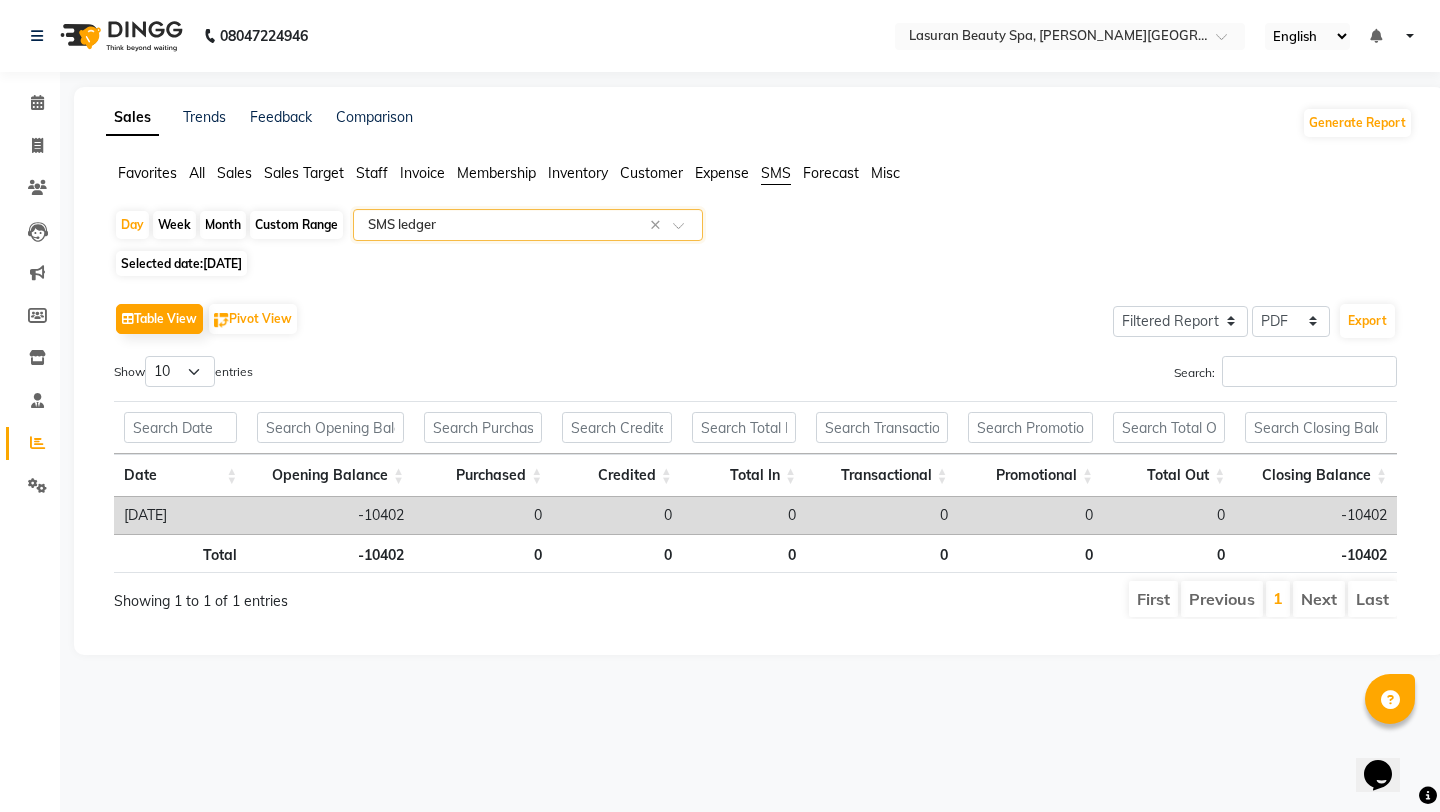 click 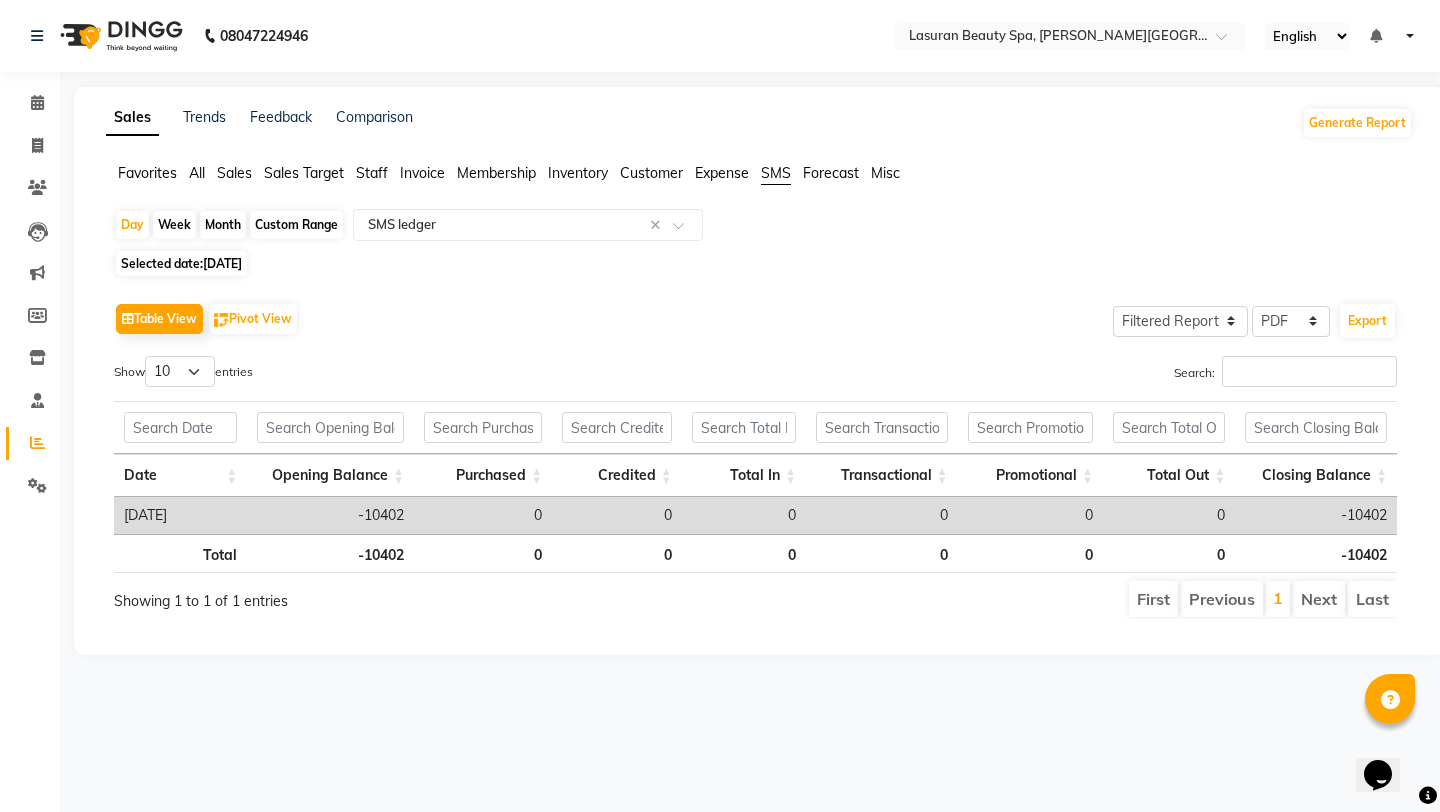 click on "Table View   Pivot View  Select Full Report Filtered Report Select CSV PDF  Export  Show  10 25 50 100  entries Search: Date Opening Balance Purchased Credited Total In Transactional Promotional Total Out Closing Balance Date Opening Balance Purchased Credited Total In Transactional Promotional Total Out Closing Balance Total -10402 0 0 0 0 0 0 -10402 2025-07-10 -10402 0 0 0 0 0 0 -10402 Total -10402 0 0 0 0 0 0 -10402 Showing 1 to 1 of 1 entries First Previous 1 Next Last" 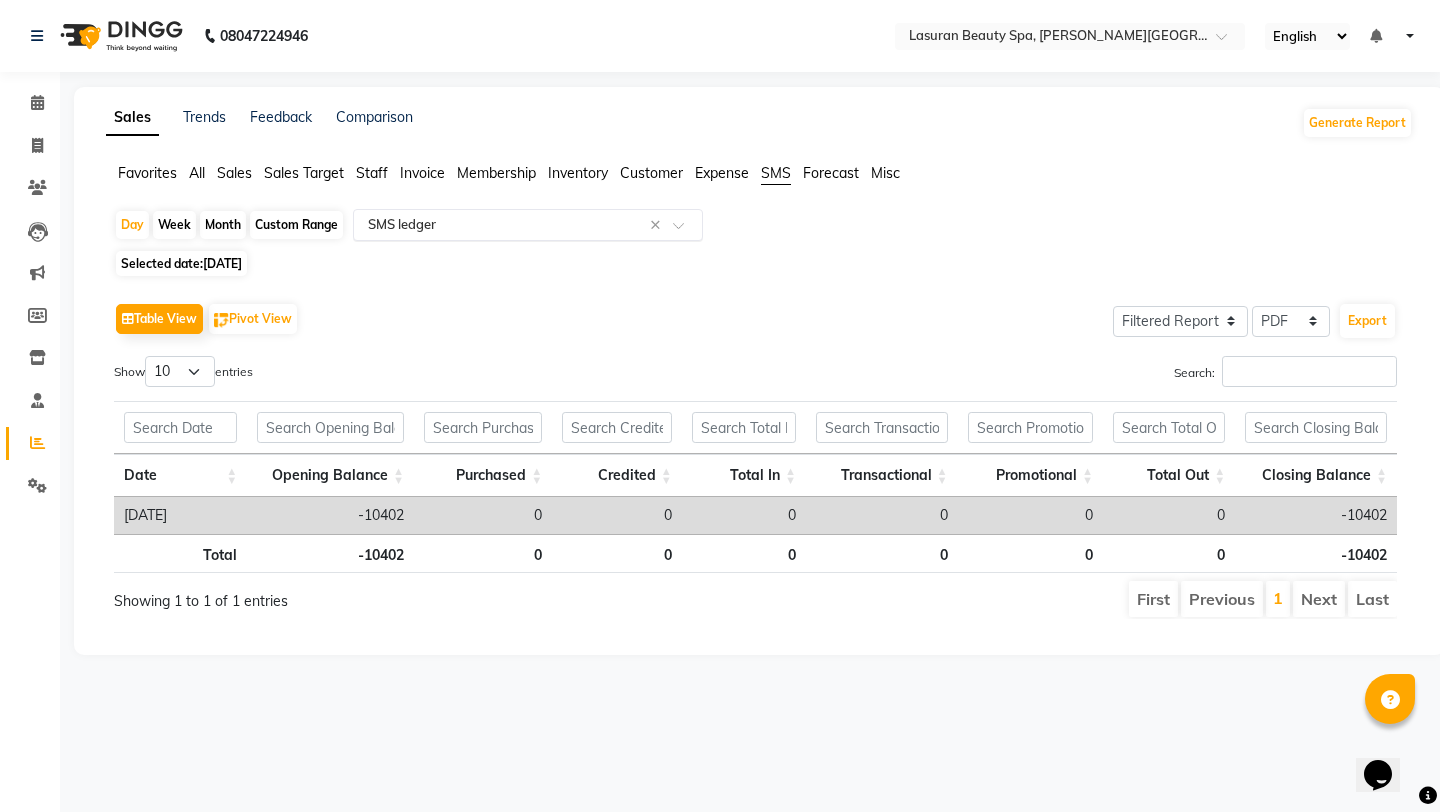 click 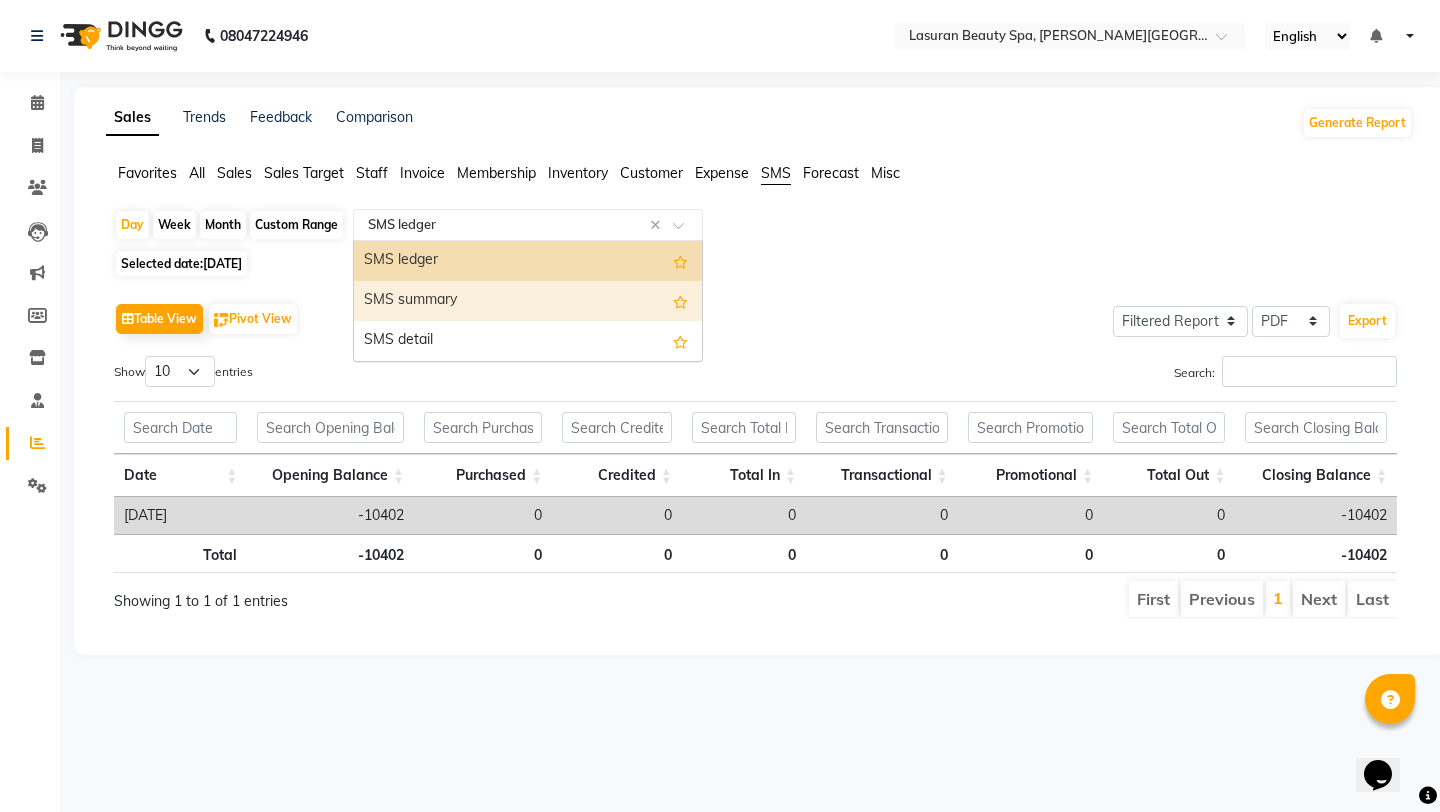 click on "SMS summary" at bounding box center [528, 301] 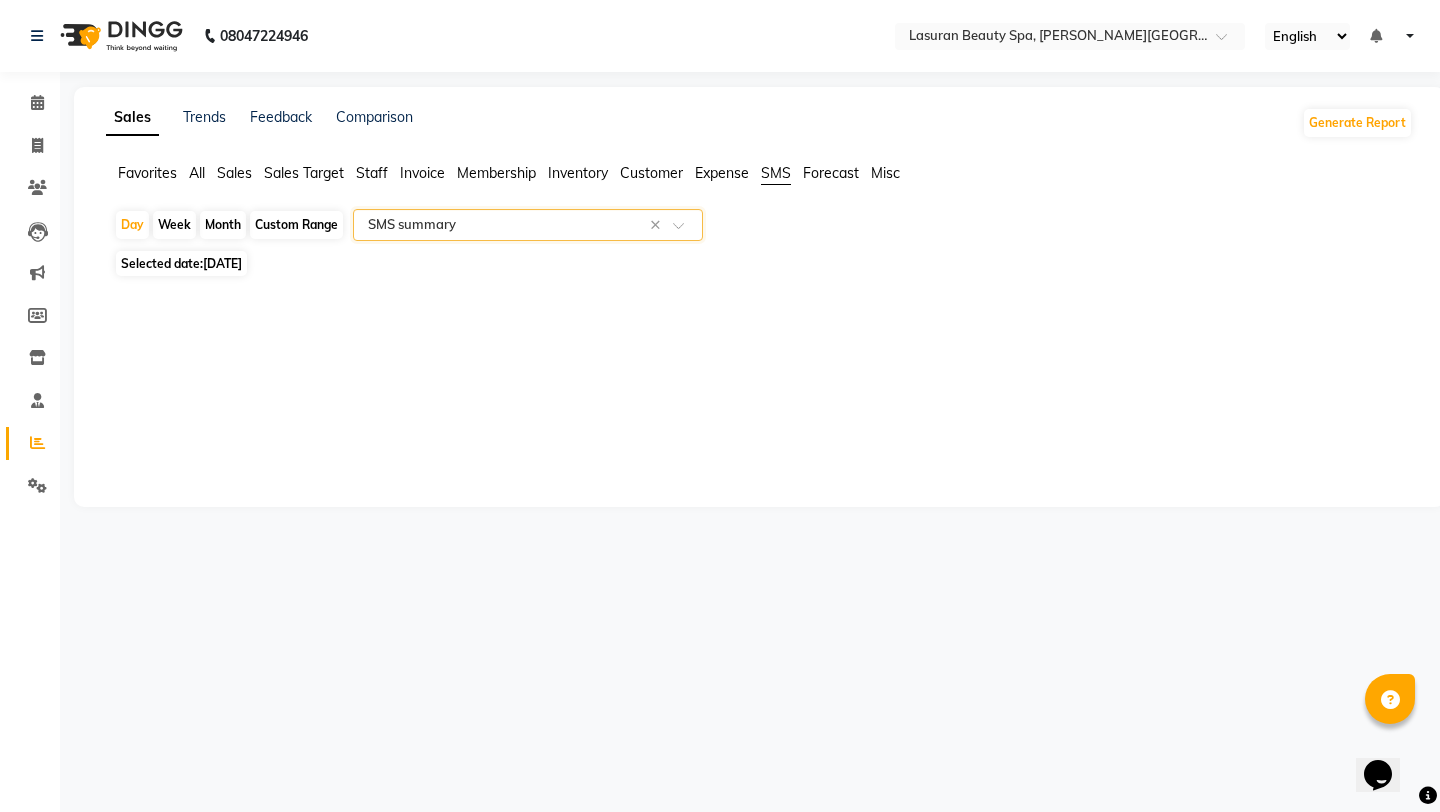 click on "Select Report Type × SMS summary ×" 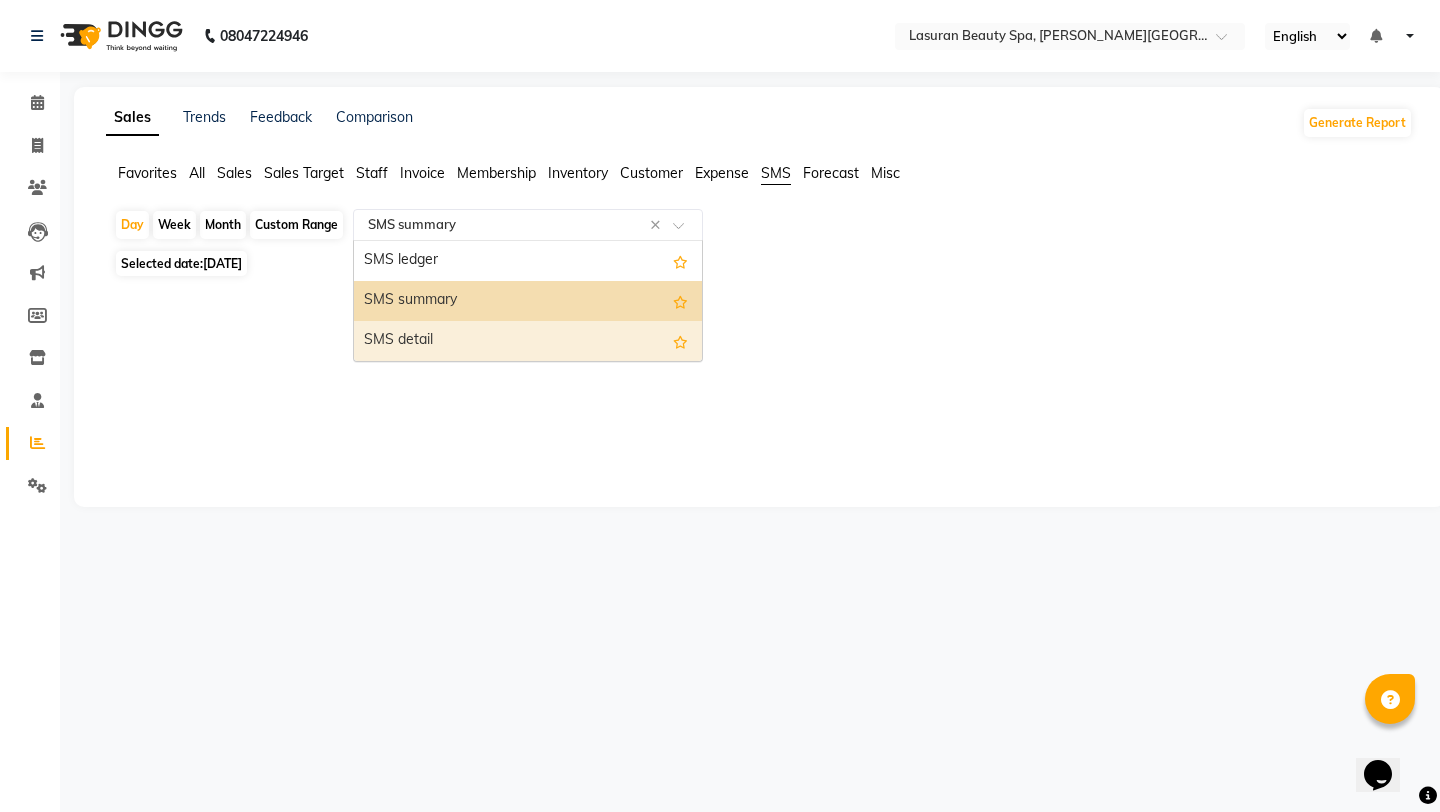 click on "SMS detail" at bounding box center [528, 341] 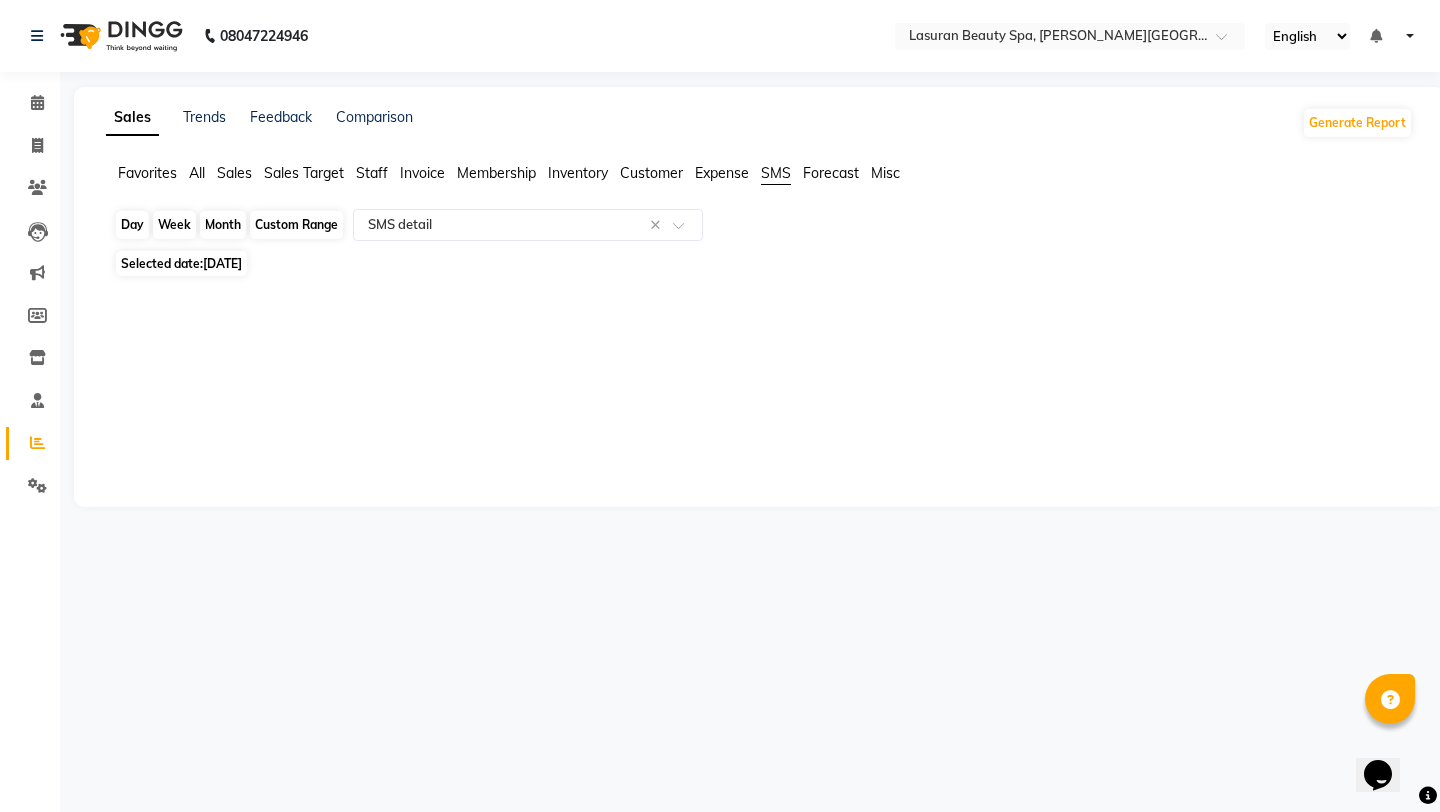 click on "Day" 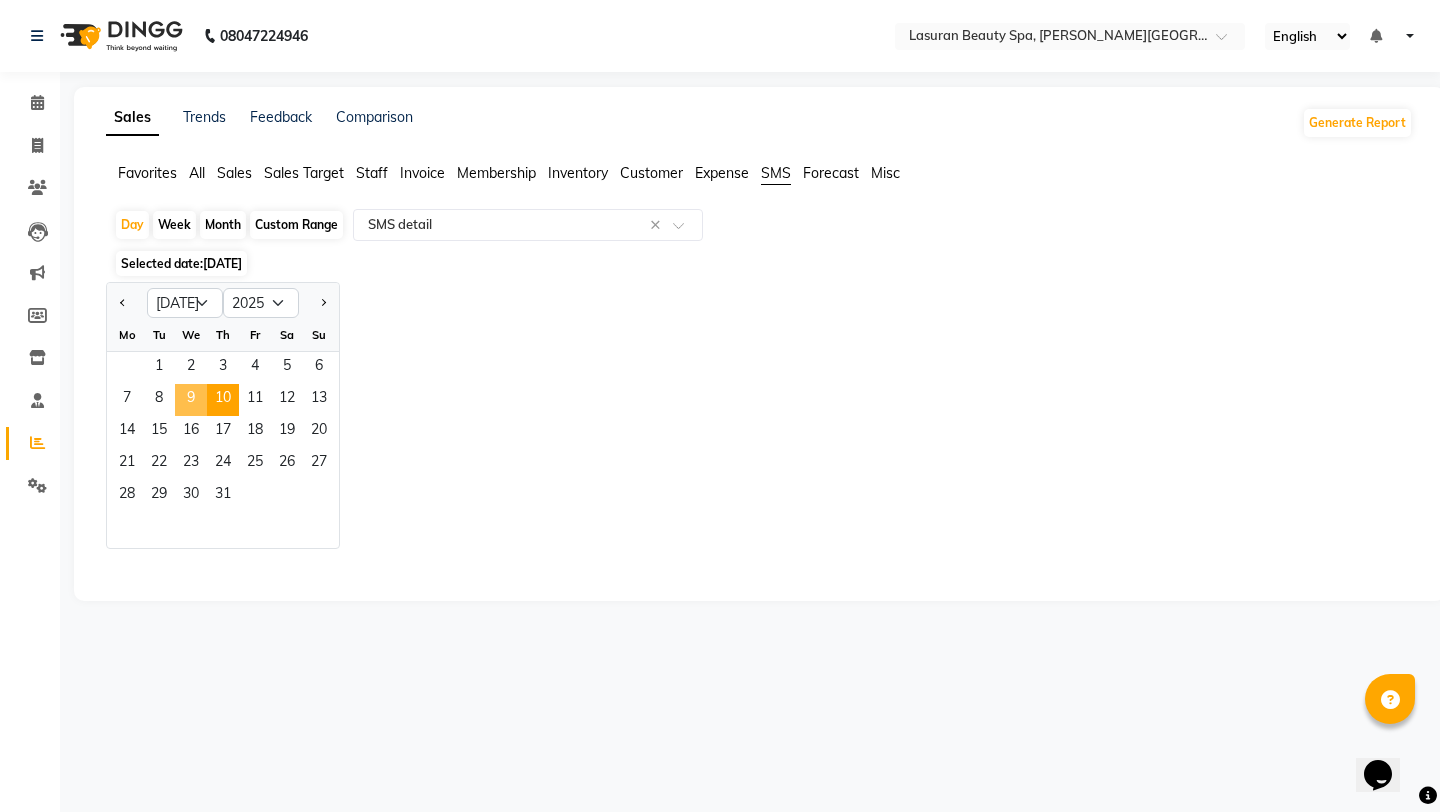 click on "9" 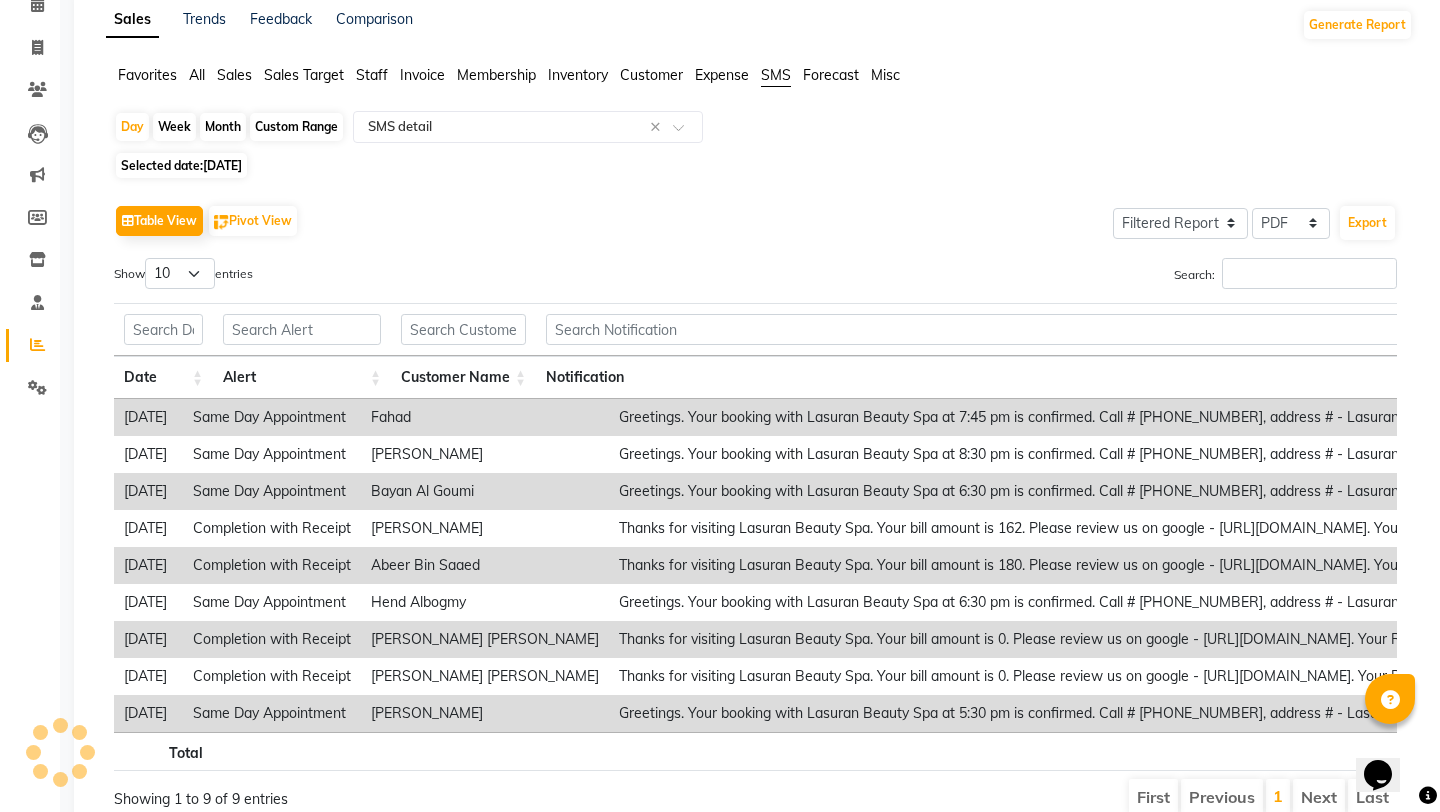 scroll, scrollTop: 0, scrollLeft: 0, axis: both 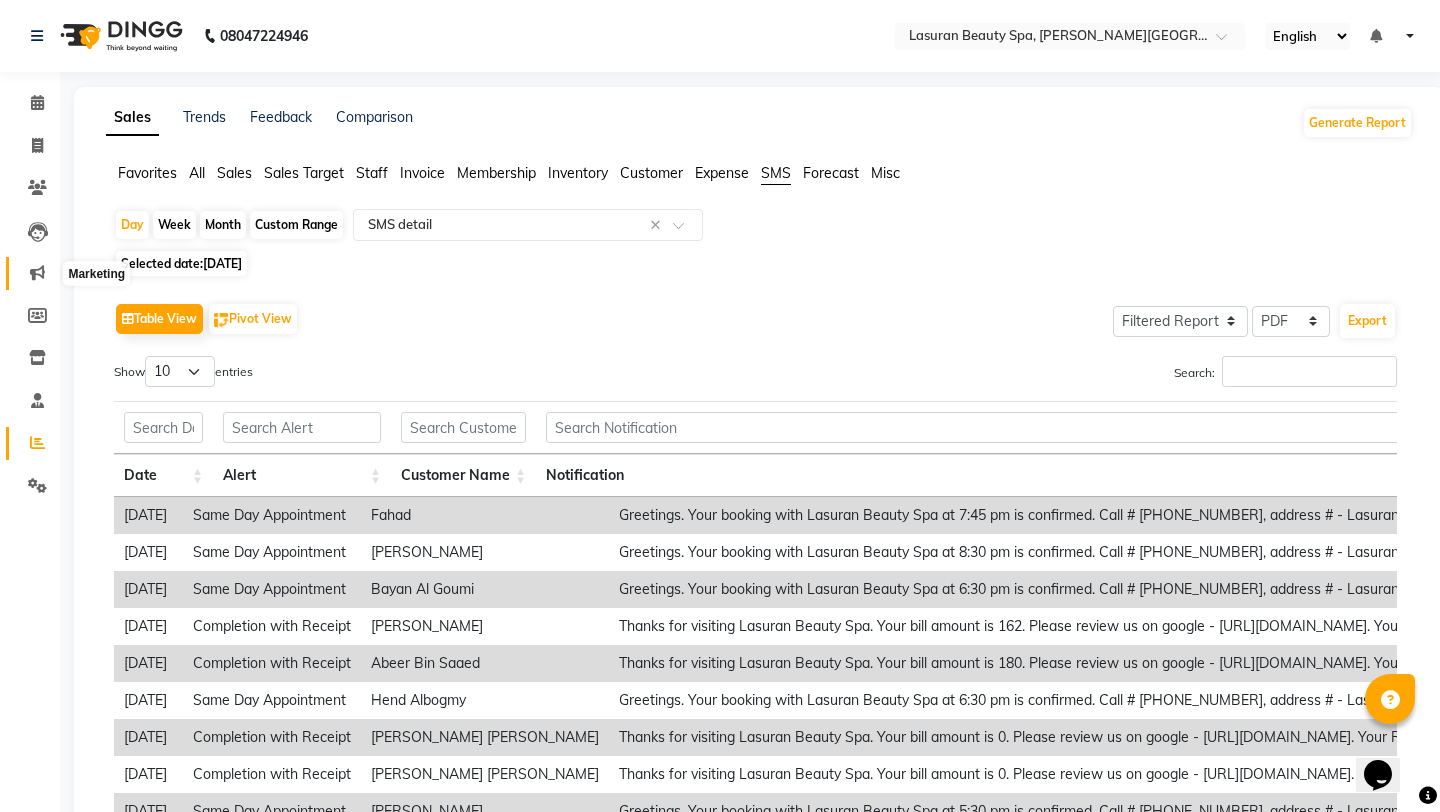 click 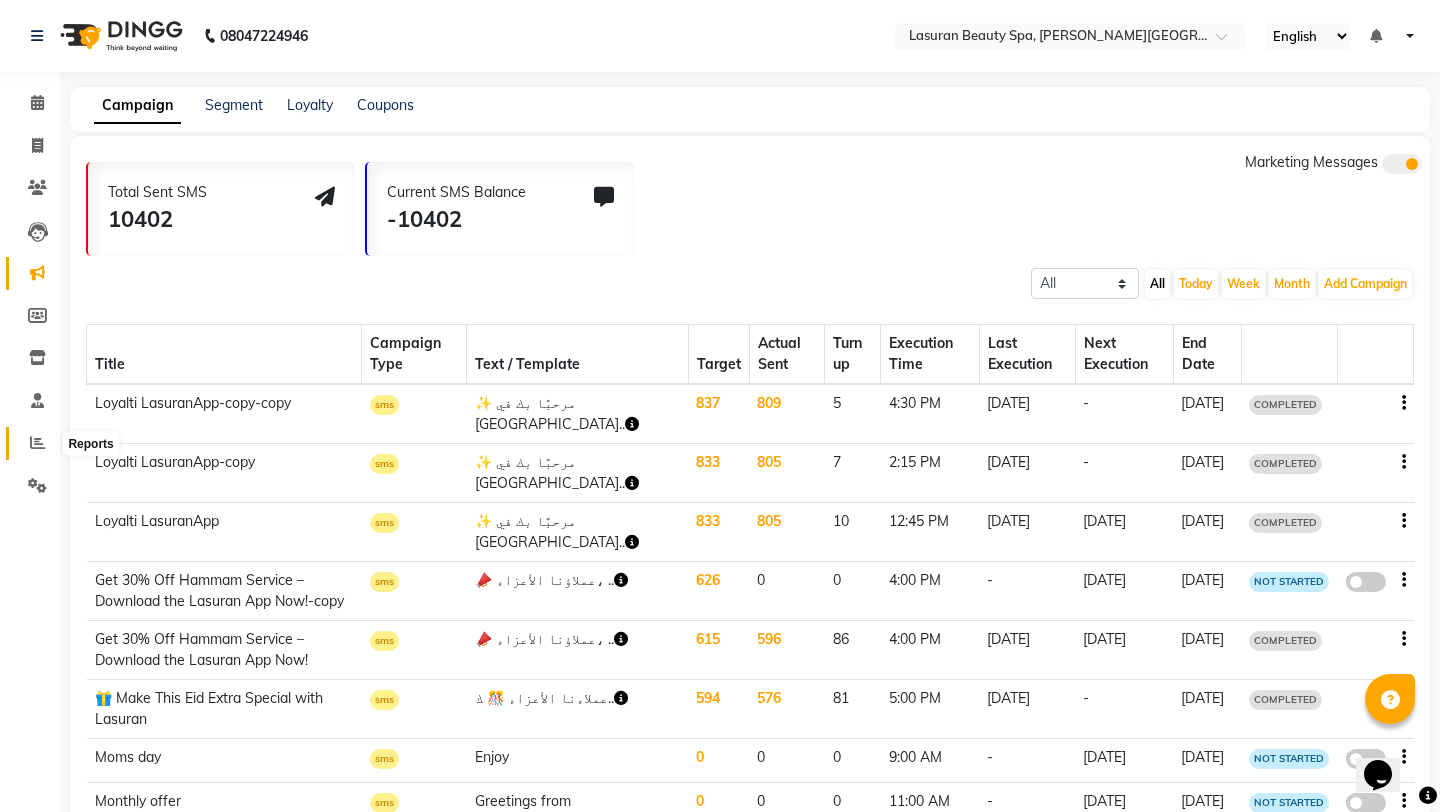click 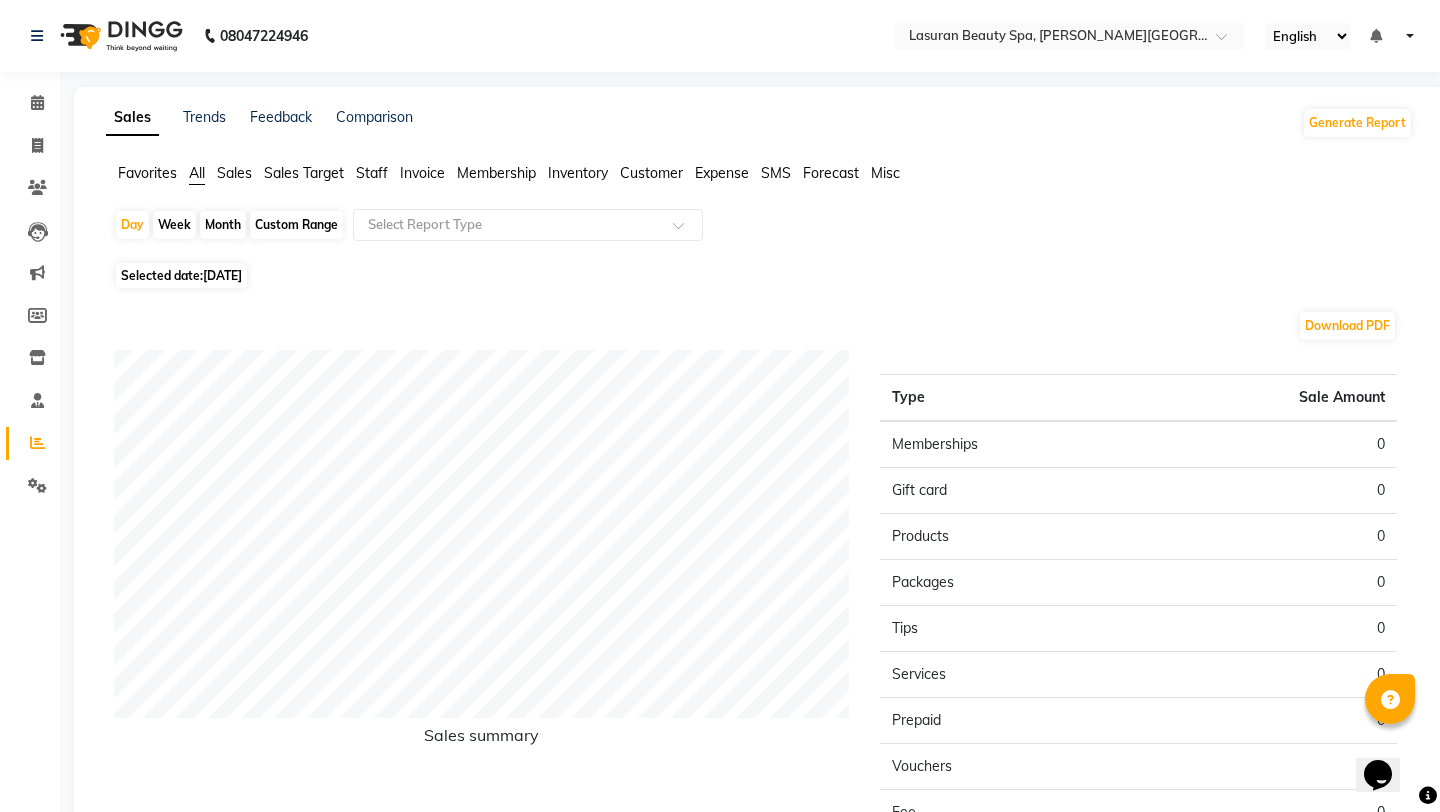 click on "SMS" 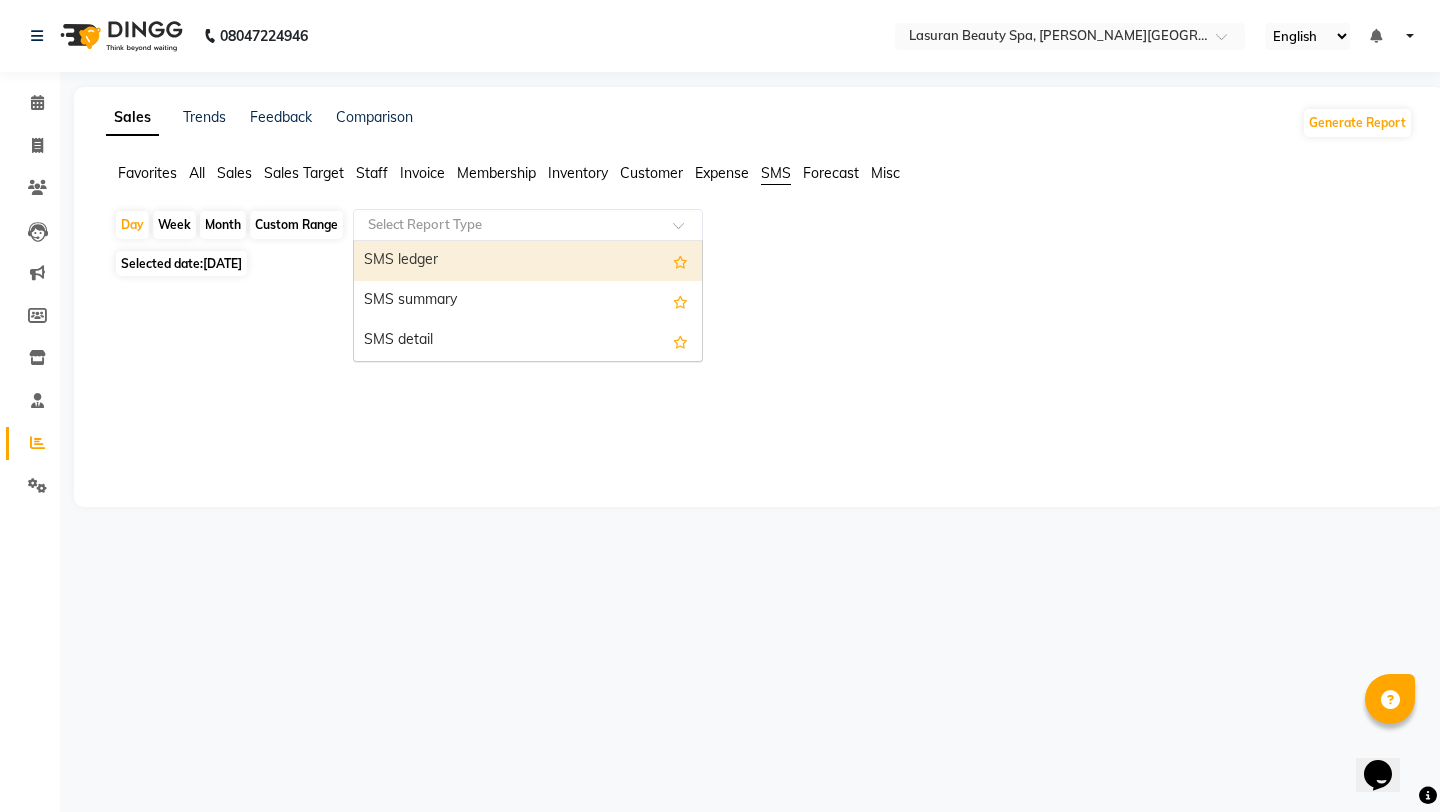click on "Select Report Type" 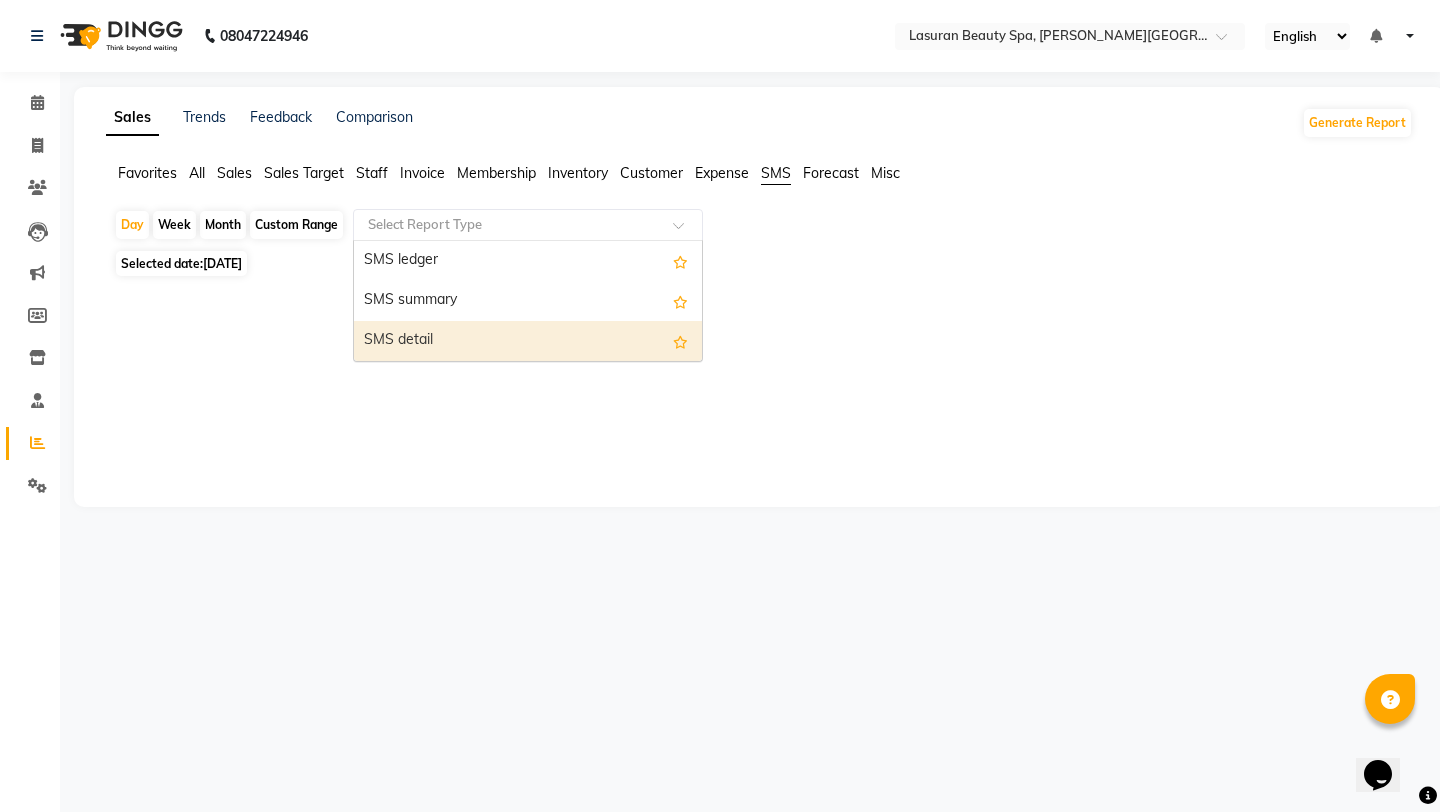 click on "SMS detail" at bounding box center (528, 341) 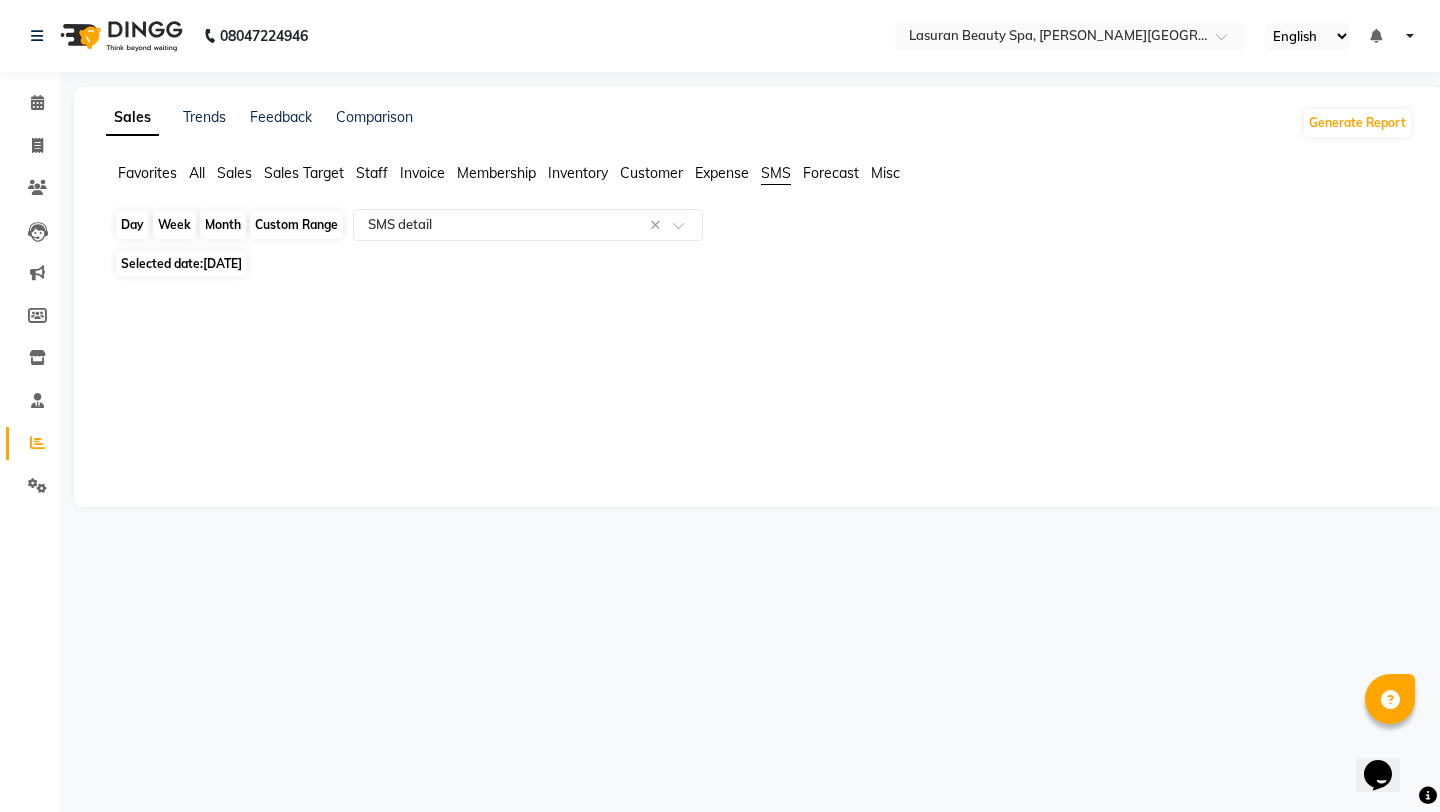 click on "Day" 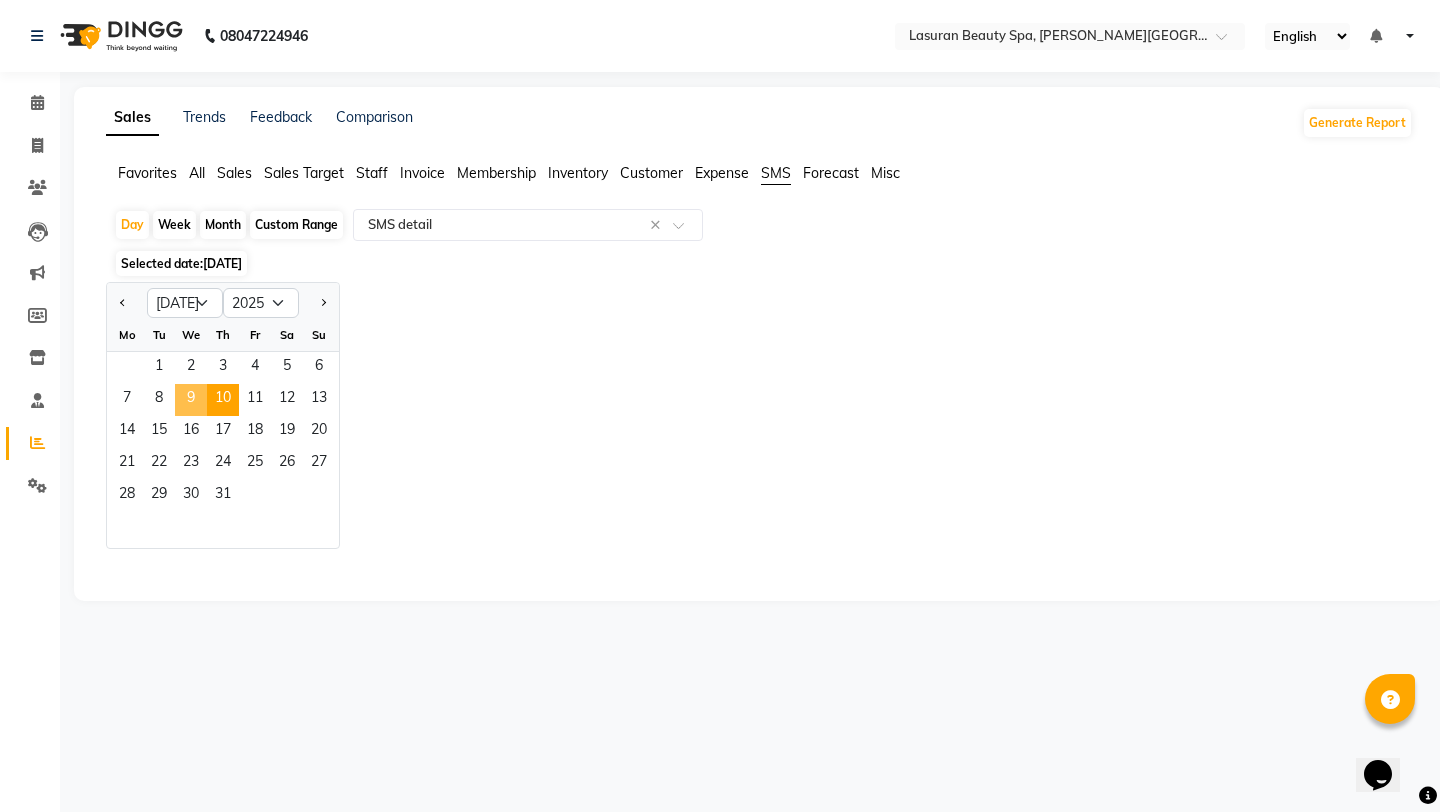 click on "9" 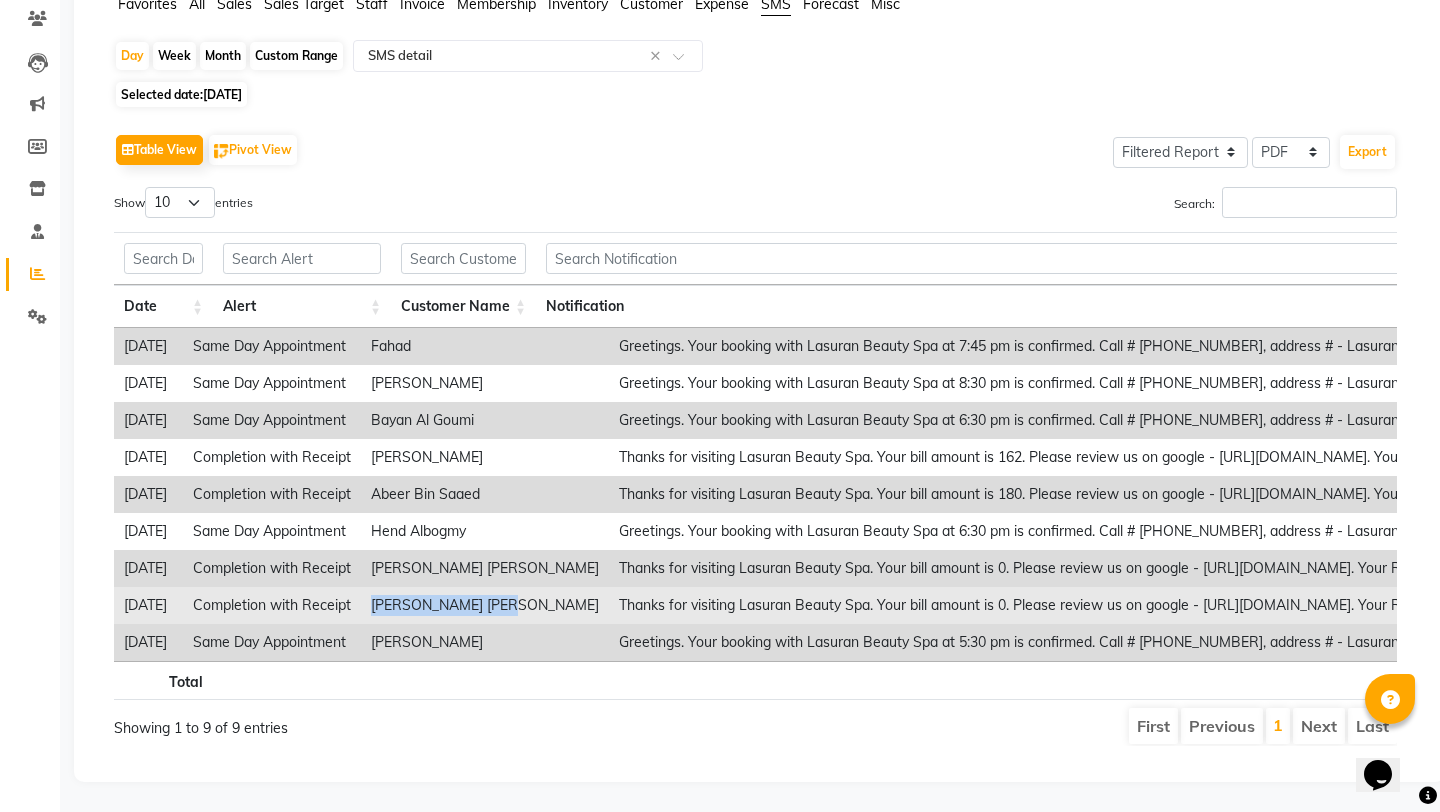 drag, startPoint x: 402, startPoint y: 604, endPoint x: 525, endPoint y: 598, distance: 123.146255 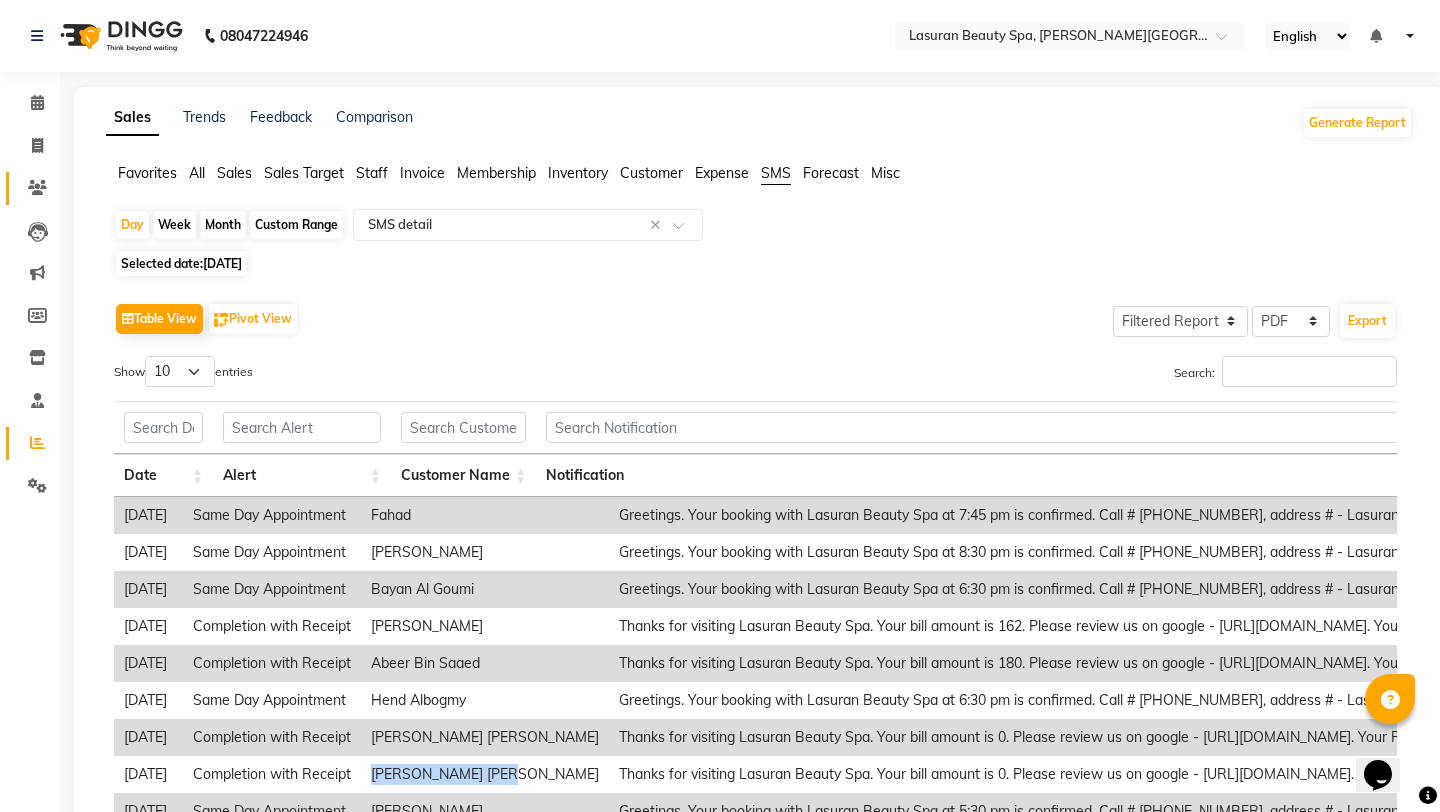 click 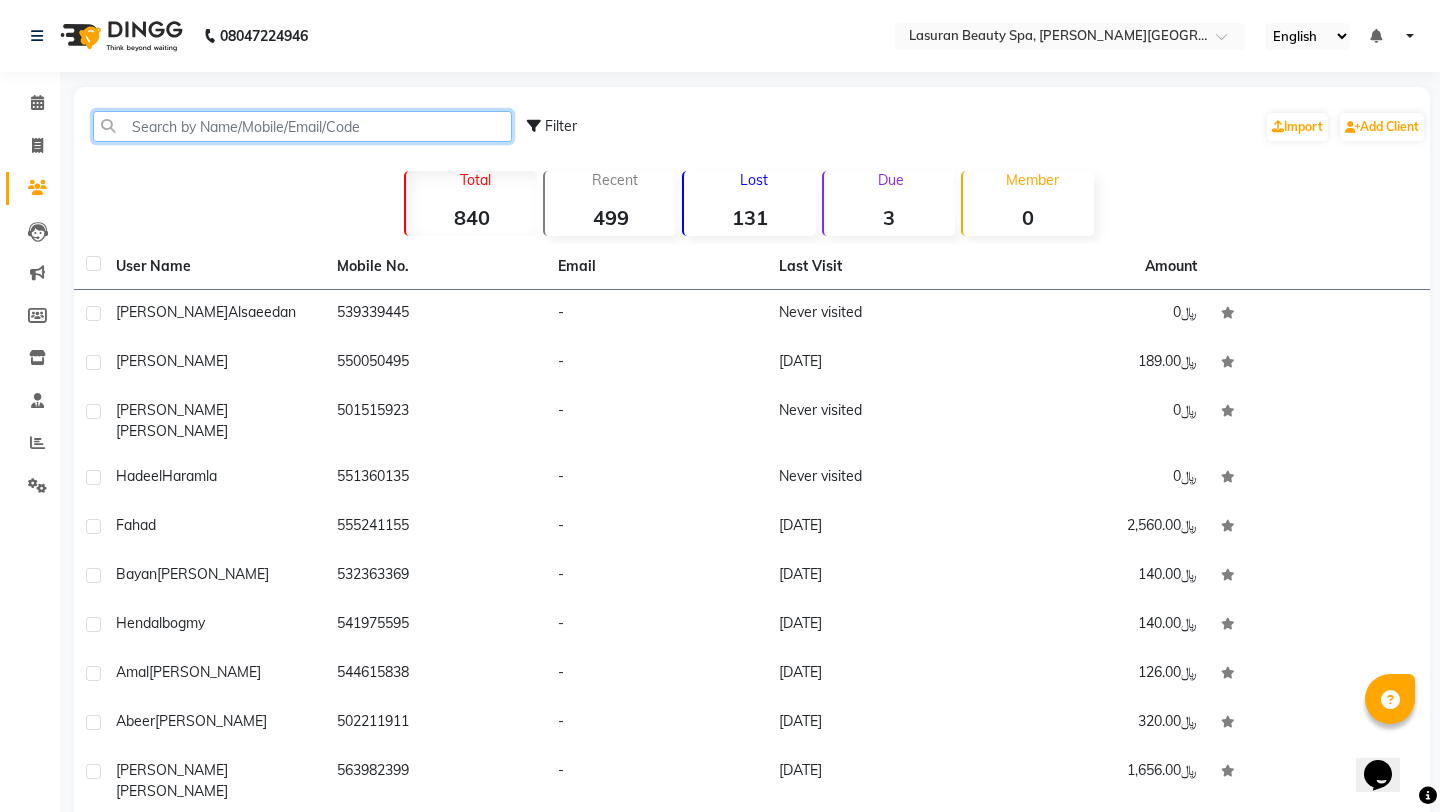 click 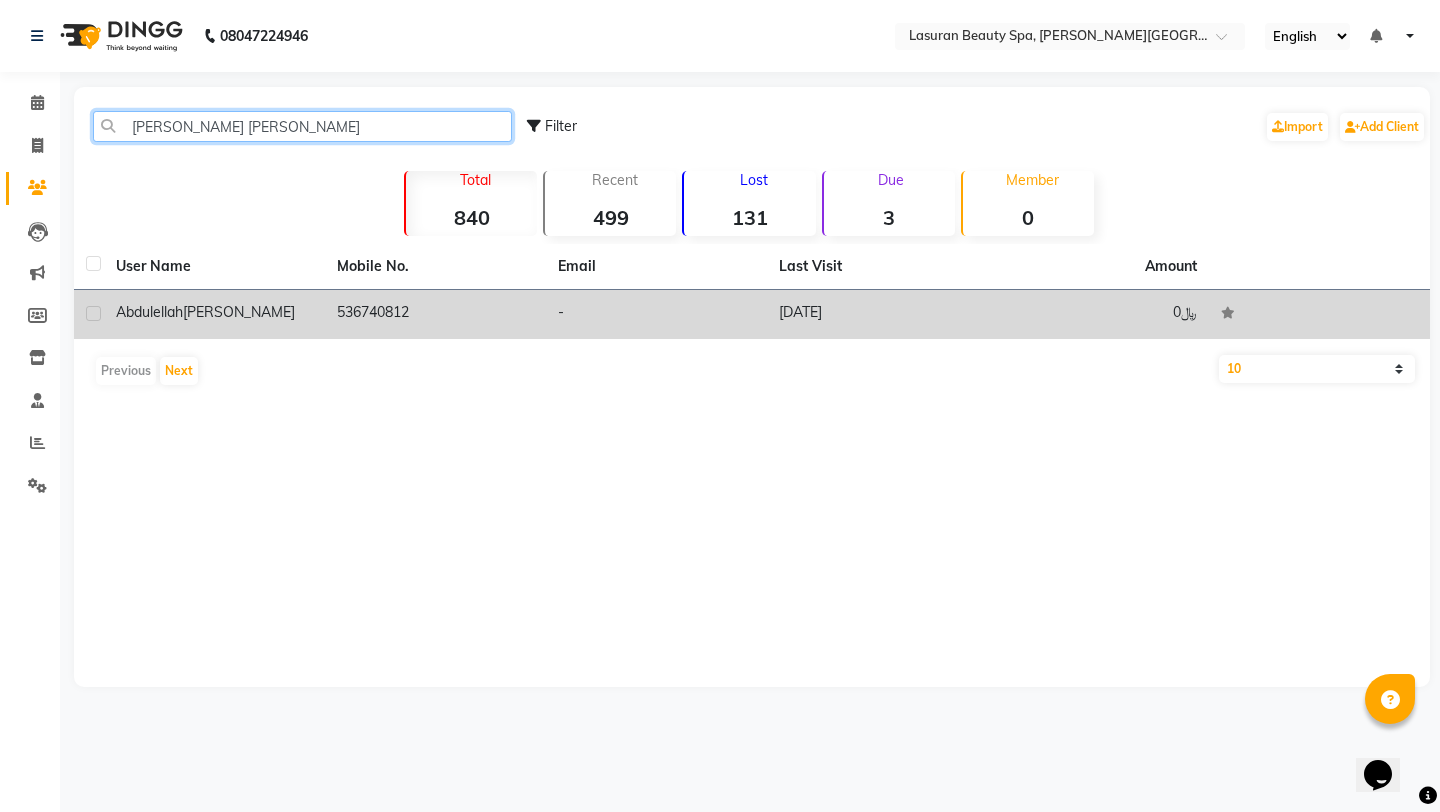 type on "Abdulellah Malisho" 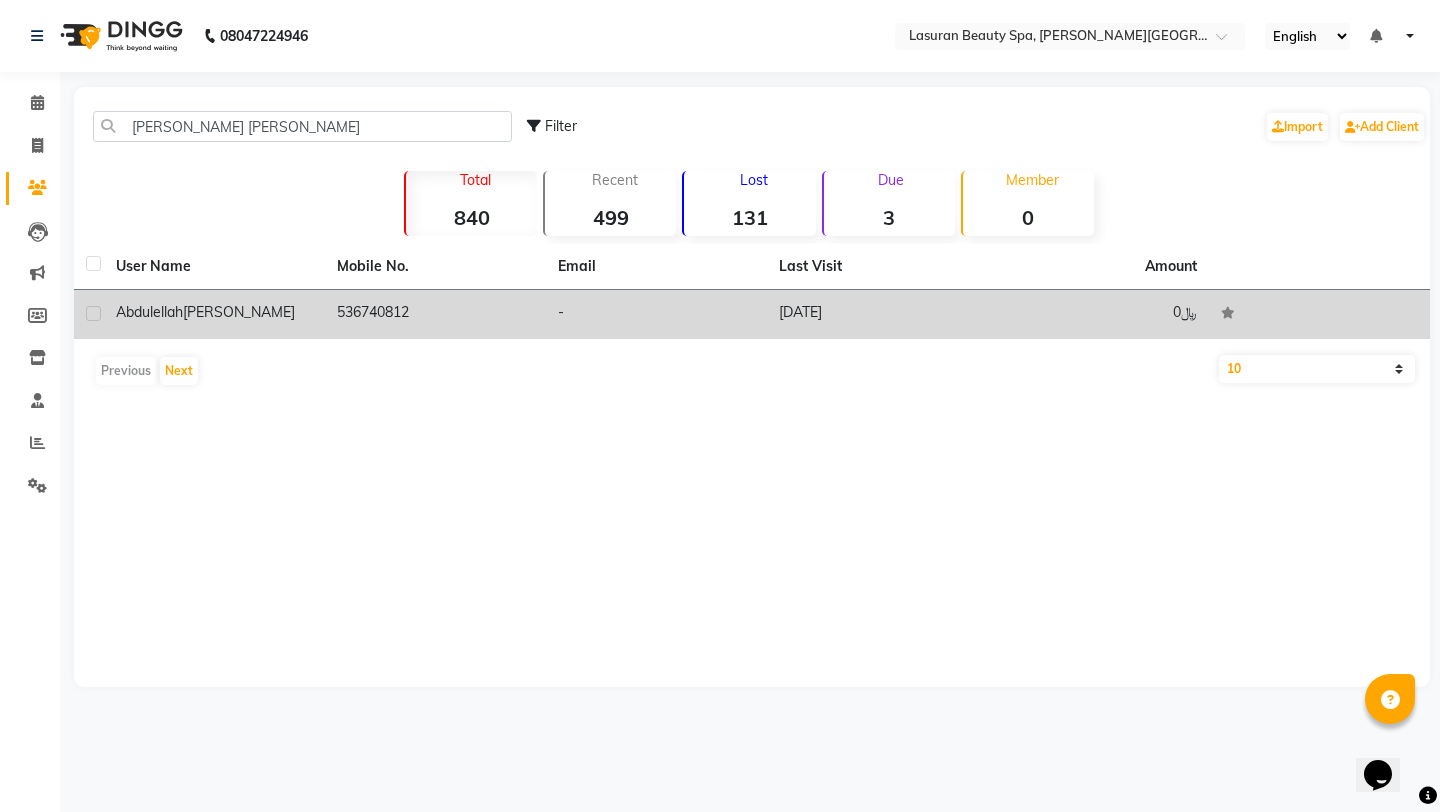 click on "536740812" 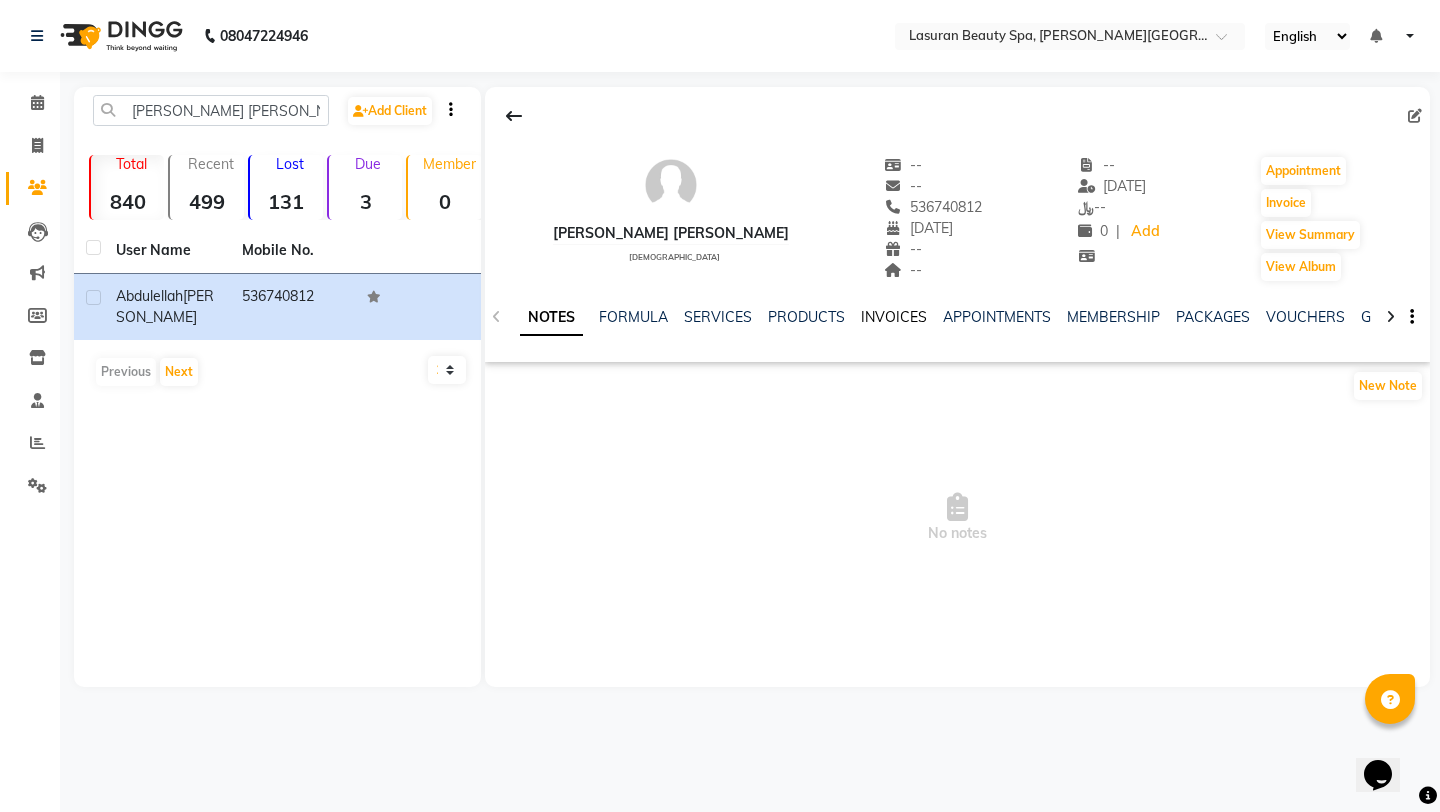 click on "INVOICES" 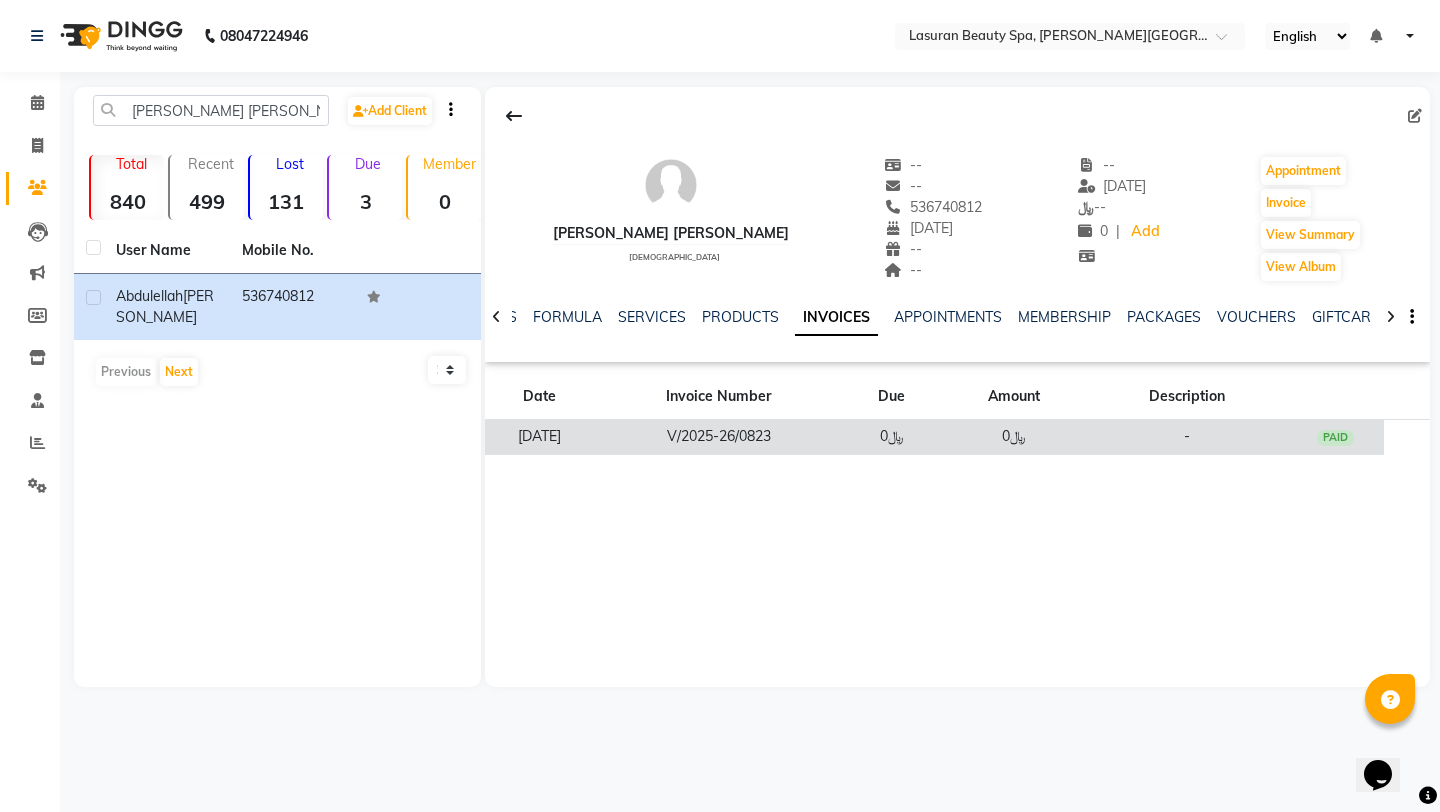 click on "V/2025-26/0823" 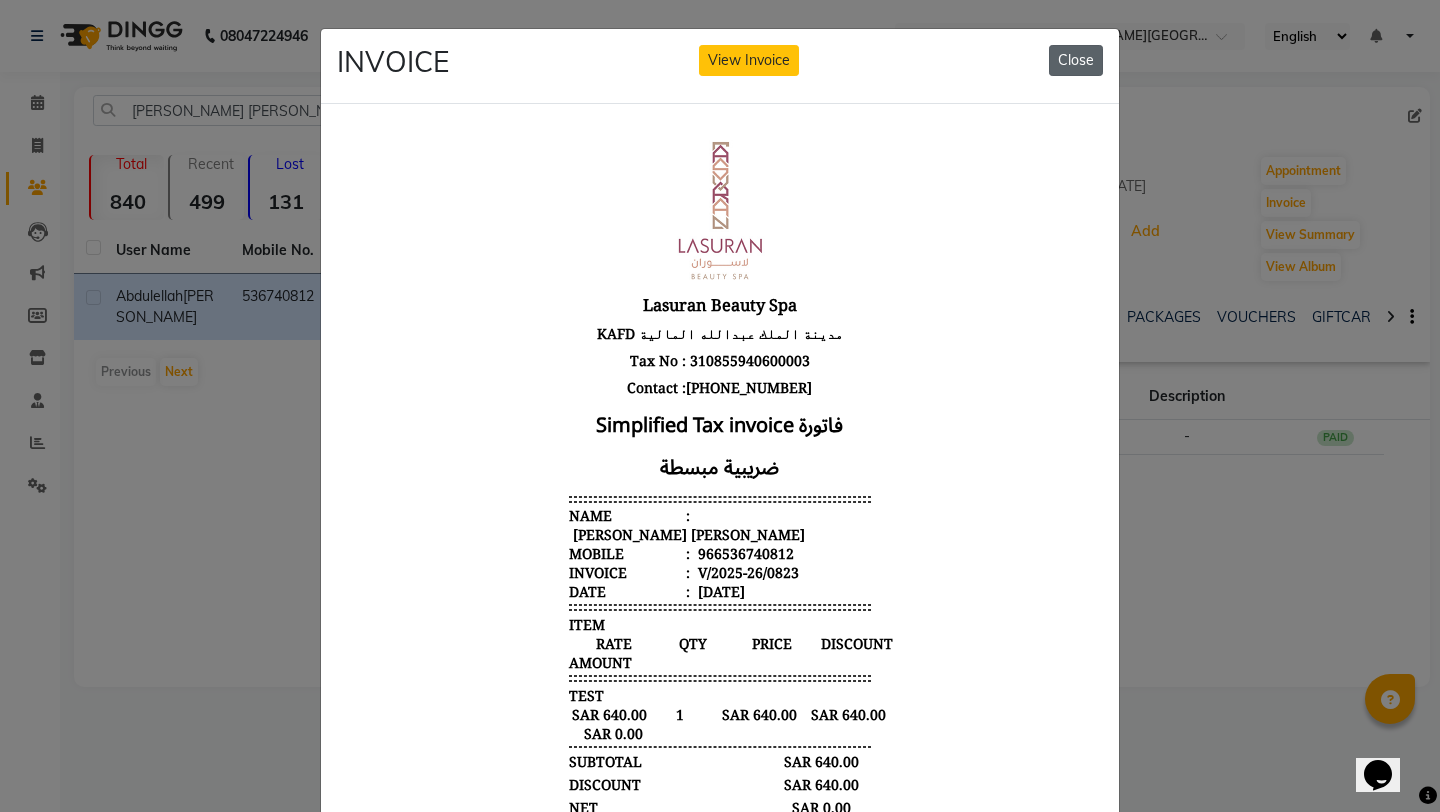 click on "Close" 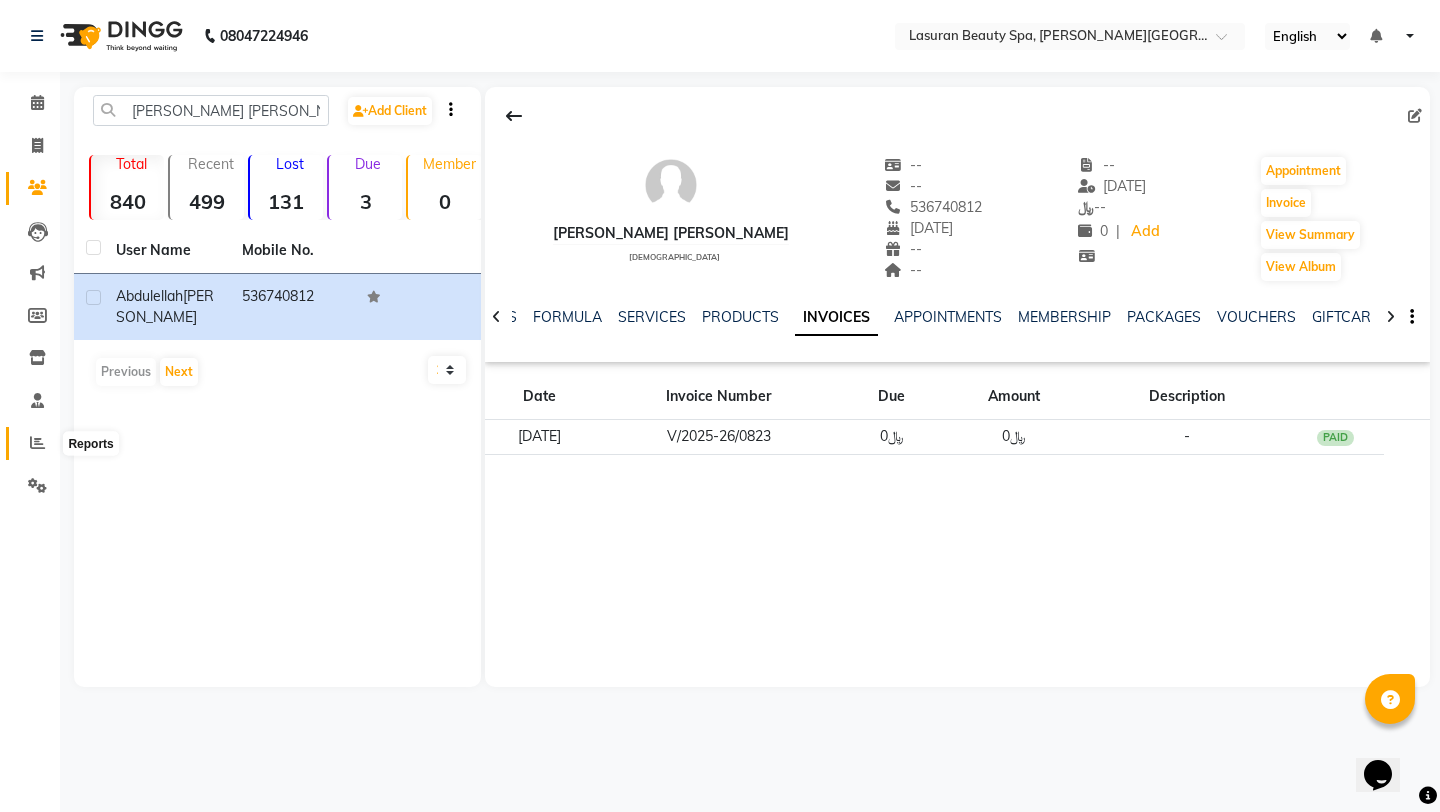 click 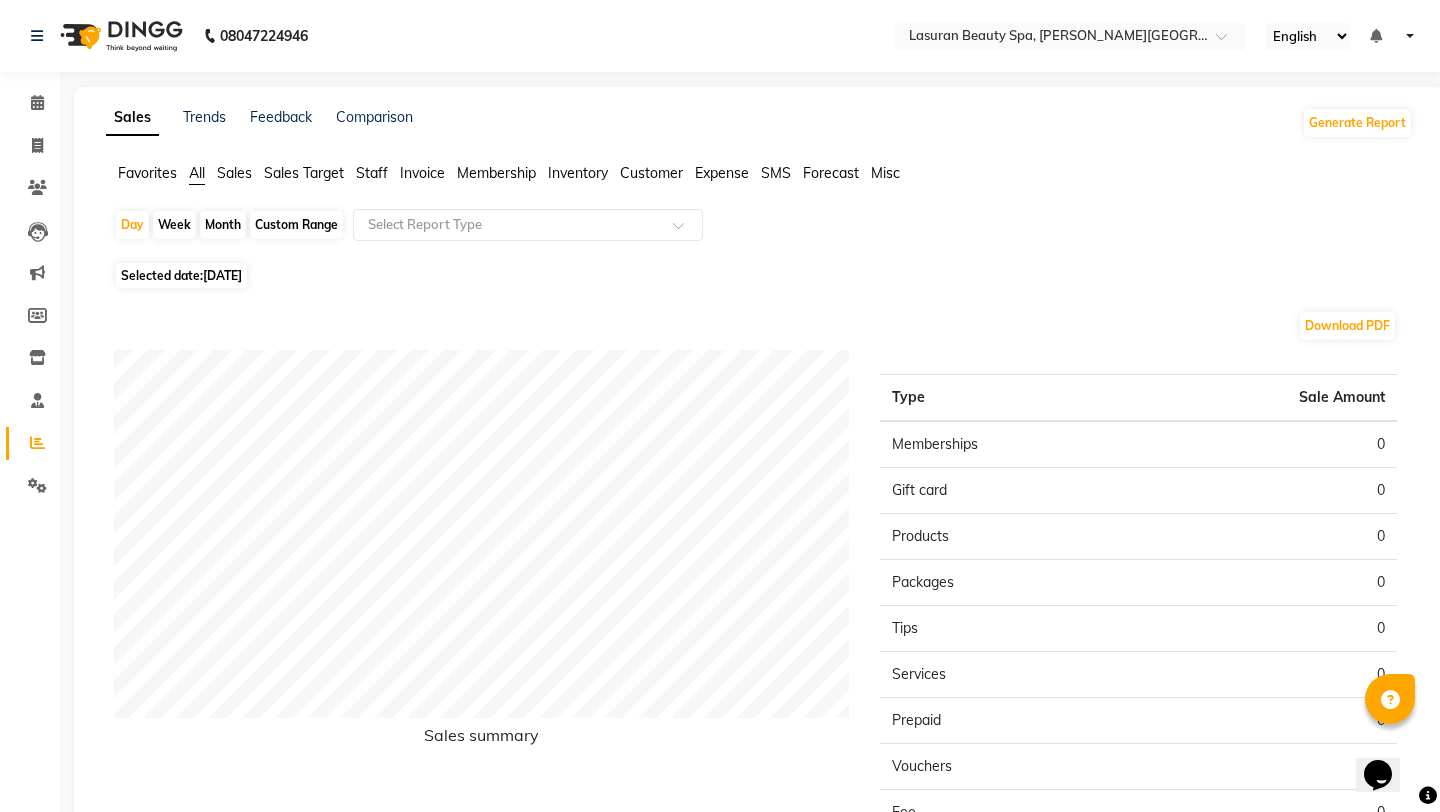 click on "SMS" 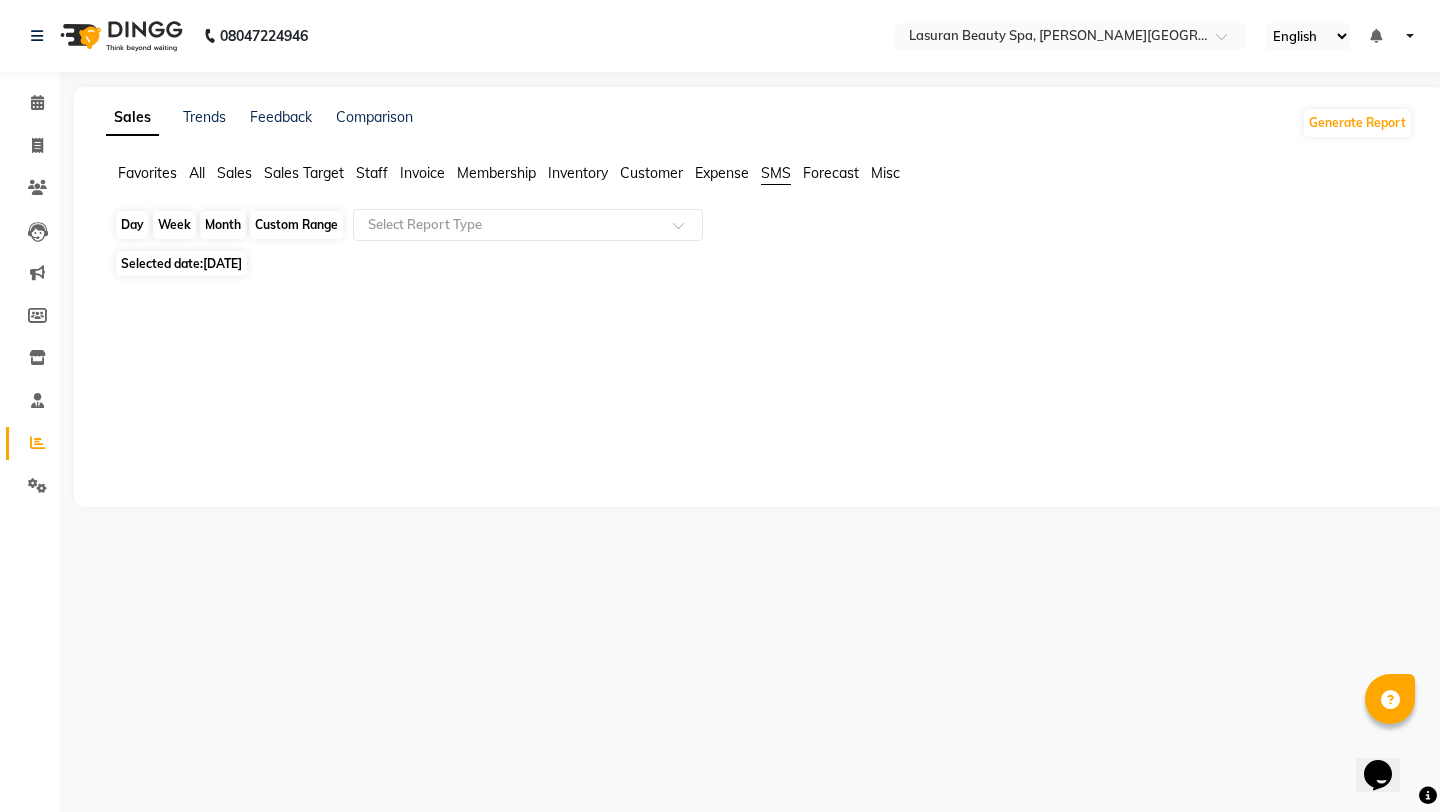click on "Day" 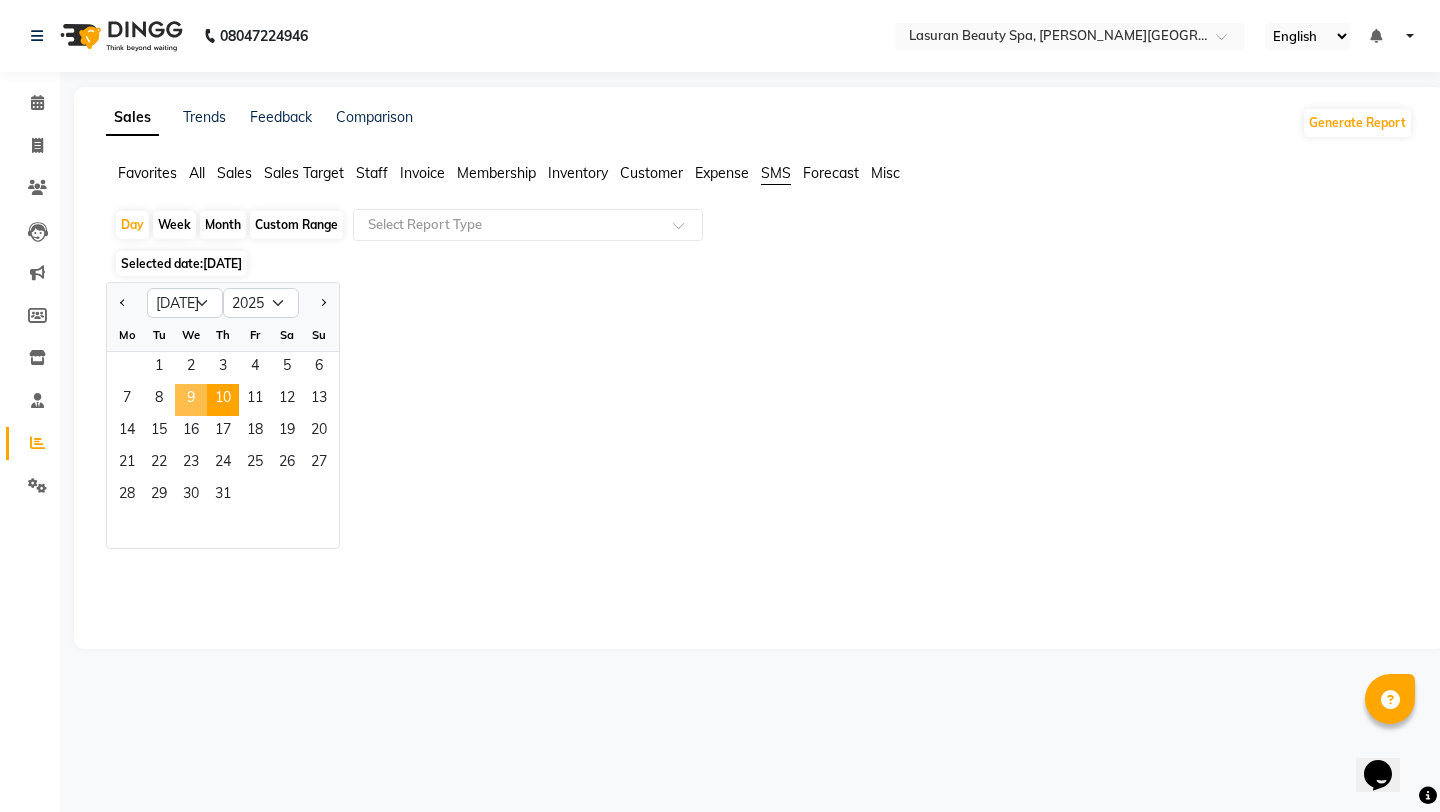click on "9" 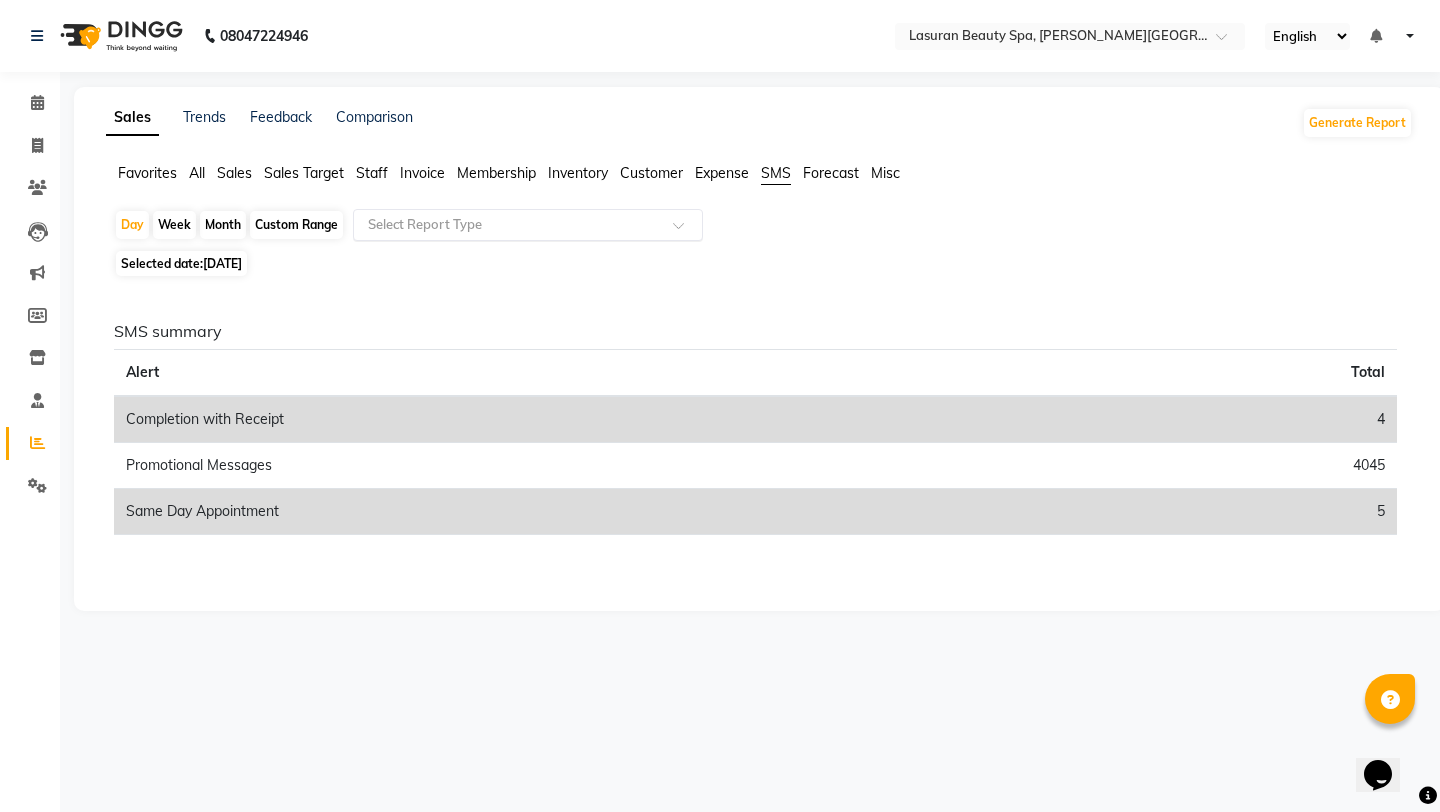 click 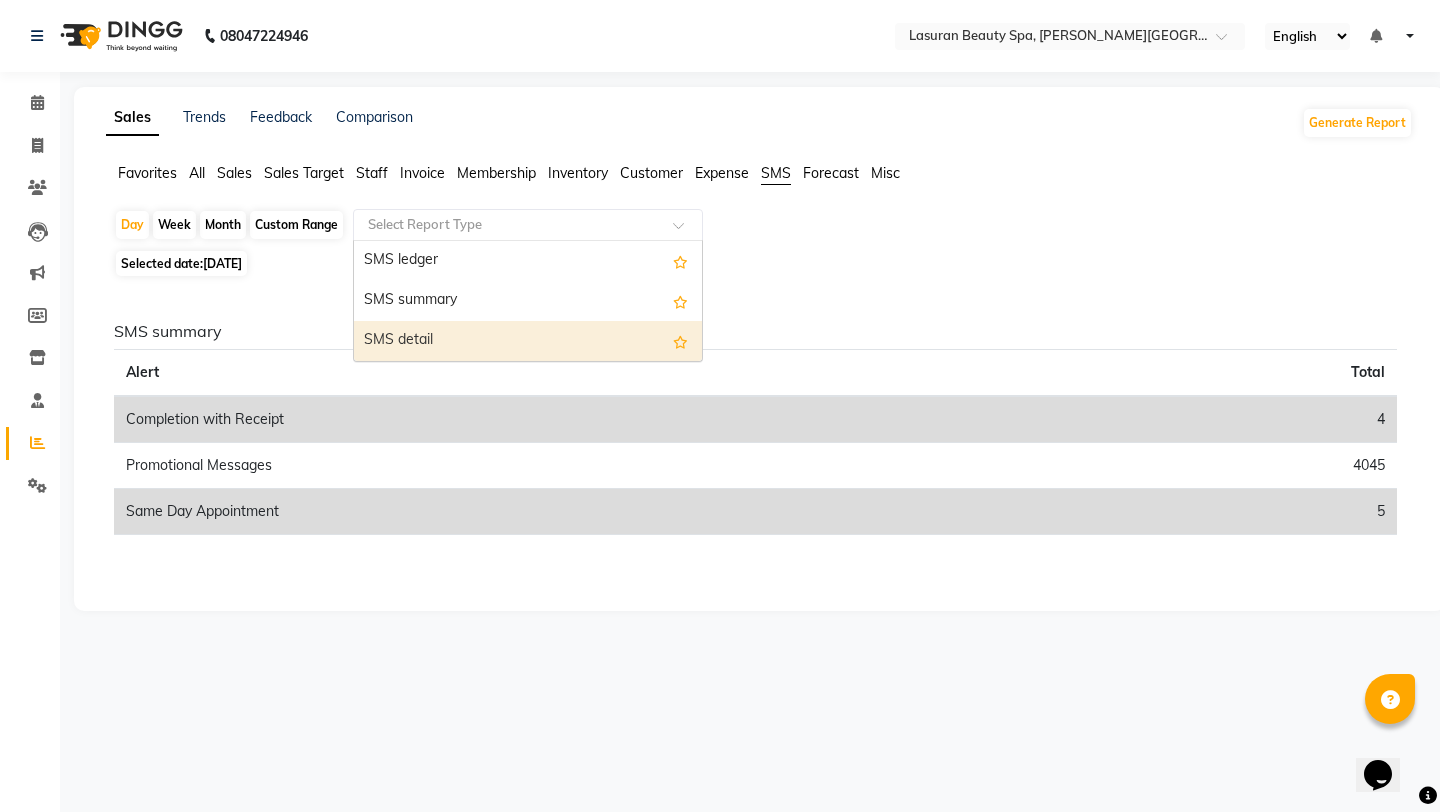 click on "SMS detail" at bounding box center [528, 341] 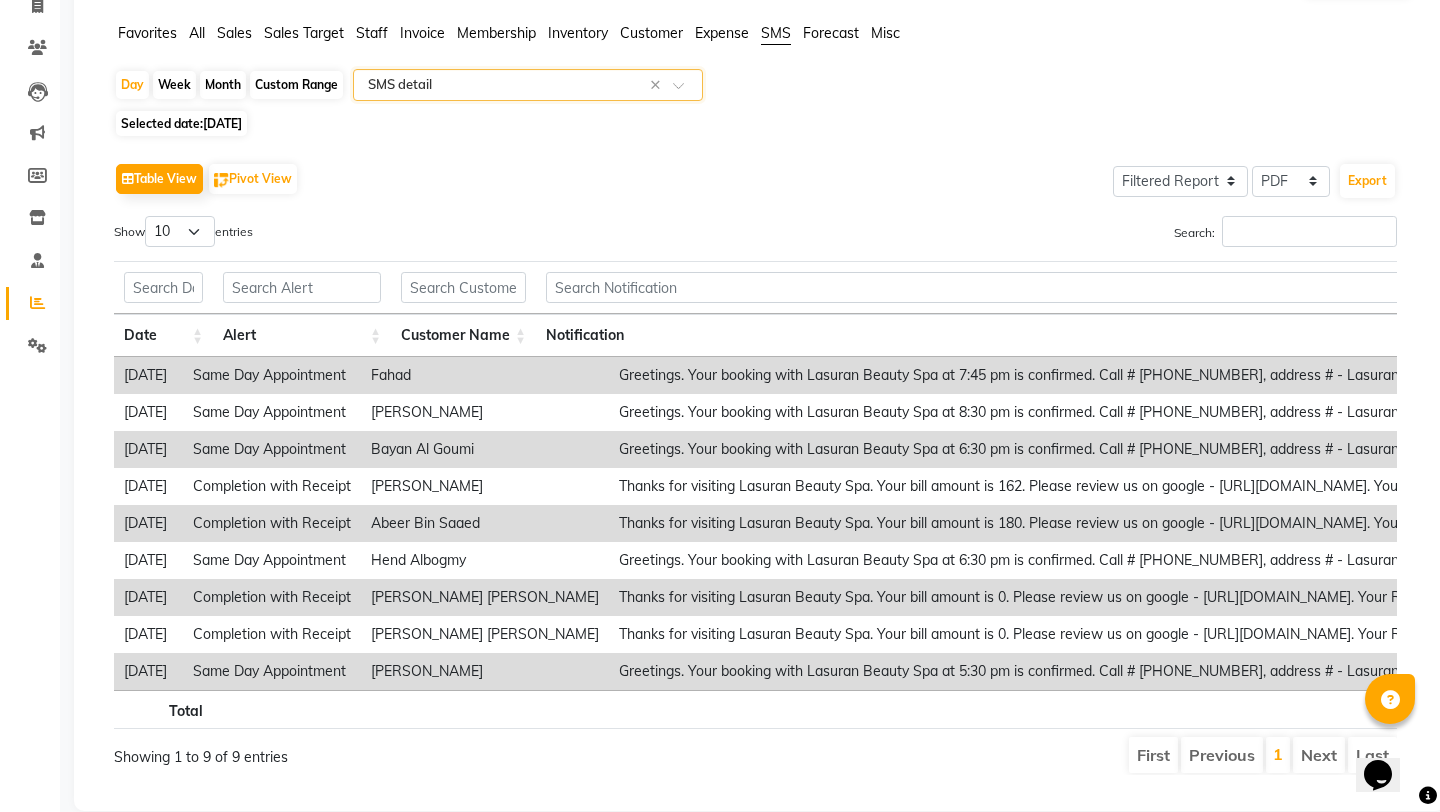 scroll, scrollTop: 170, scrollLeft: 0, axis: vertical 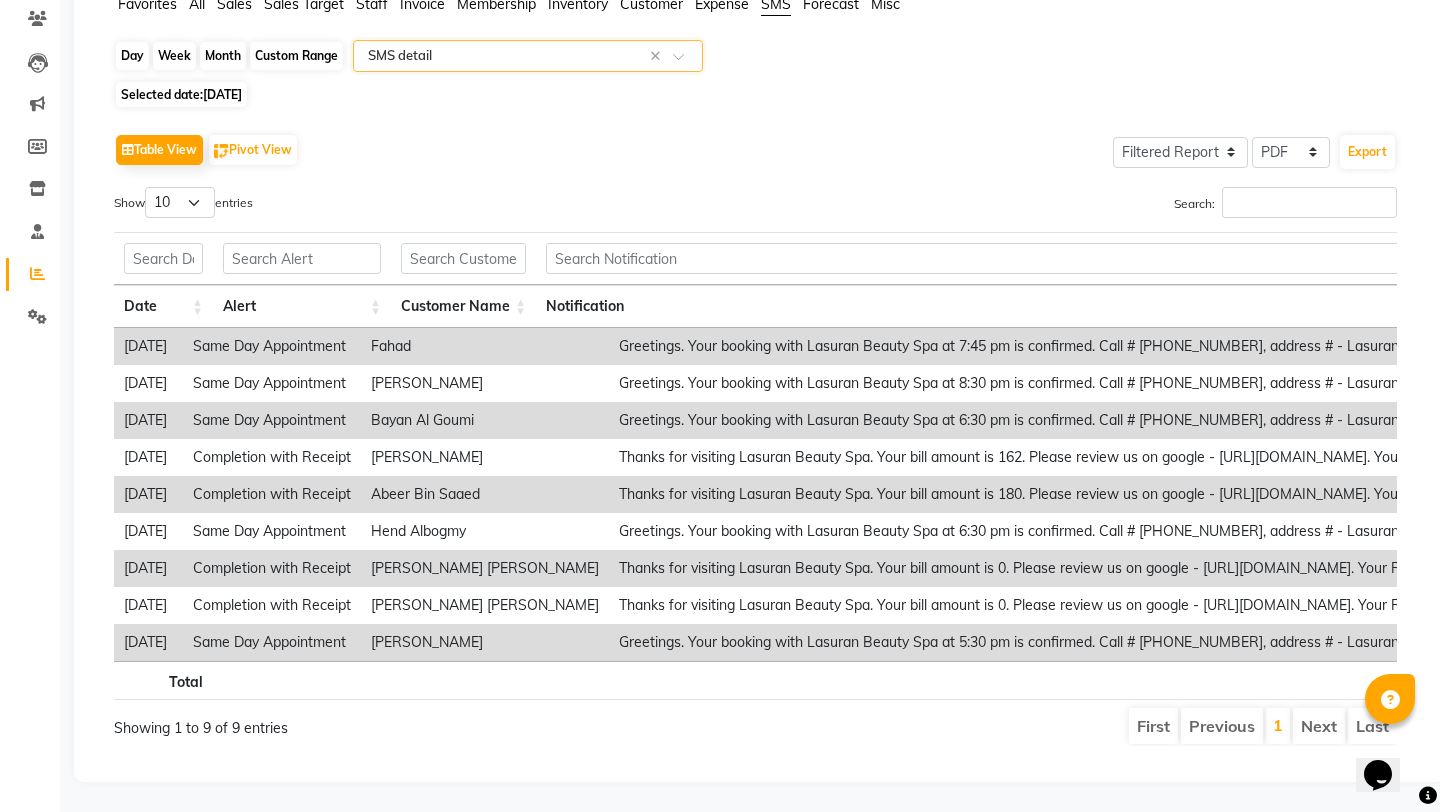 click on "Day" 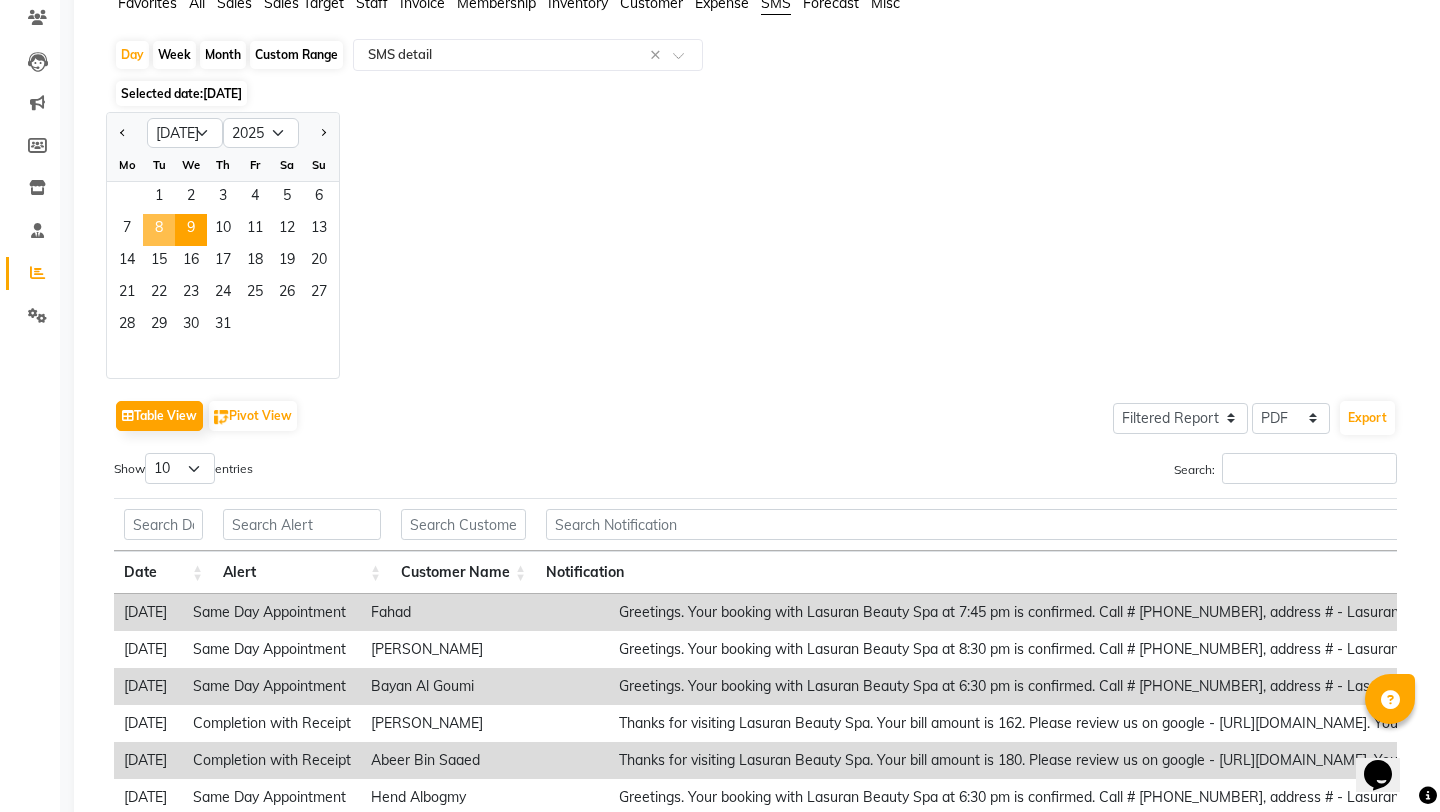 click on "8" 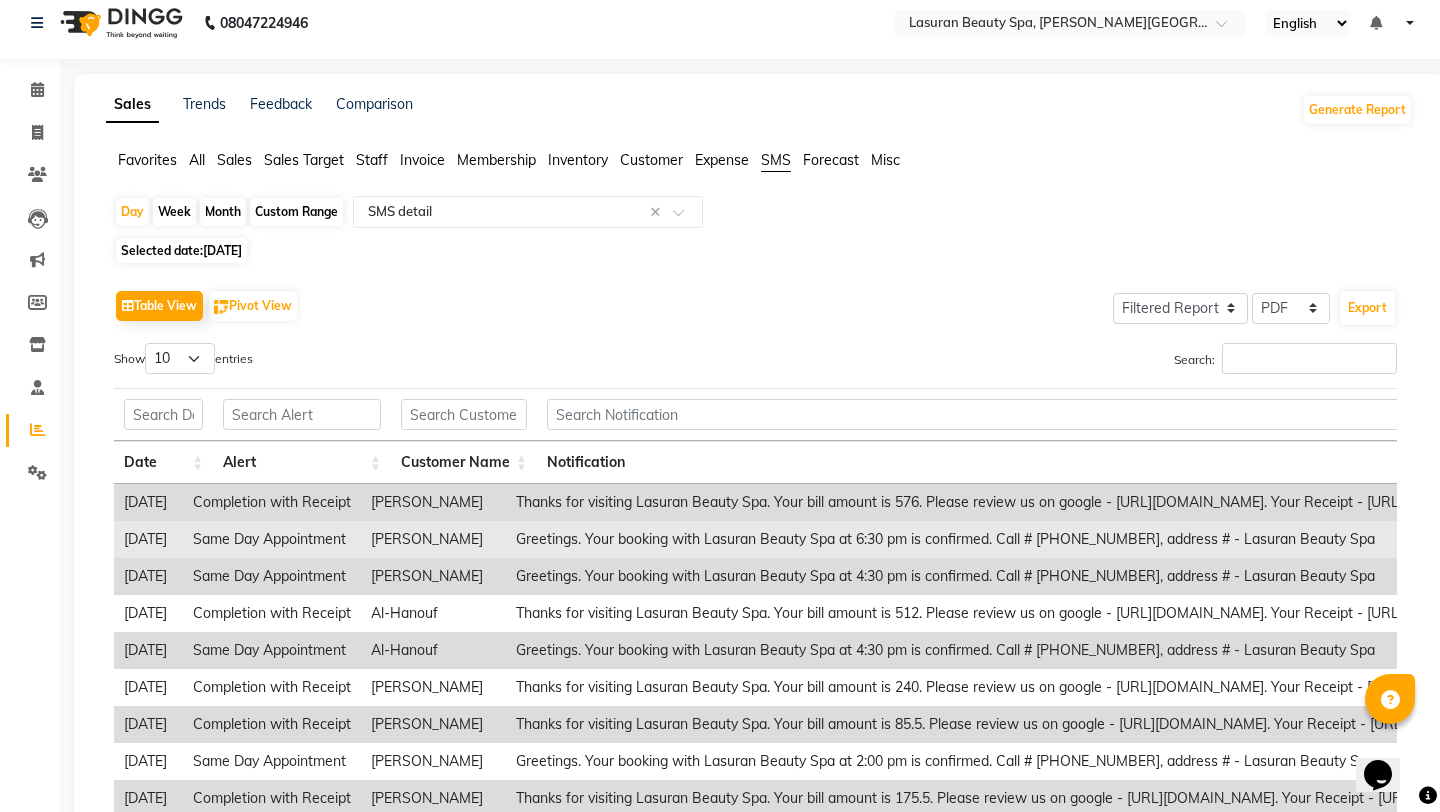 scroll, scrollTop: 0, scrollLeft: 0, axis: both 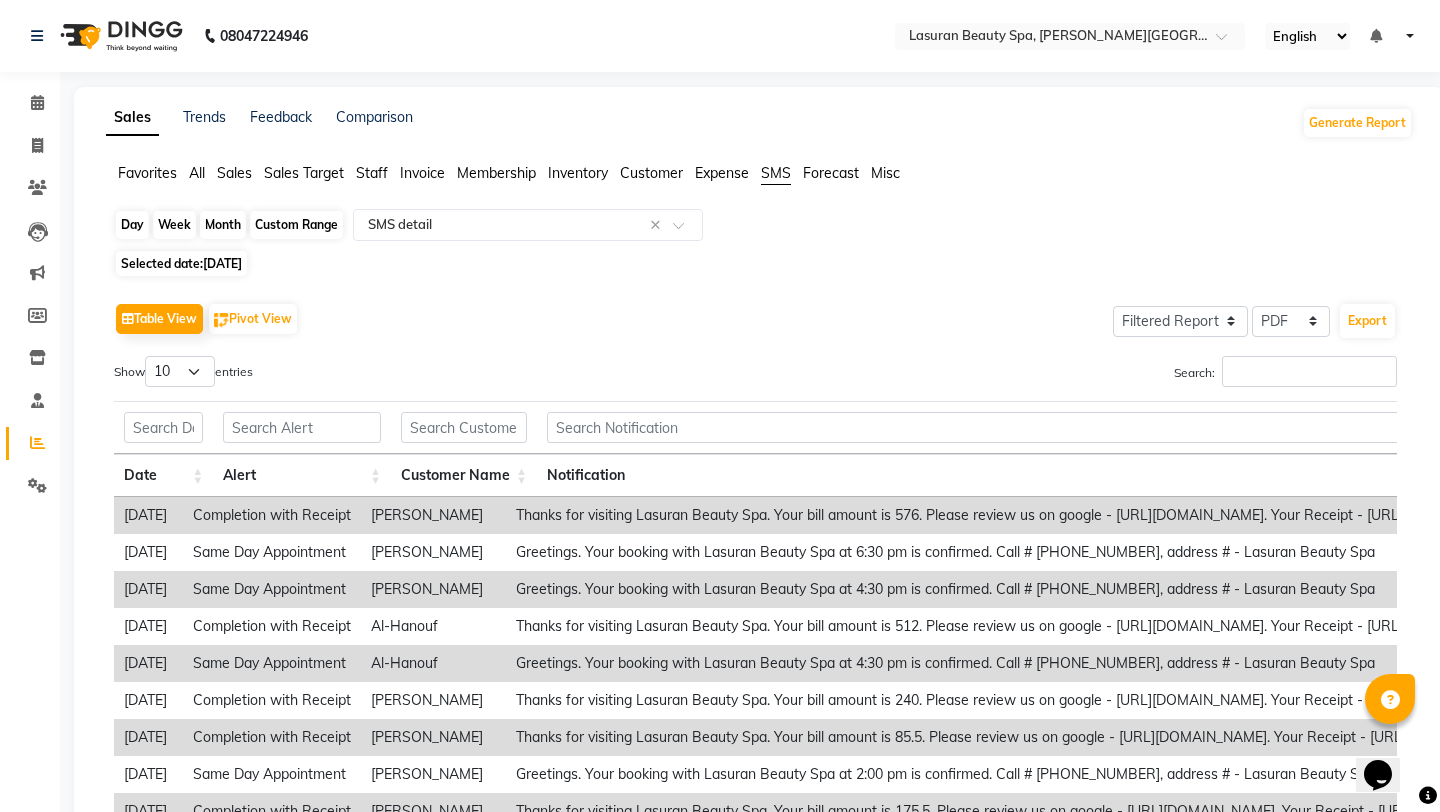 click on "Day" 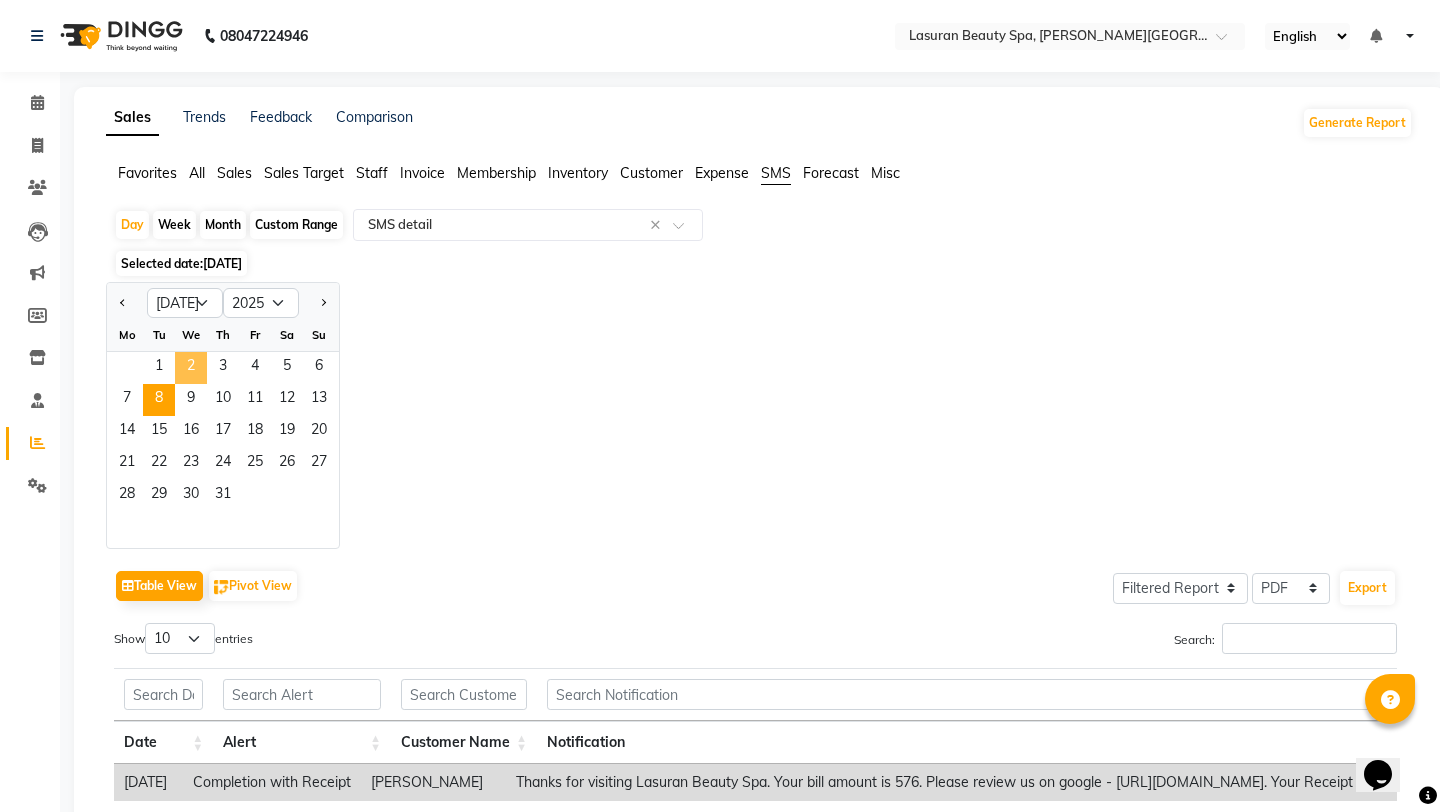 click on "2" 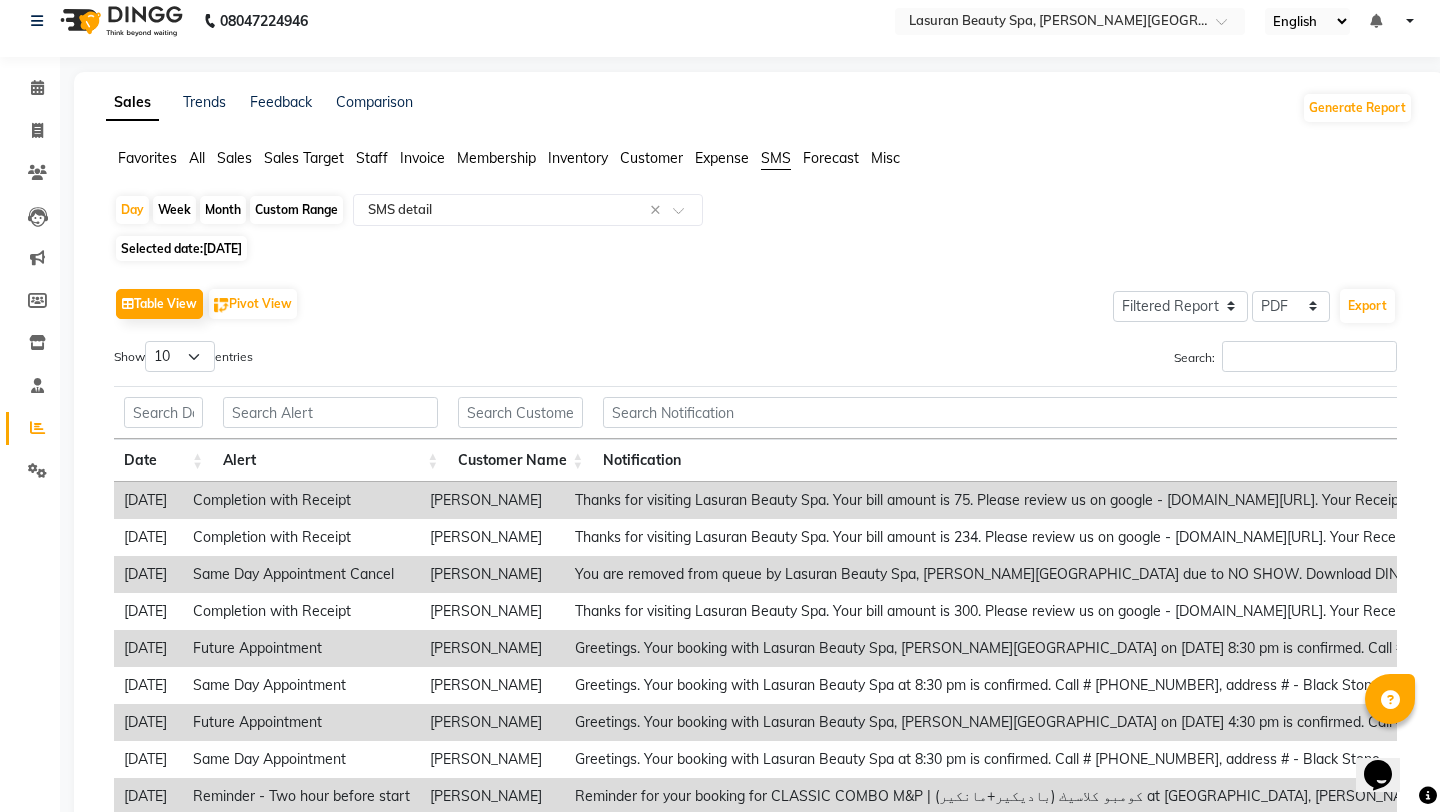 scroll, scrollTop: 0, scrollLeft: 0, axis: both 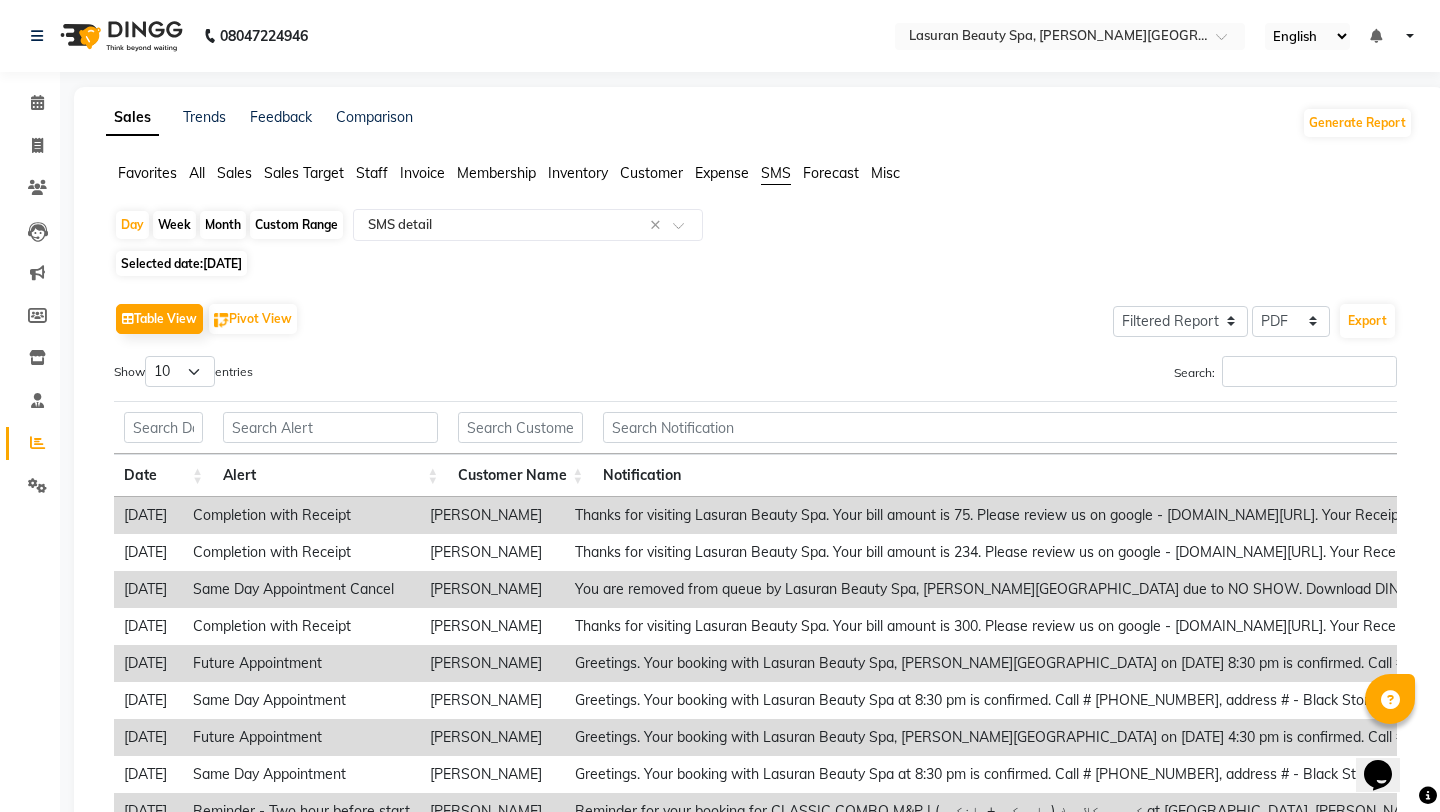 click on "Month" 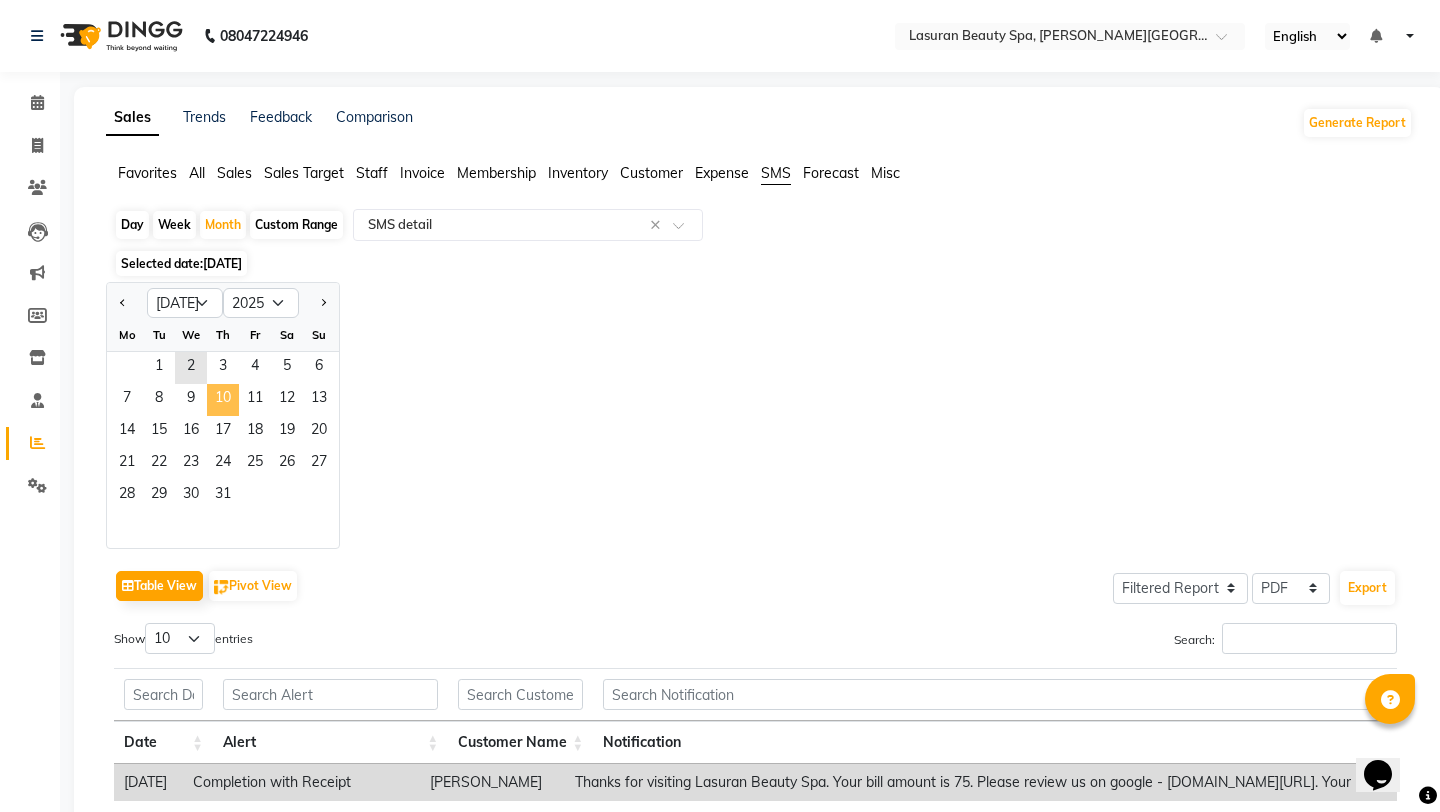 click on "10" 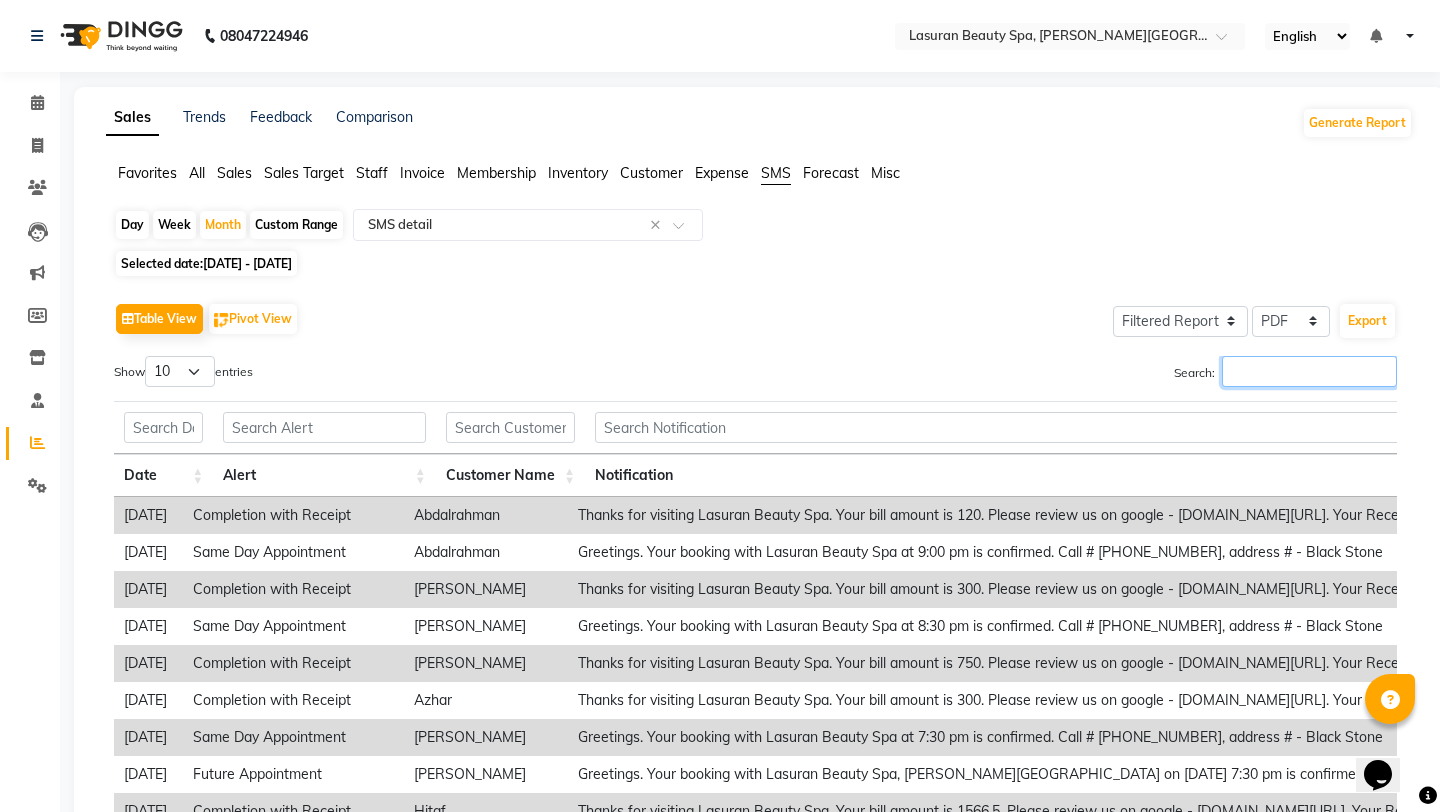 click on "Search:" at bounding box center [1309, 371] 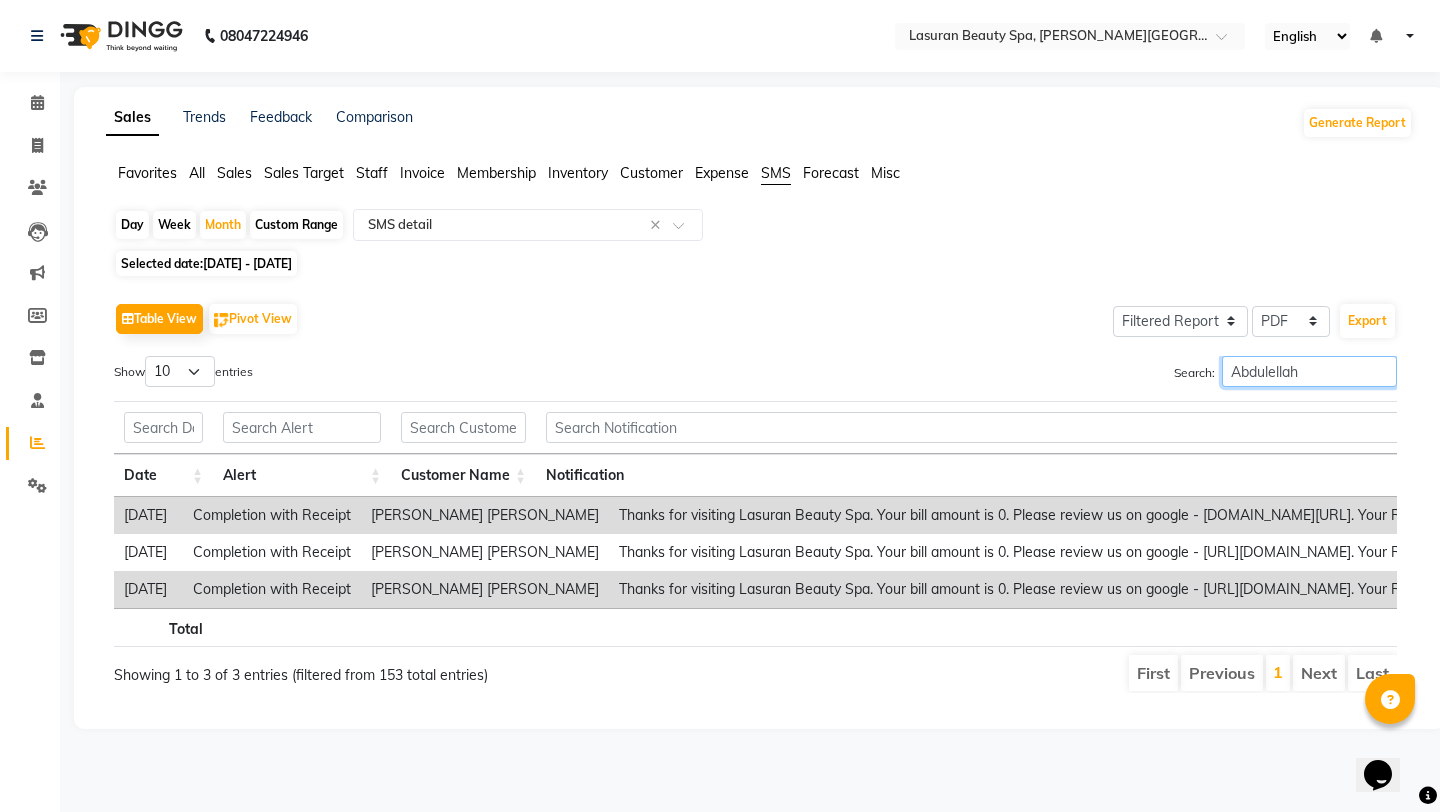 scroll, scrollTop: 0, scrollLeft: 4, axis: horizontal 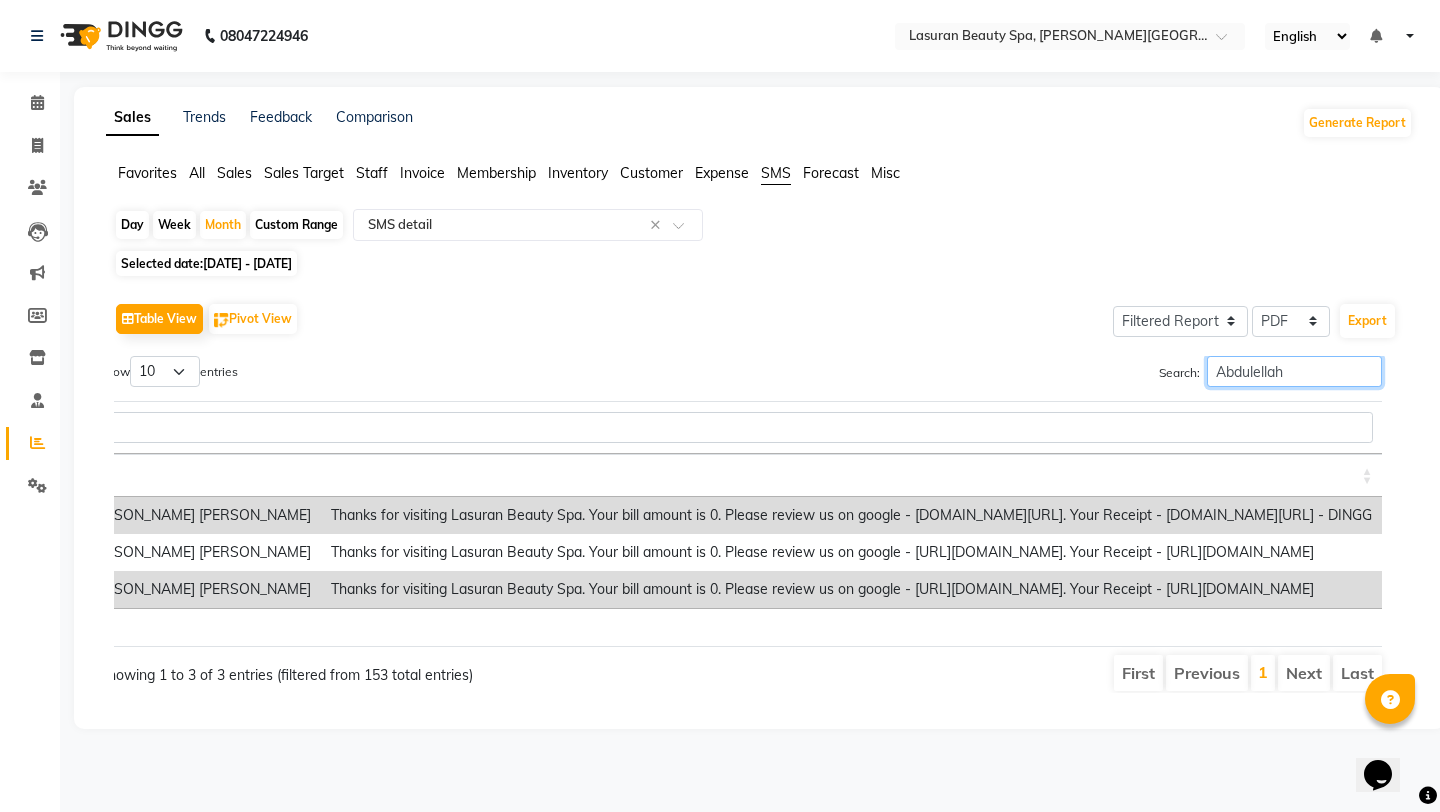 type on "Abdulellah" 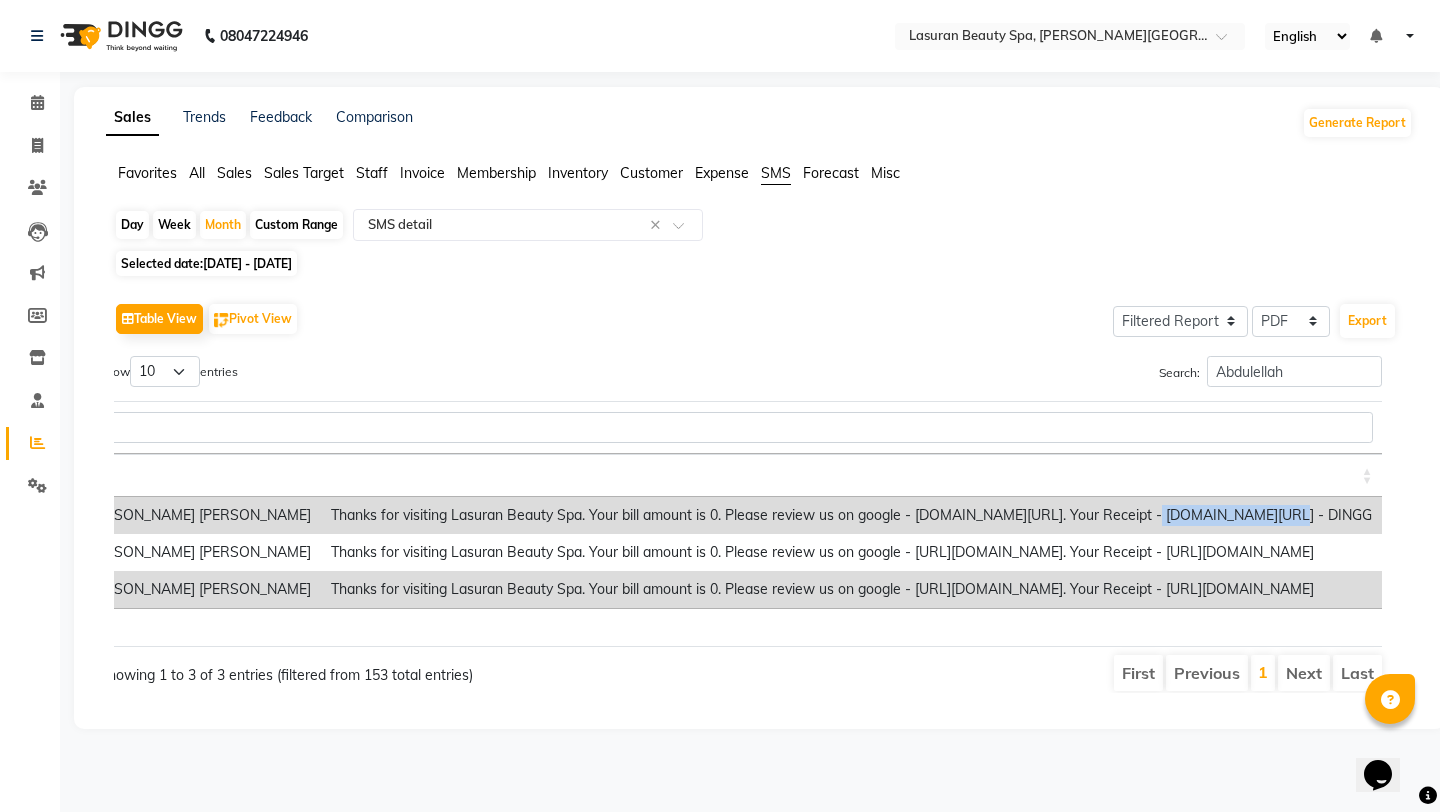drag, startPoint x: 245, startPoint y: 512, endPoint x: 374, endPoint y: 510, distance: 129.0155 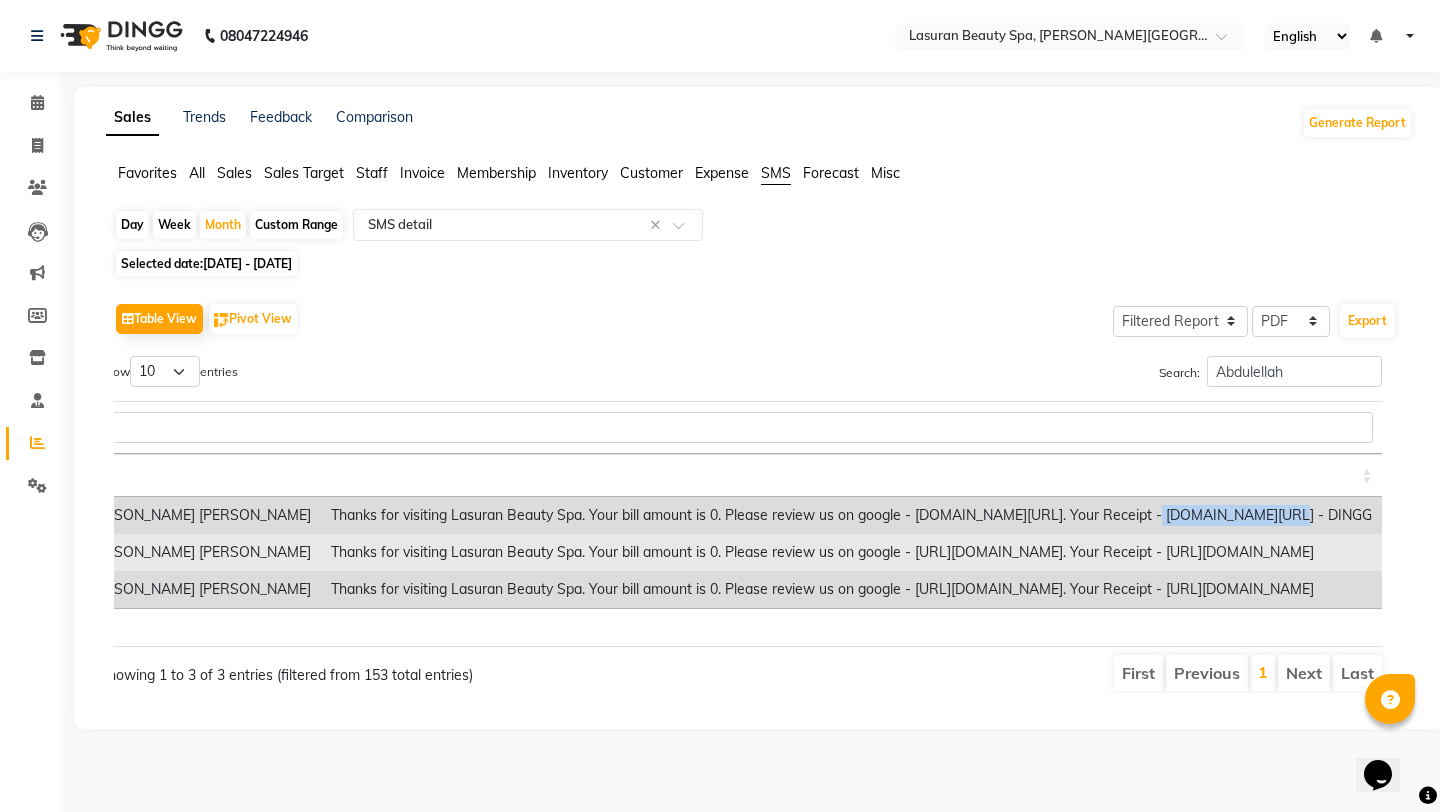 scroll, scrollTop: 0, scrollLeft: 1005, axis: horizontal 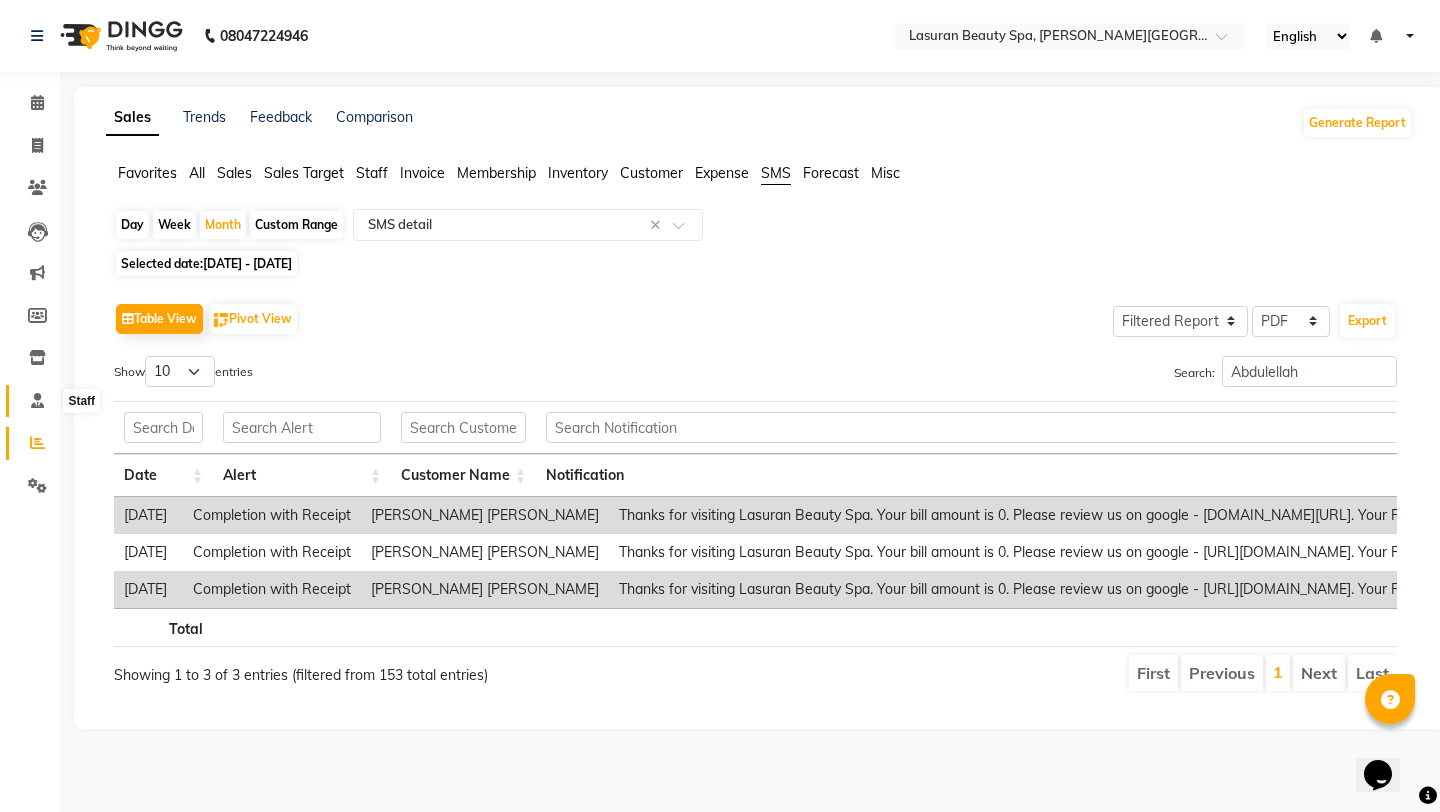 click 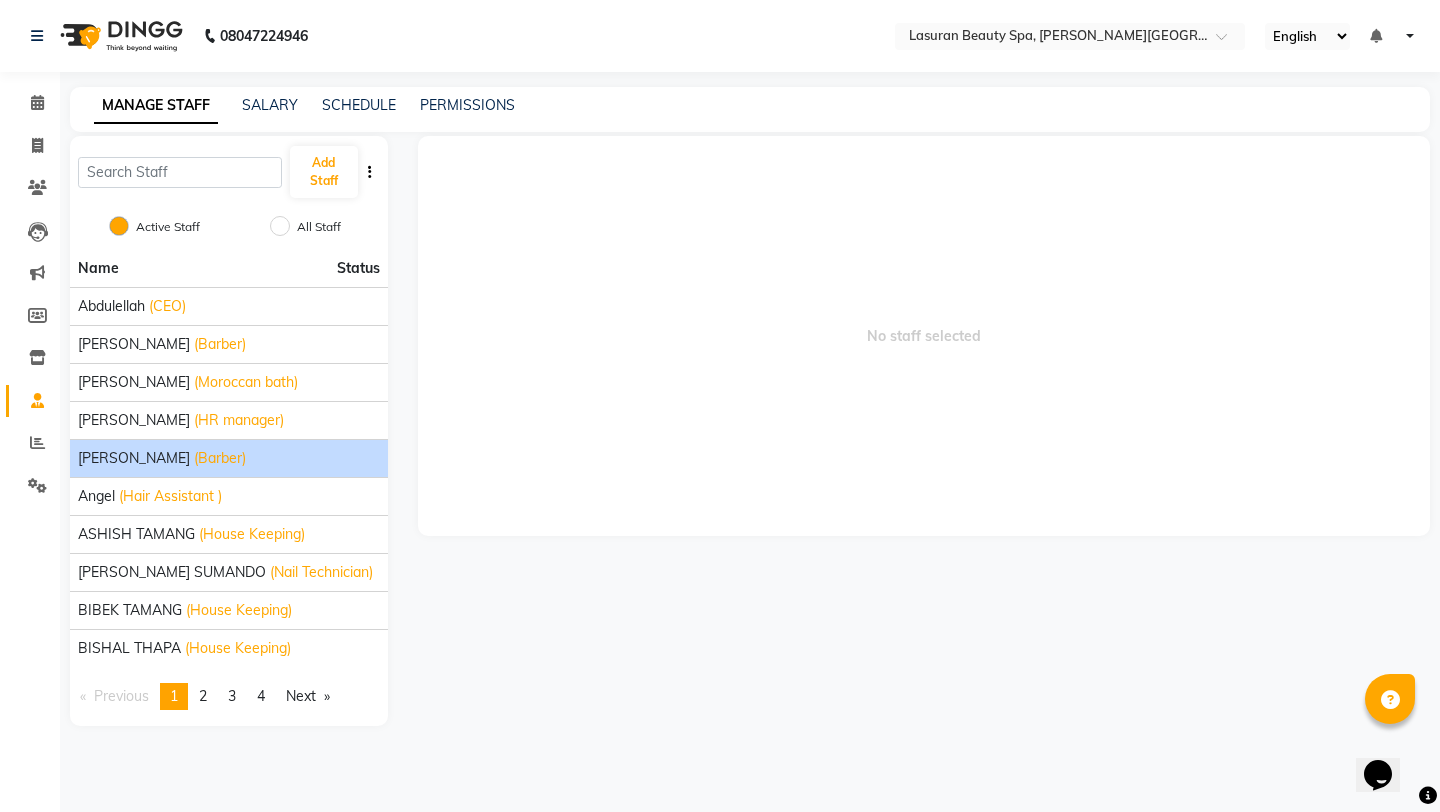 click on "Ali Marlea" 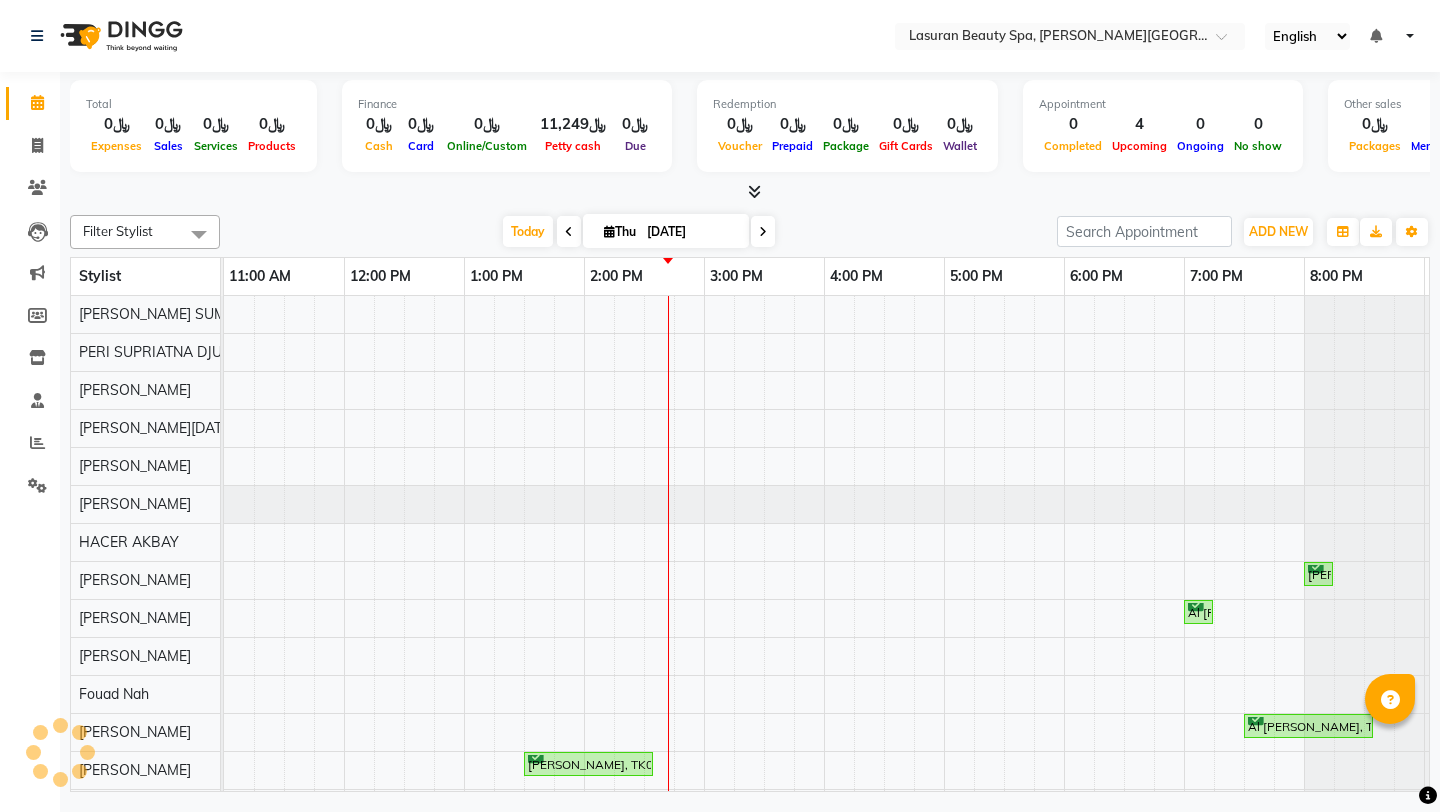 scroll, scrollTop: 0, scrollLeft: 0, axis: both 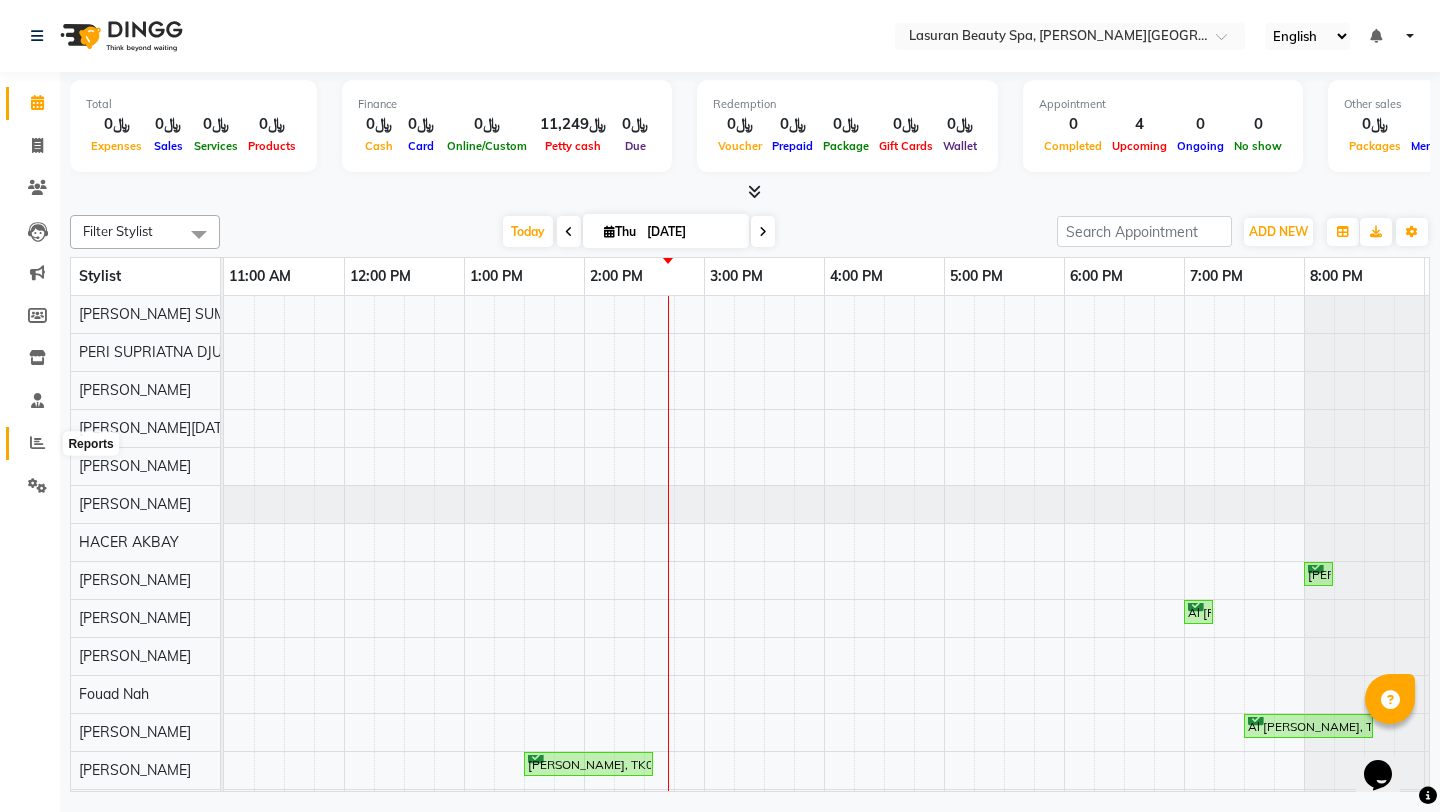 click 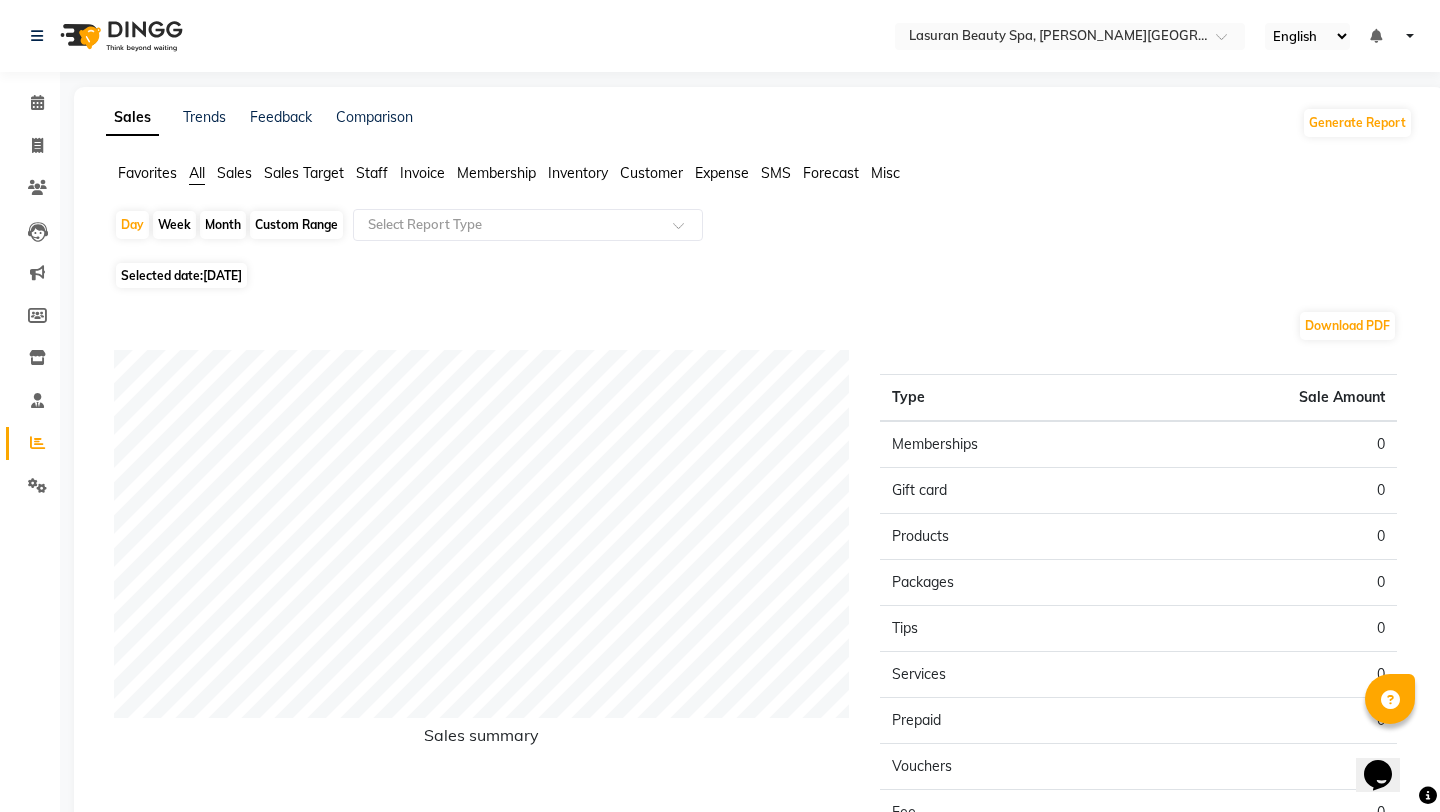 click on "Invoice" 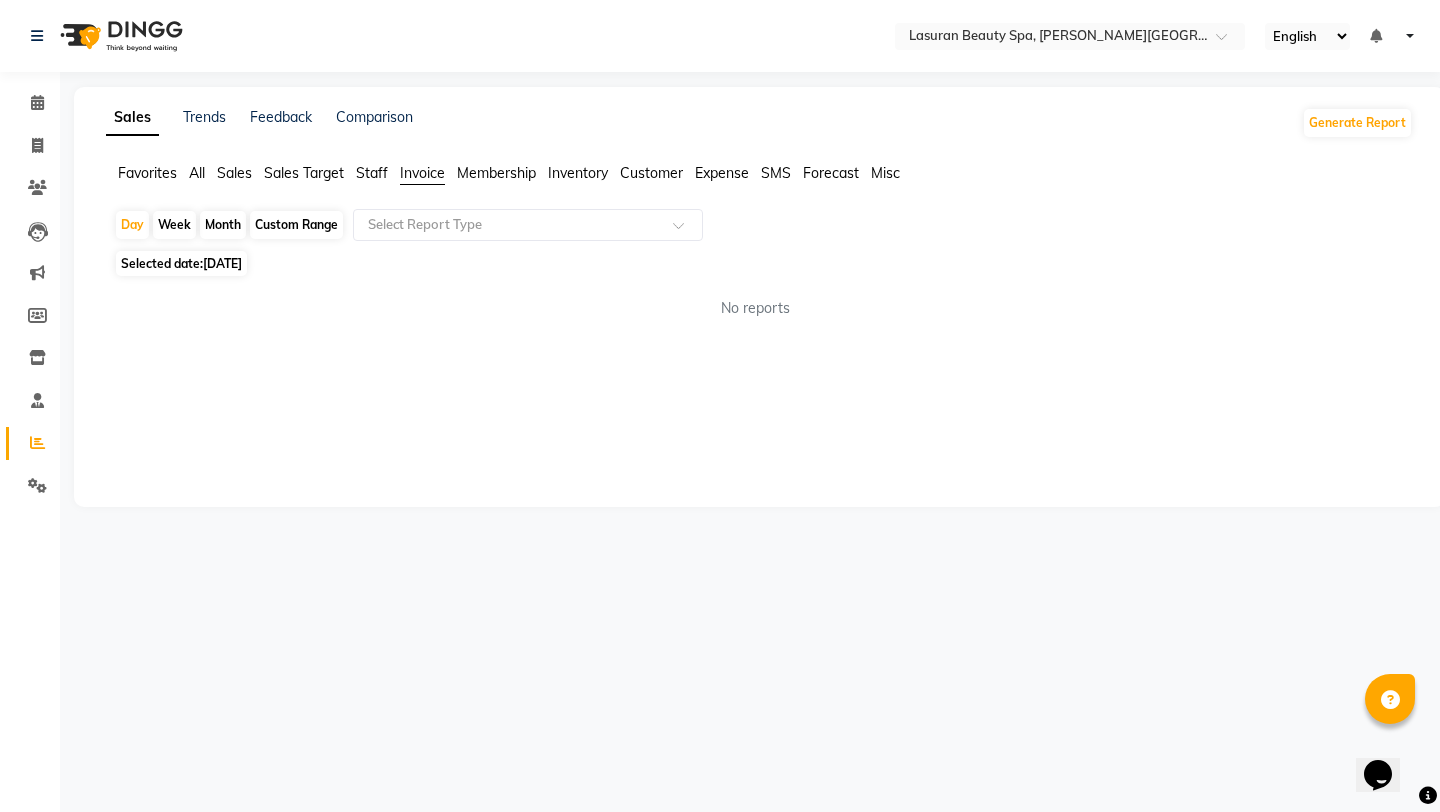 click on "SMS" 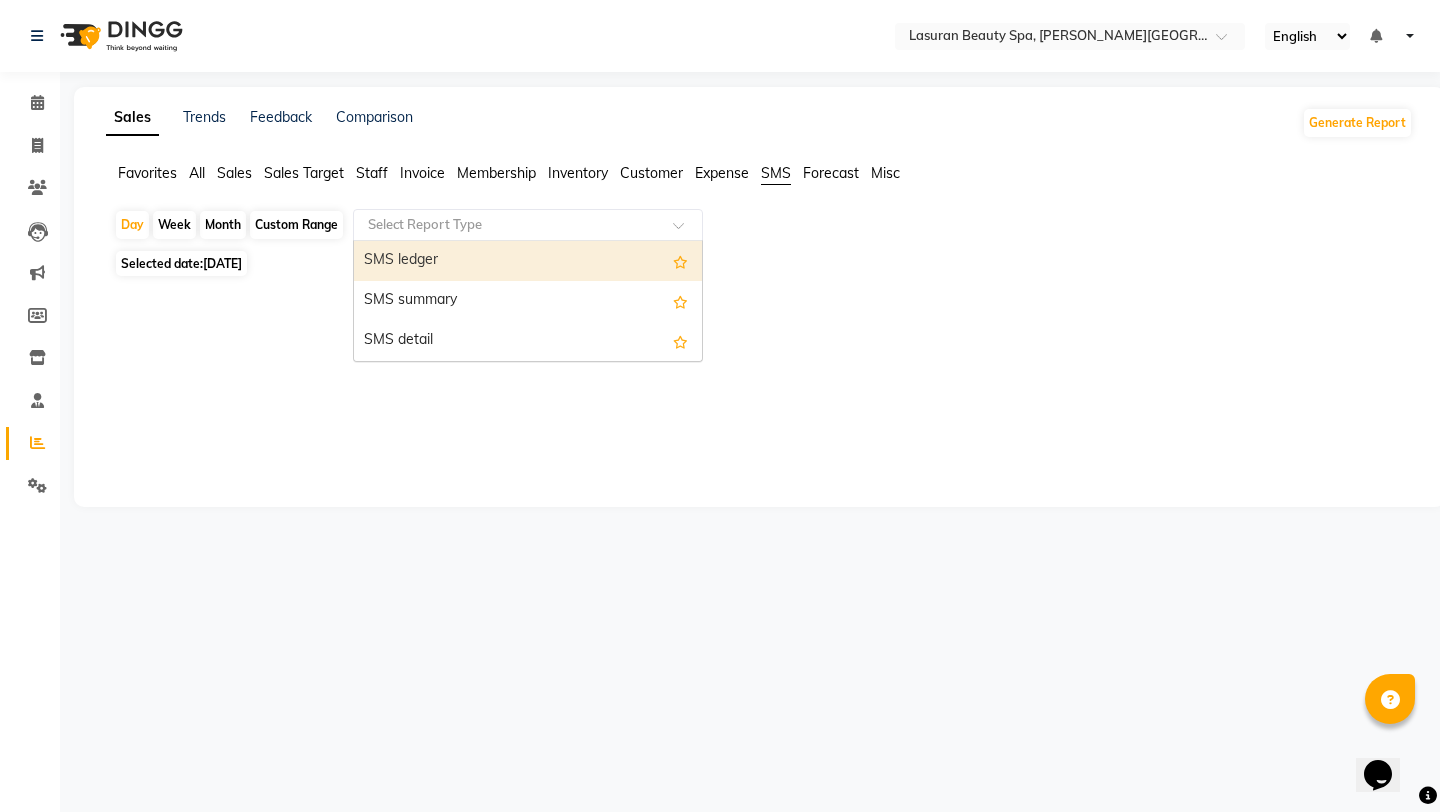 click on "Select Report Type" 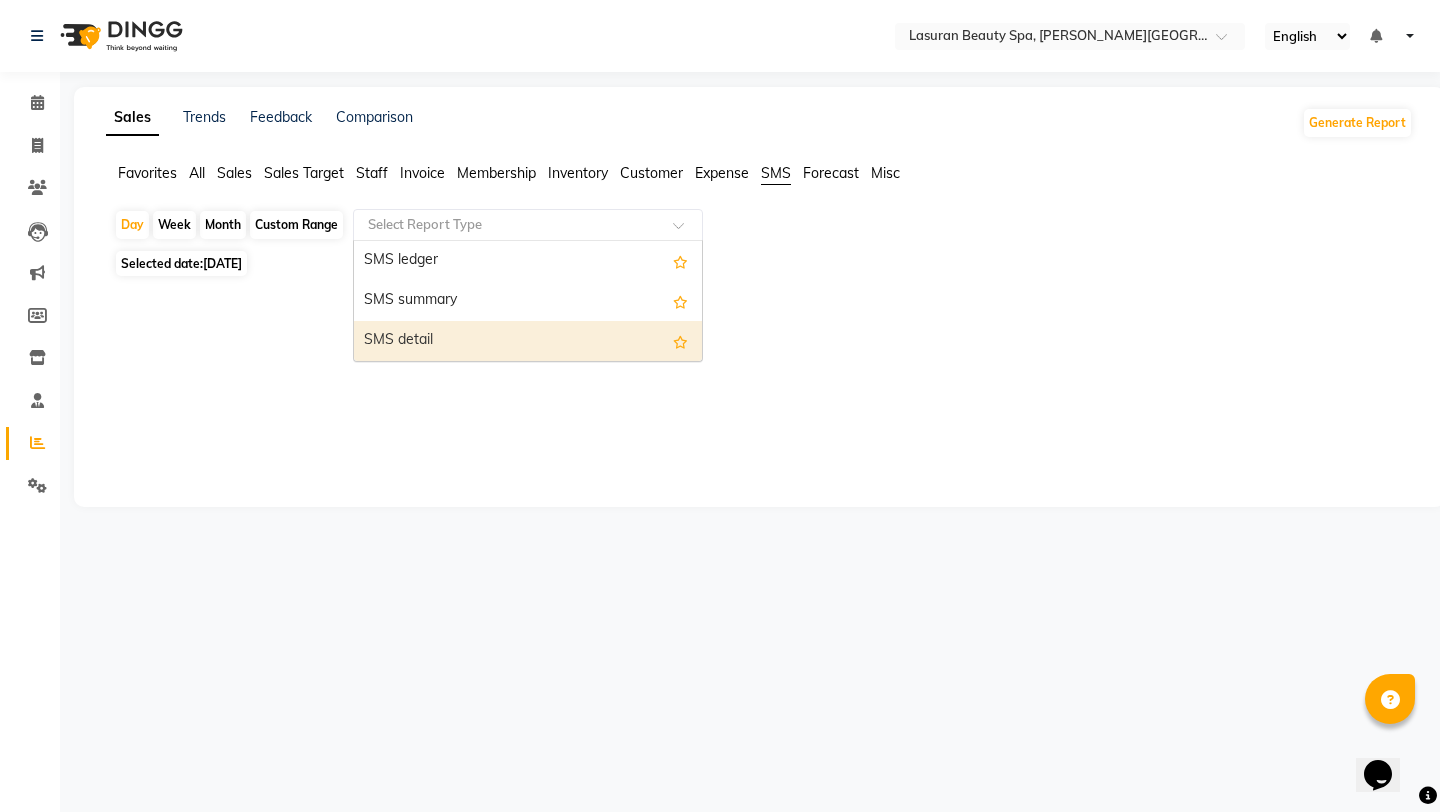 click on "SMS detail" at bounding box center [528, 341] 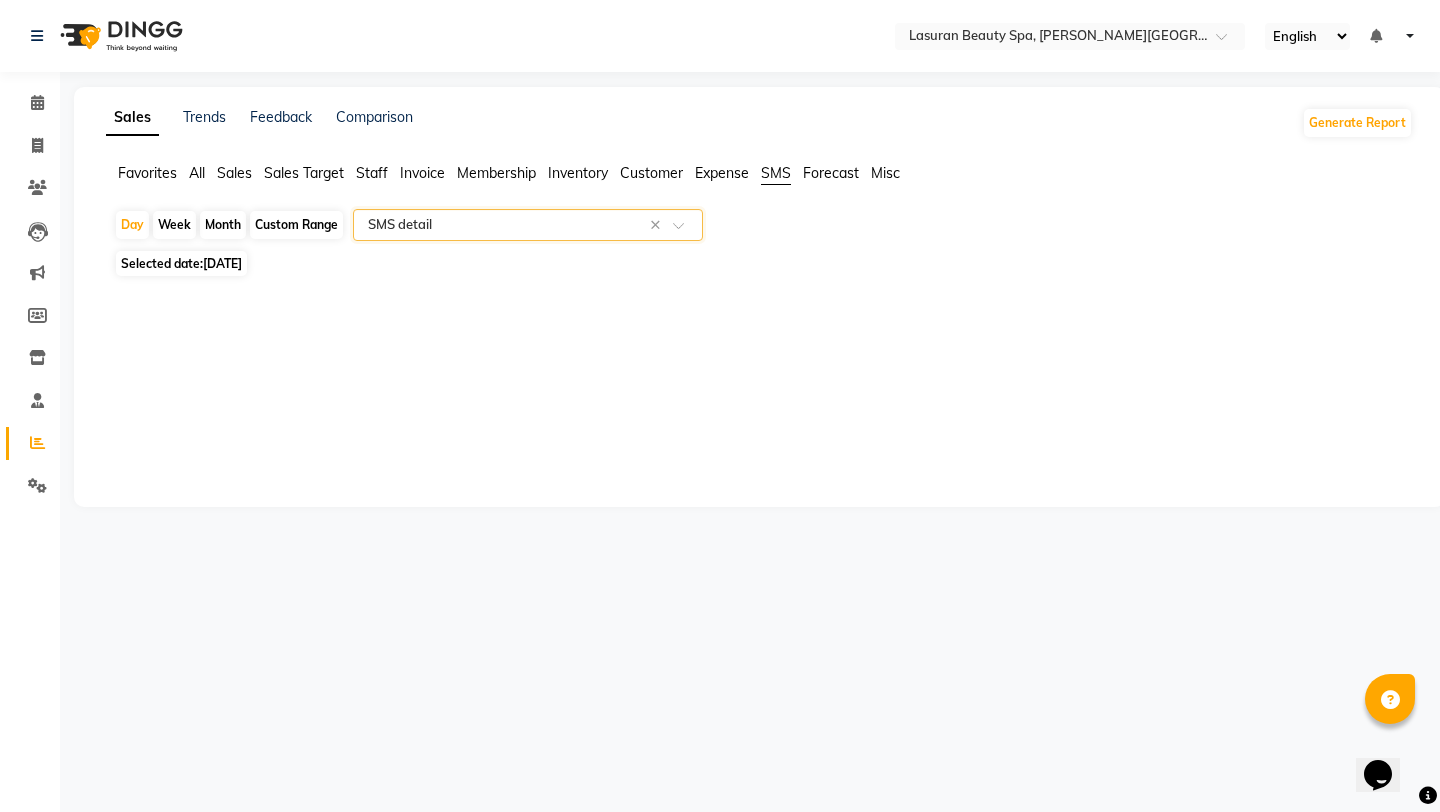 click on "Month" 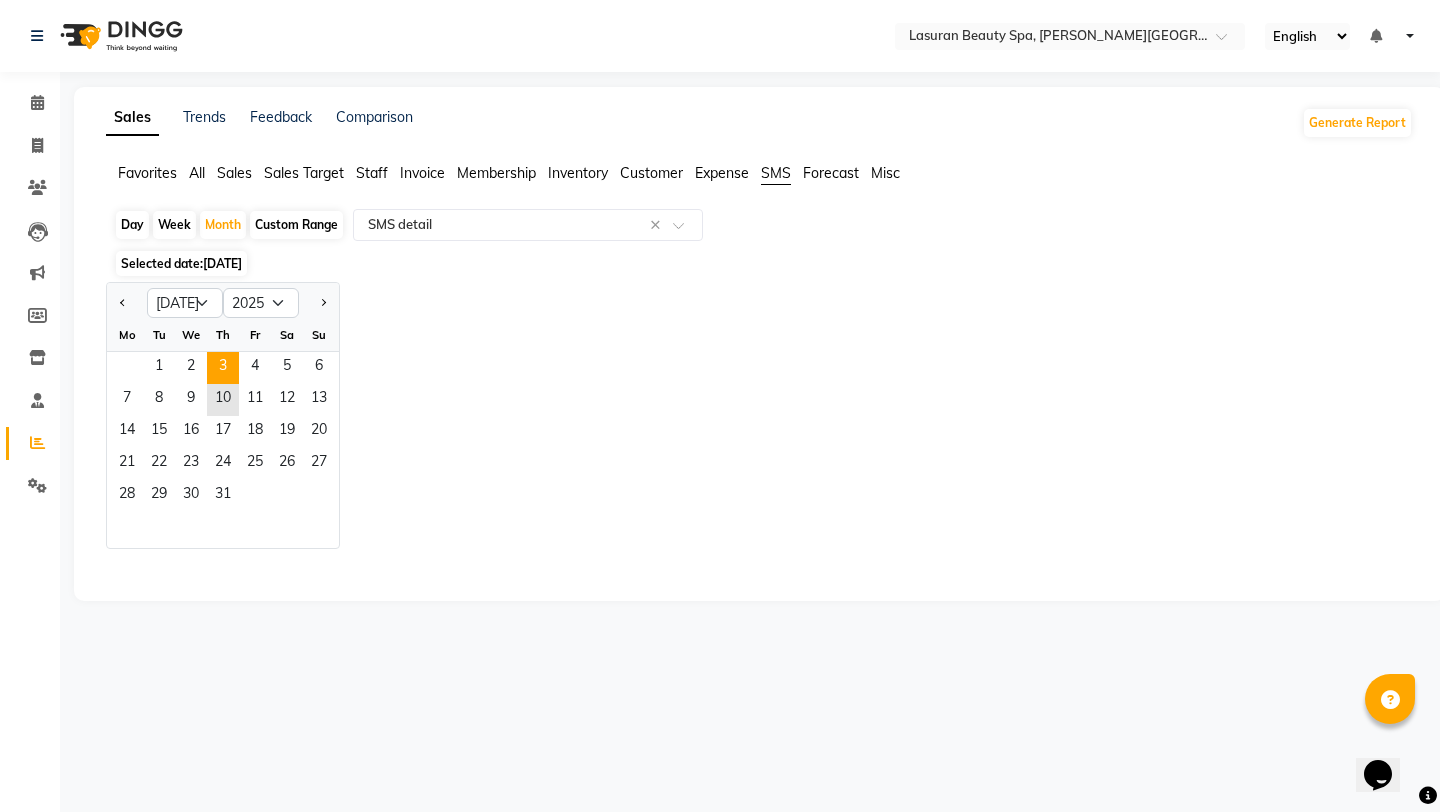 click on "3" 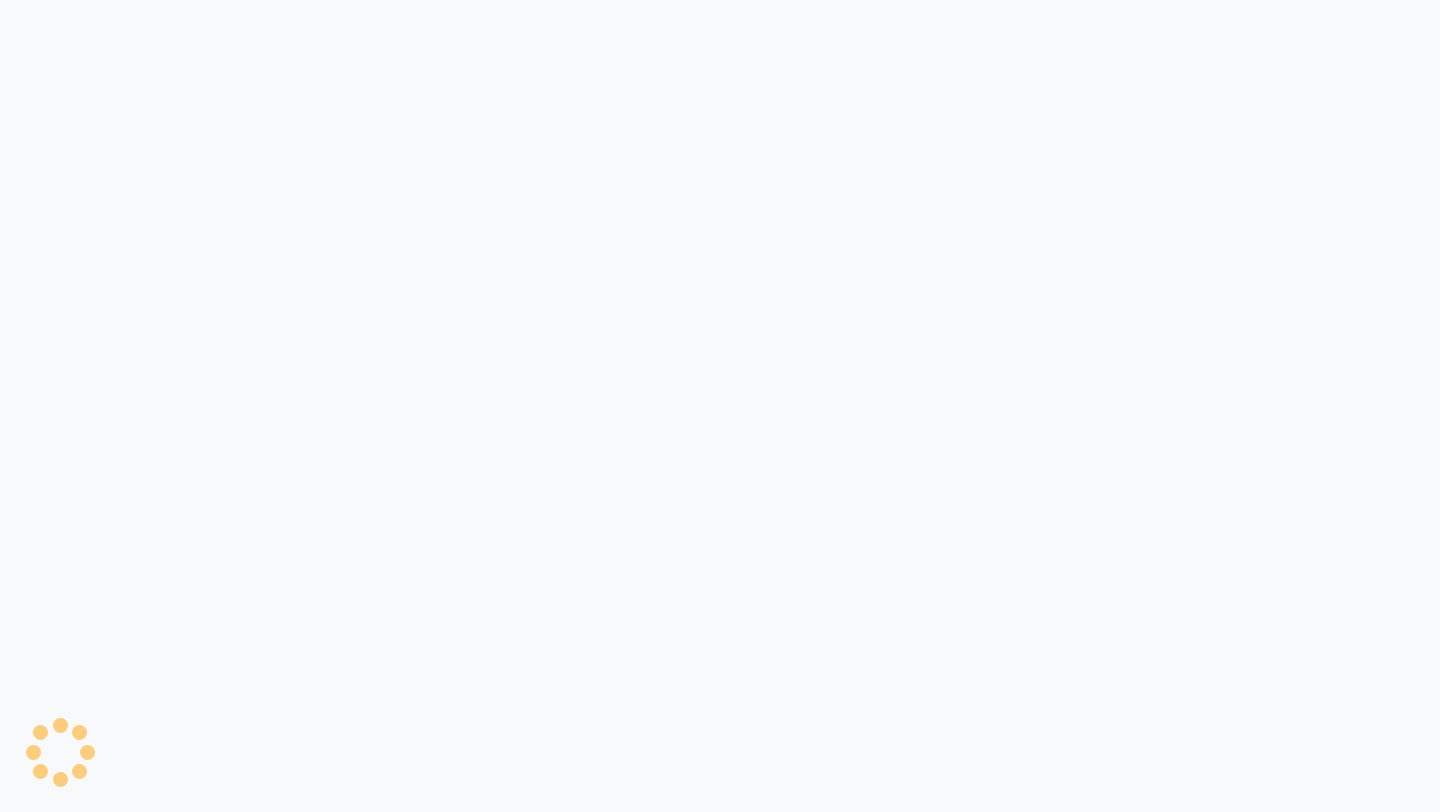scroll, scrollTop: 0, scrollLeft: 0, axis: both 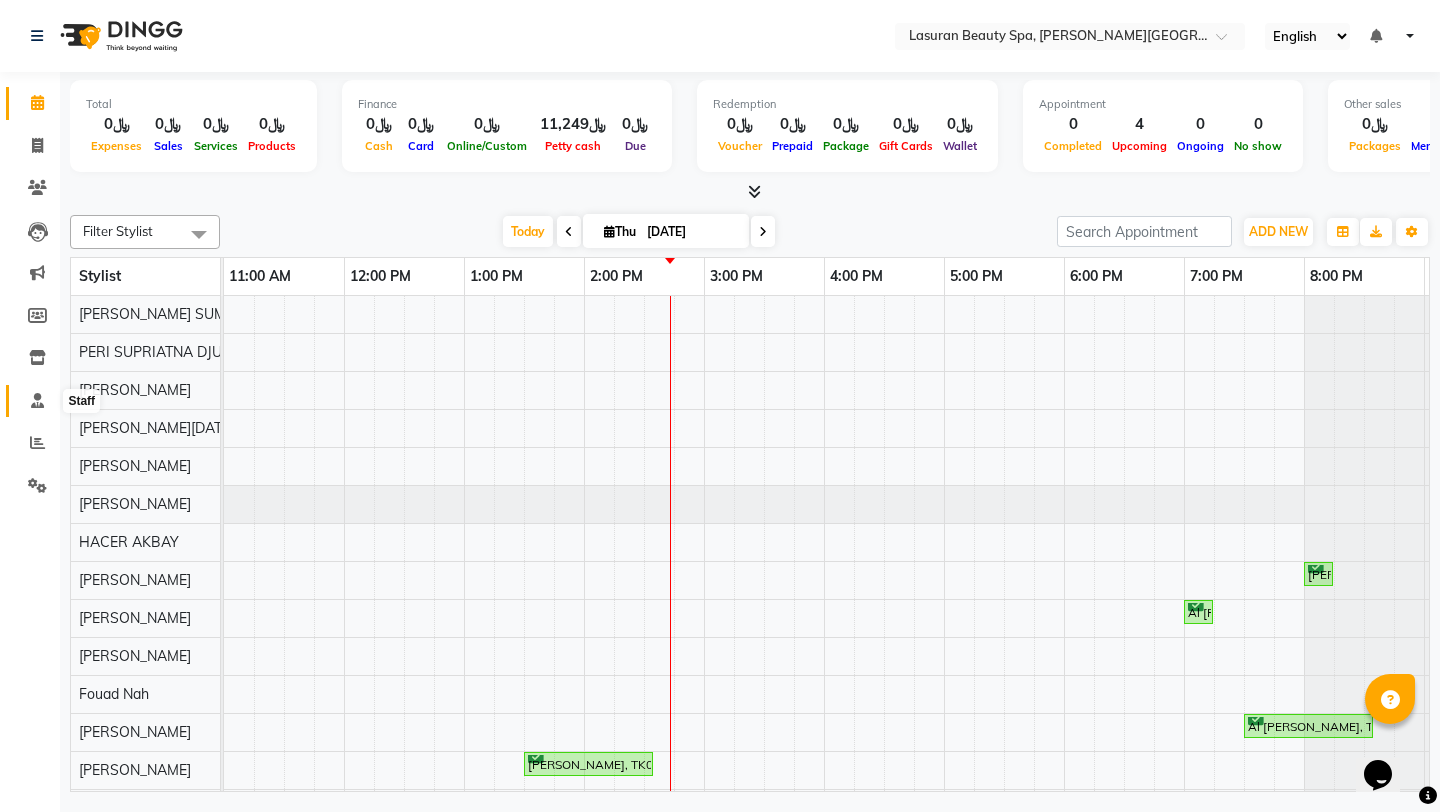 click 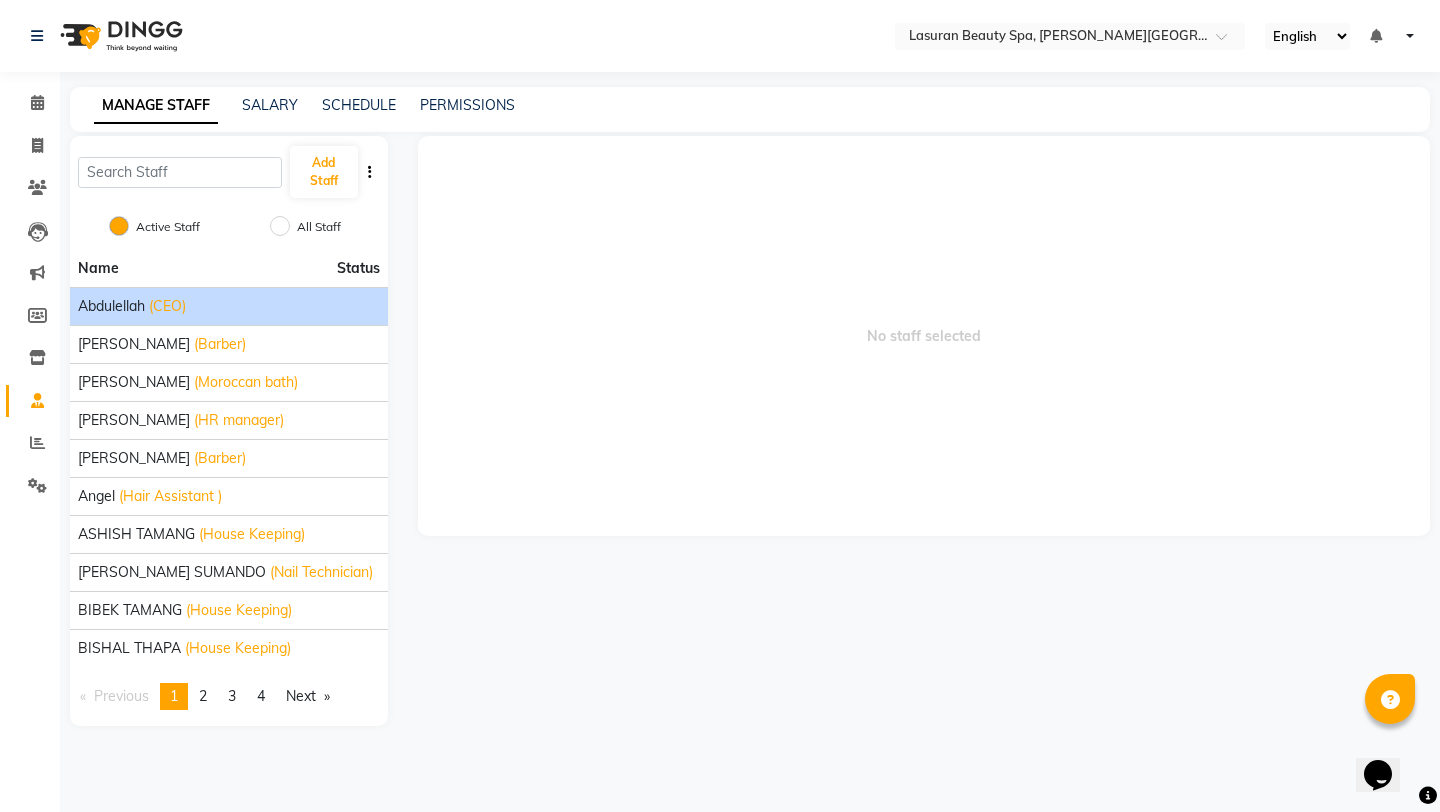 click on "Abdulellah" 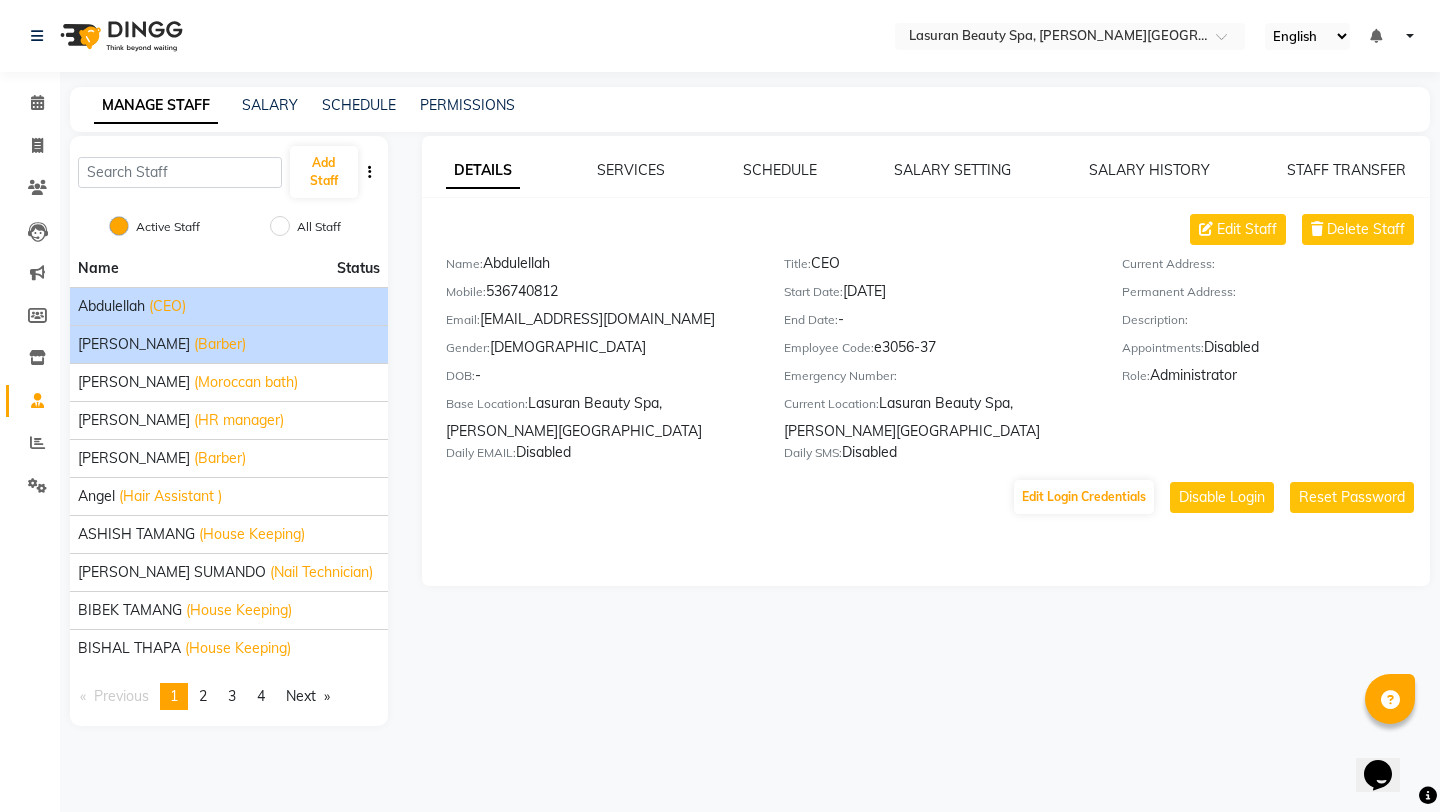 click on "AHMED ALJOHARY (Barber)" 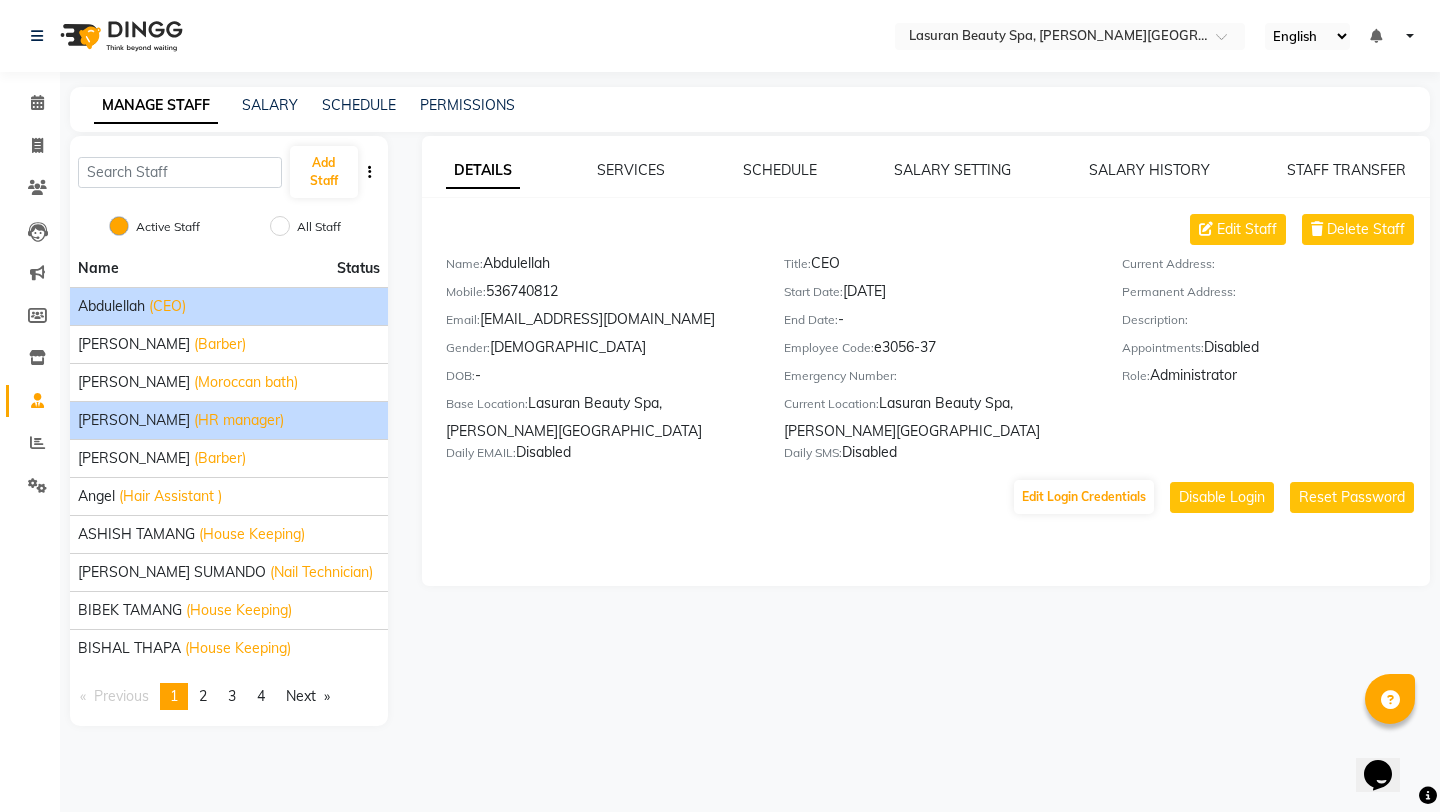 click on "Albara Alghanem" 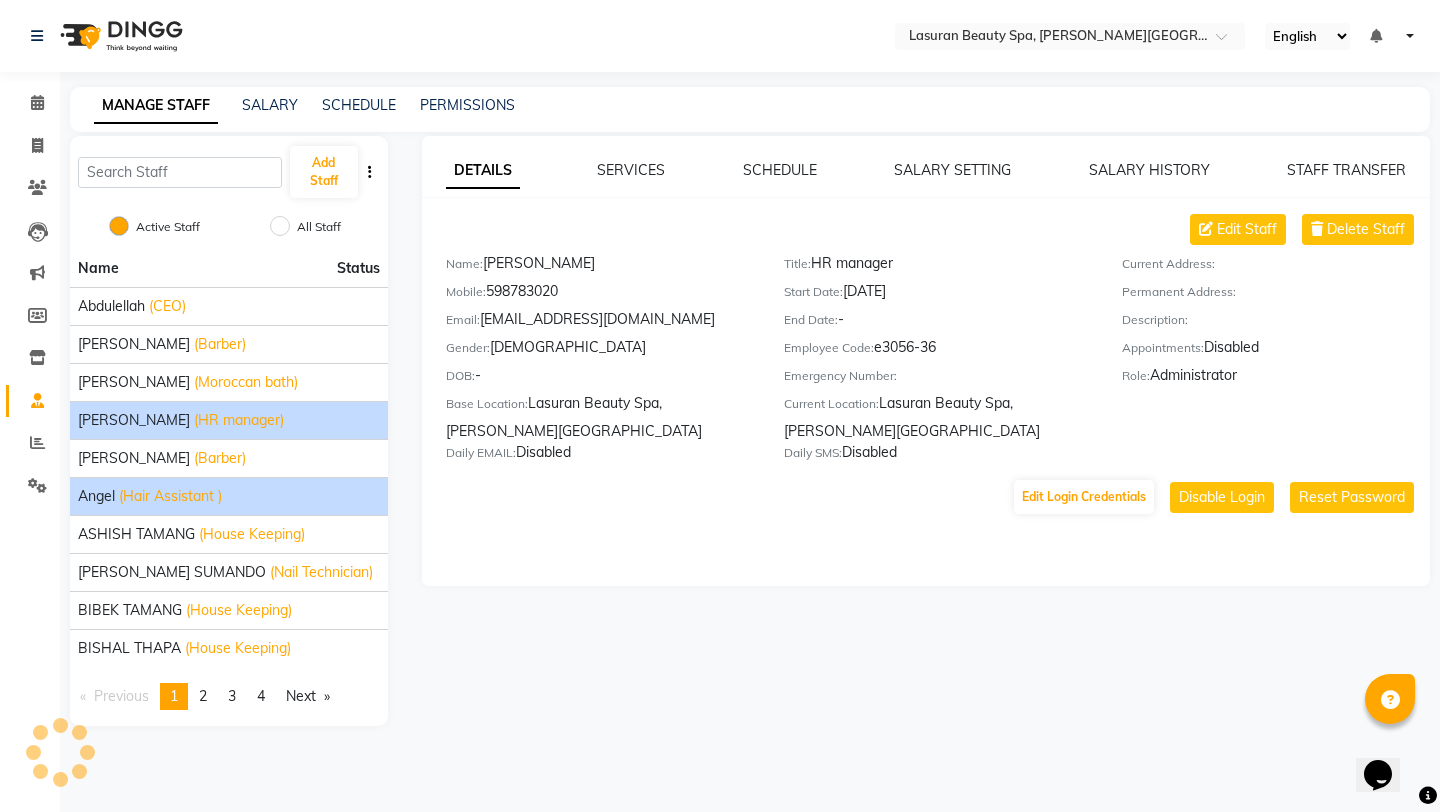 click on "Angel (Hair Assistant )" 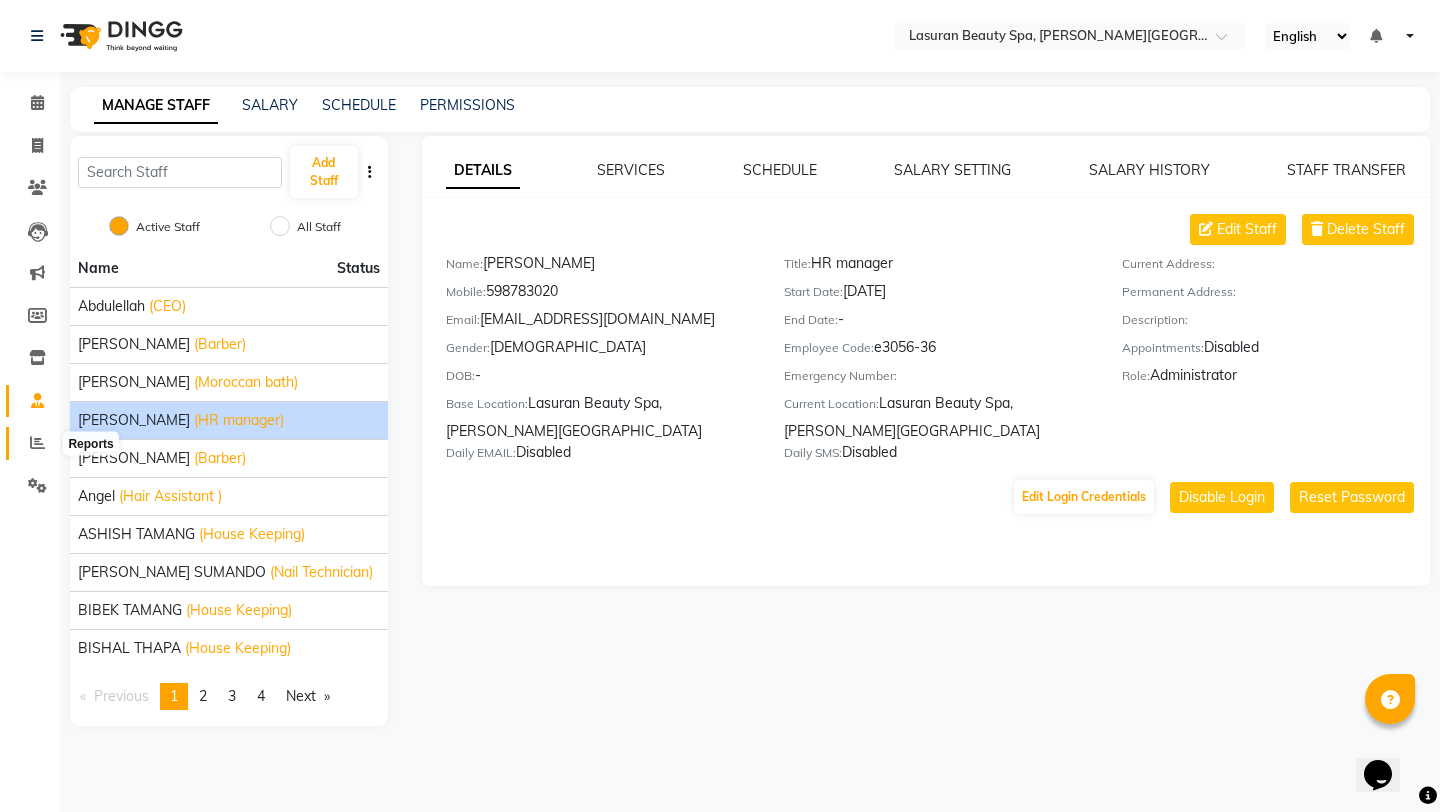 click 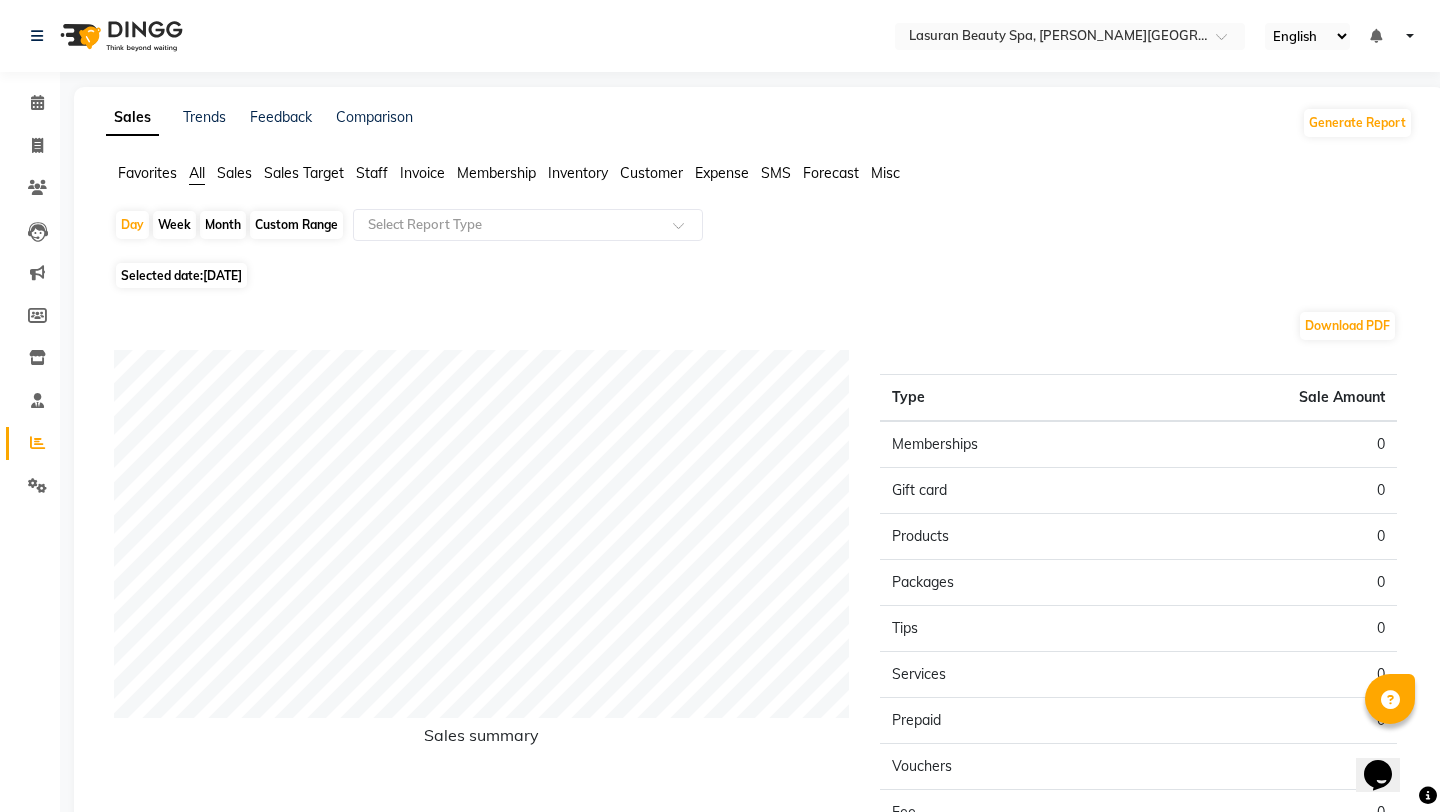 click on "SMS" 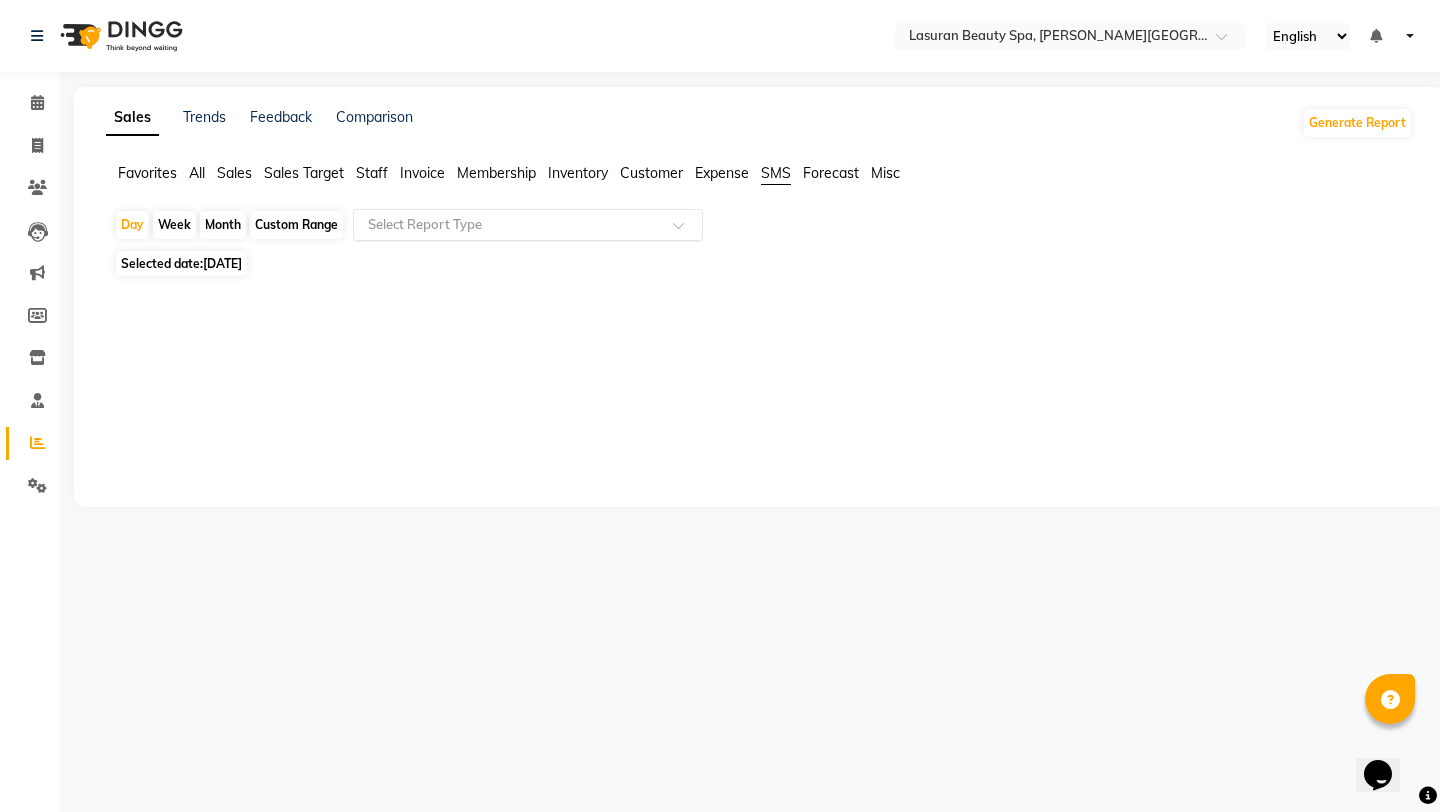 click 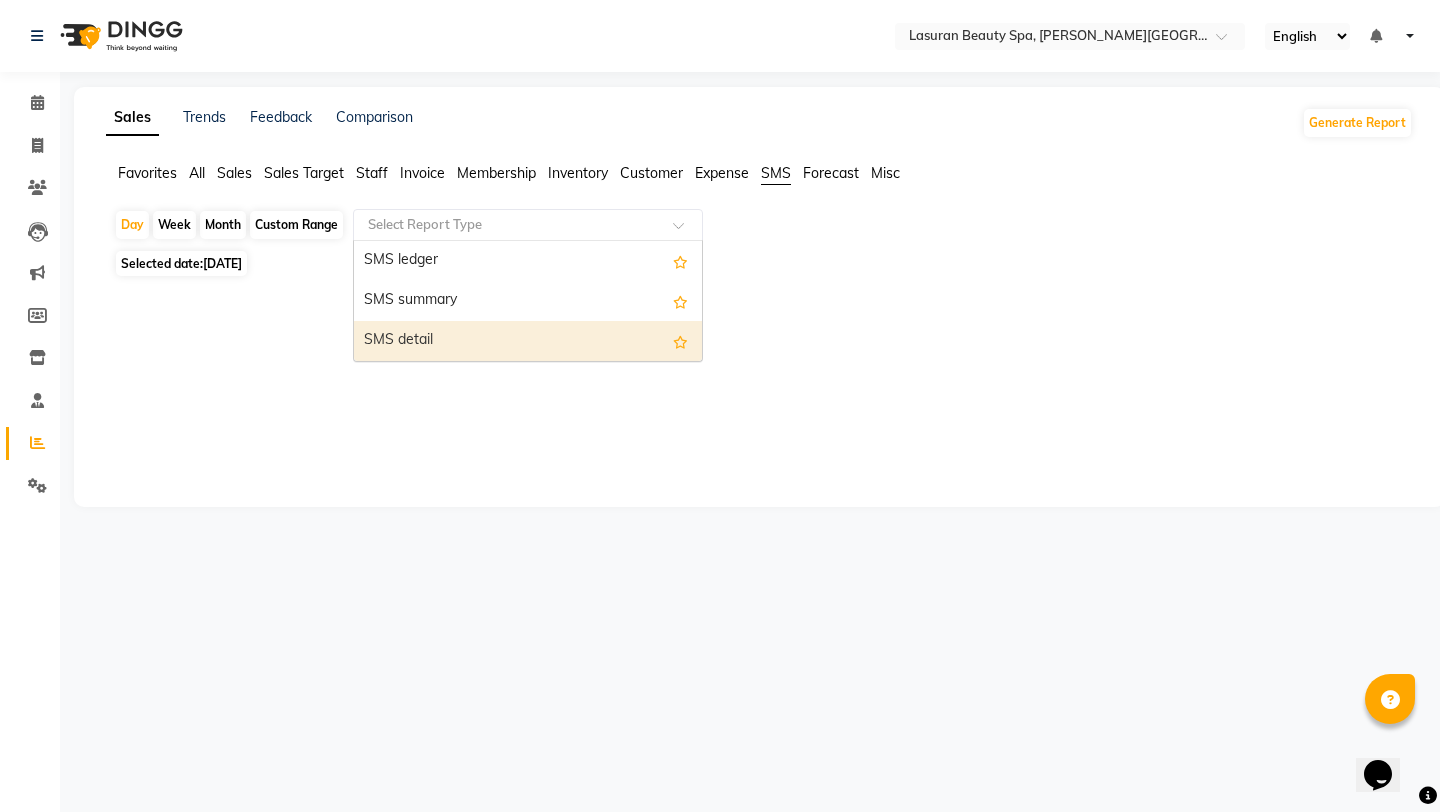 click on "SMS detail" at bounding box center [528, 341] 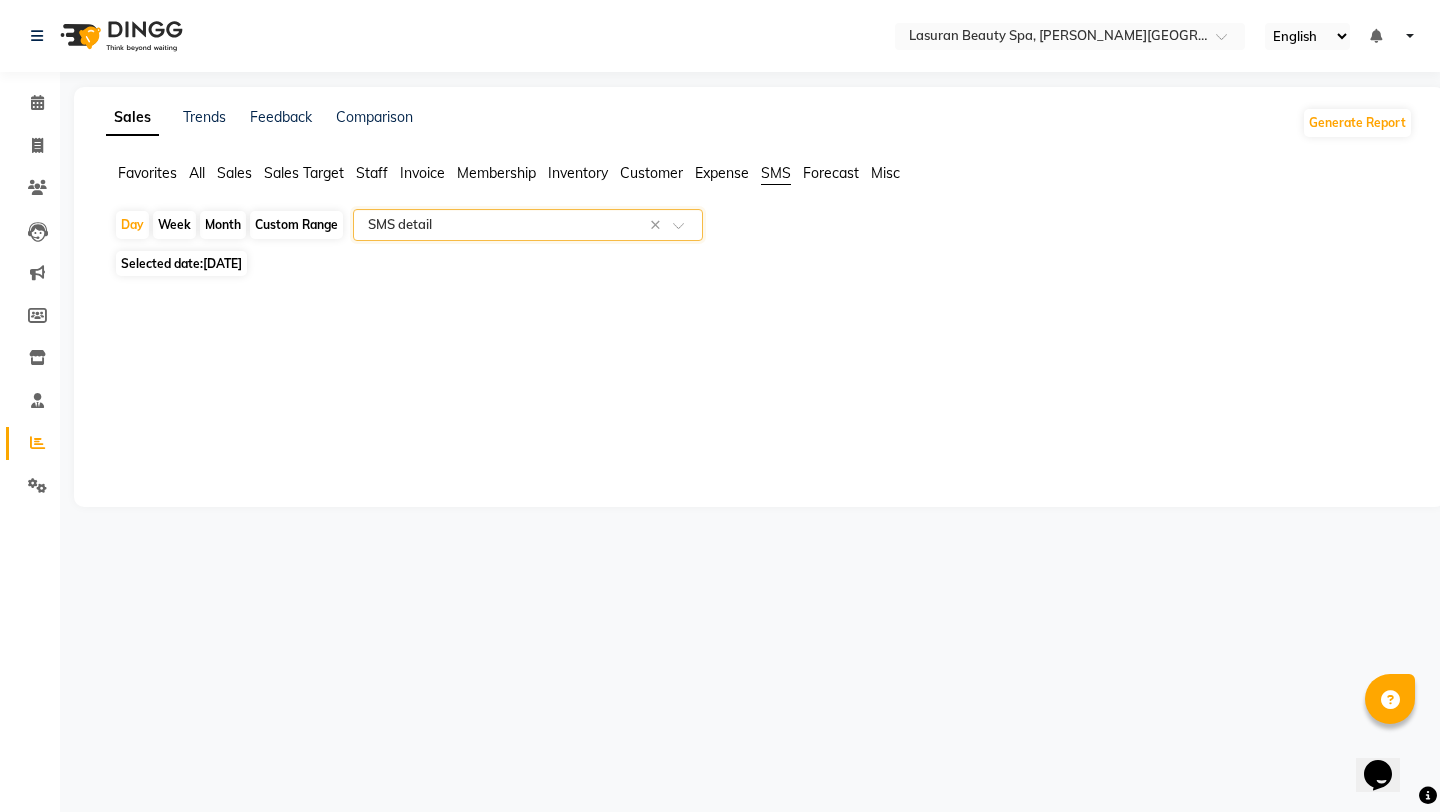 click on "Month" 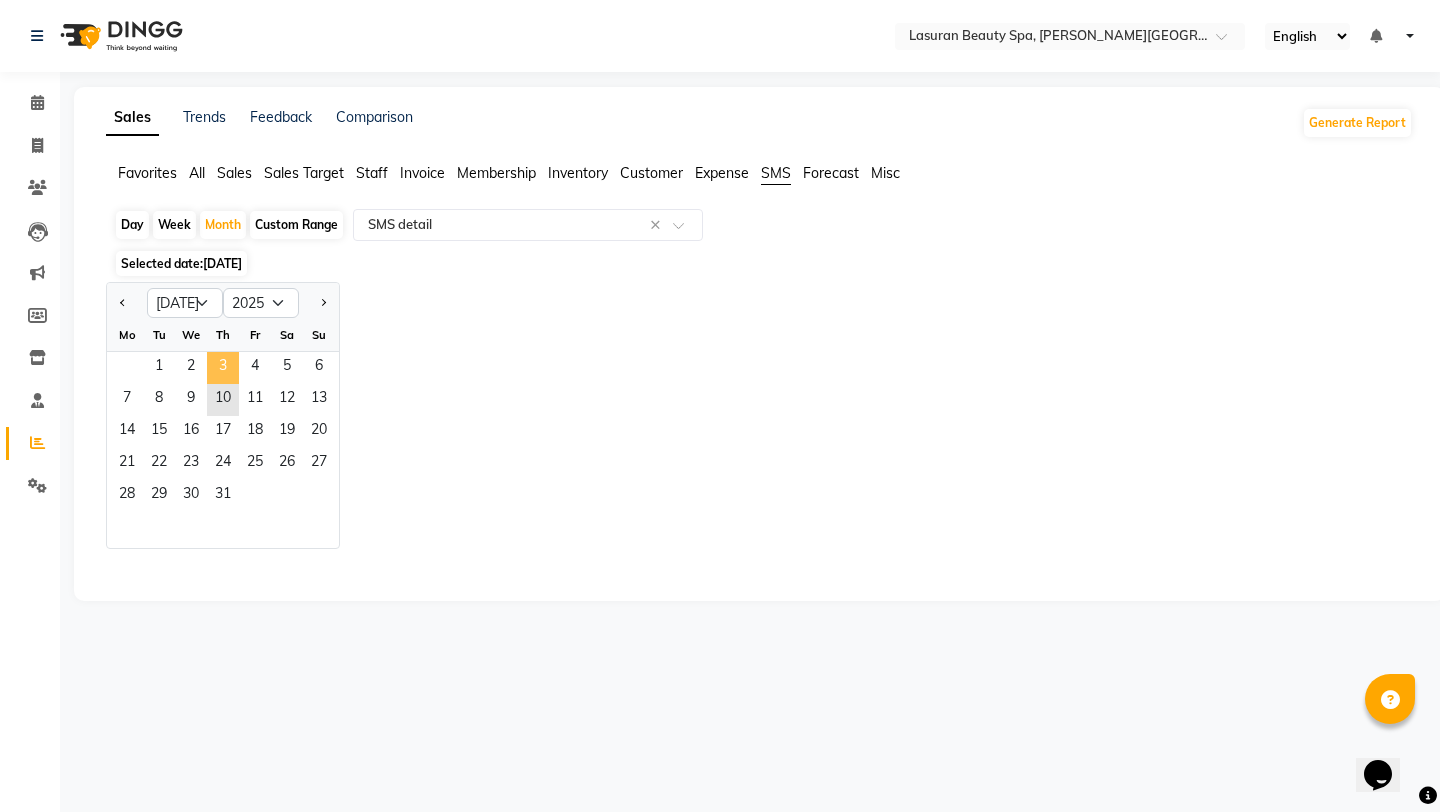 click on "3" 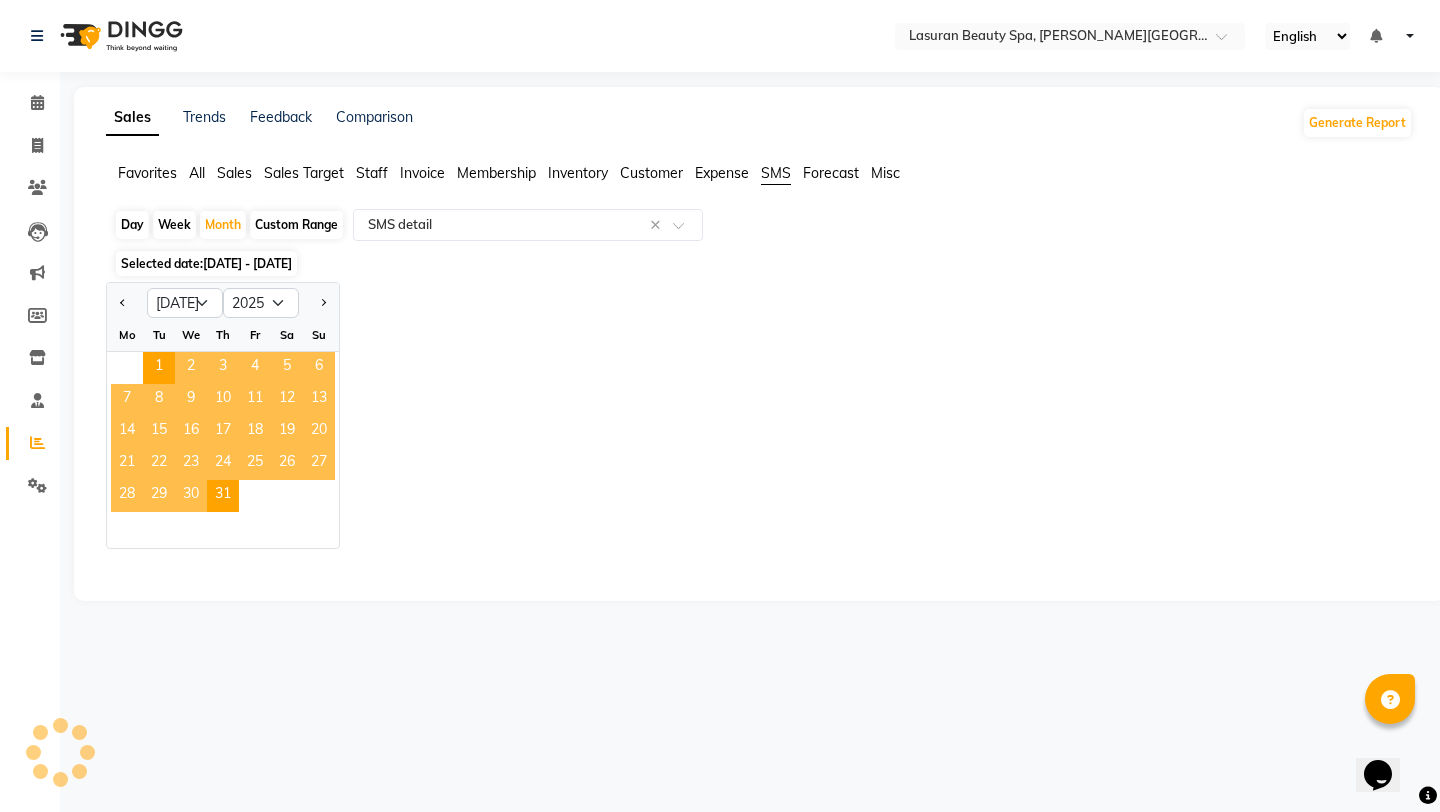 select on "filtered_report" 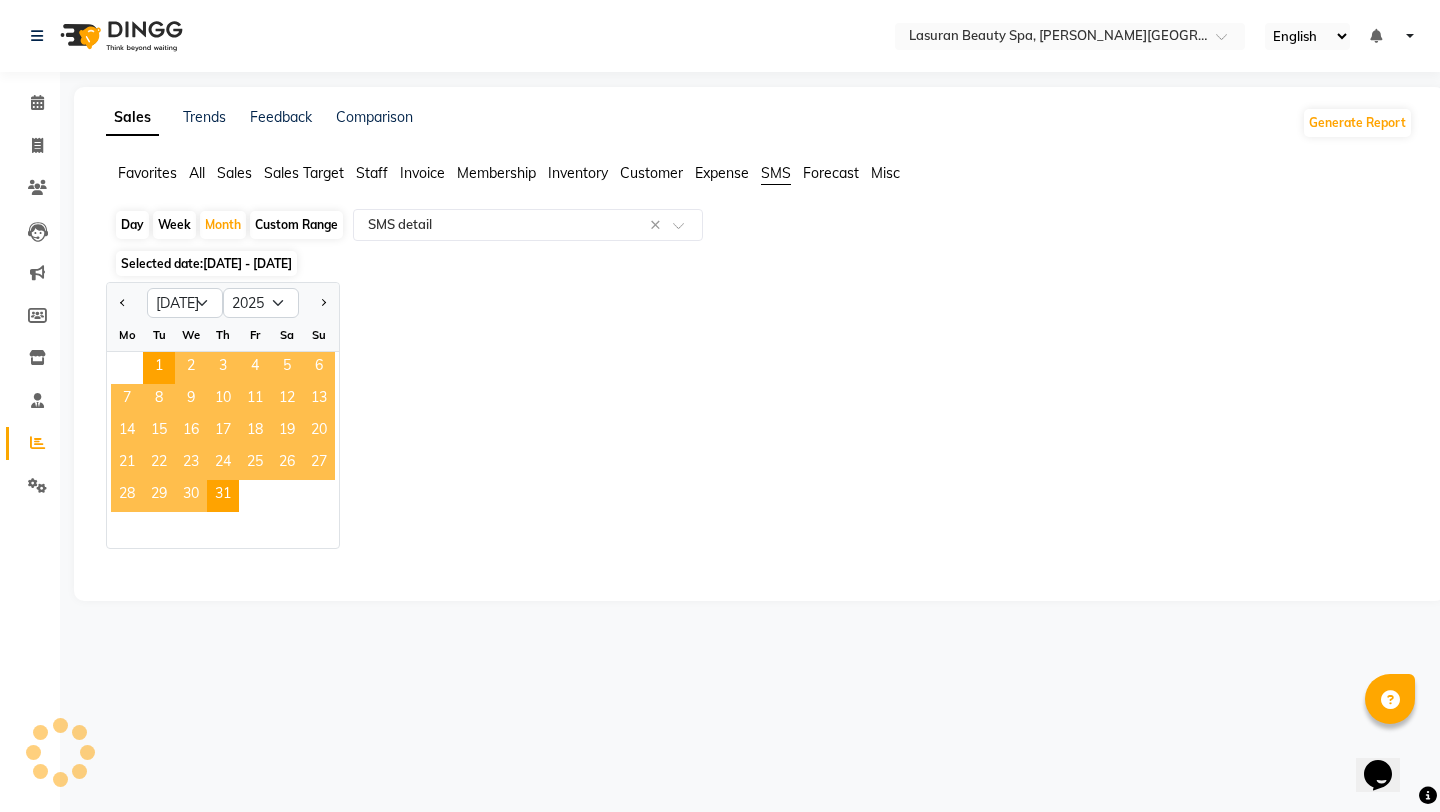 select on "pdf" 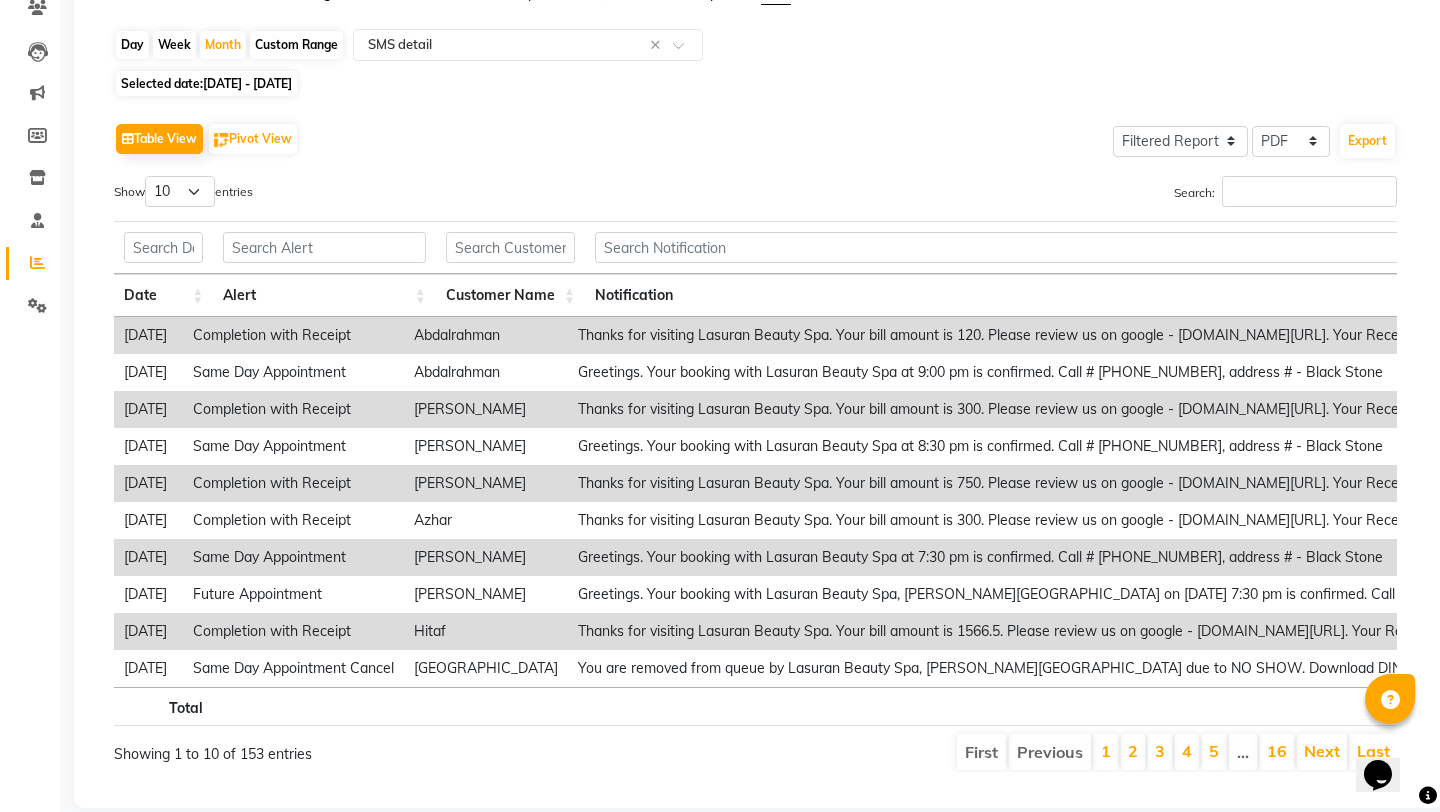 scroll, scrollTop: 185, scrollLeft: 0, axis: vertical 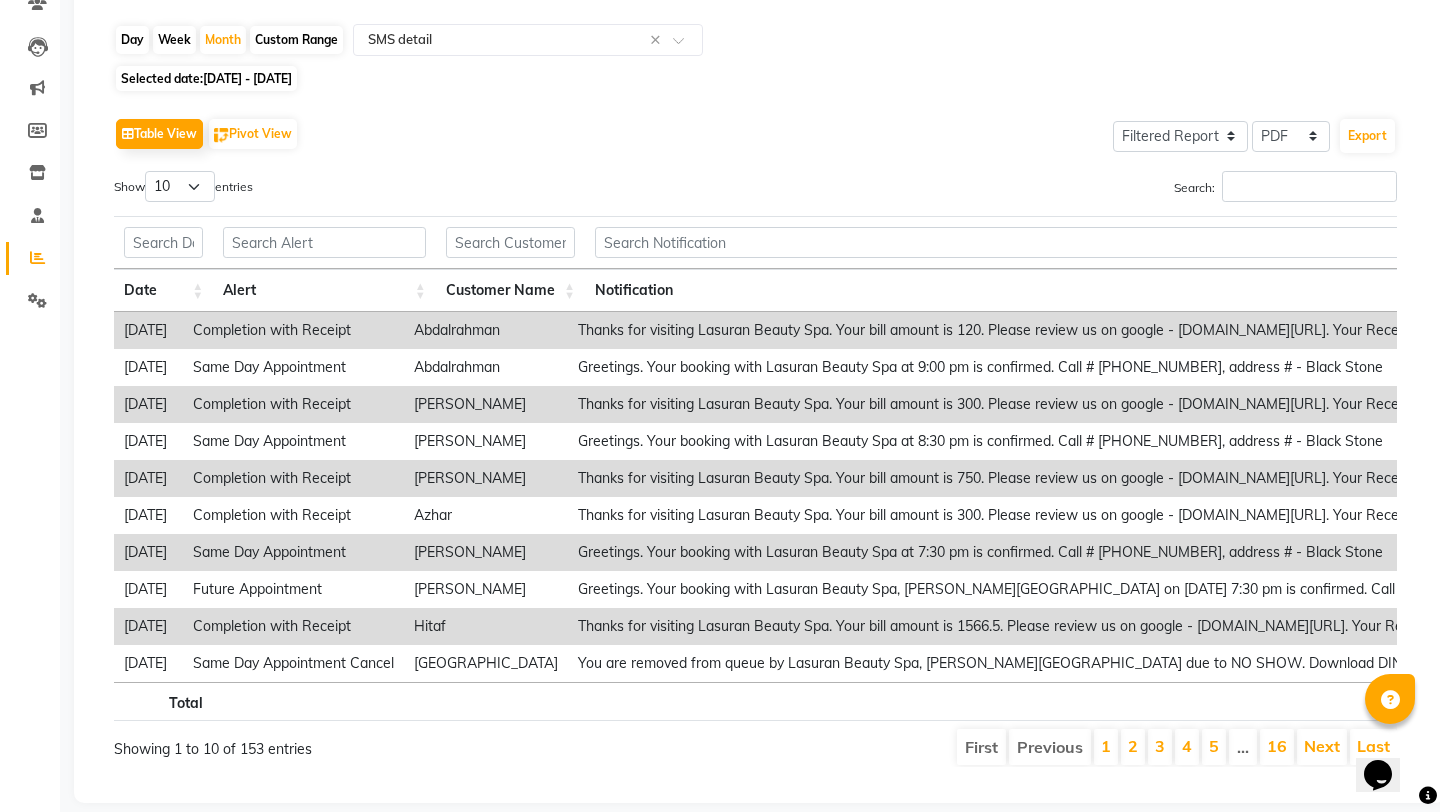 click on "Customer Name" at bounding box center [510, 290] 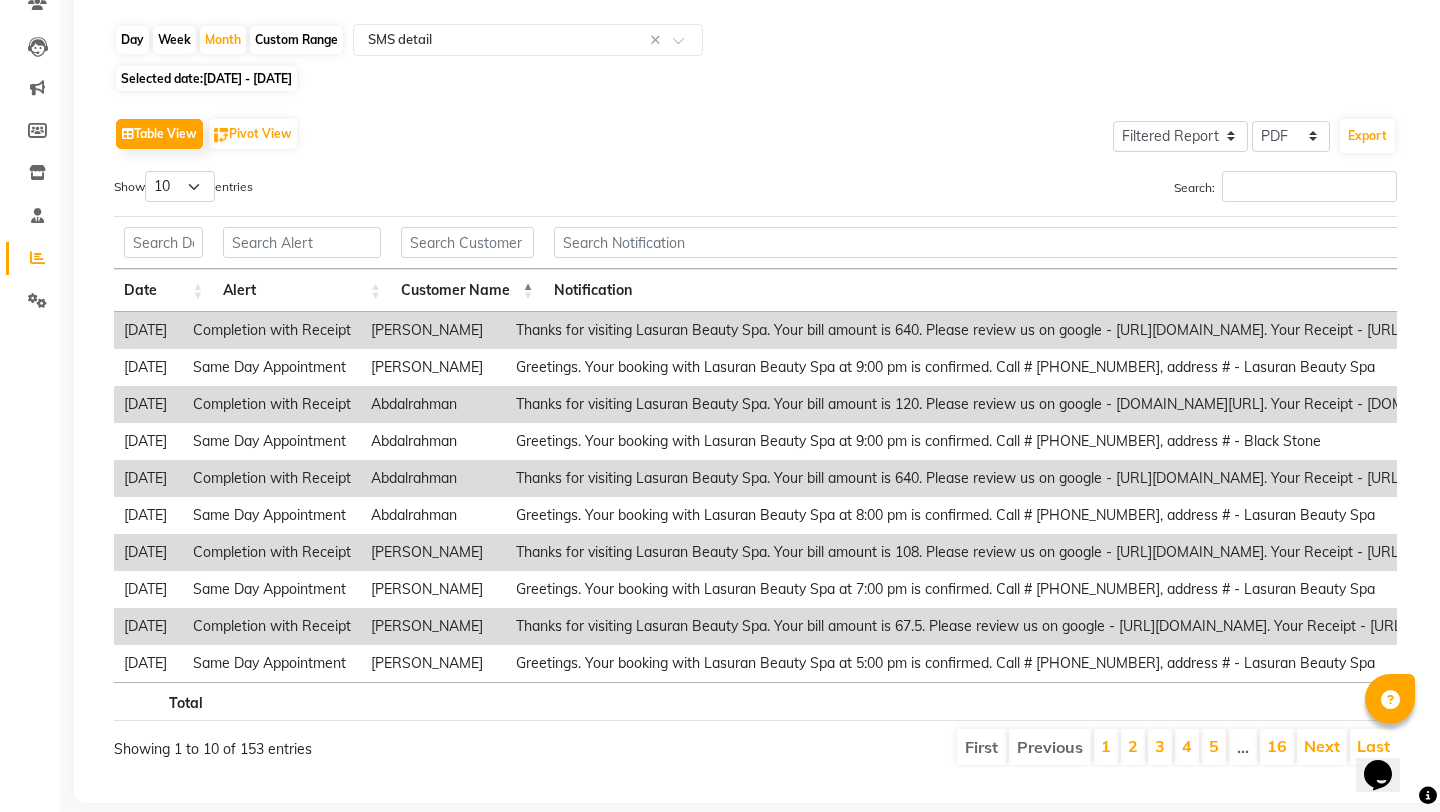 scroll, scrollTop: 0, scrollLeft: 118, axis: horizontal 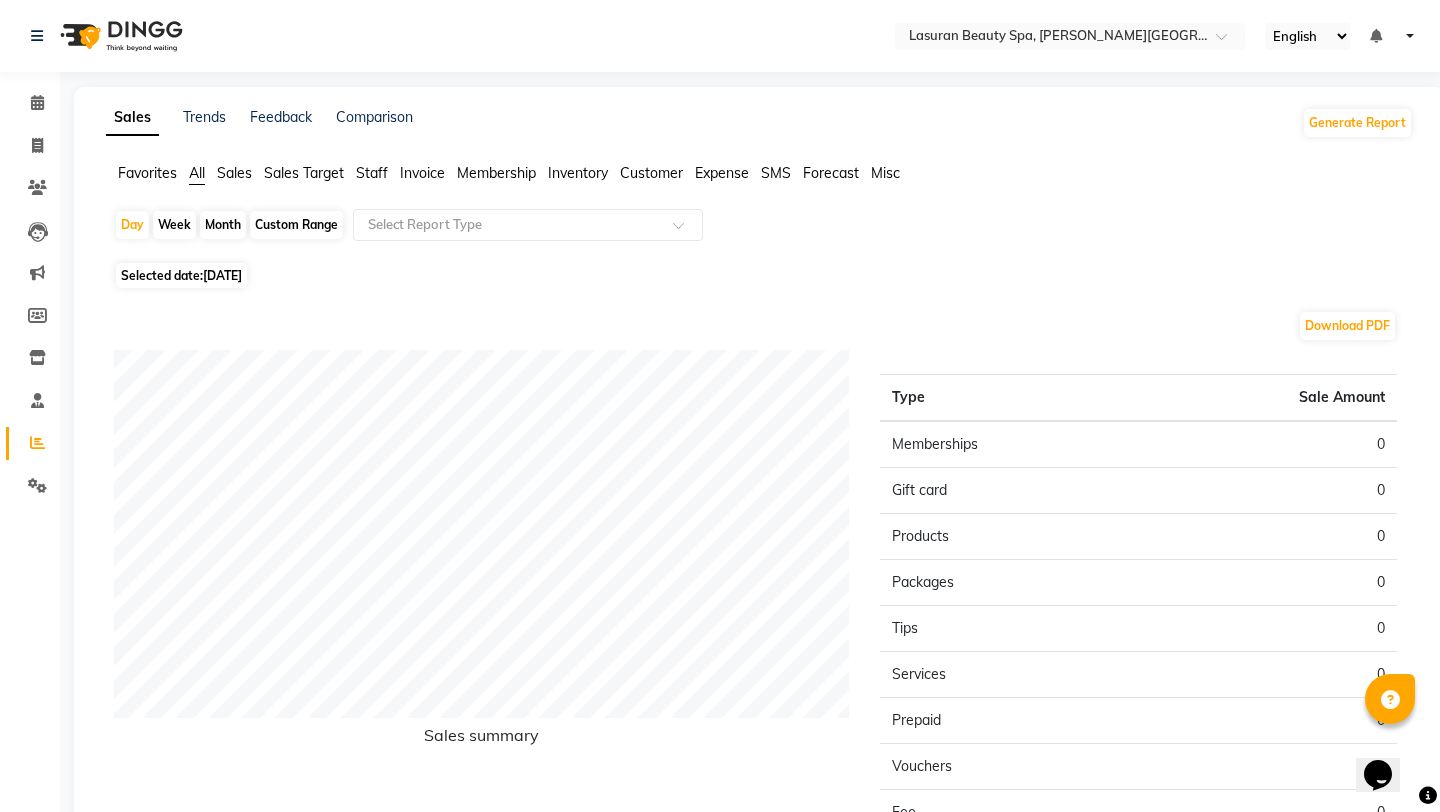 click on "SMS" 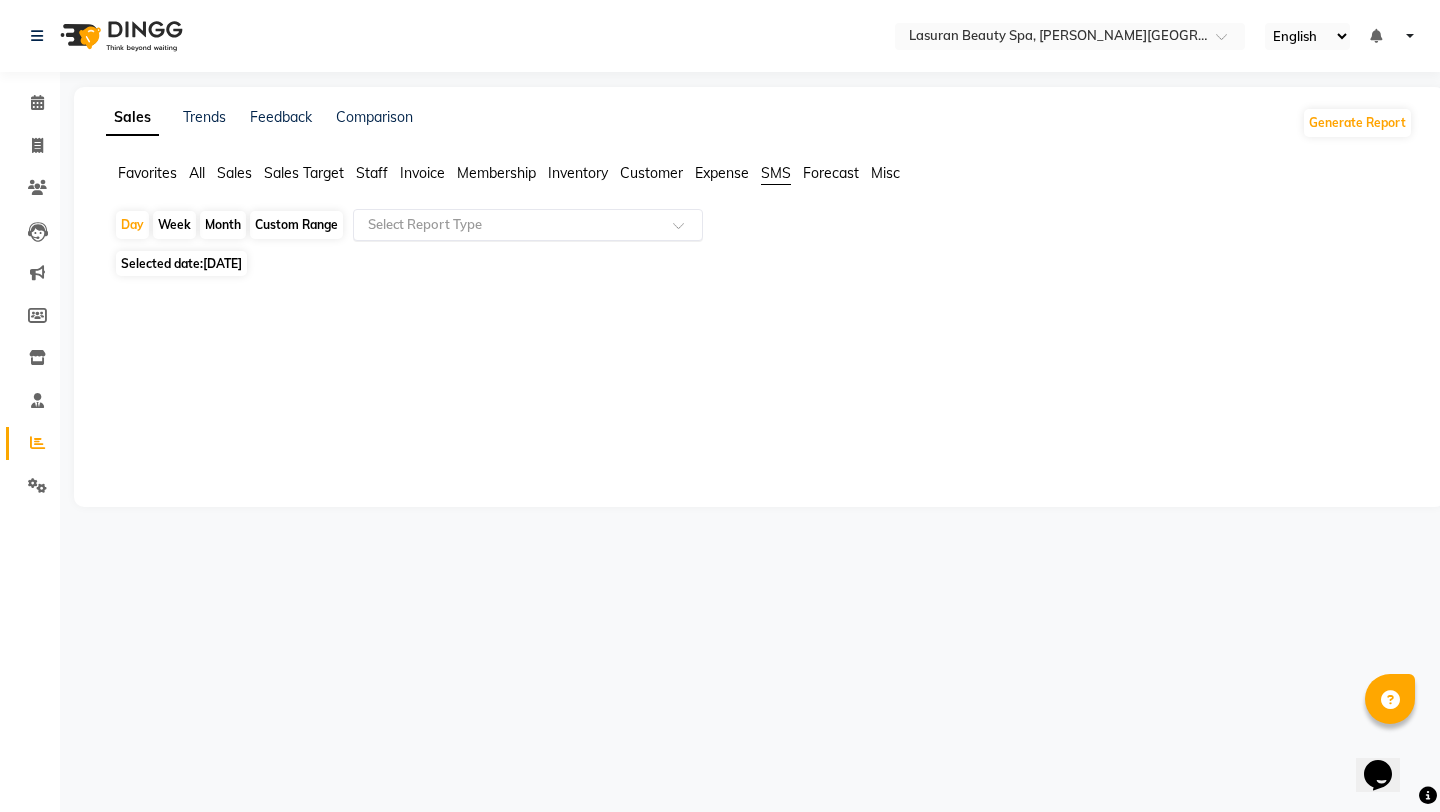 click 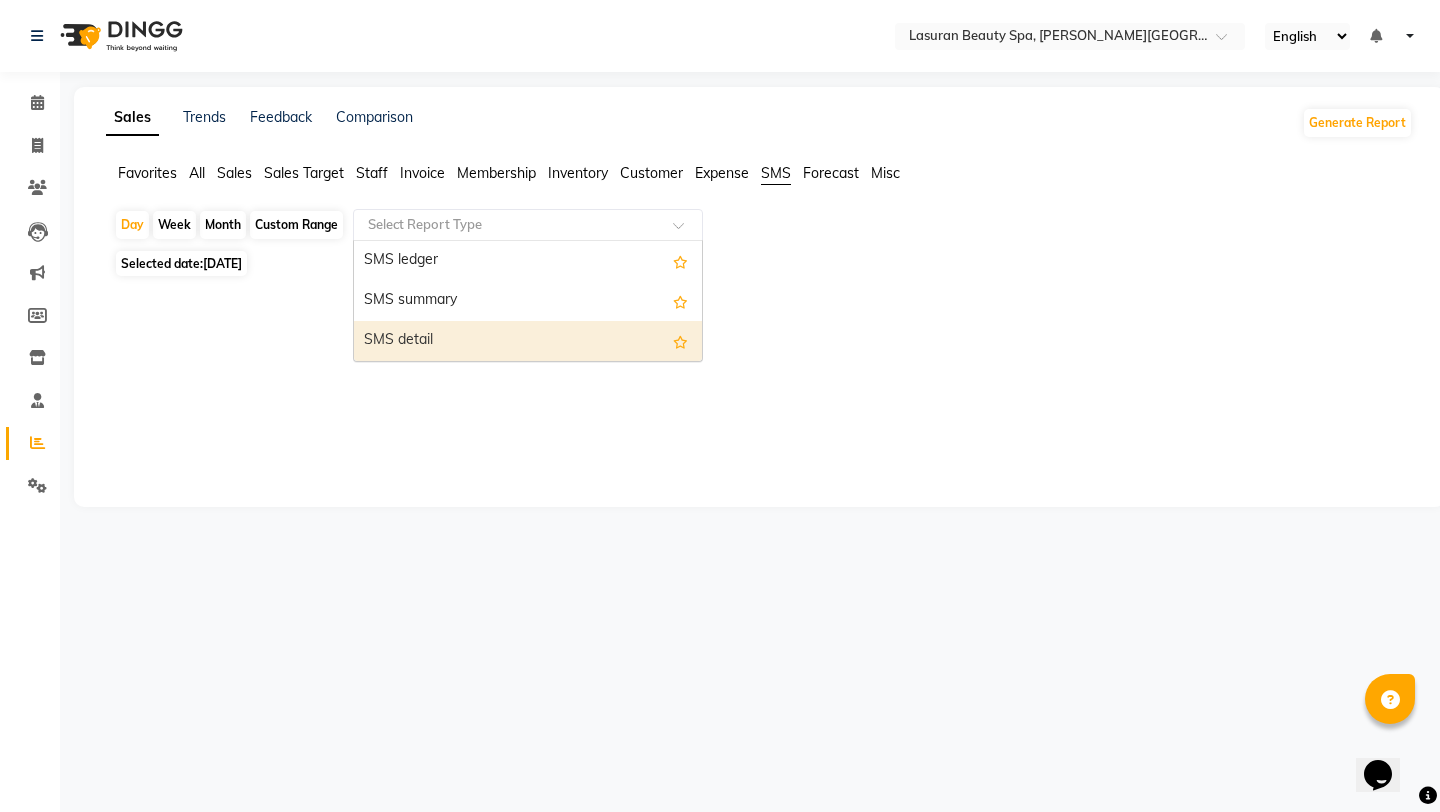 click on "SMS detail" at bounding box center (528, 341) 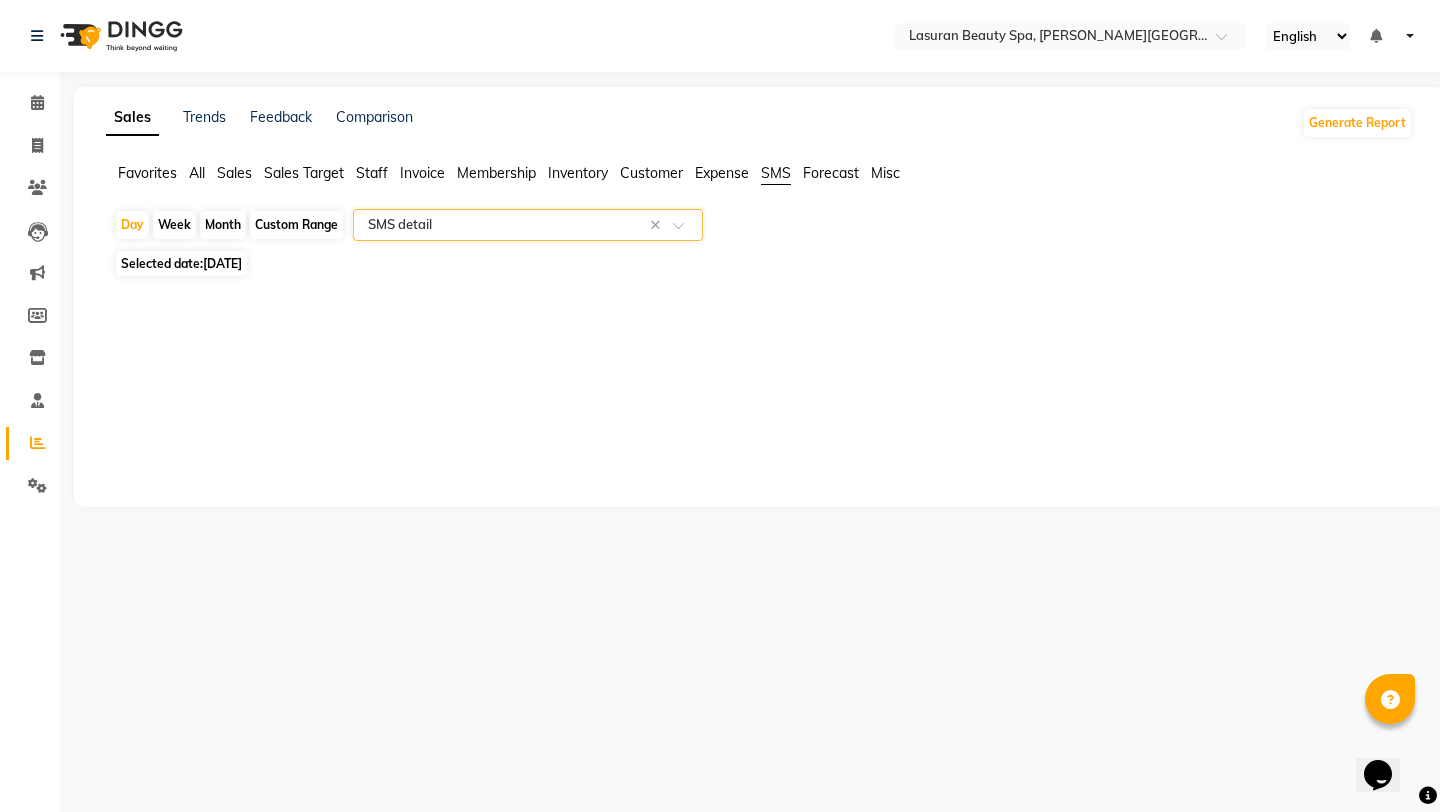 click on "Month" 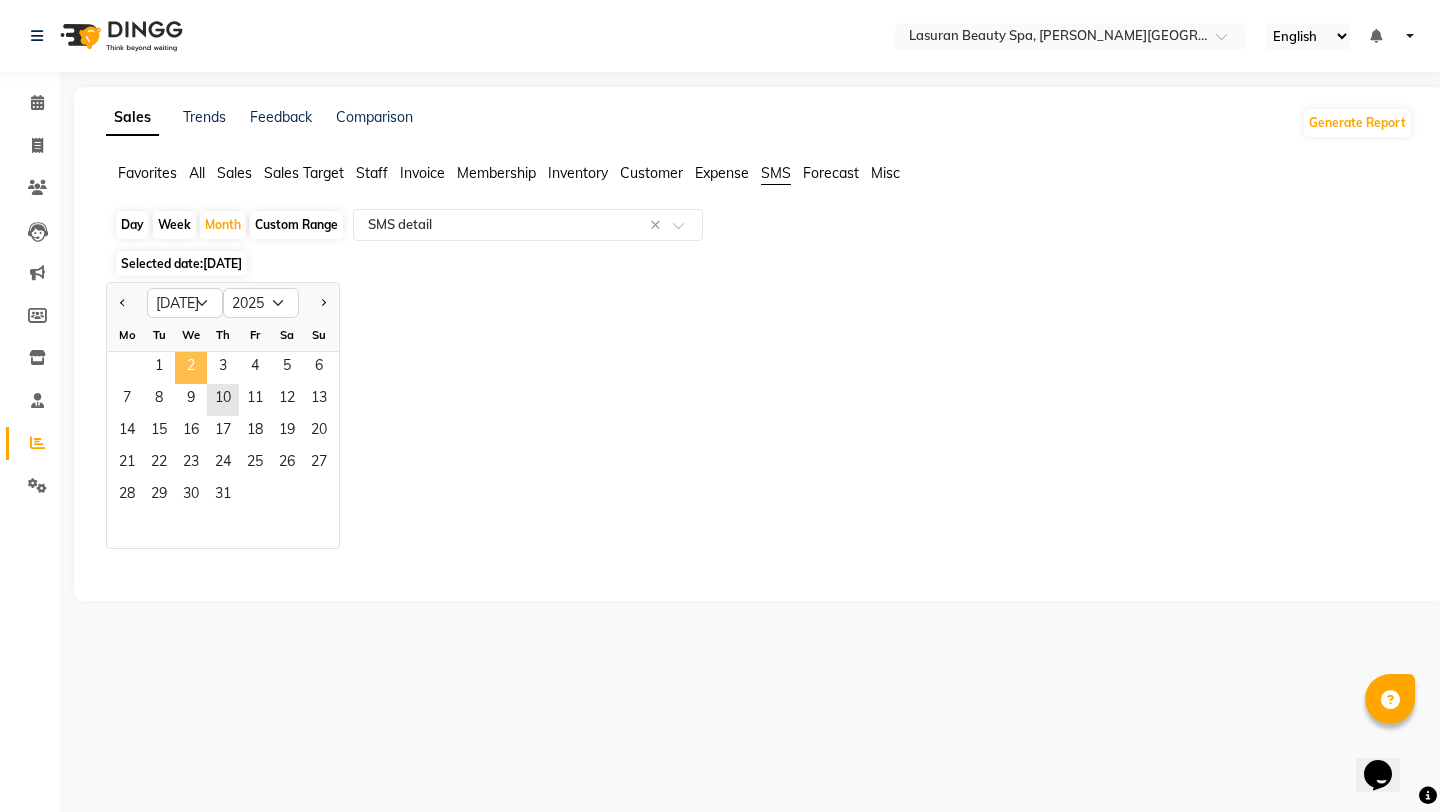 click on "2" 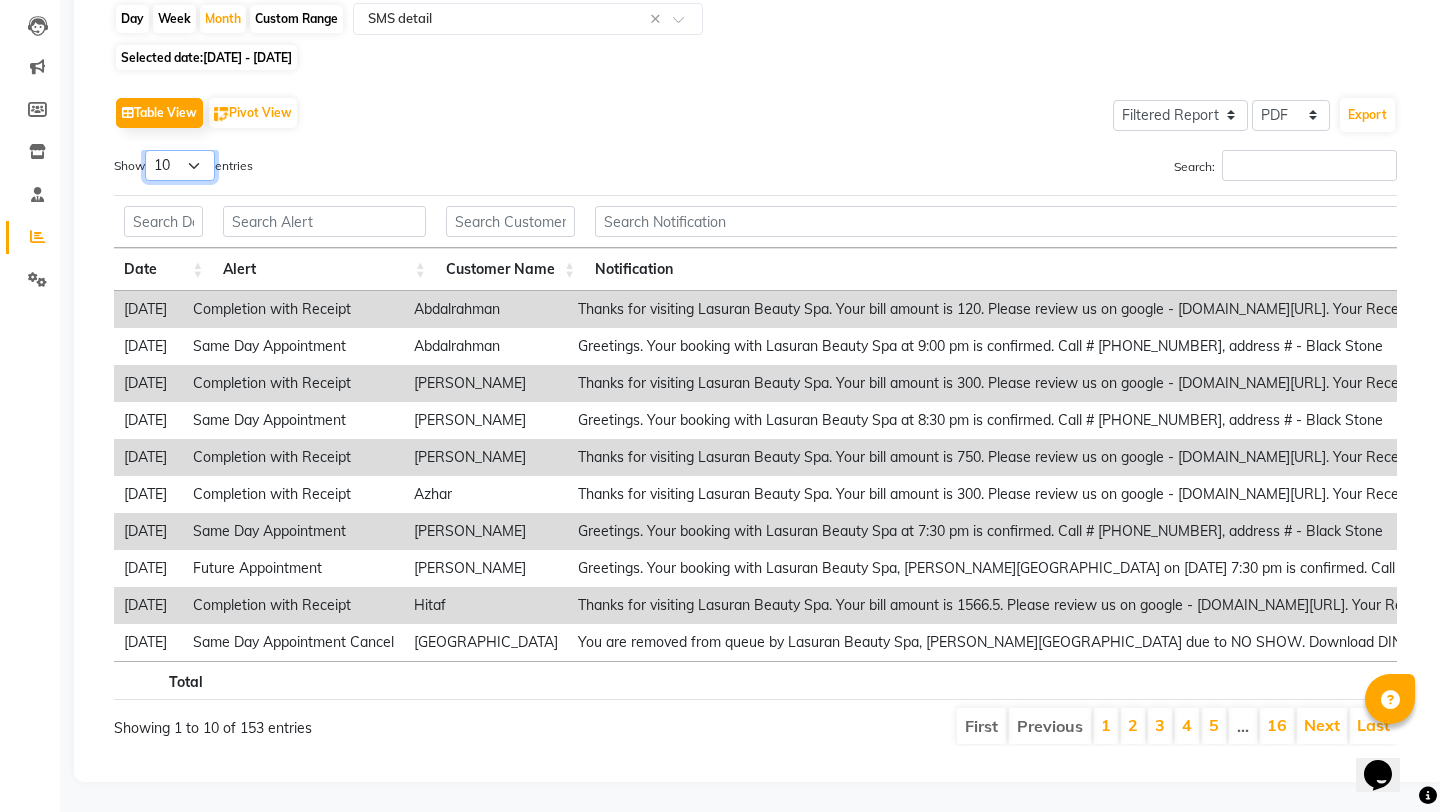 click on "10 25 50 100" at bounding box center (180, 165) 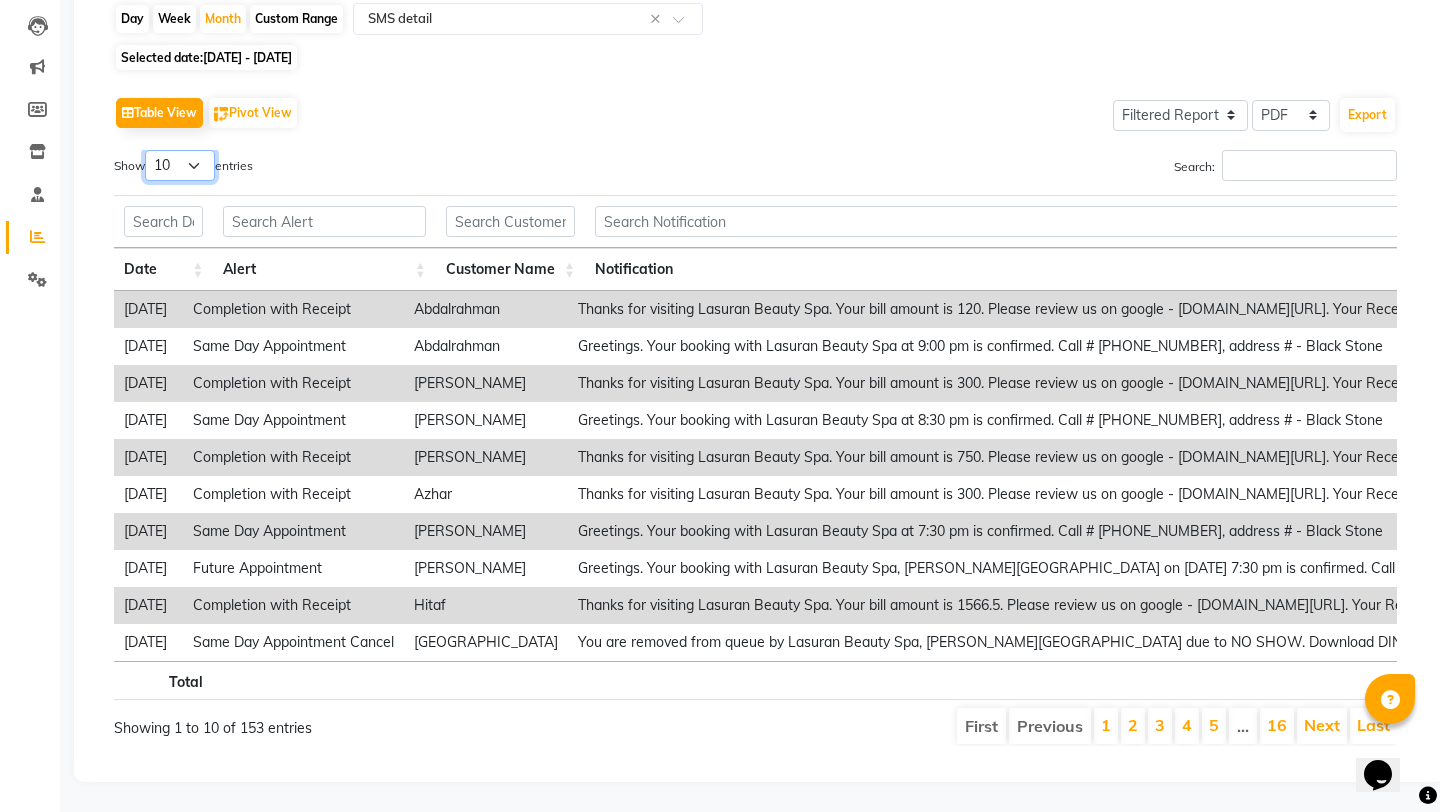 select on "100" 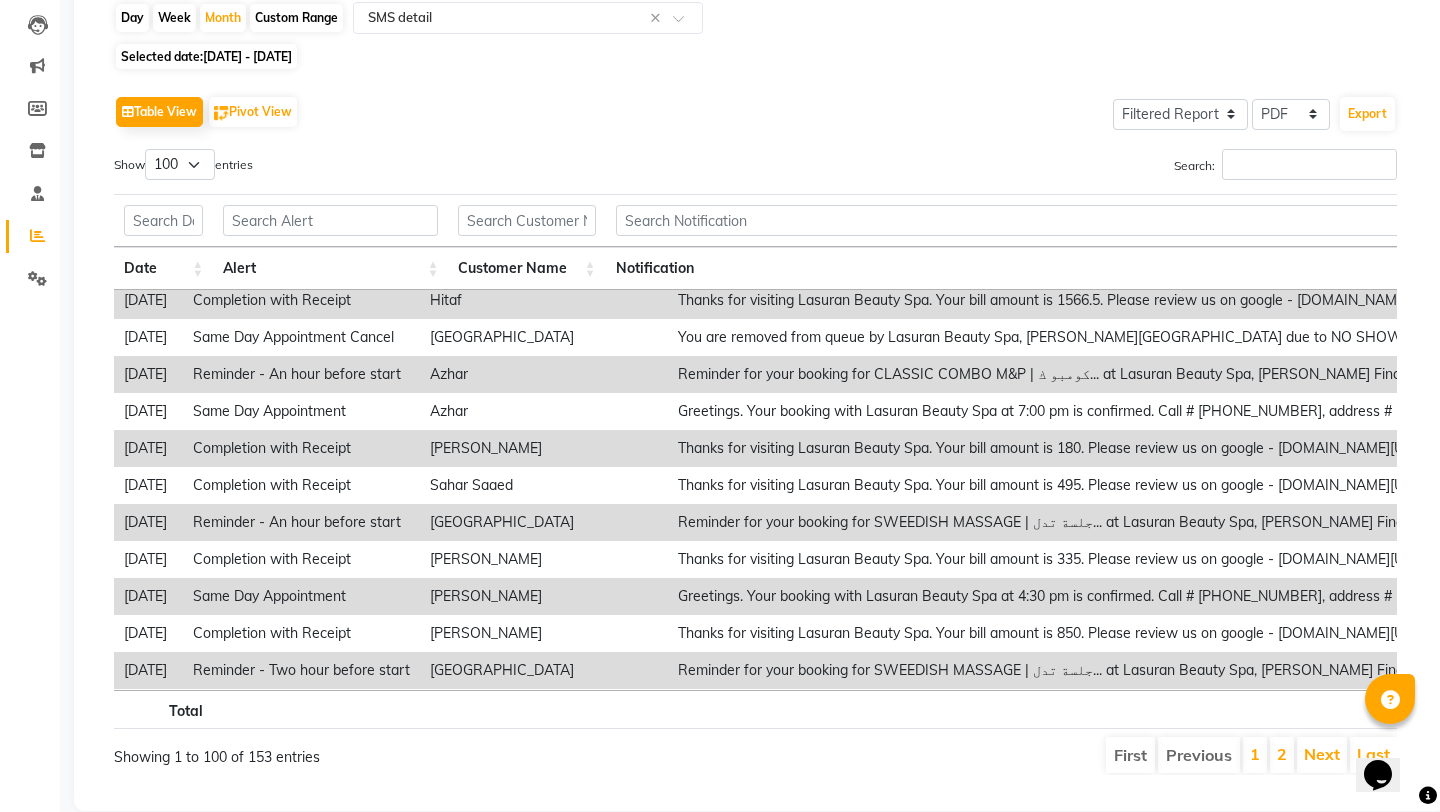 click on "Customer Name" at bounding box center (526, 268) 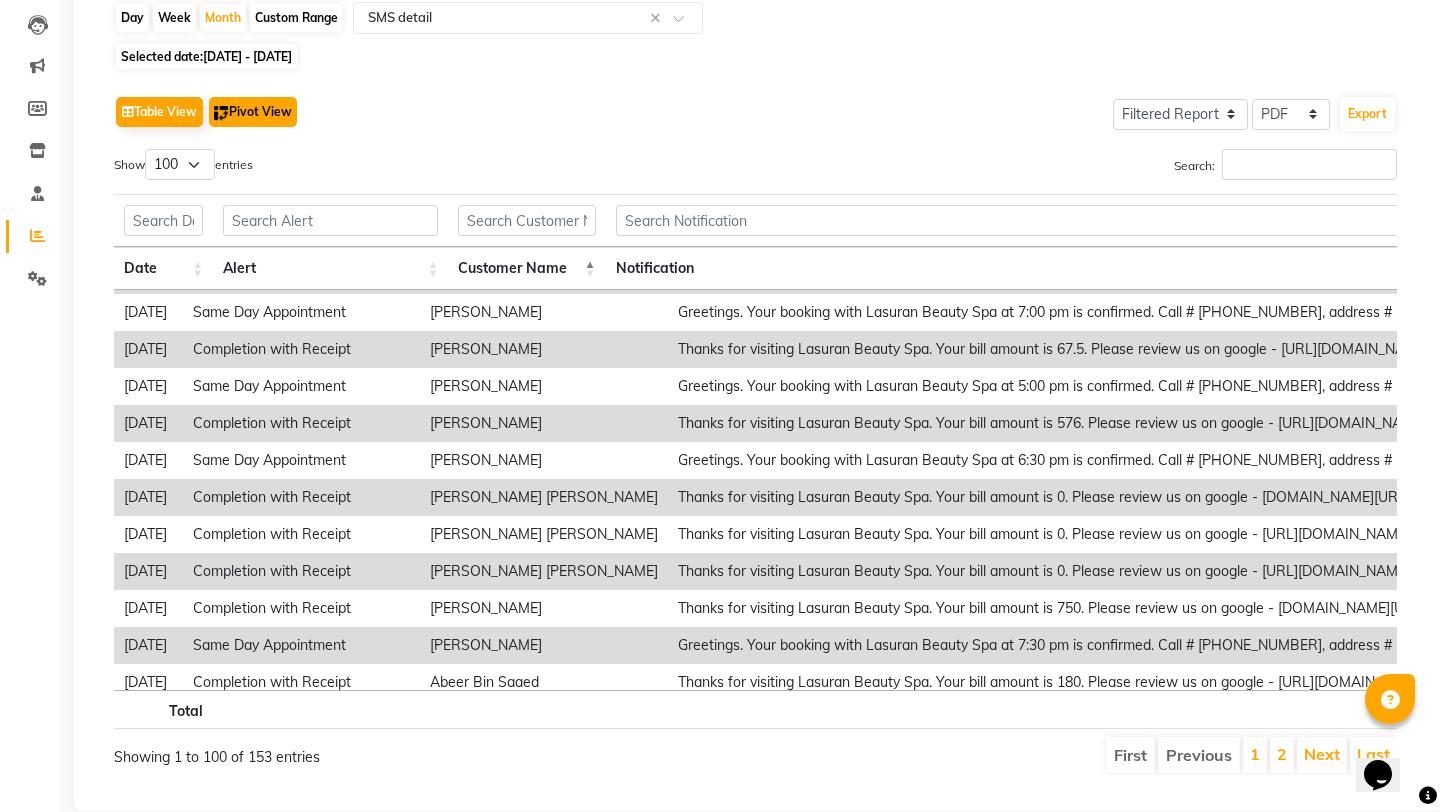 click on "Pivot View" 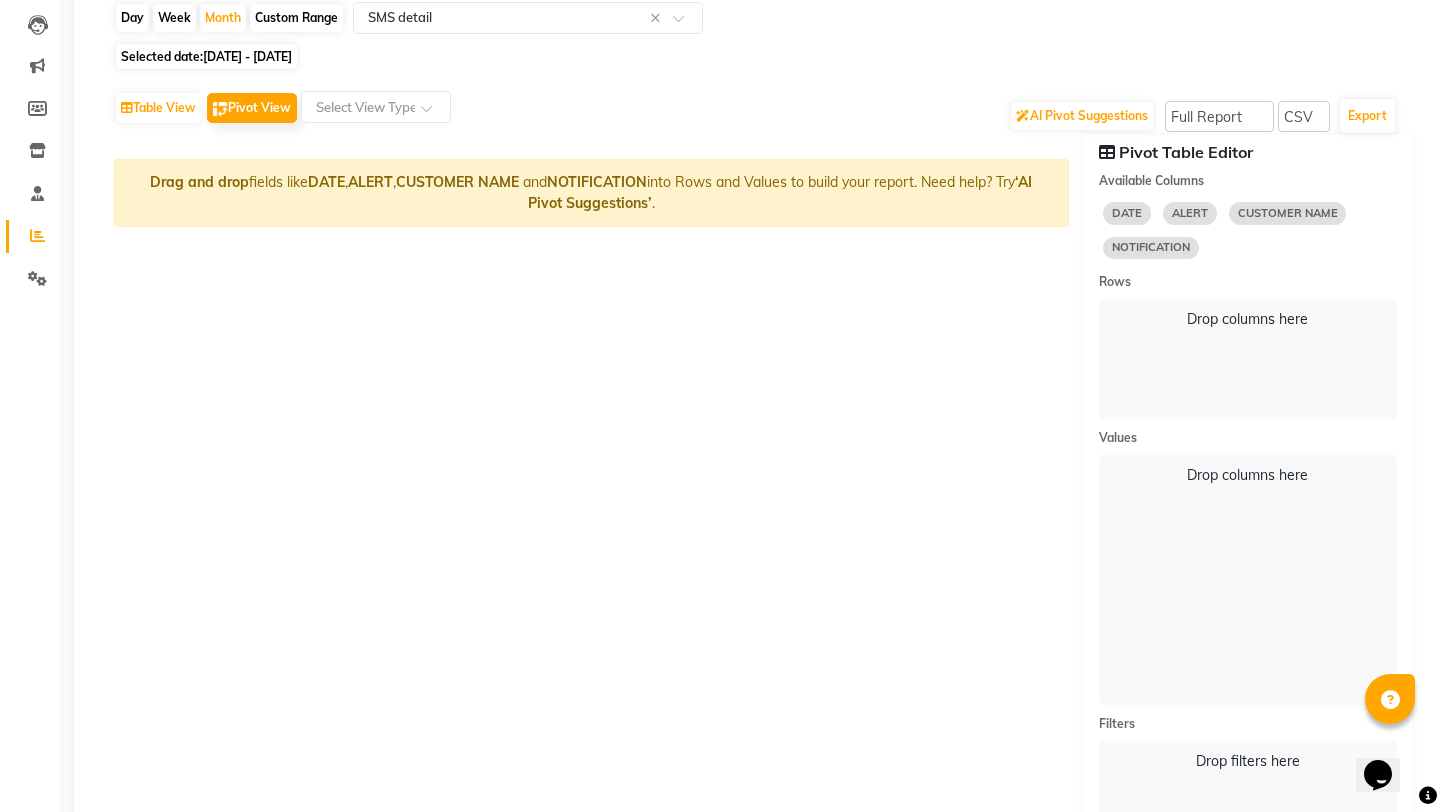 select on "10" 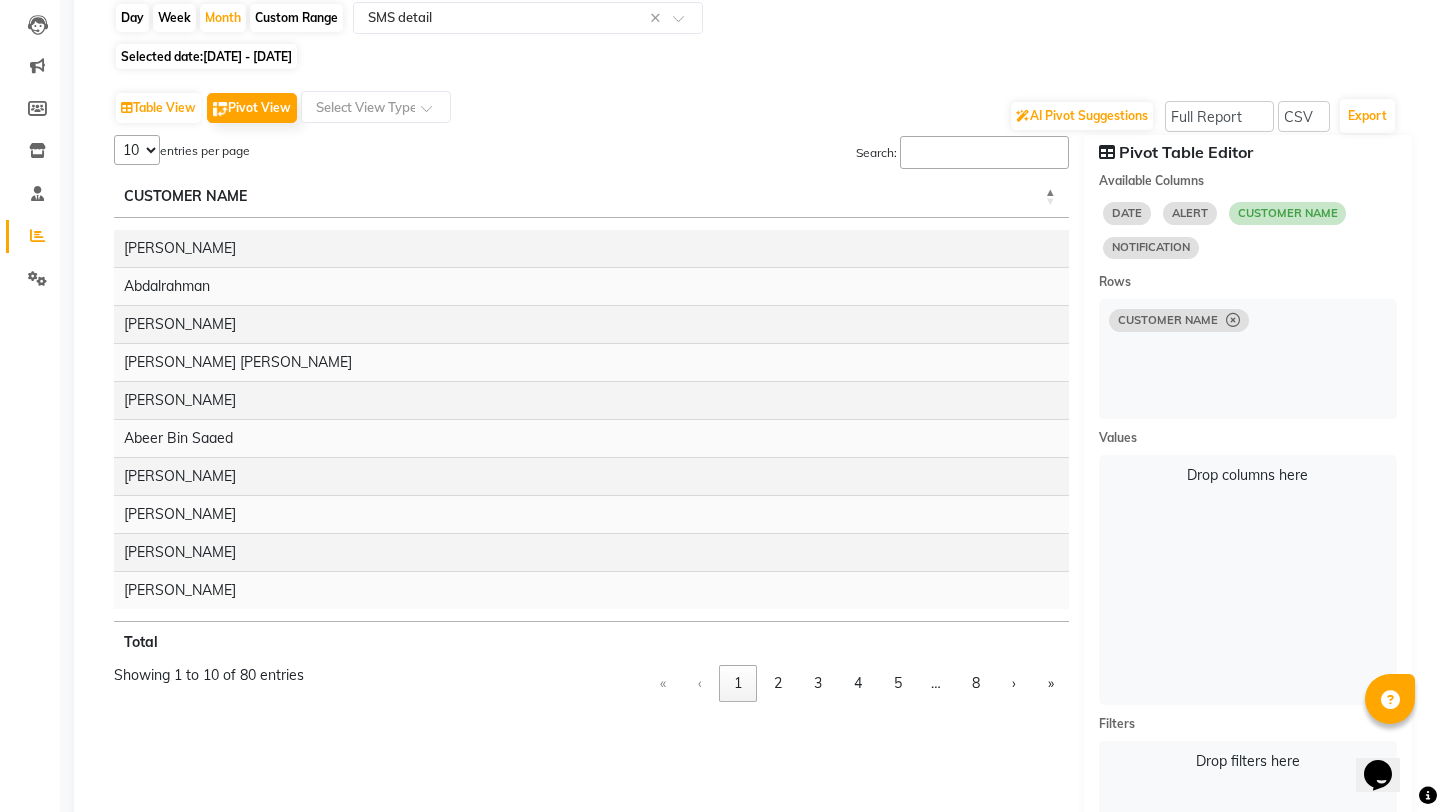 select on "10" 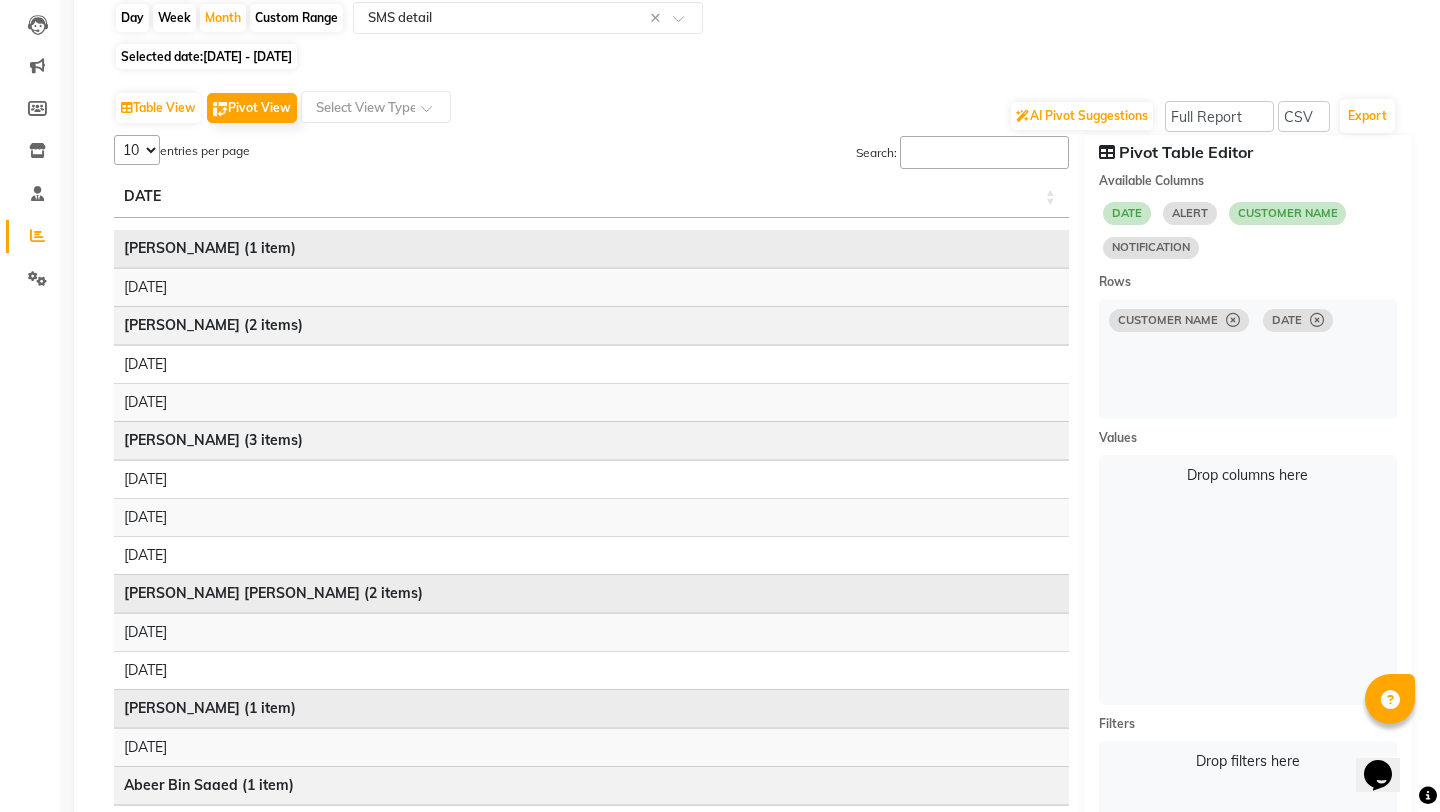 select on "10" 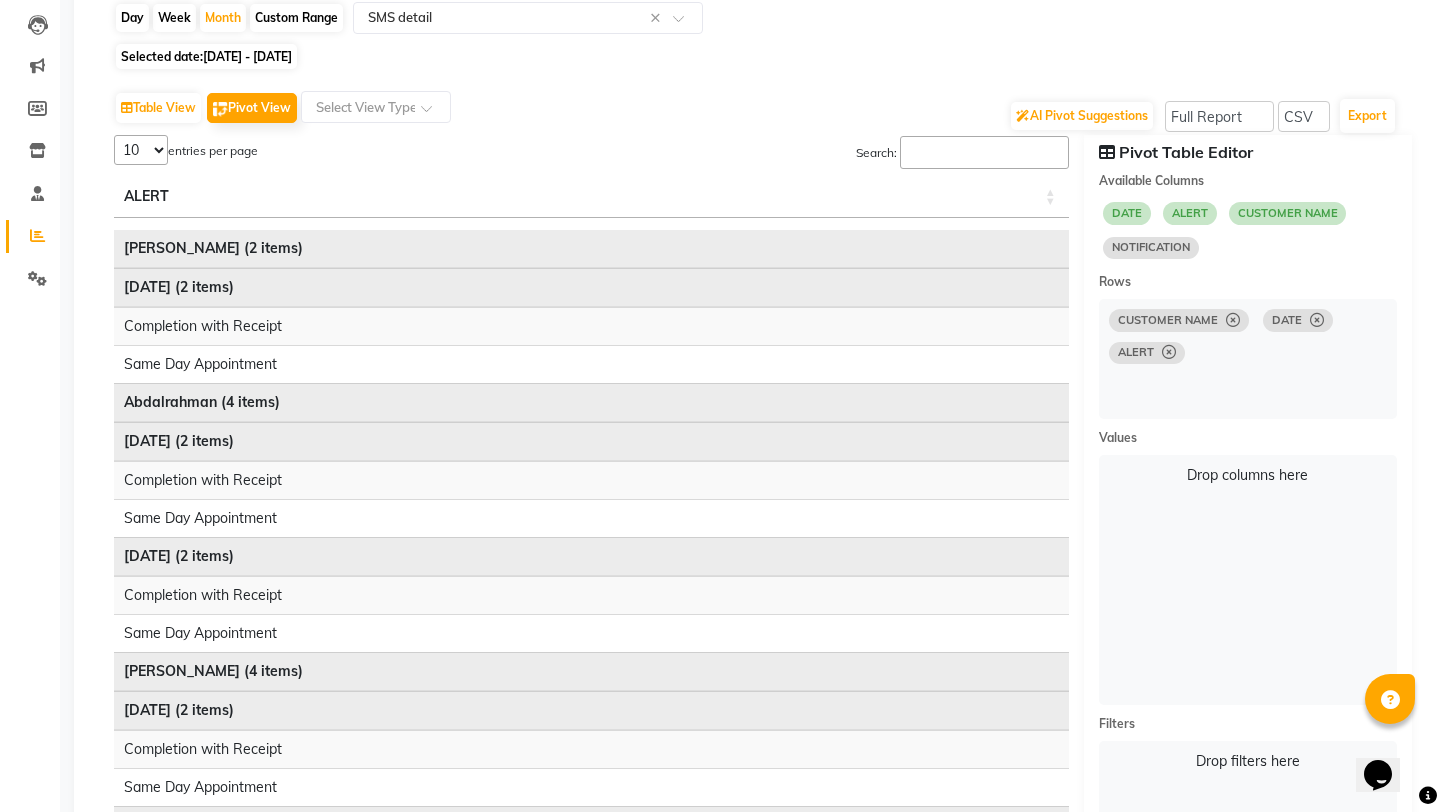 select on "10" 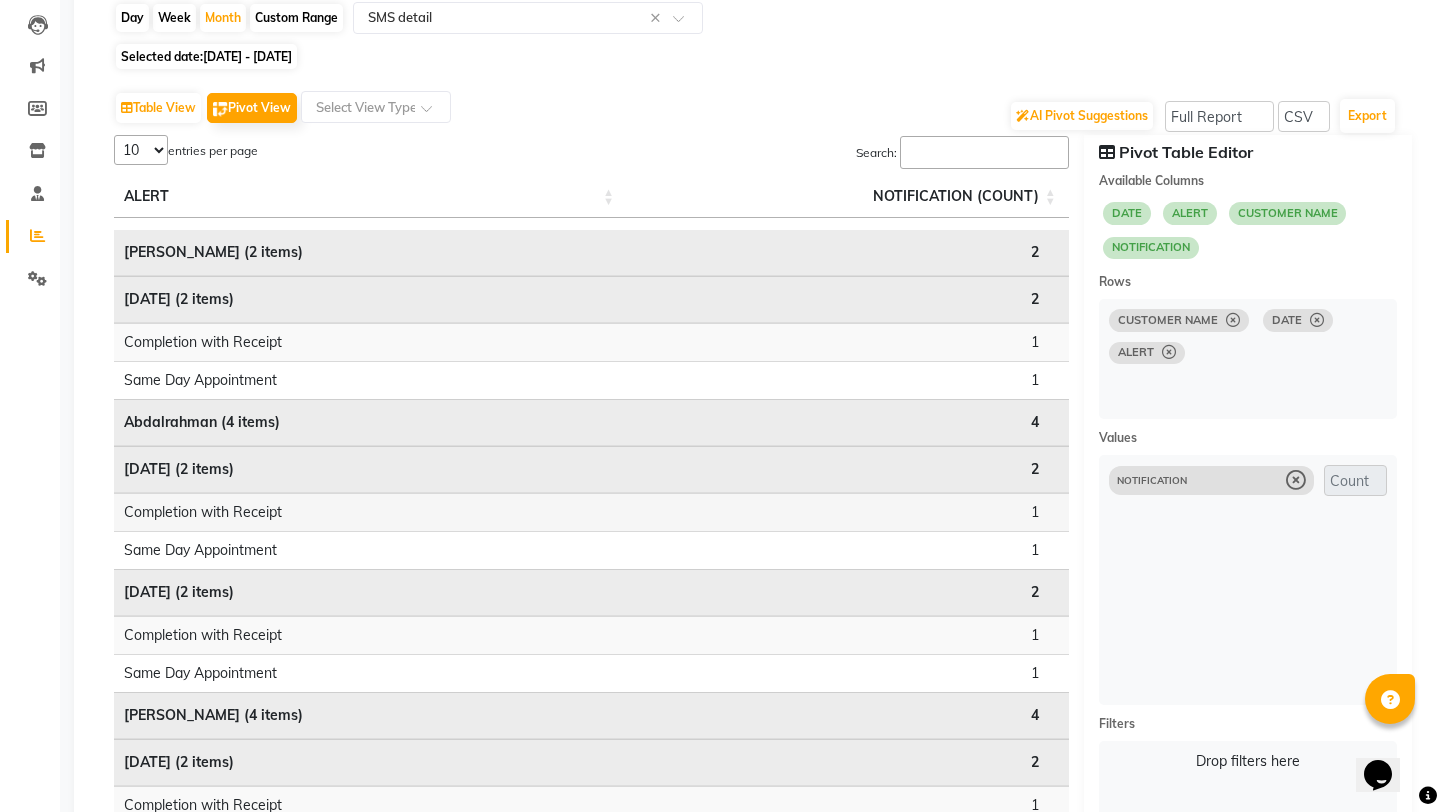 scroll, scrollTop: 211, scrollLeft: 0, axis: vertical 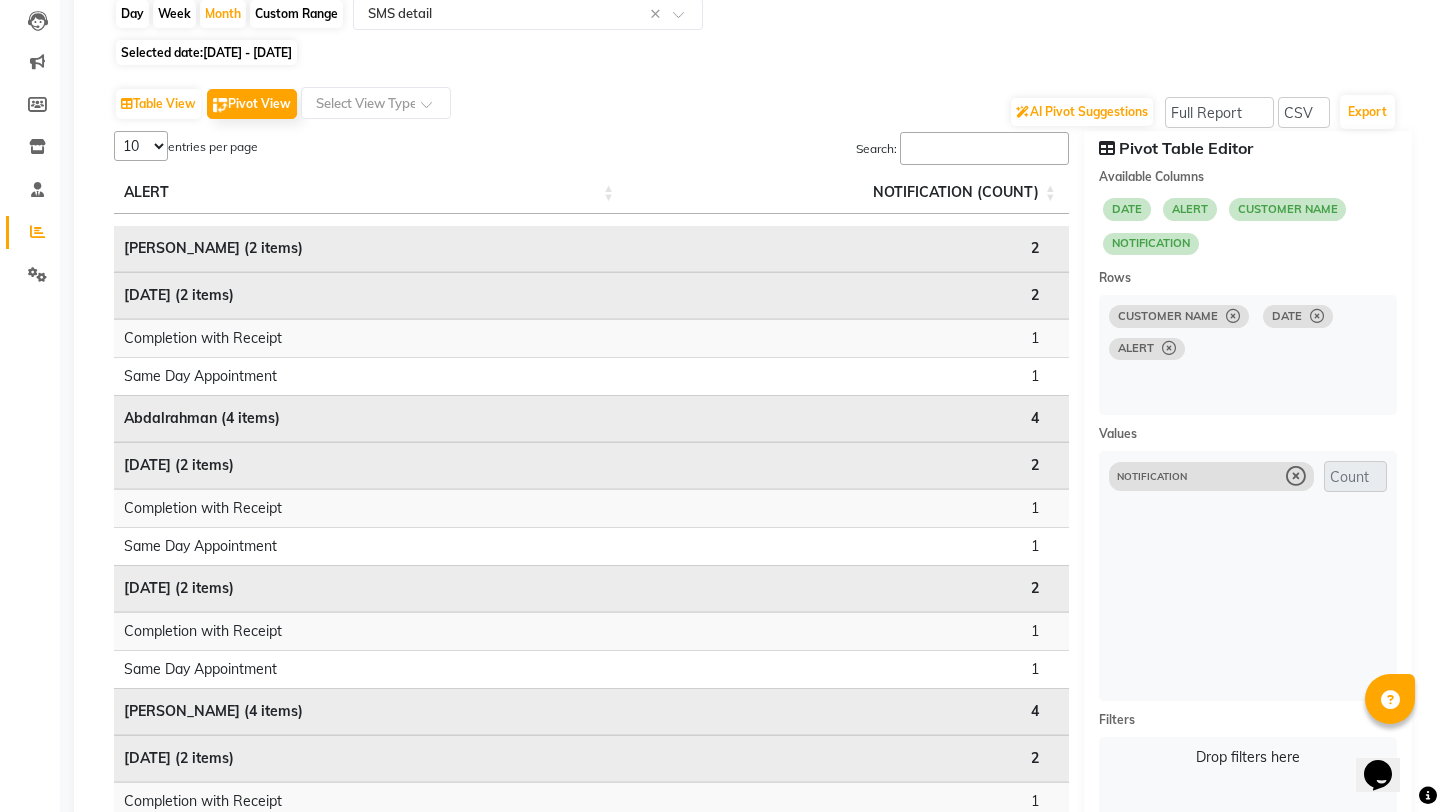 click 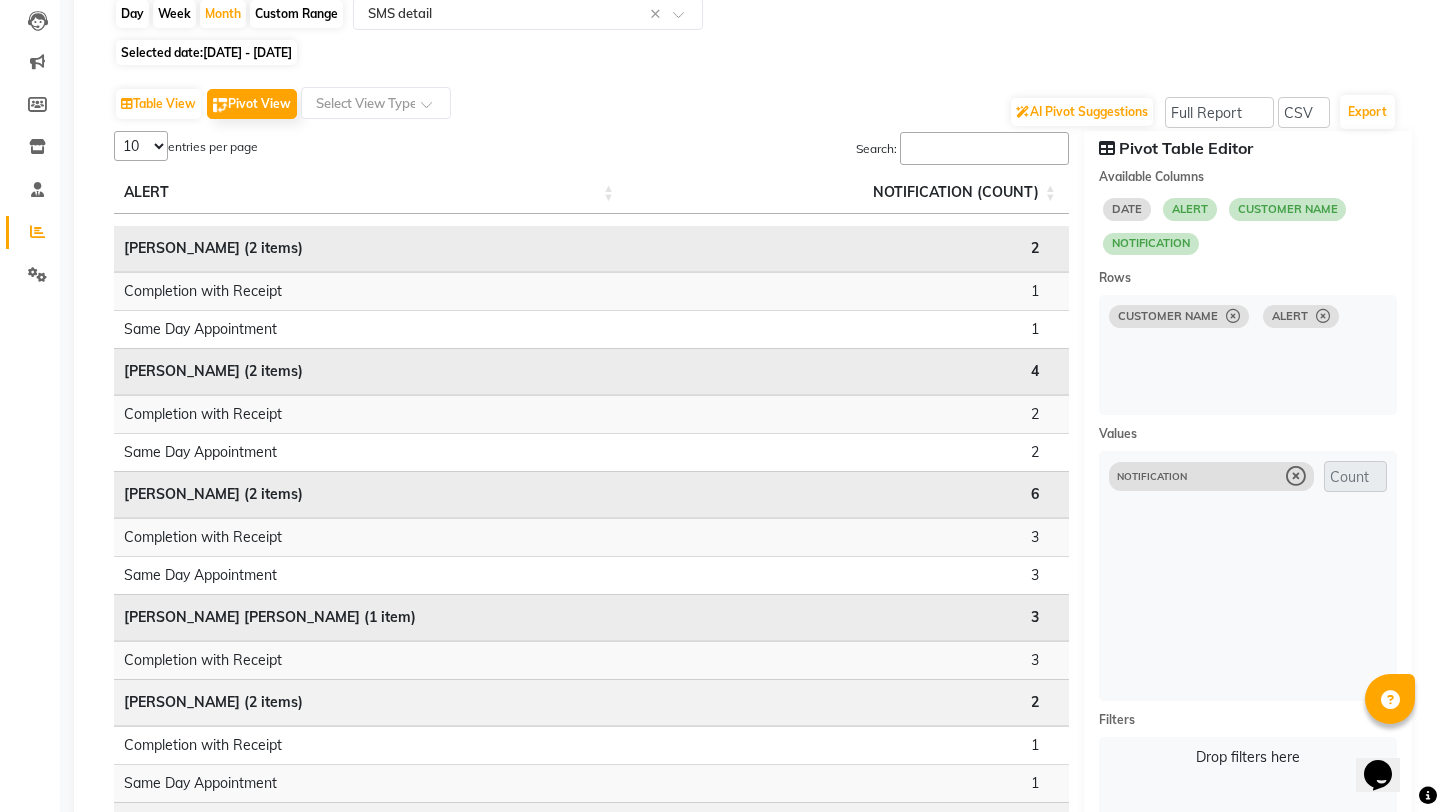 select on "10" 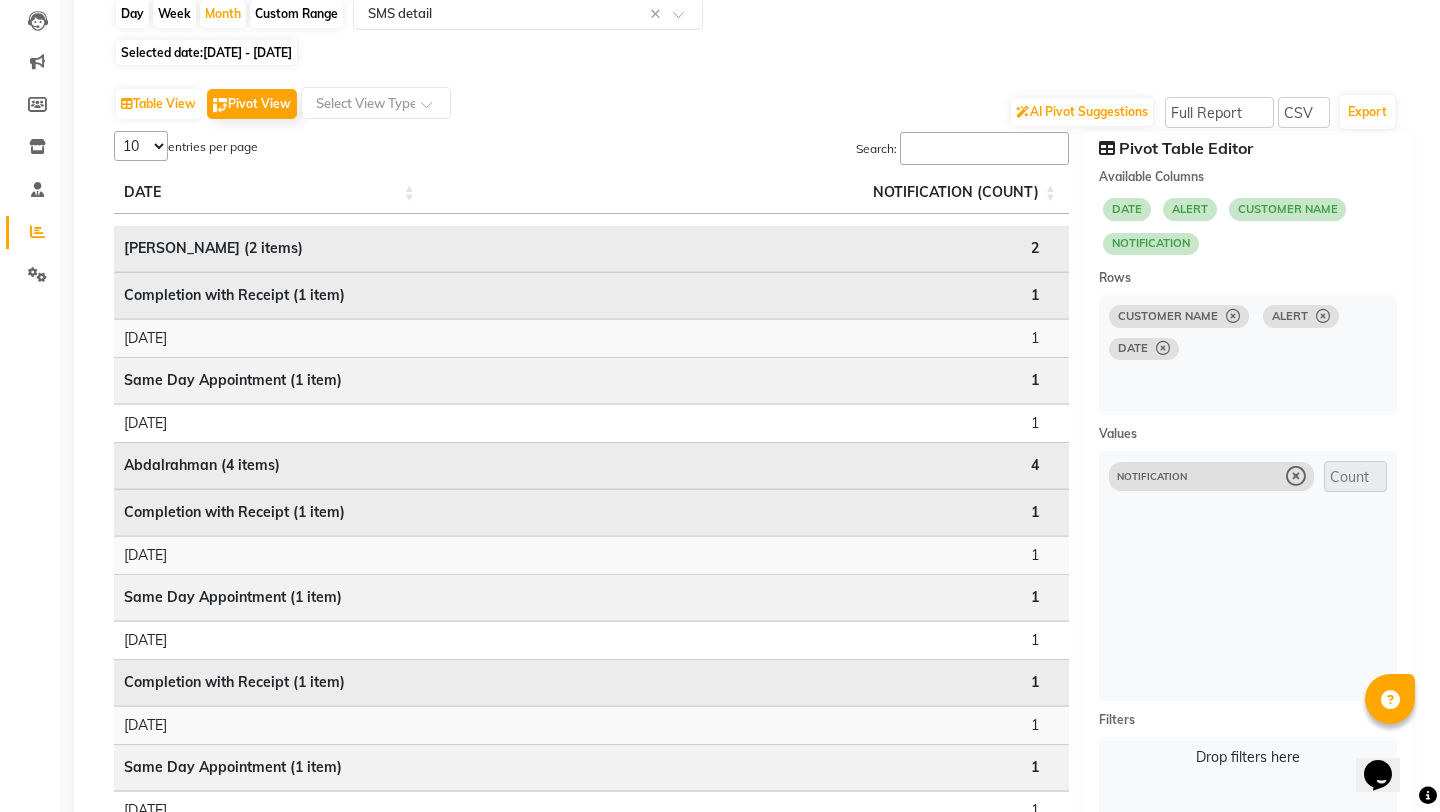 click 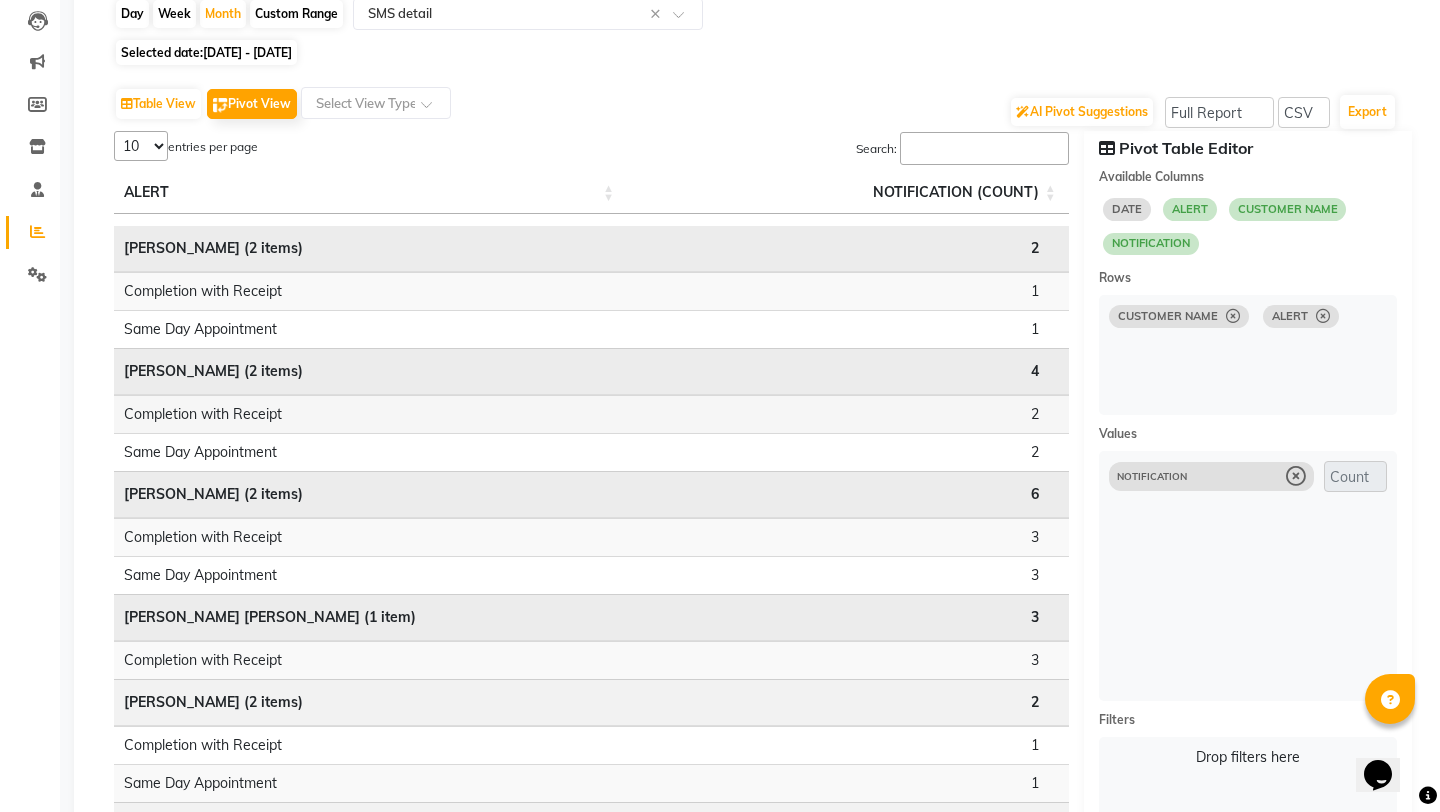 click on "2" at bounding box center (848, 414) 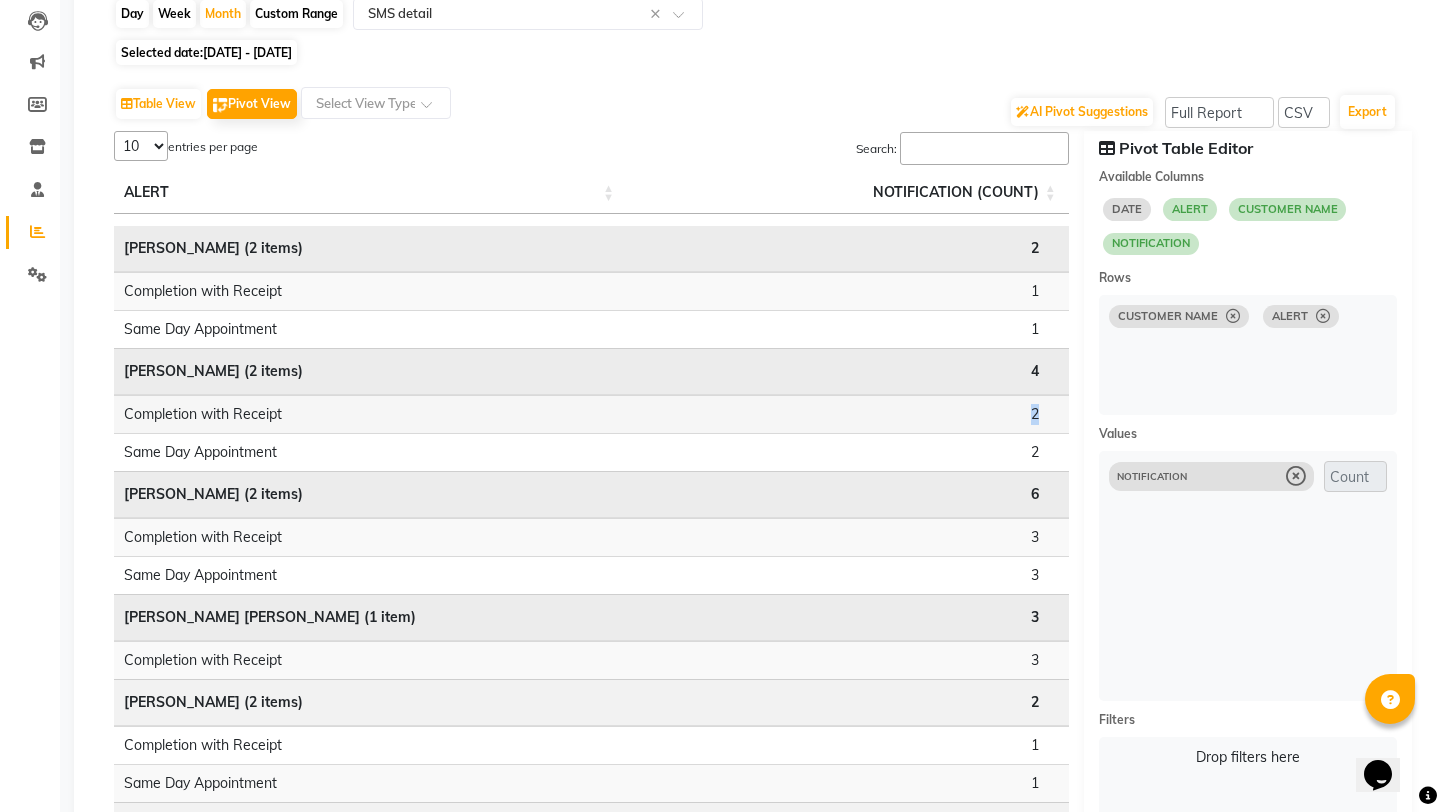 click on "2" at bounding box center [848, 414] 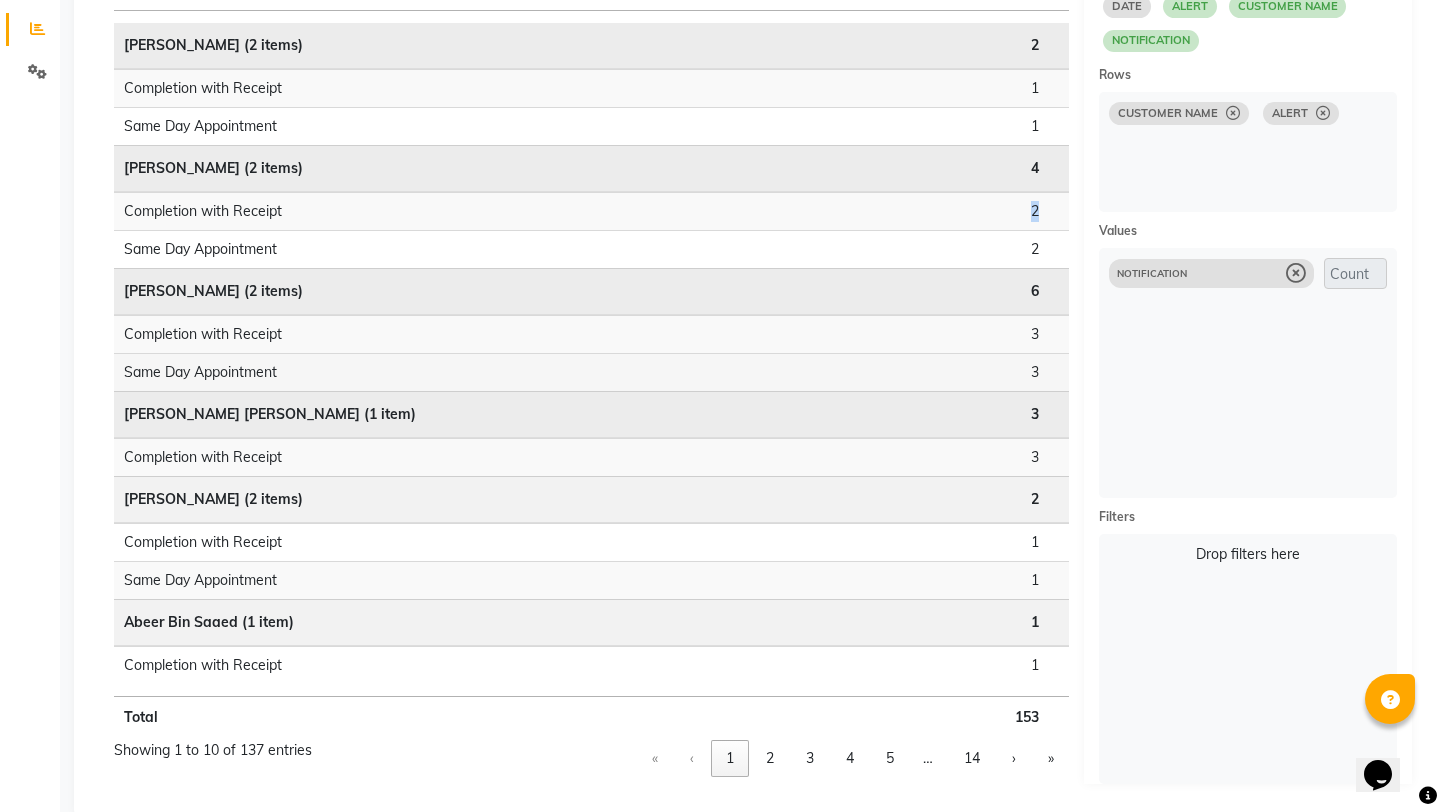 scroll, scrollTop: 452, scrollLeft: 0, axis: vertical 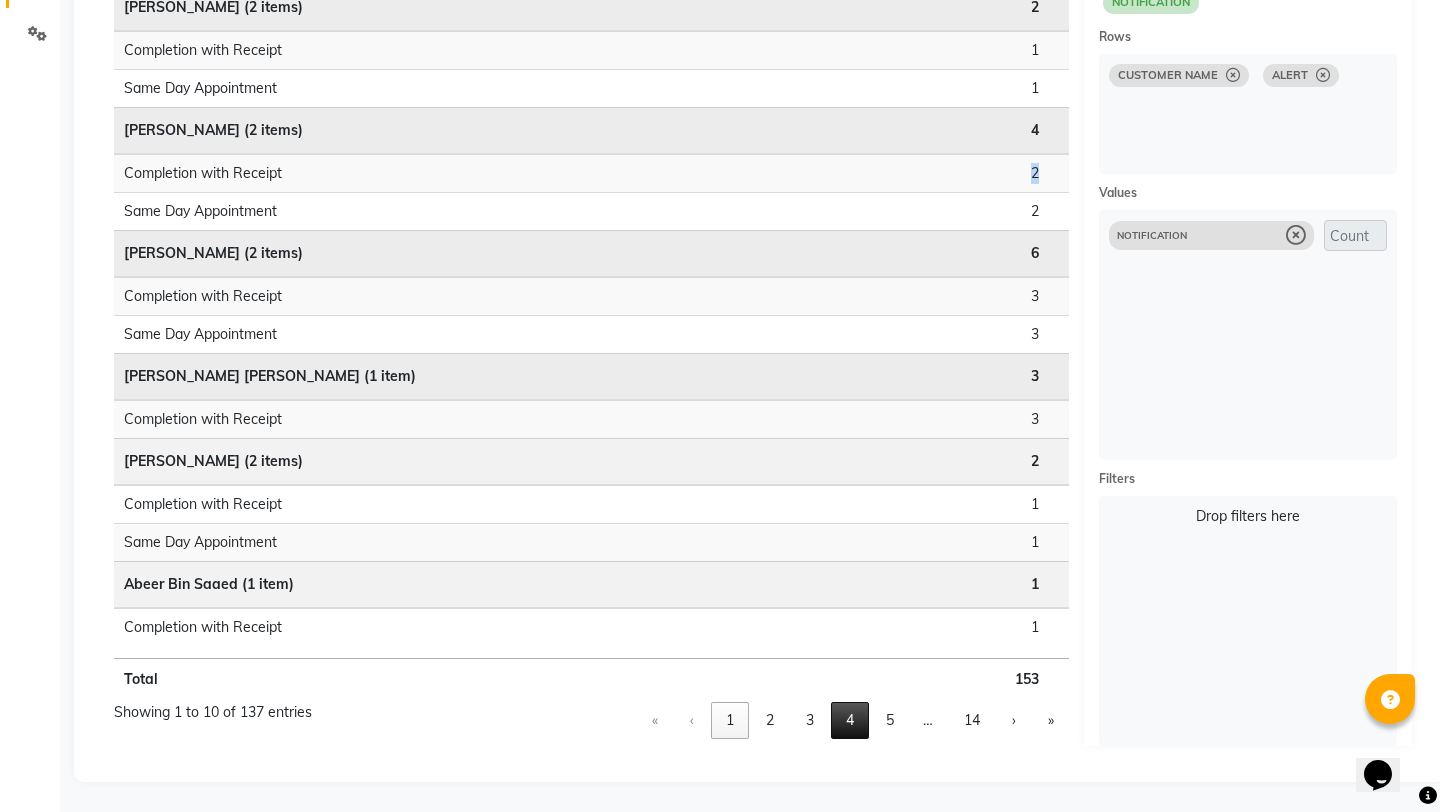 click on "4" at bounding box center [850, 720] 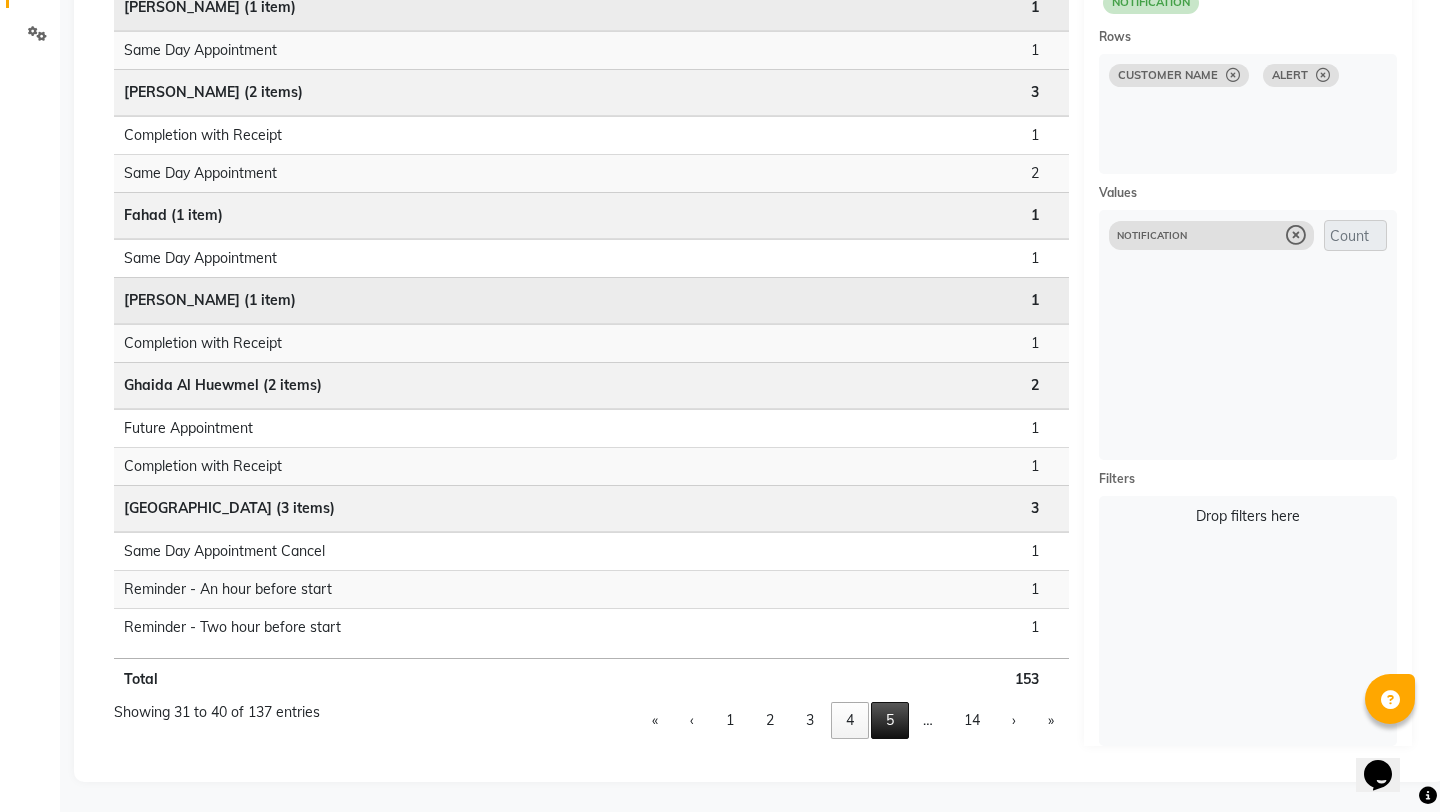 click on "5" at bounding box center (890, 720) 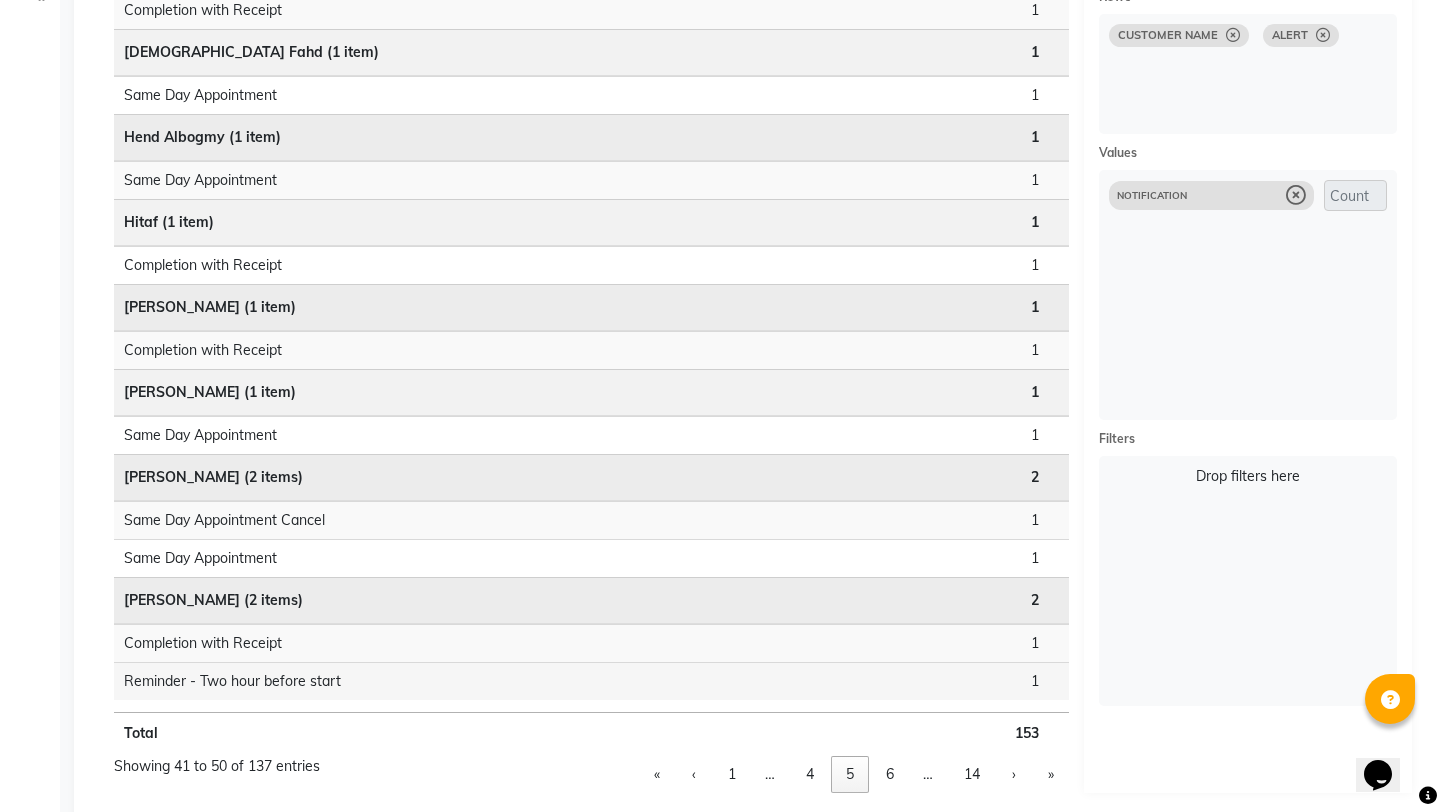 scroll, scrollTop: 539, scrollLeft: 0, axis: vertical 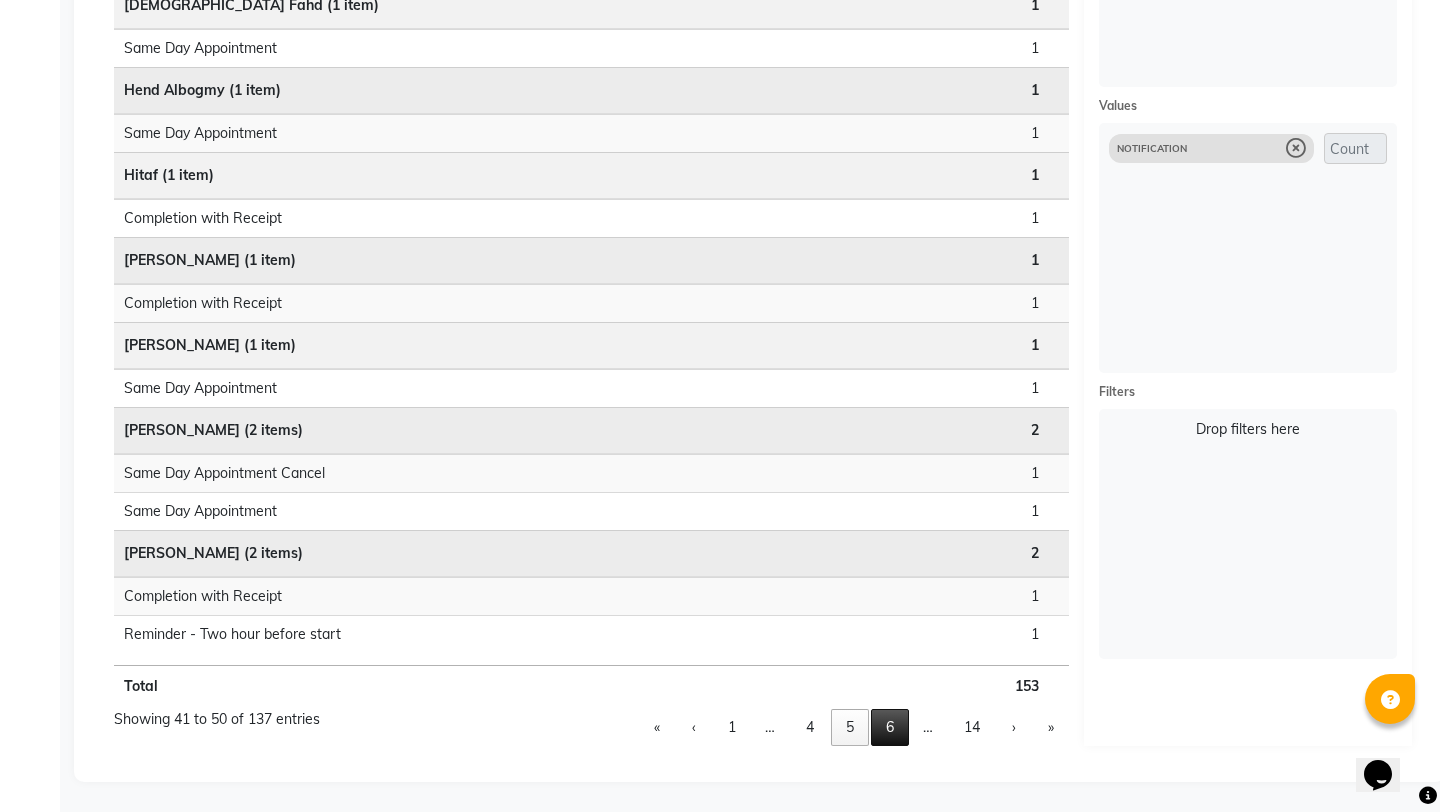 click on "6" at bounding box center [890, 727] 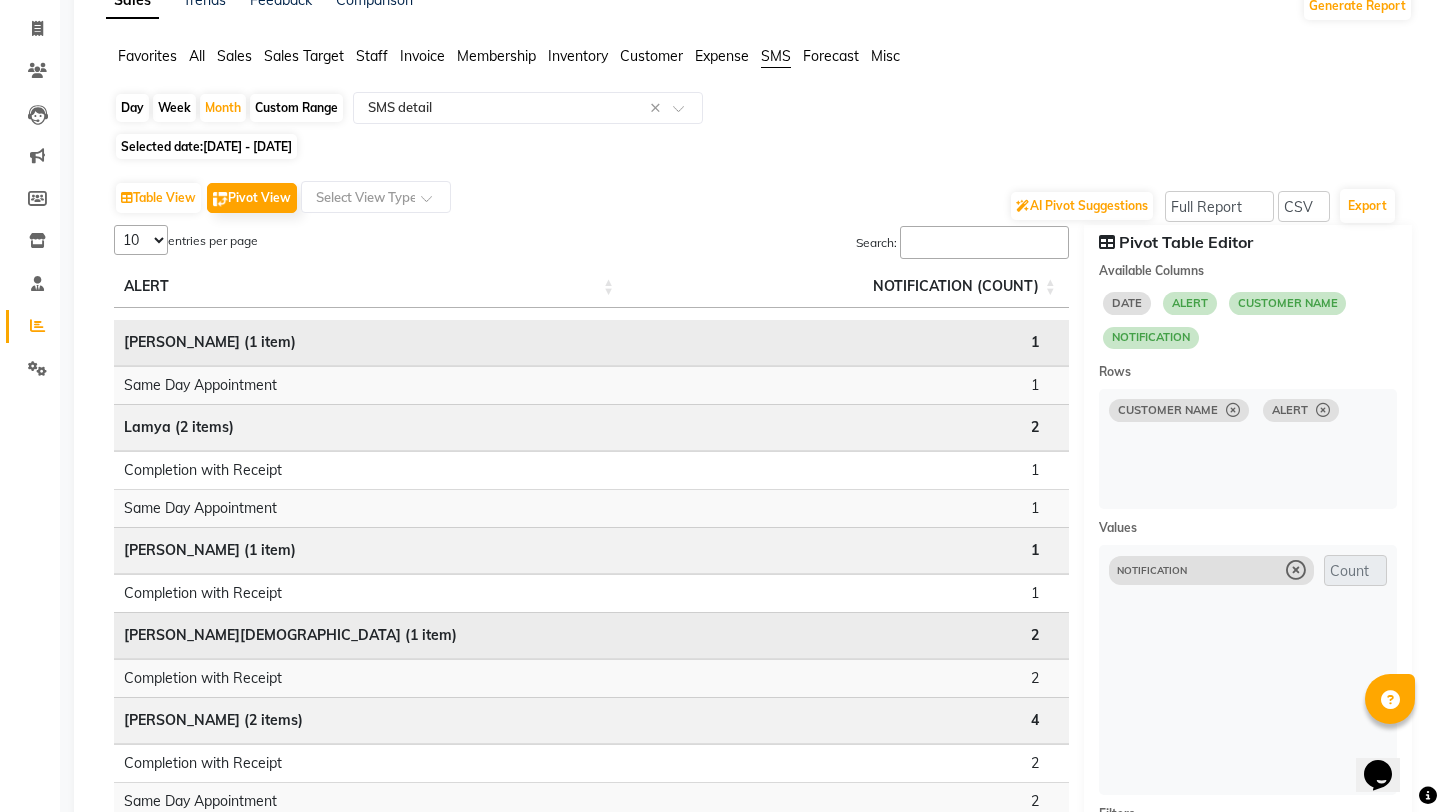 scroll, scrollTop: 0, scrollLeft: 0, axis: both 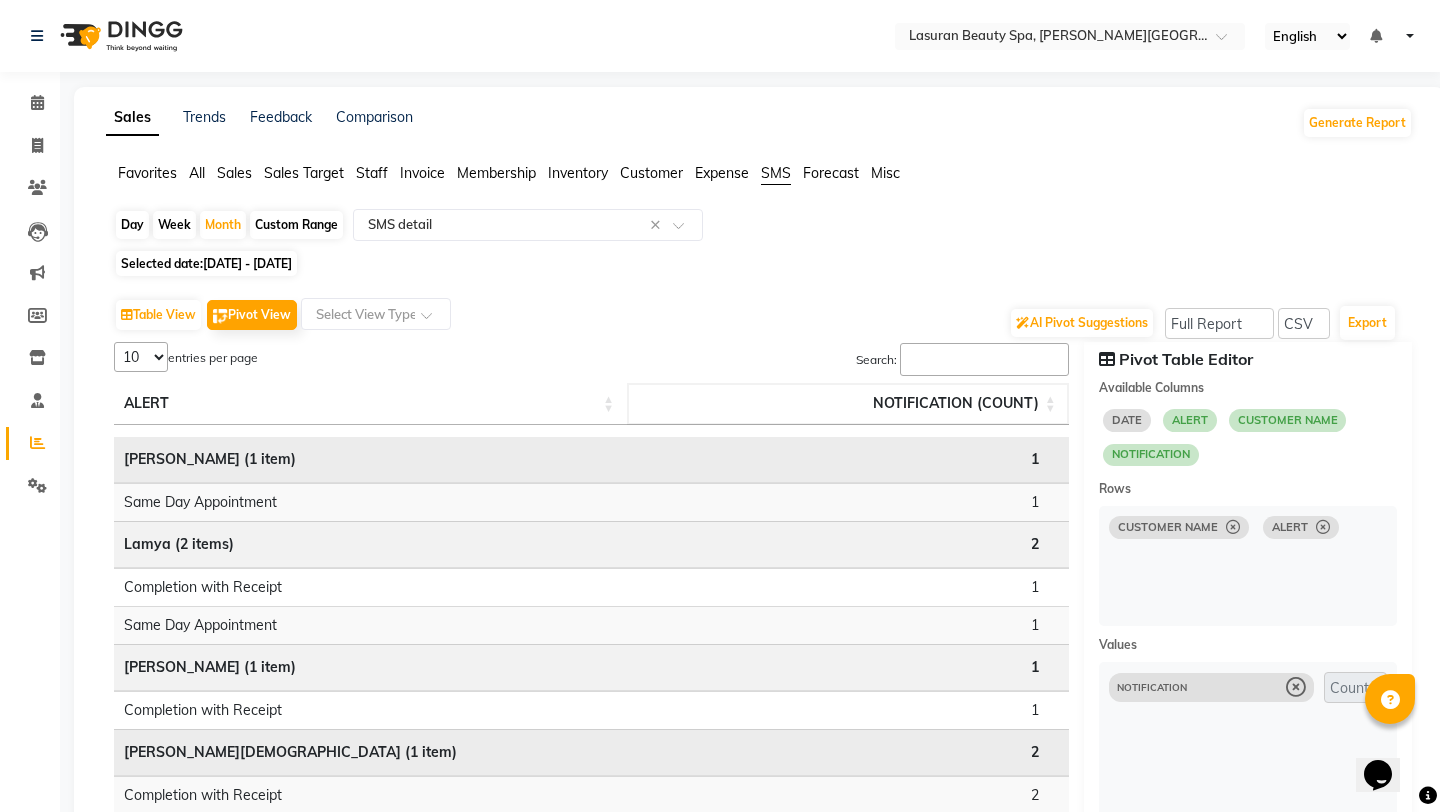 click on "NOTIFICATION (COUNT)" at bounding box center (956, 403) 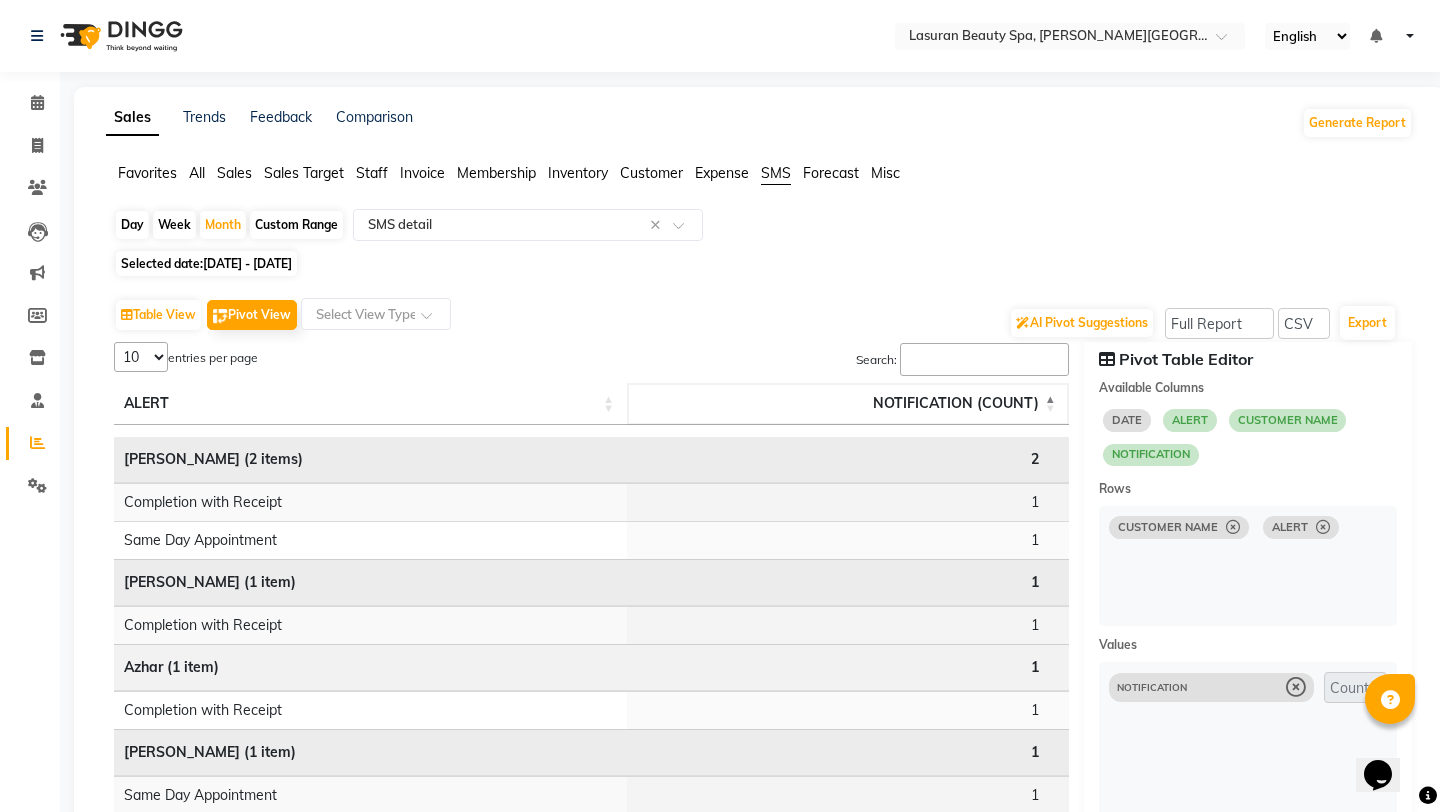 click on "NOTIFICATION (COUNT)" at bounding box center [956, 403] 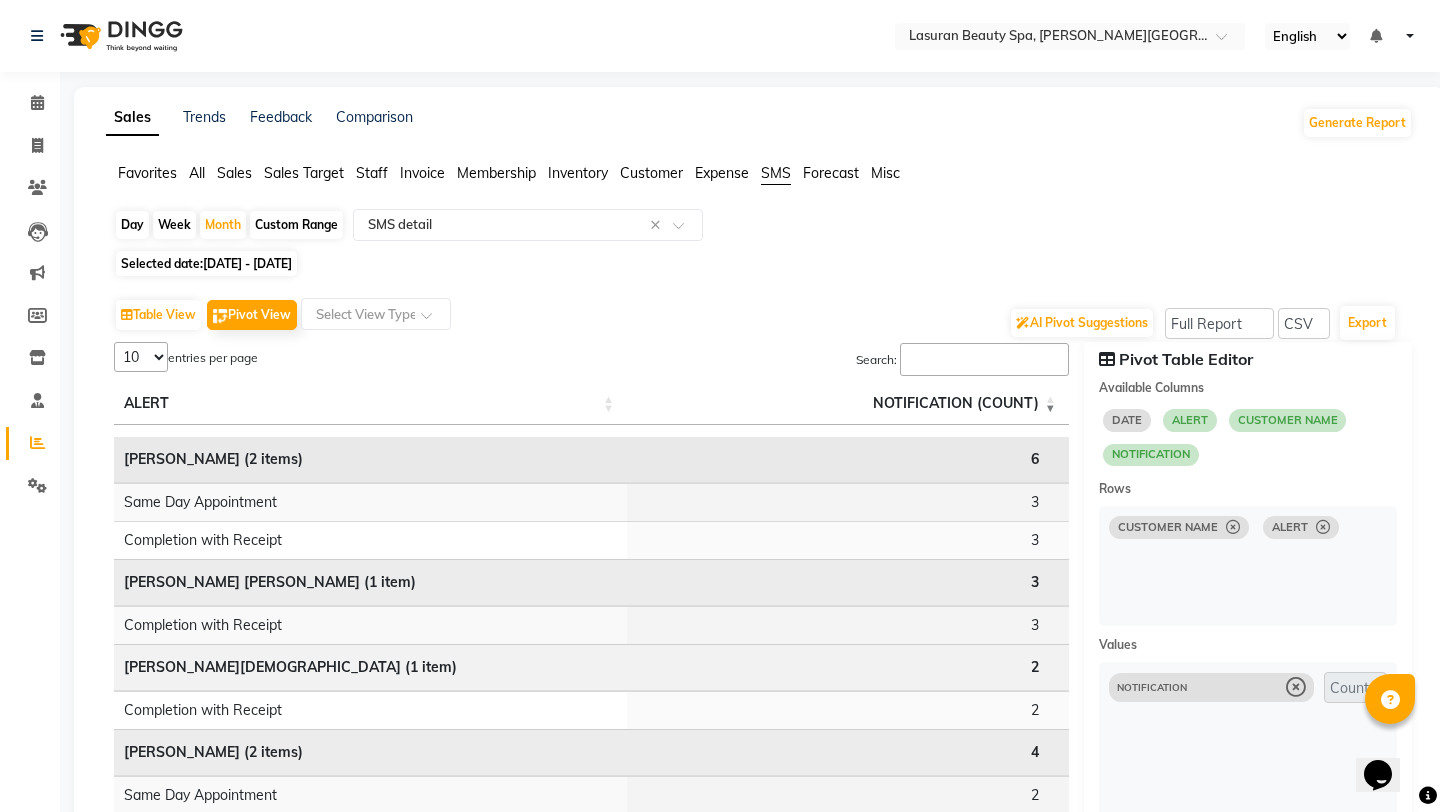 drag, startPoint x: 125, startPoint y: 463, endPoint x: 249, endPoint y: 464, distance: 124.004036 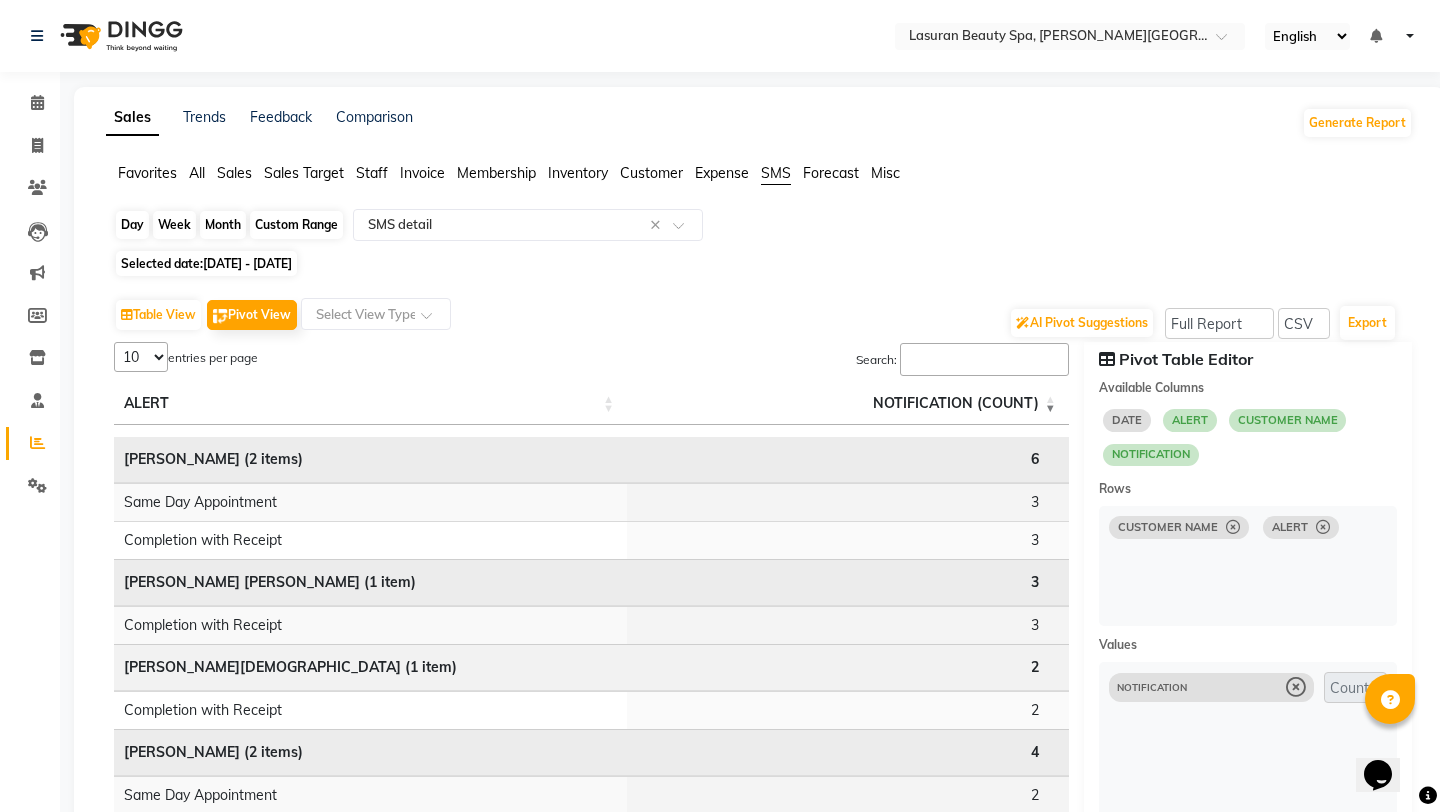 click on "Month" 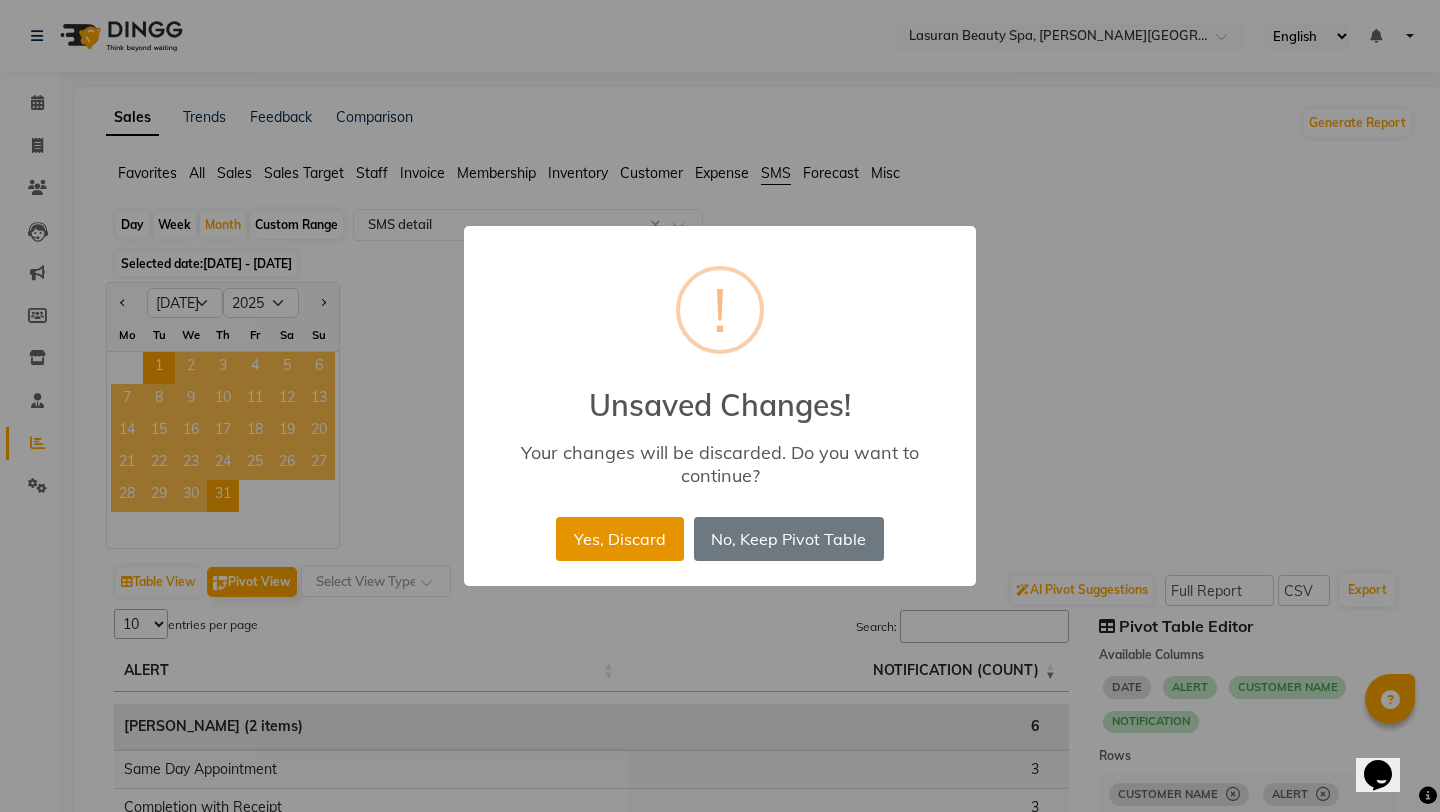 click on "Yes, Discard" at bounding box center [619, 539] 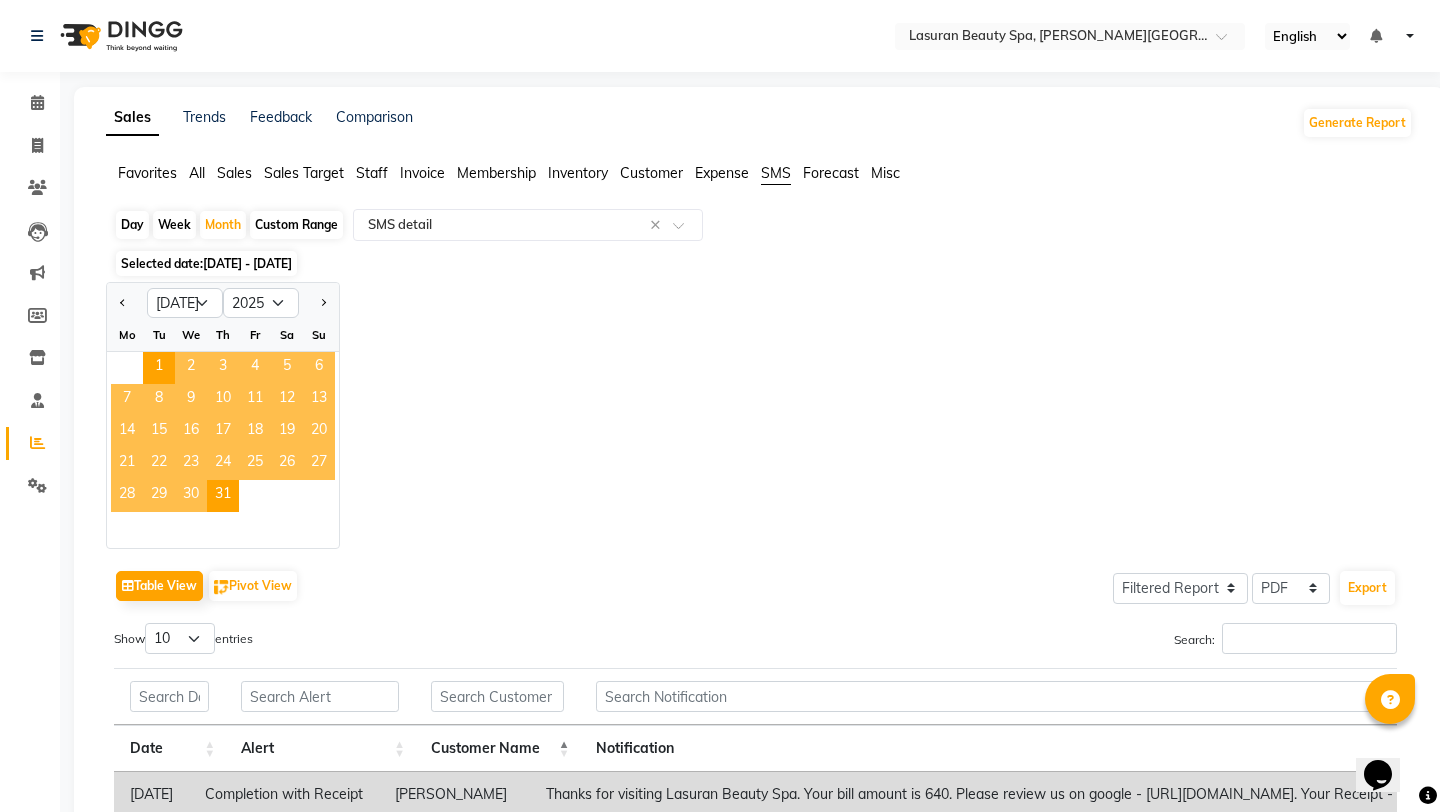 click on "Jan Feb Mar Apr May Jun Jul Aug Sep Oct Nov Dec 2015 2016 2017 2018 2019 2020 2021 2022 2023 2024 2025 2026 2027 2028 2029 2030 2031 2032 2033 2034 2035 Mo Tu We Th Fr Sa Su  1   2   3   4   5   6   7   8   9   10   11   12   13   14   15   16   17   18   19   20   21   22   23   24   25   26   27   28   29   30   31" 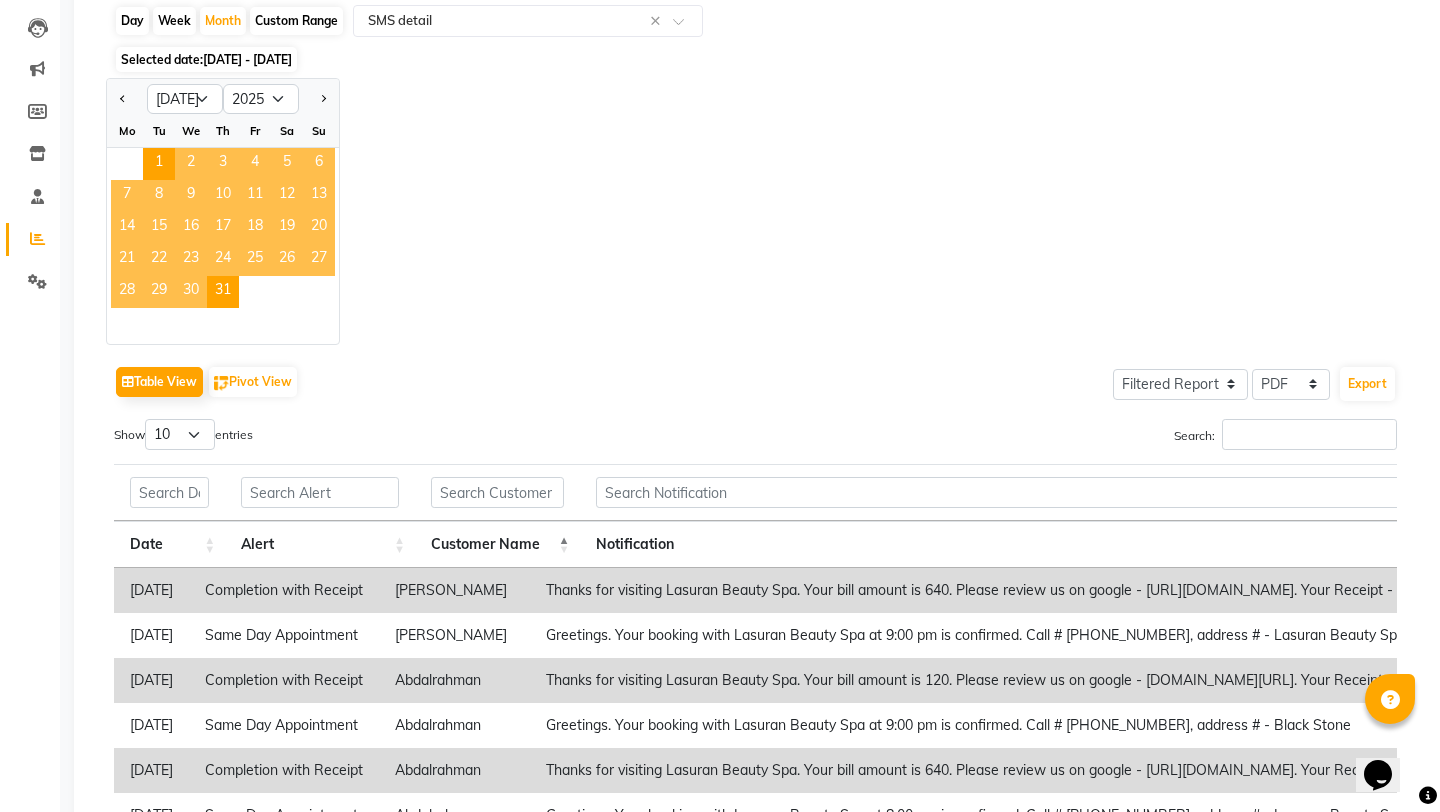 scroll, scrollTop: 317, scrollLeft: 0, axis: vertical 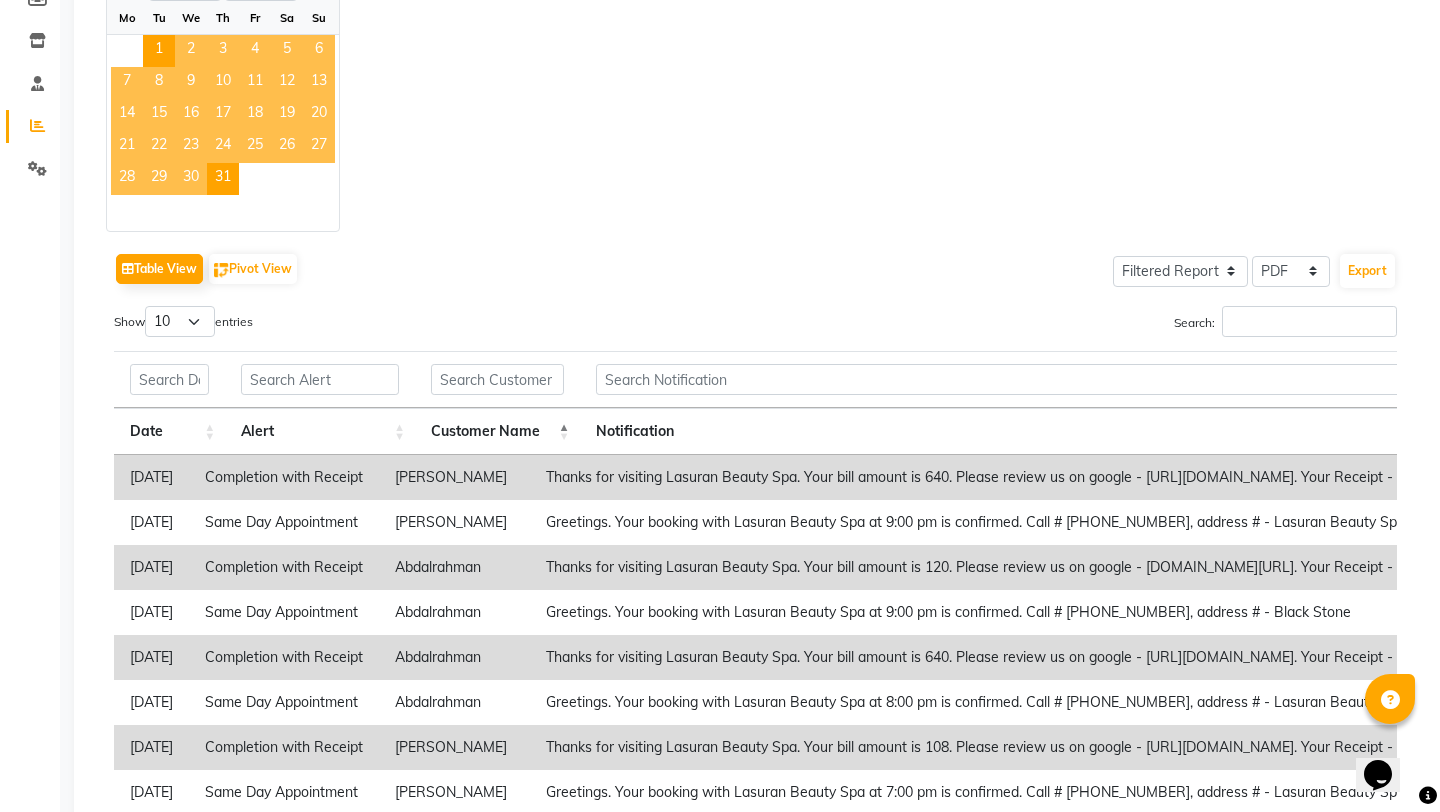 click on "11" 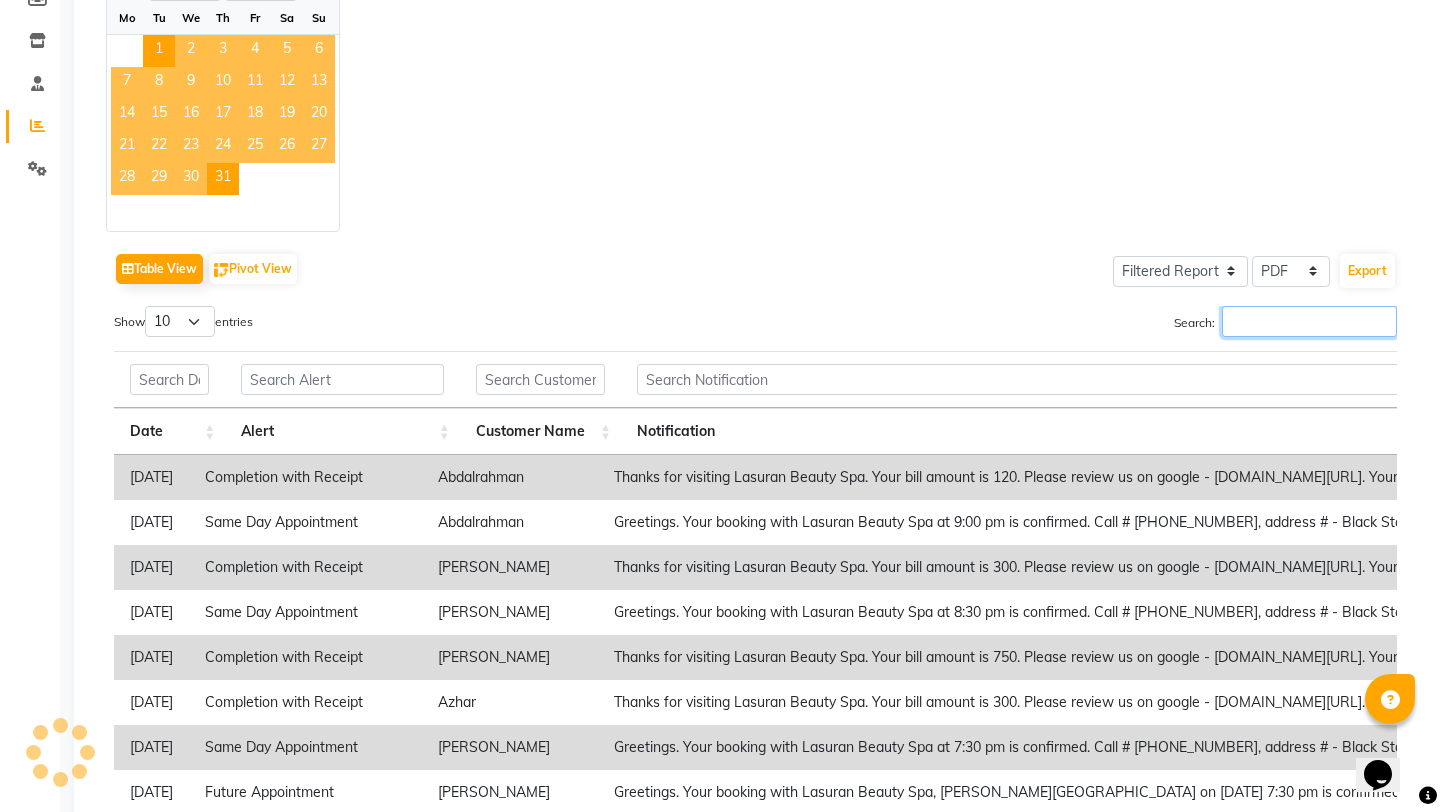 click on "Search:" at bounding box center (1309, 321) 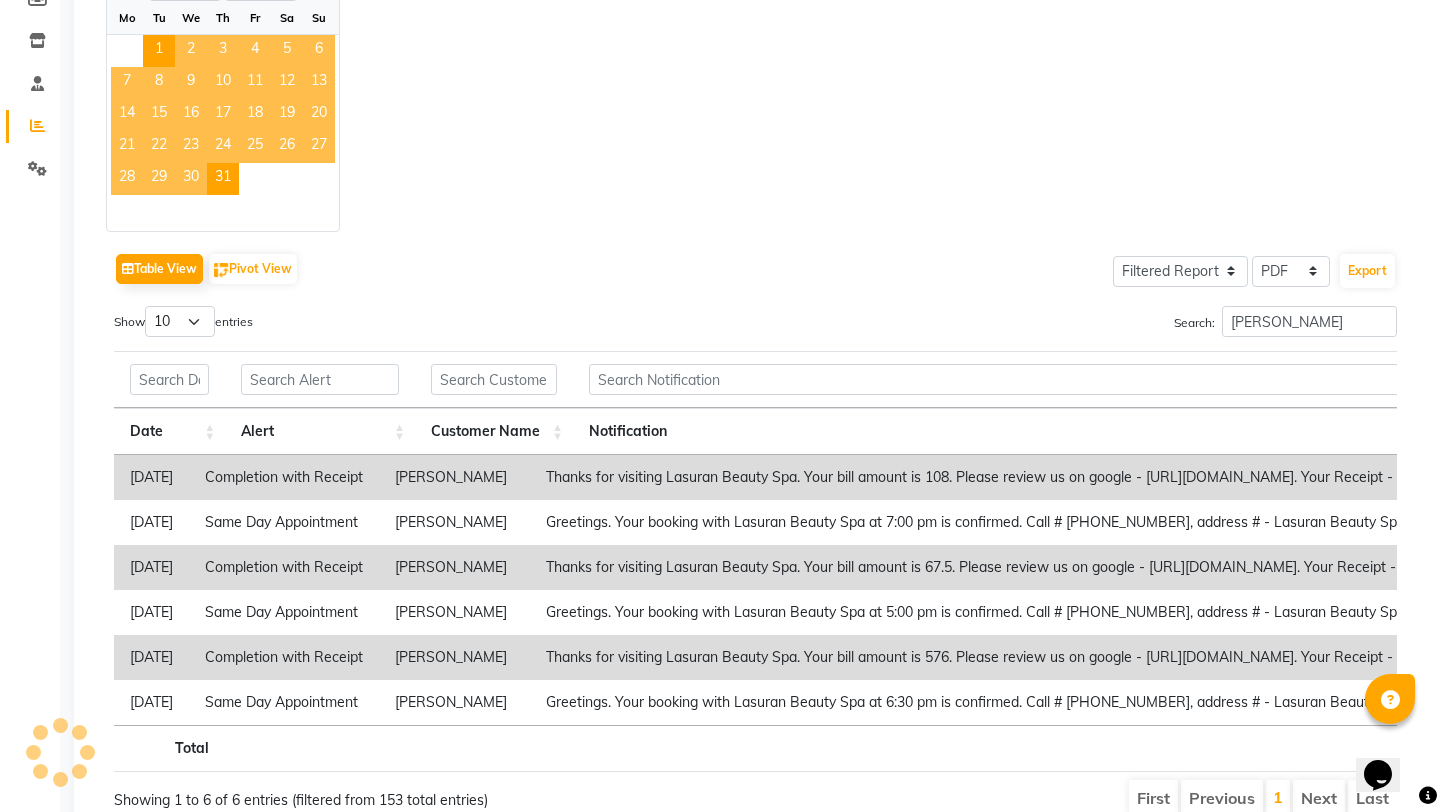 scroll, scrollTop: 0, scrollLeft: 0, axis: both 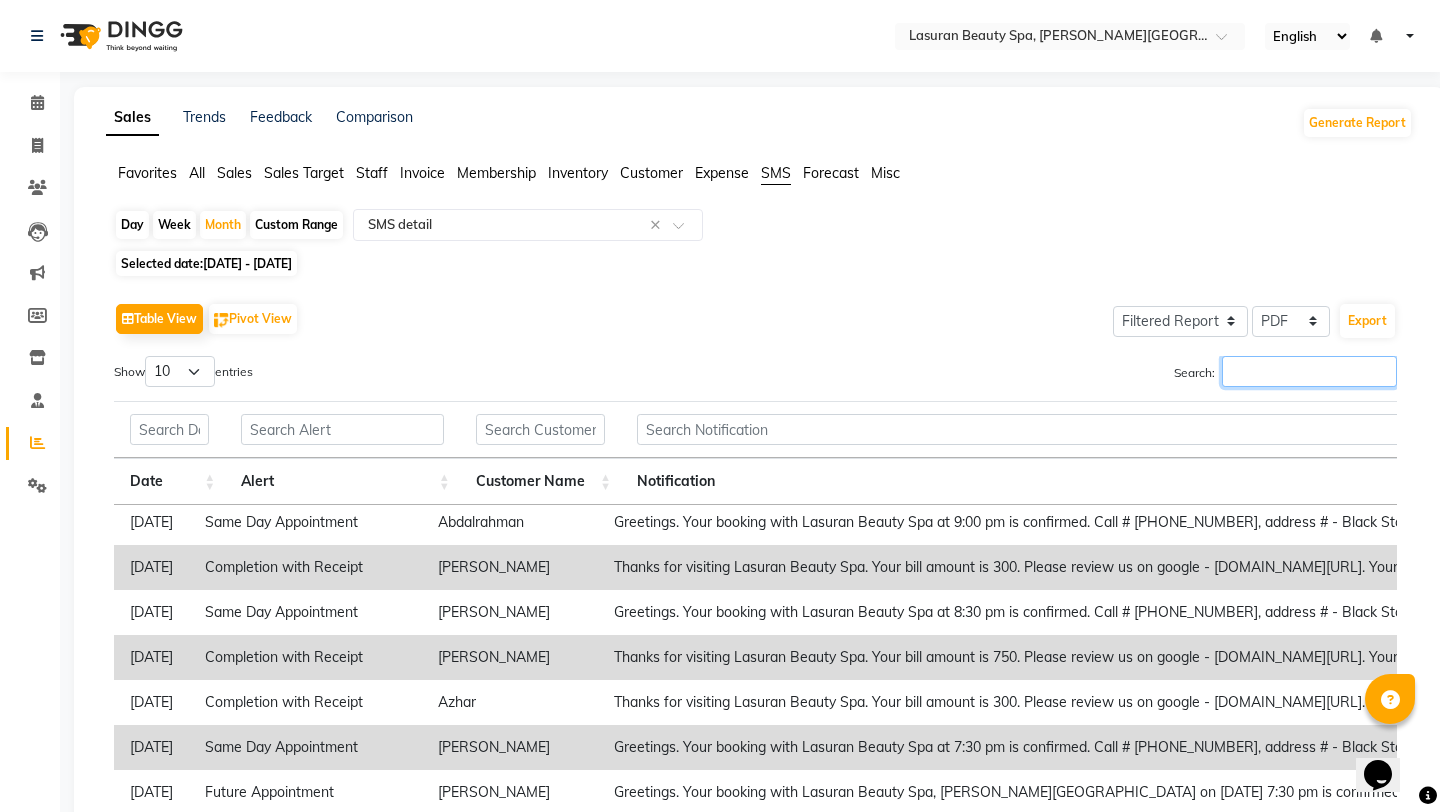click on "Search:" at bounding box center (1309, 371) 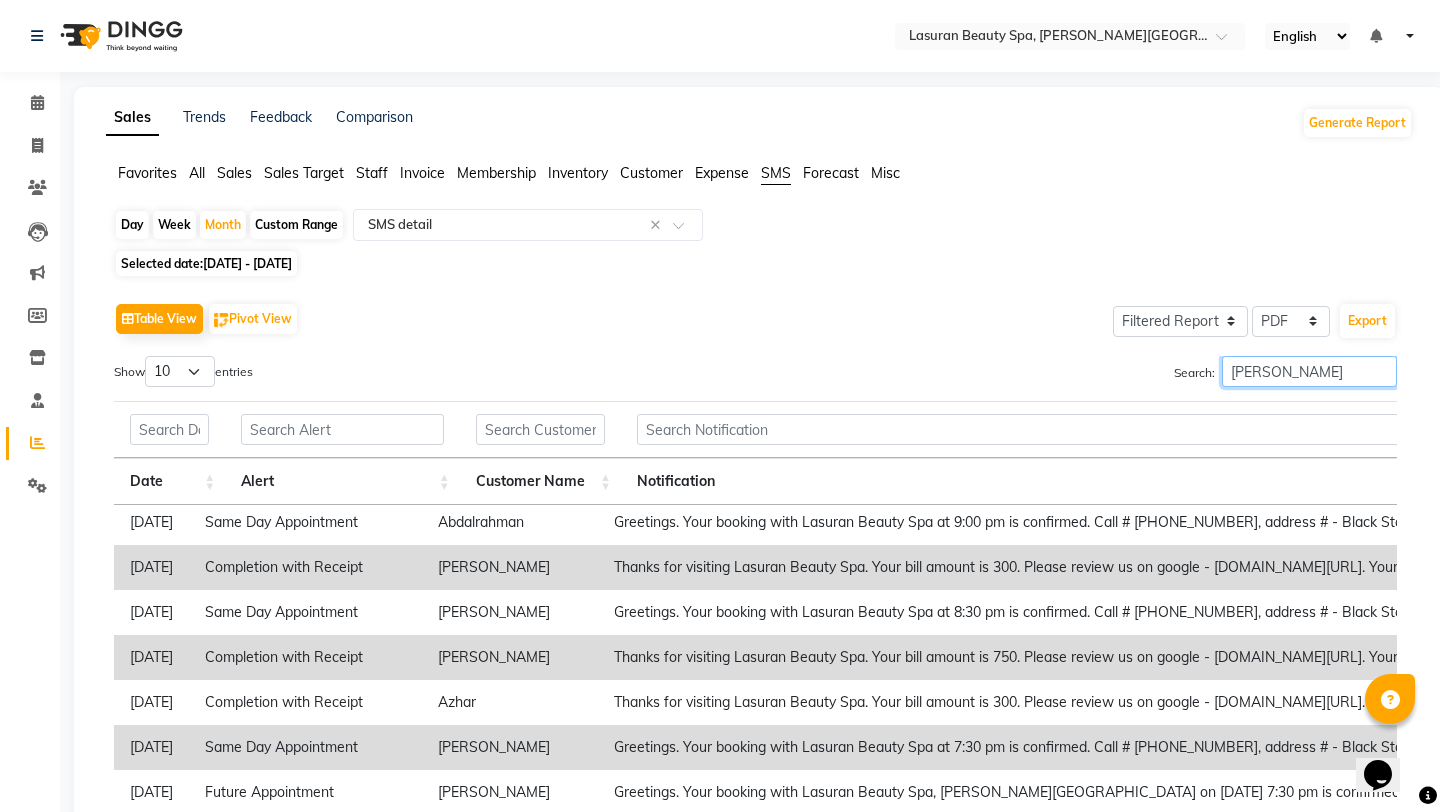 scroll, scrollTop: 0, scrollLeft: 0, axis: both 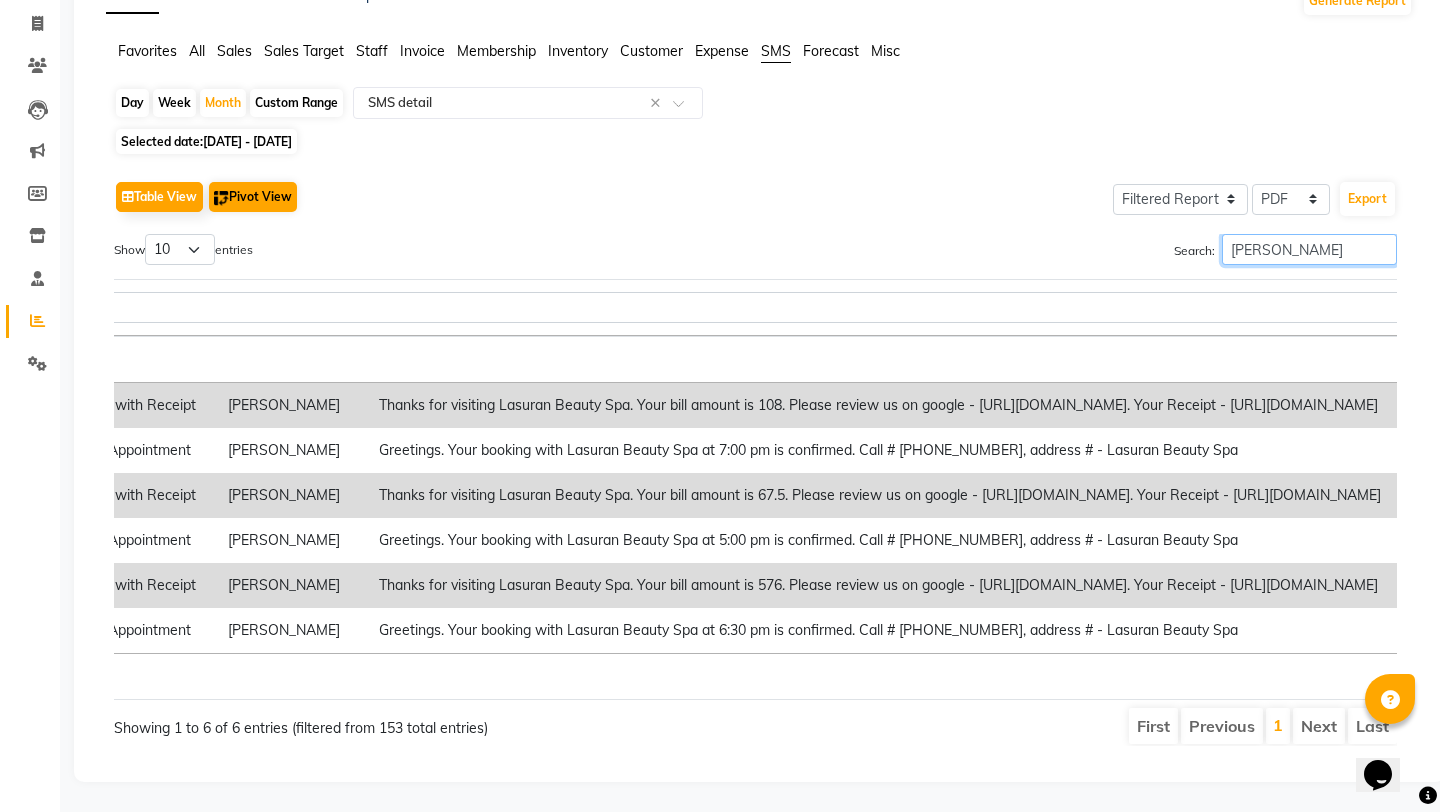 type on "Abdulaziz Alzoman" 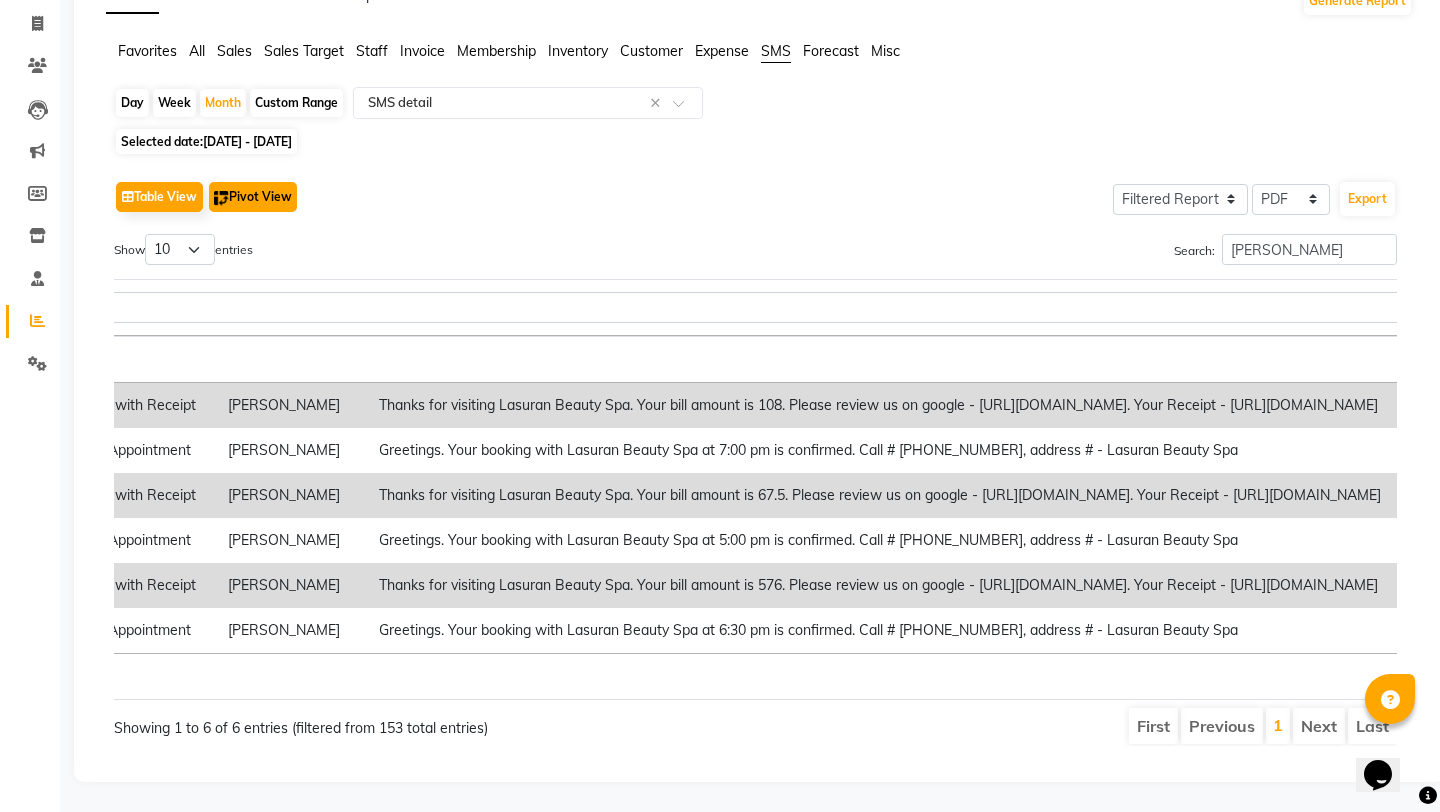 click on "Pivot View" 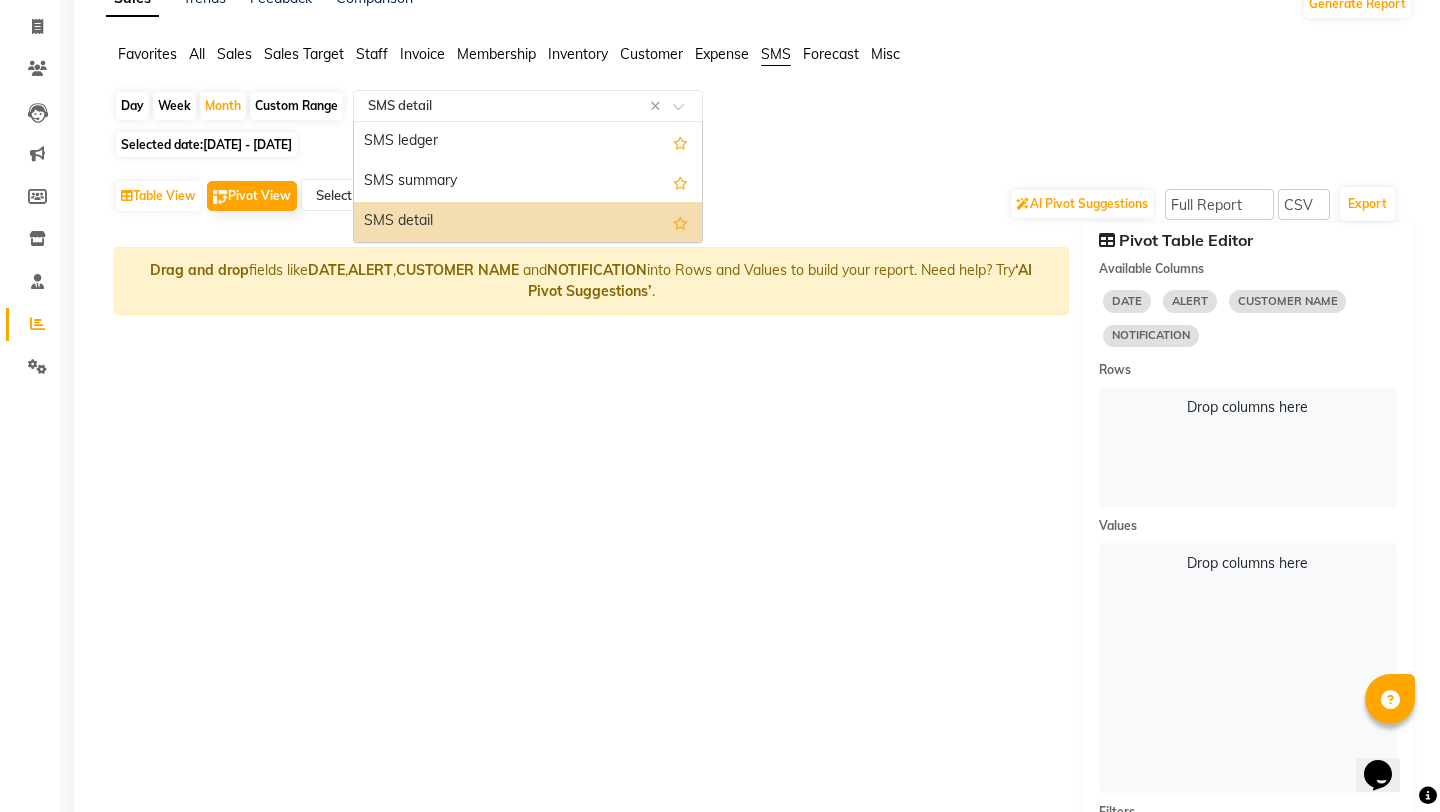 click 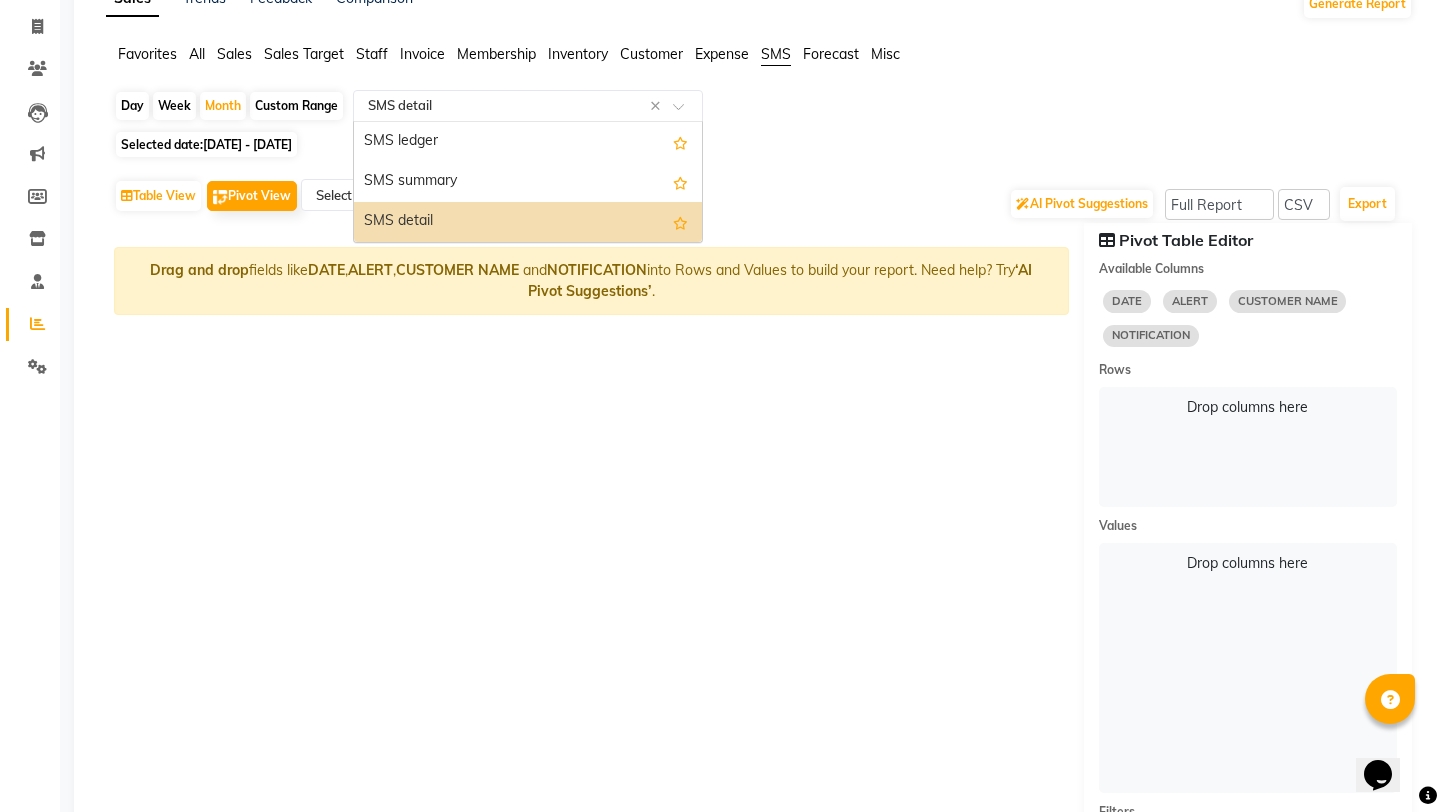 click on "Drag and drop  fields like  DATE ,   ALERT ,   CUSTOMER NAME    and  NOTIFICATION  into Rows and Values to build your report. Need help? Try  ‘AI Pivot Suggestions’ ." 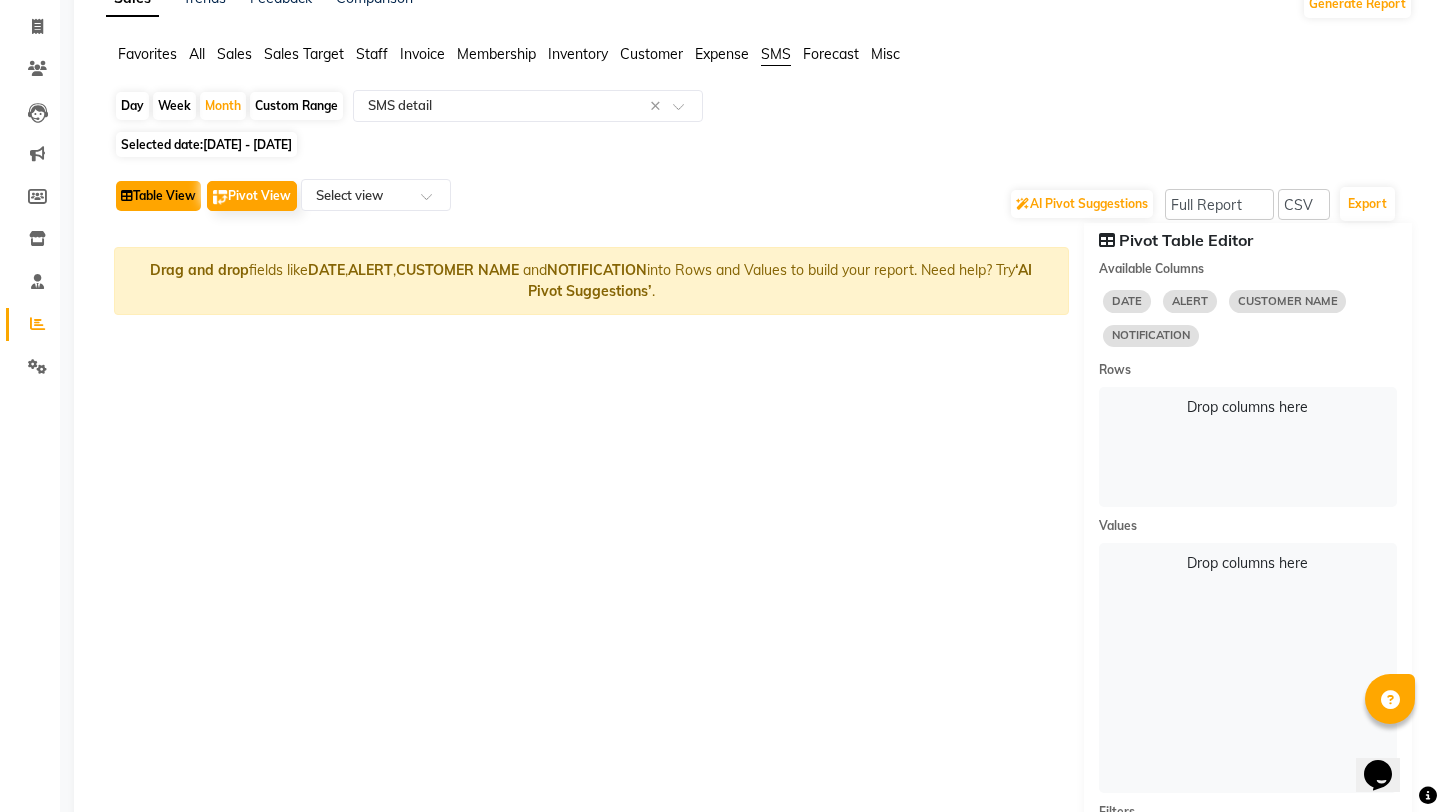 click on "Table View" 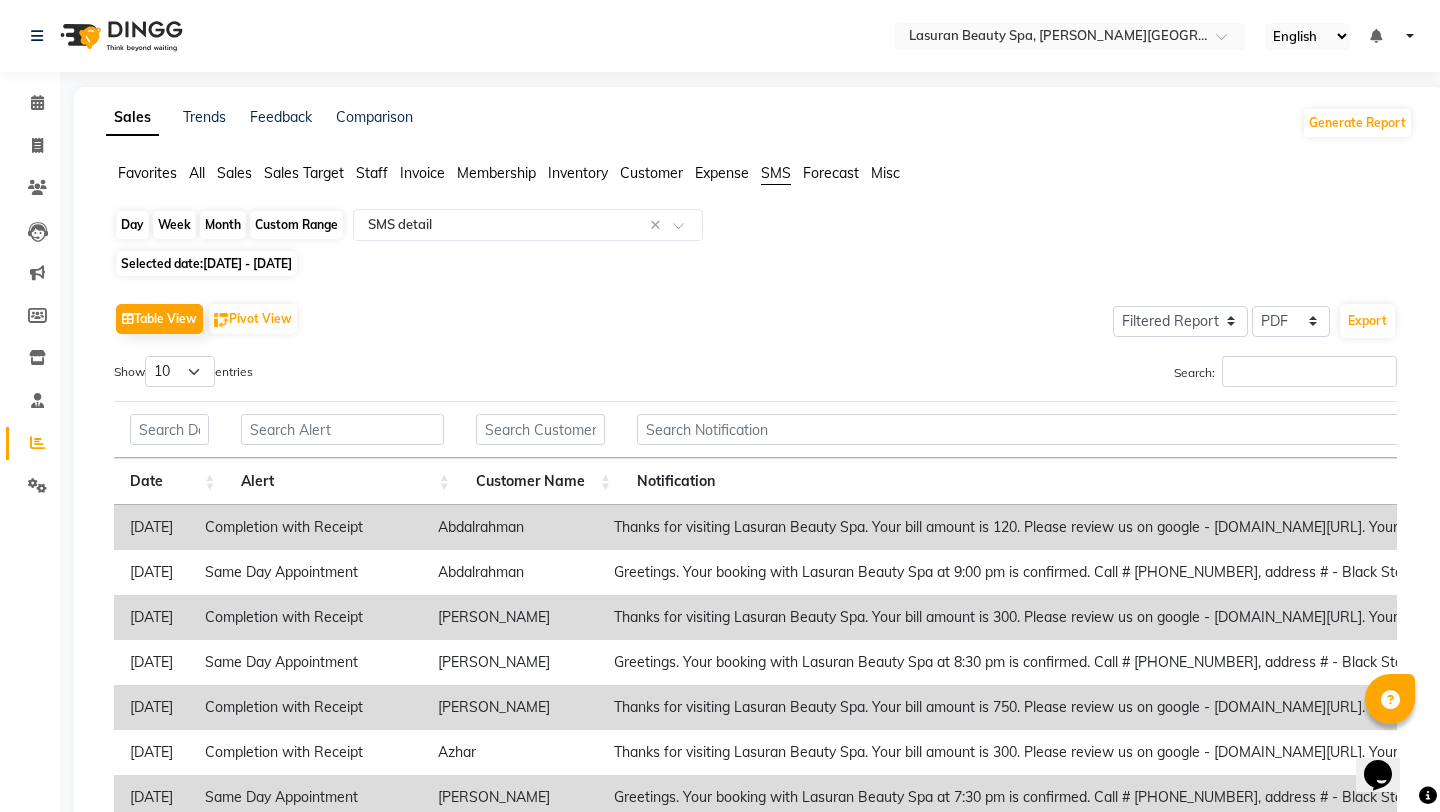 click on "Month" 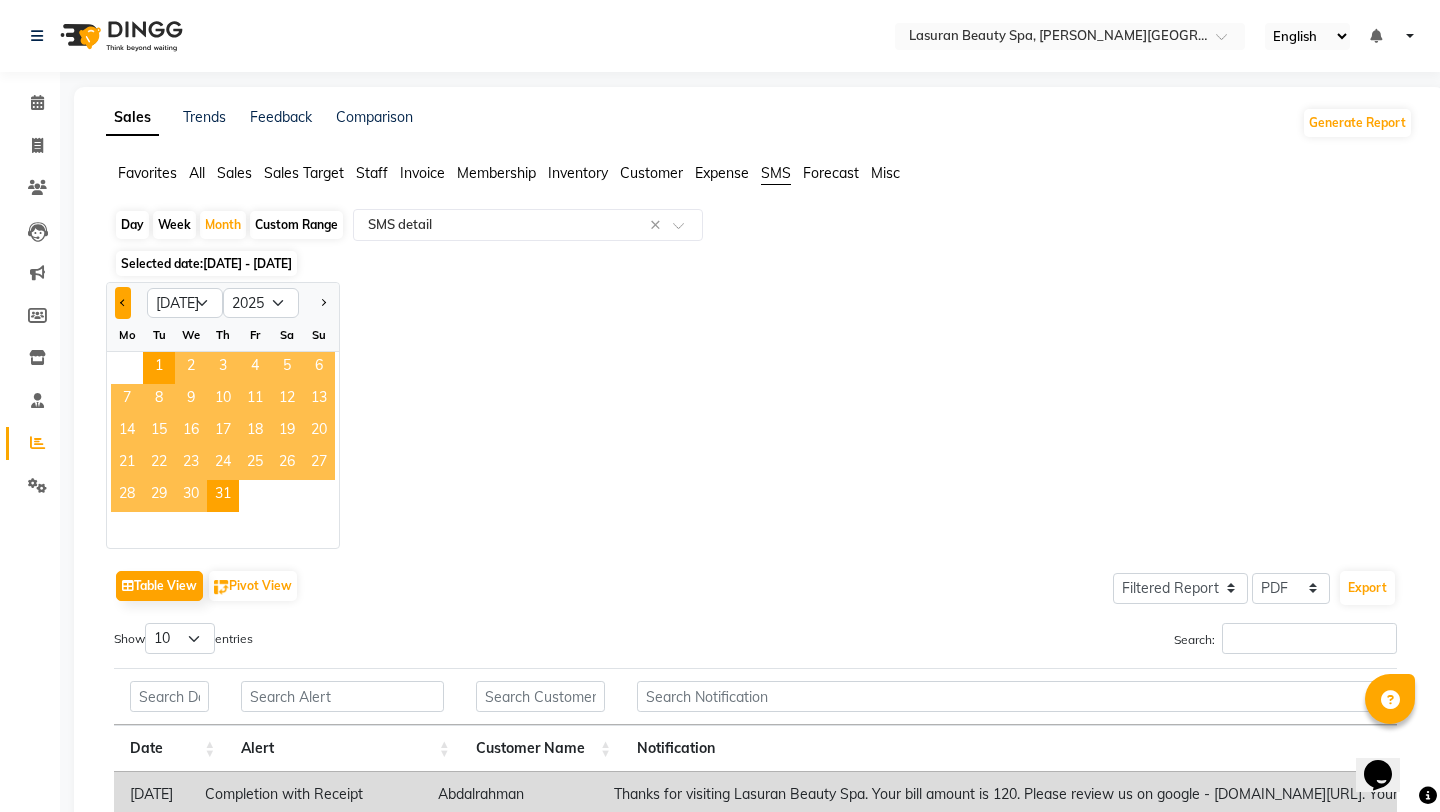 click 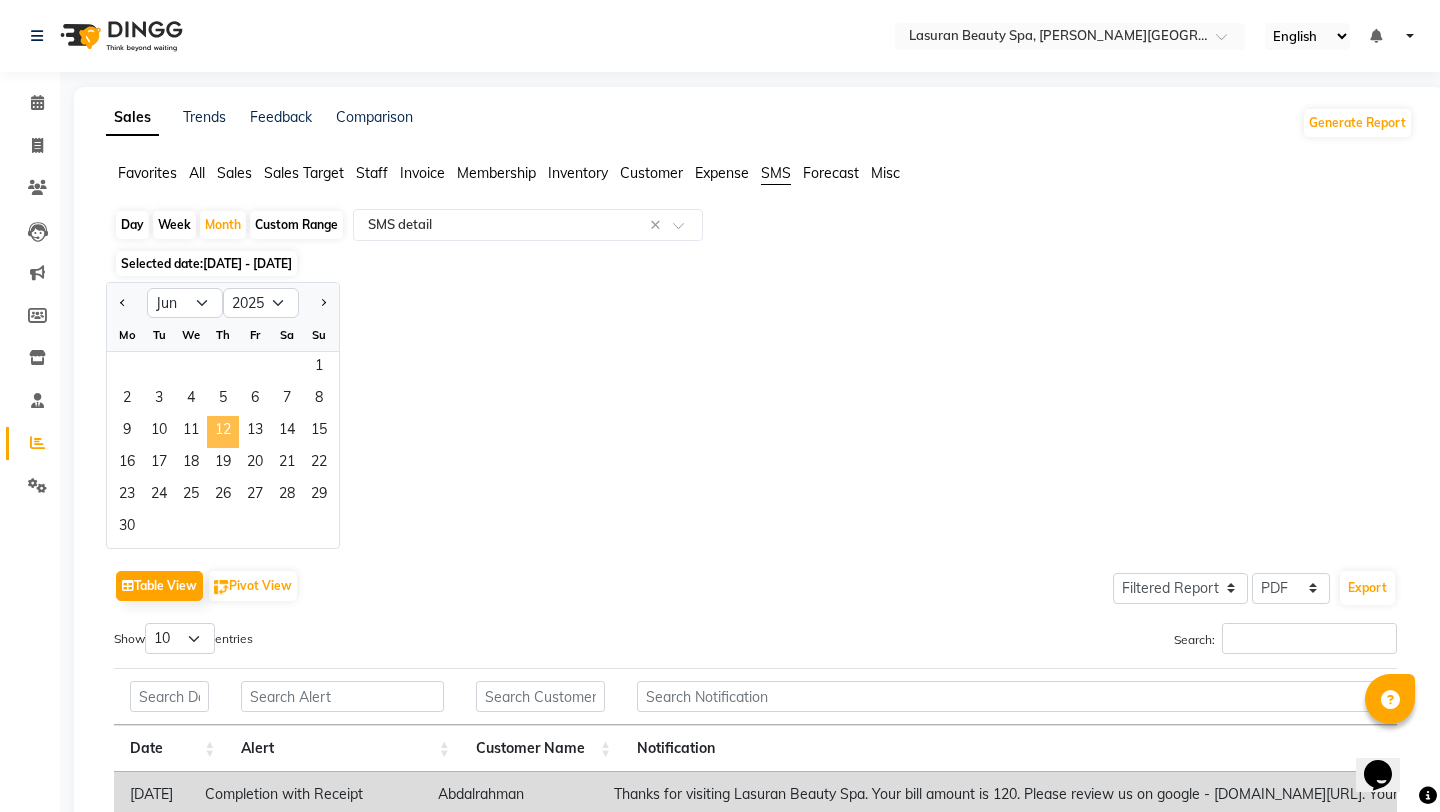 click on "12" 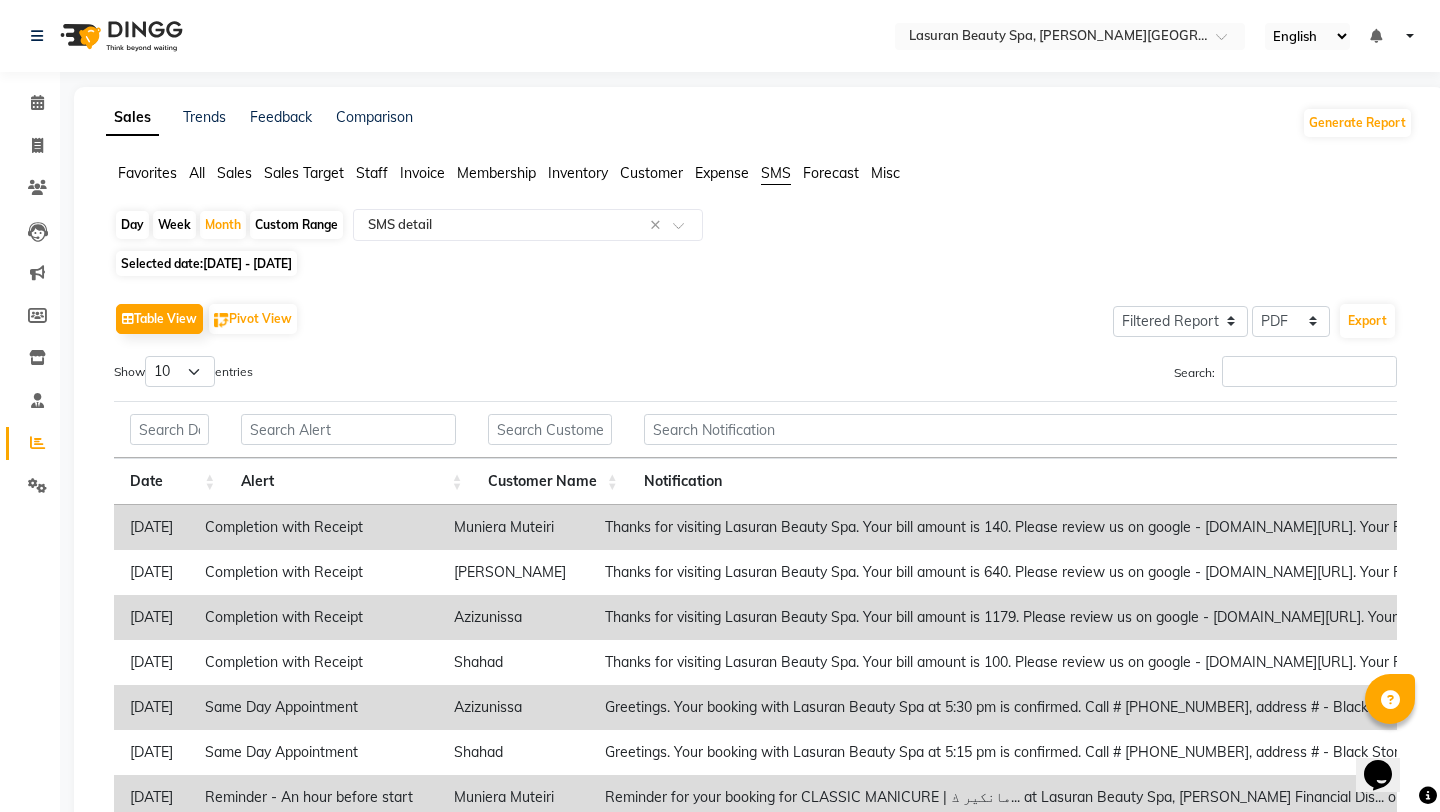 scroll, scrollTop: 0, scrollLeft: 74, axis: horizontal 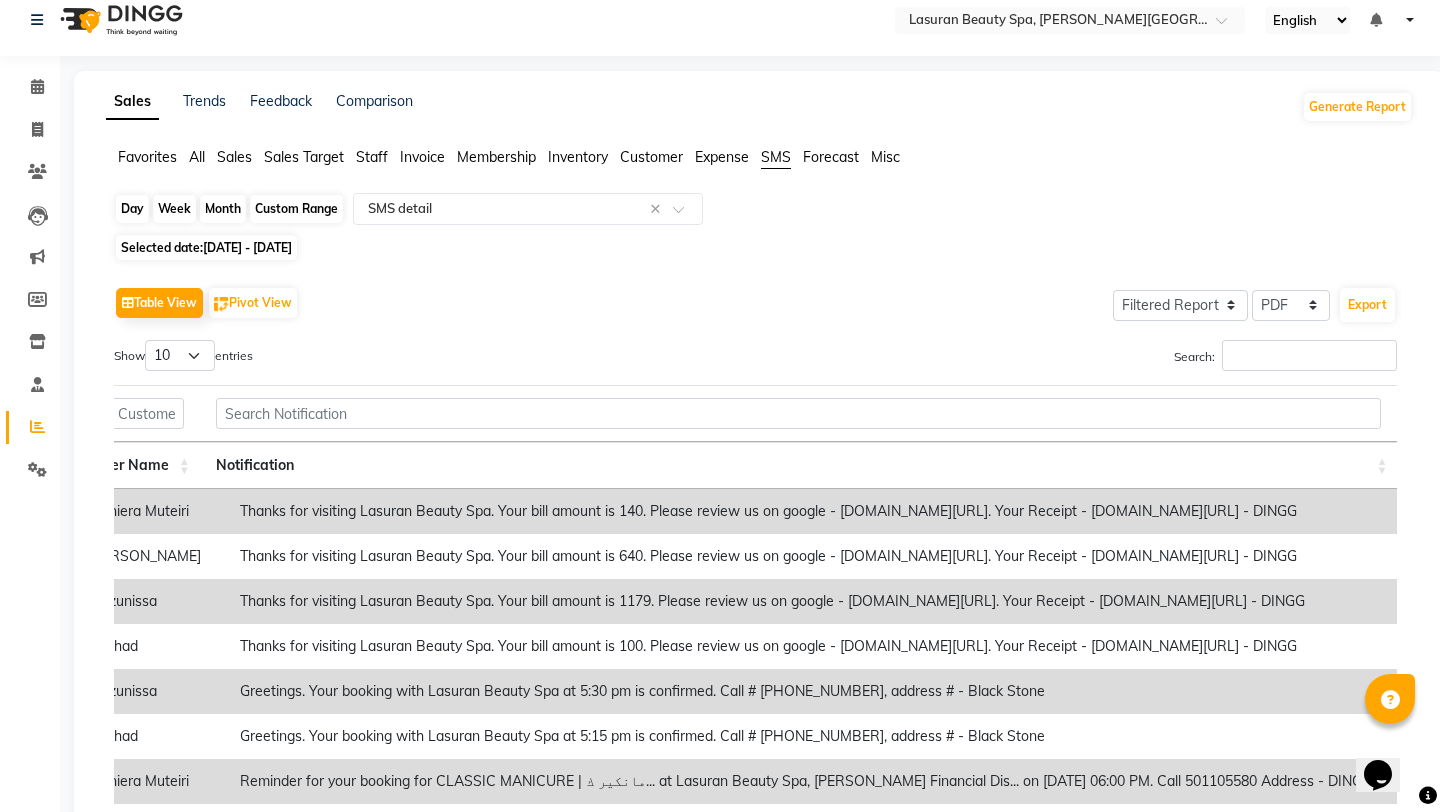 click on "Month" 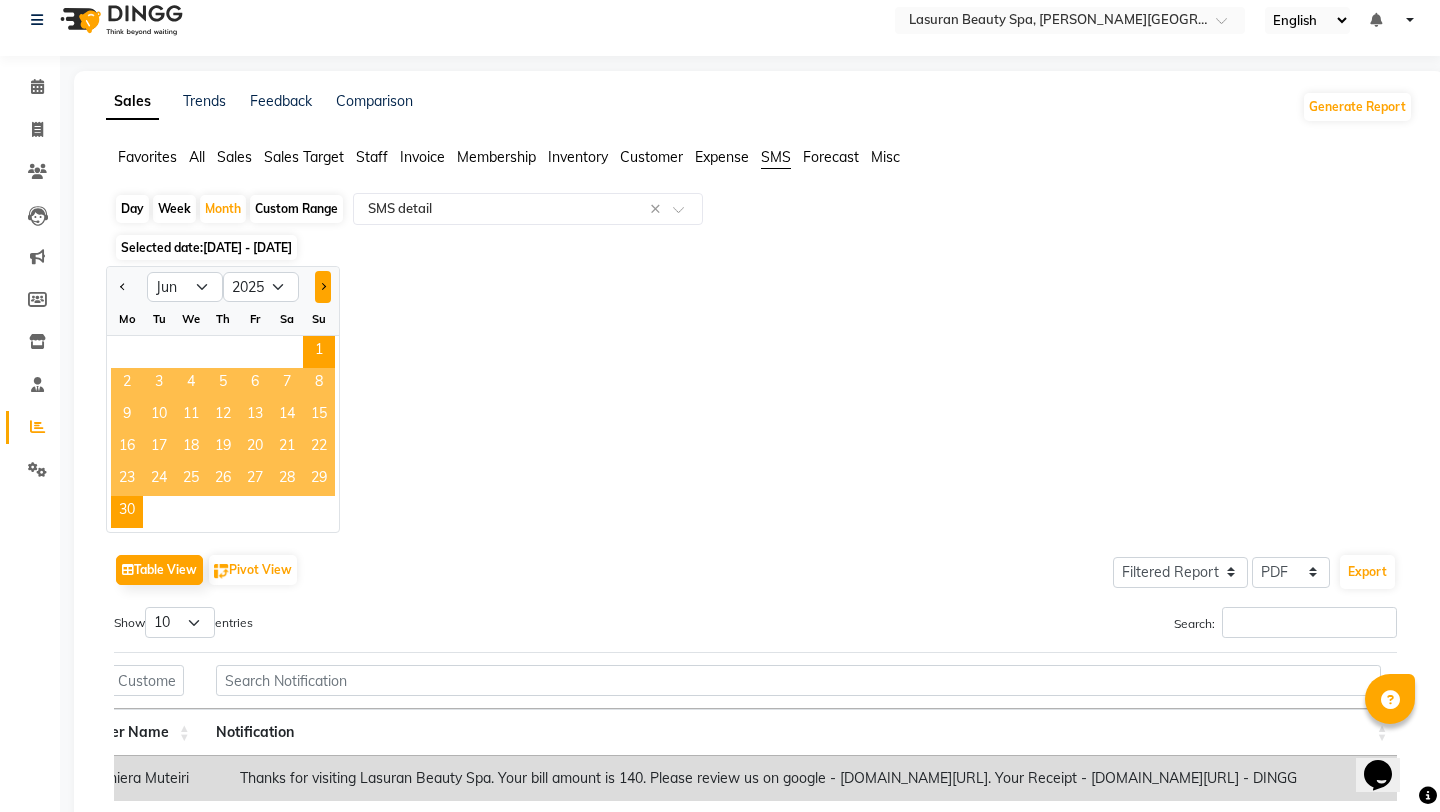 click 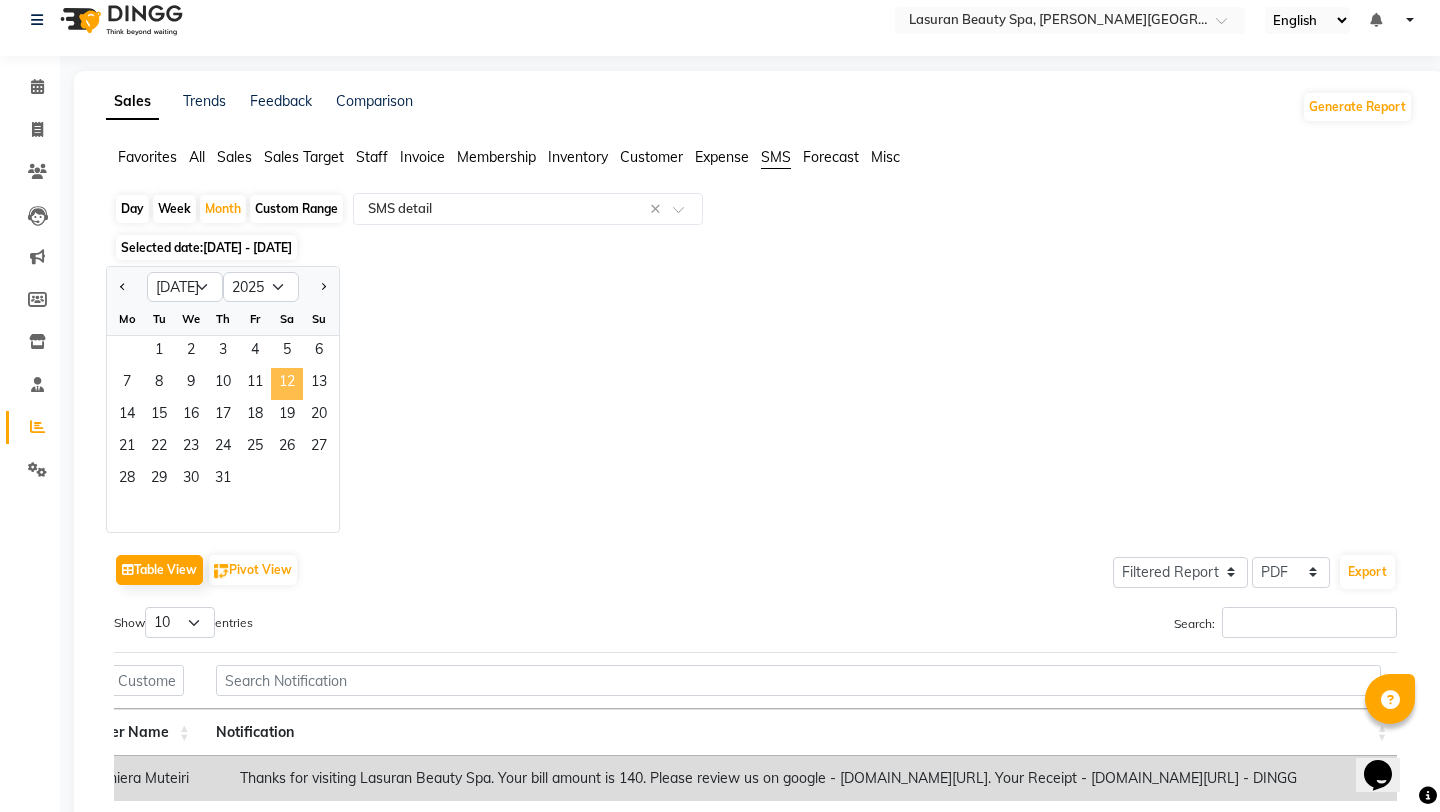 click on "12" 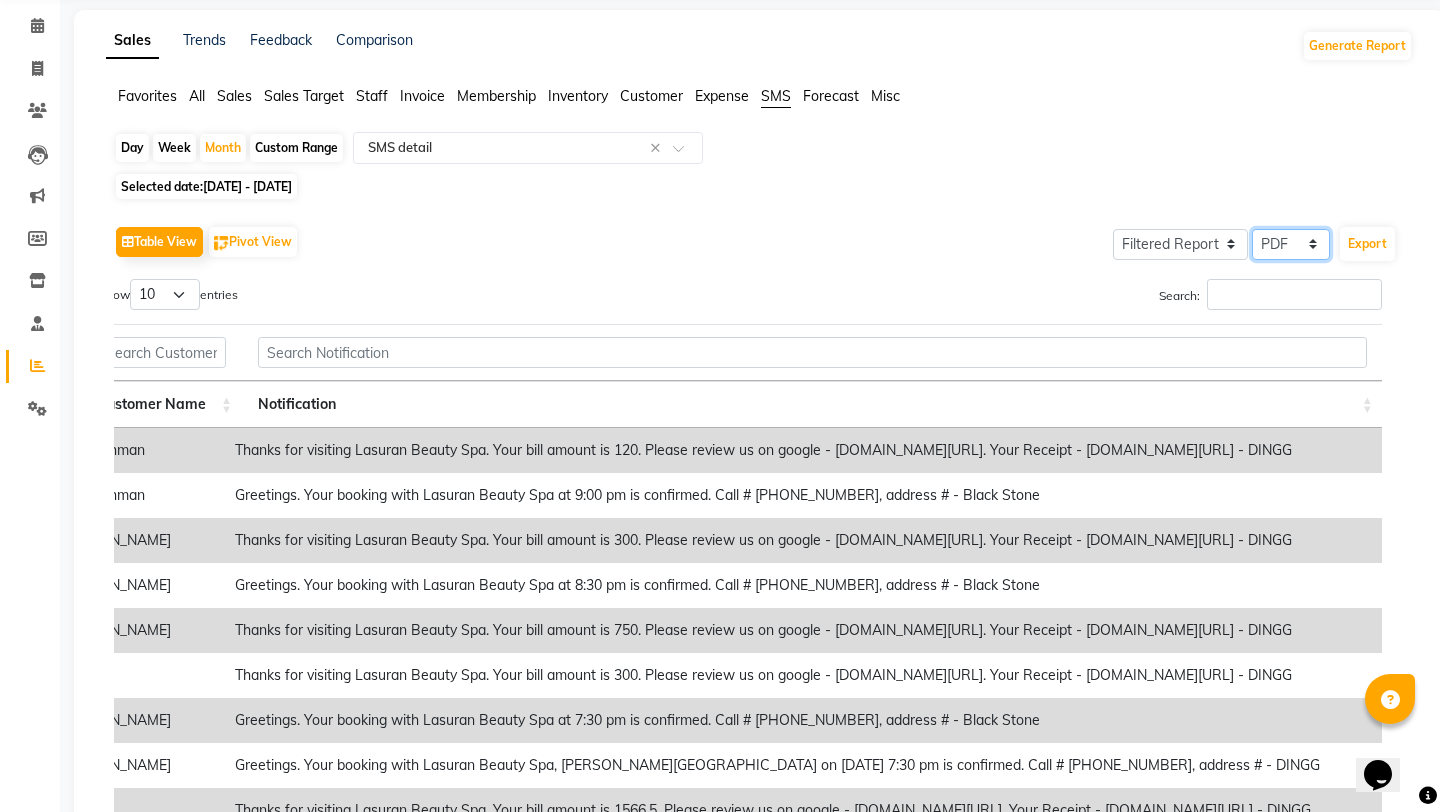 click on "Select CSV PDF" 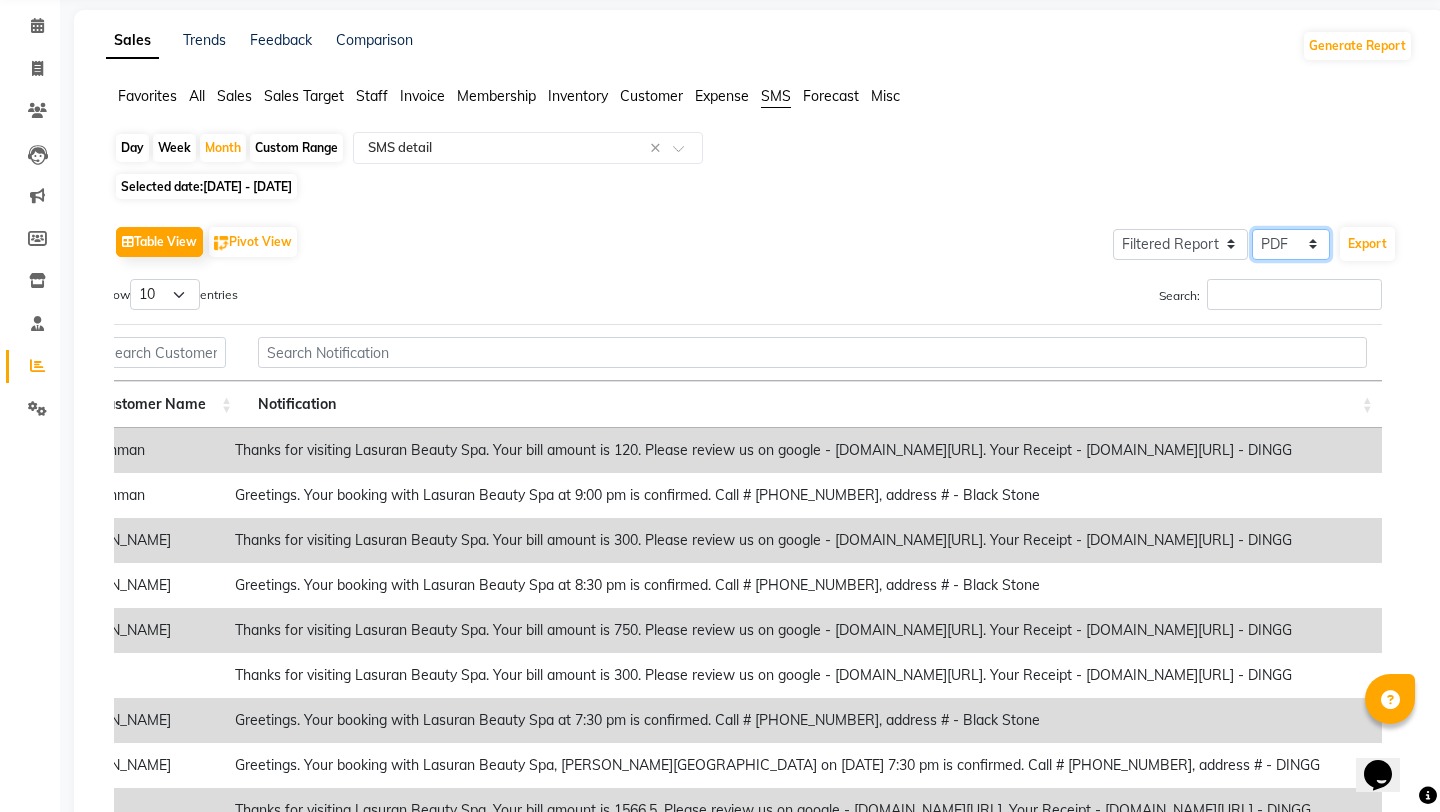select on "csv" 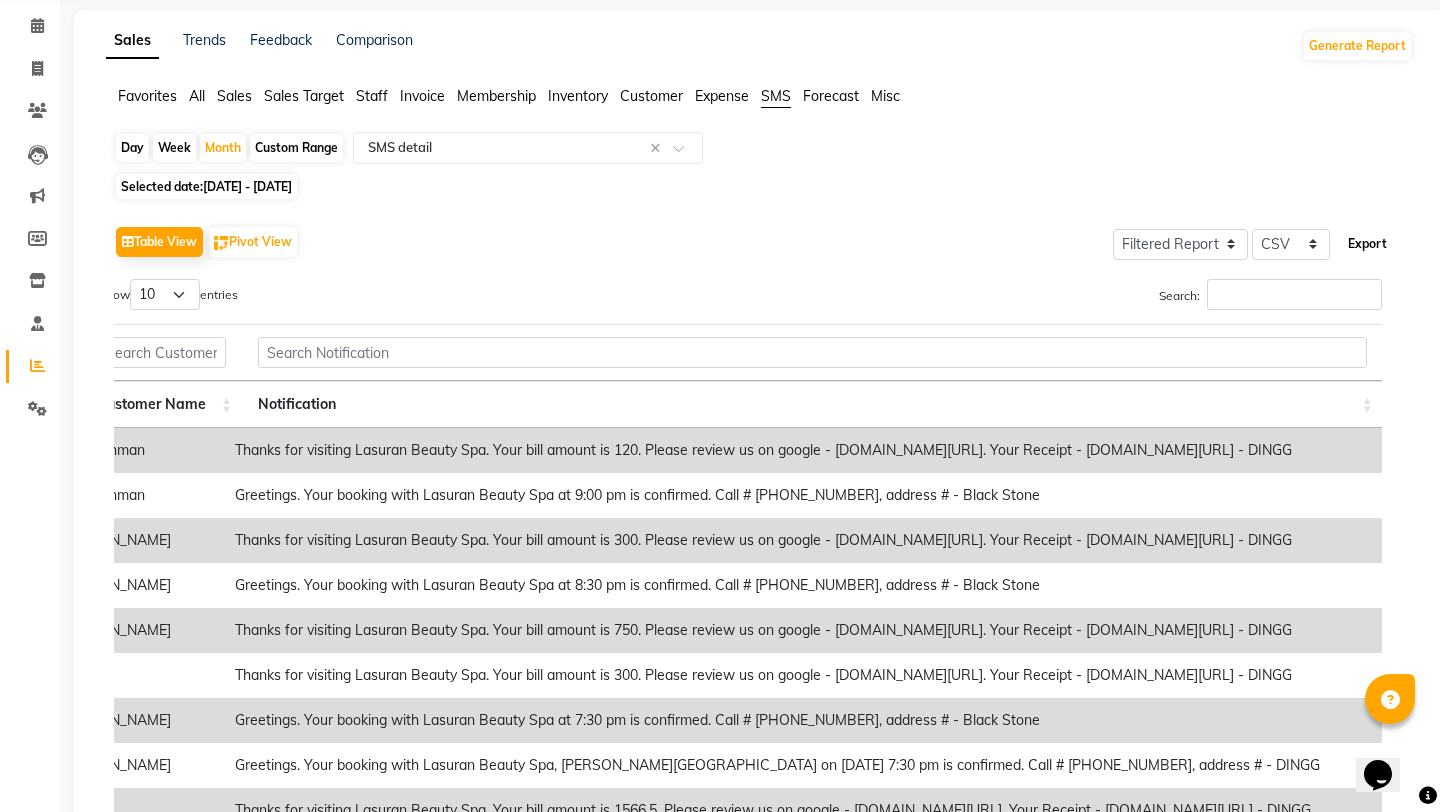 click on "Export" 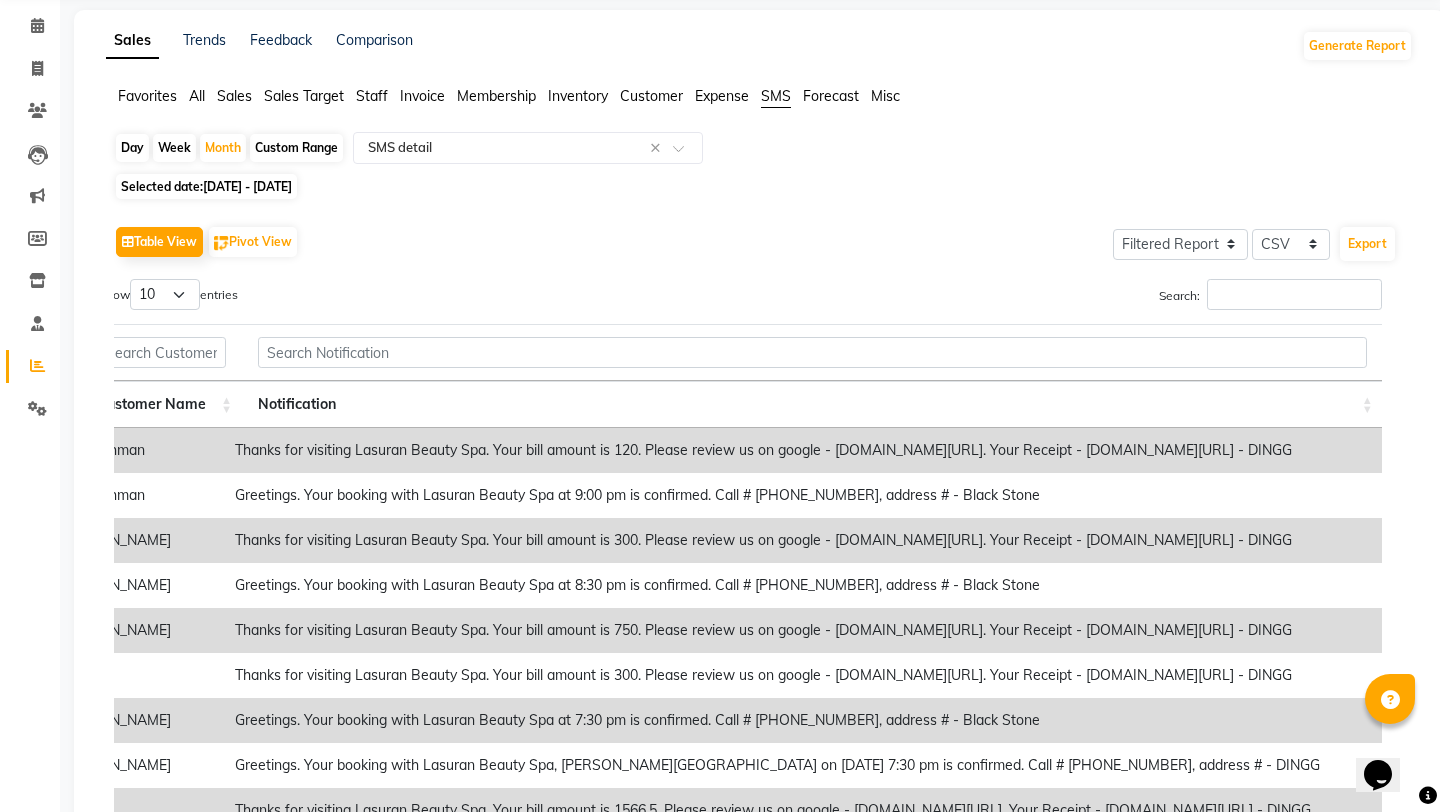 click on "Date Alert Customer Name Notification" at bounding box center (740, 373) 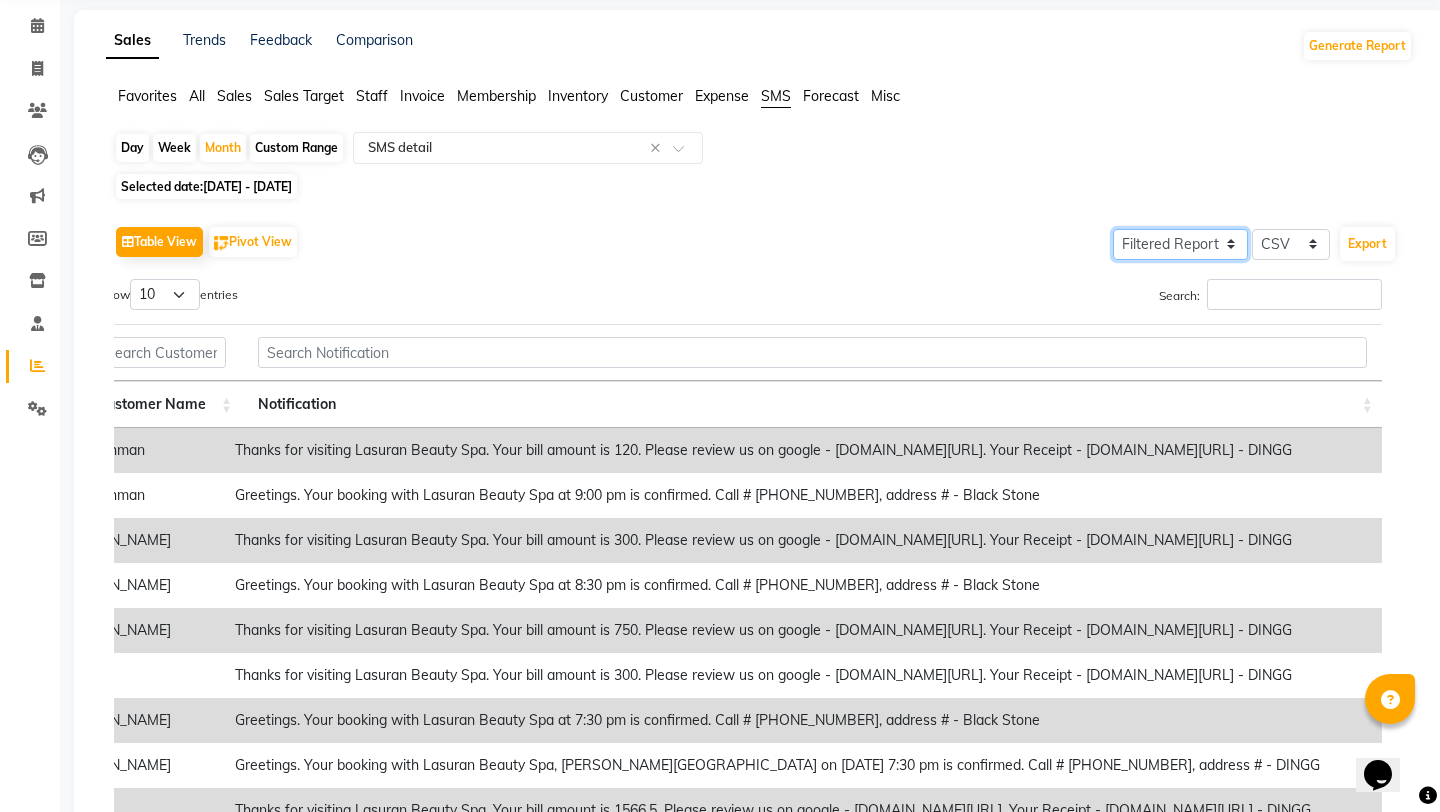 click on "Select Full Report Filtered Report" 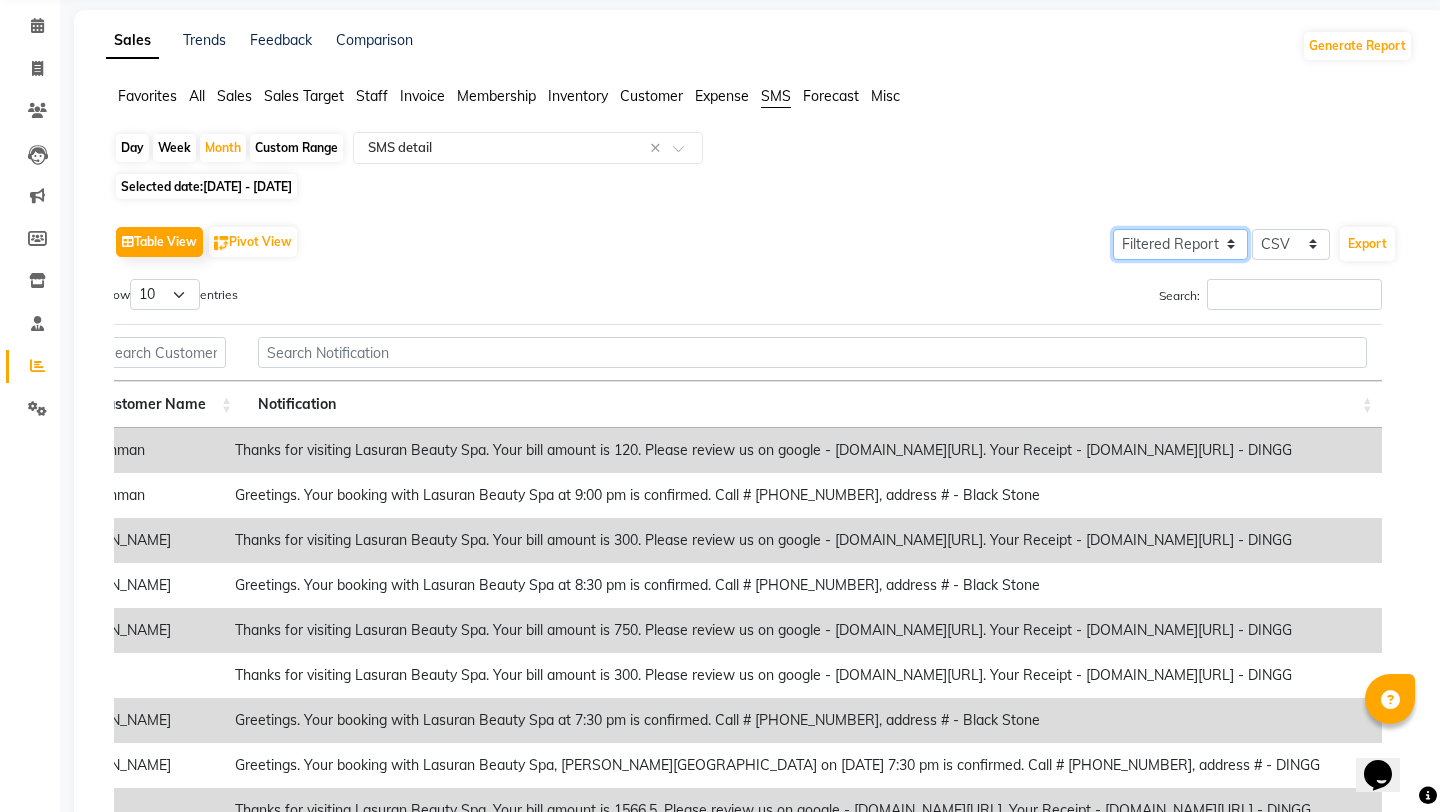 select on "full_report" 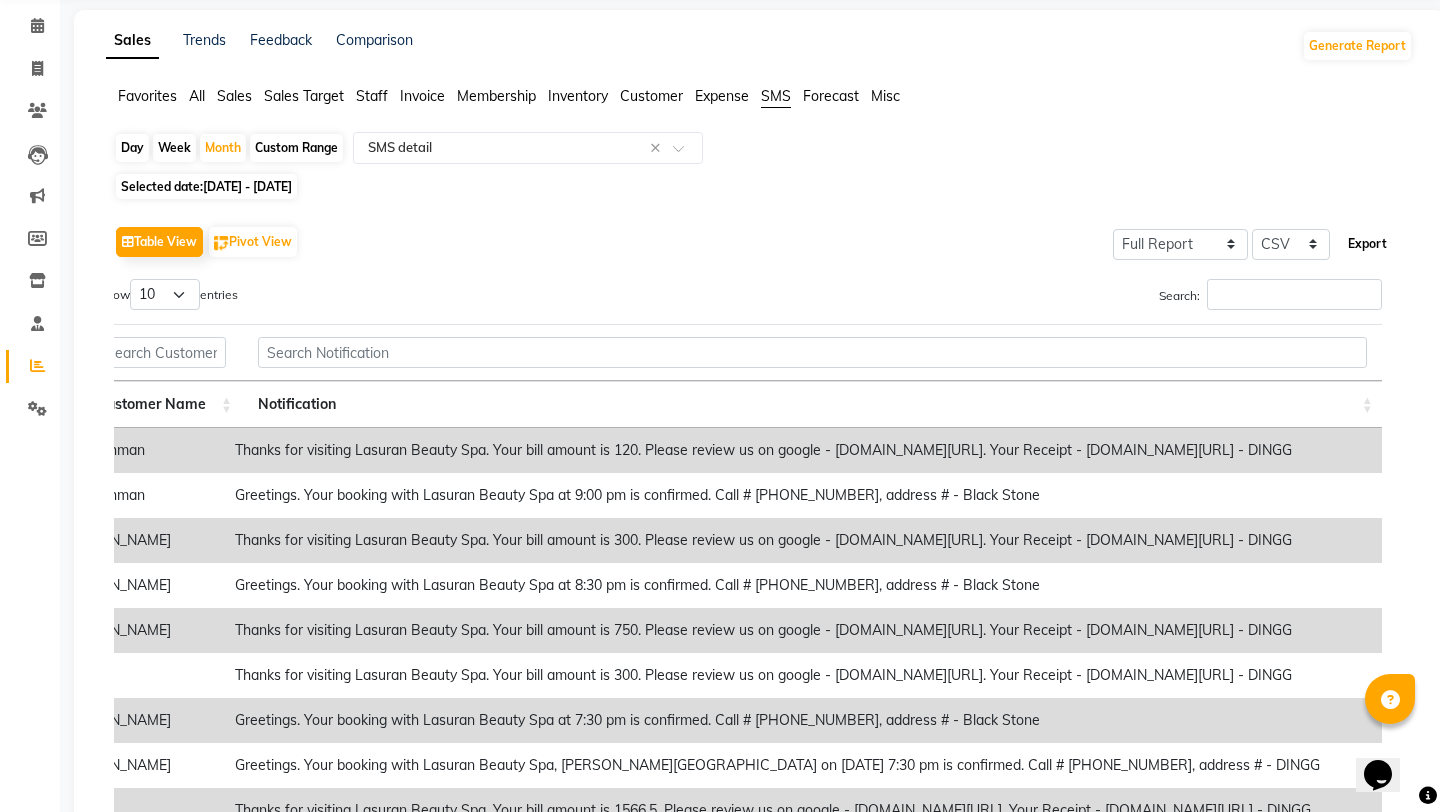 click on "Export" 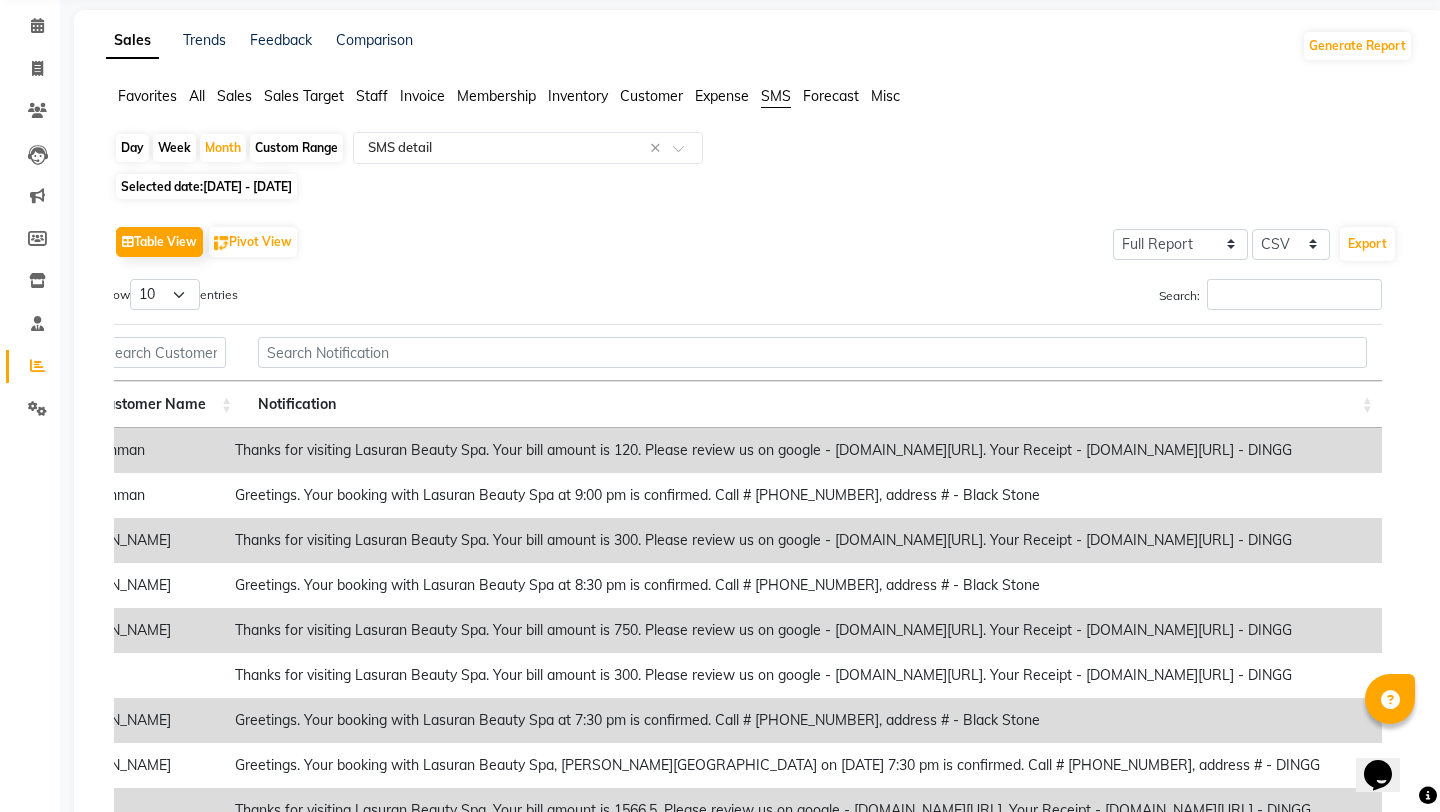 click on "Thanks for visiting  Lasuran Beauty Spa. Your bill amount is 750. Please review us on google - ww4.in/a?c=nBfgXE. Your Receipt - ww4.in/a?c=Qg5wG4 - DINGG" at bounding box center [815, 630] 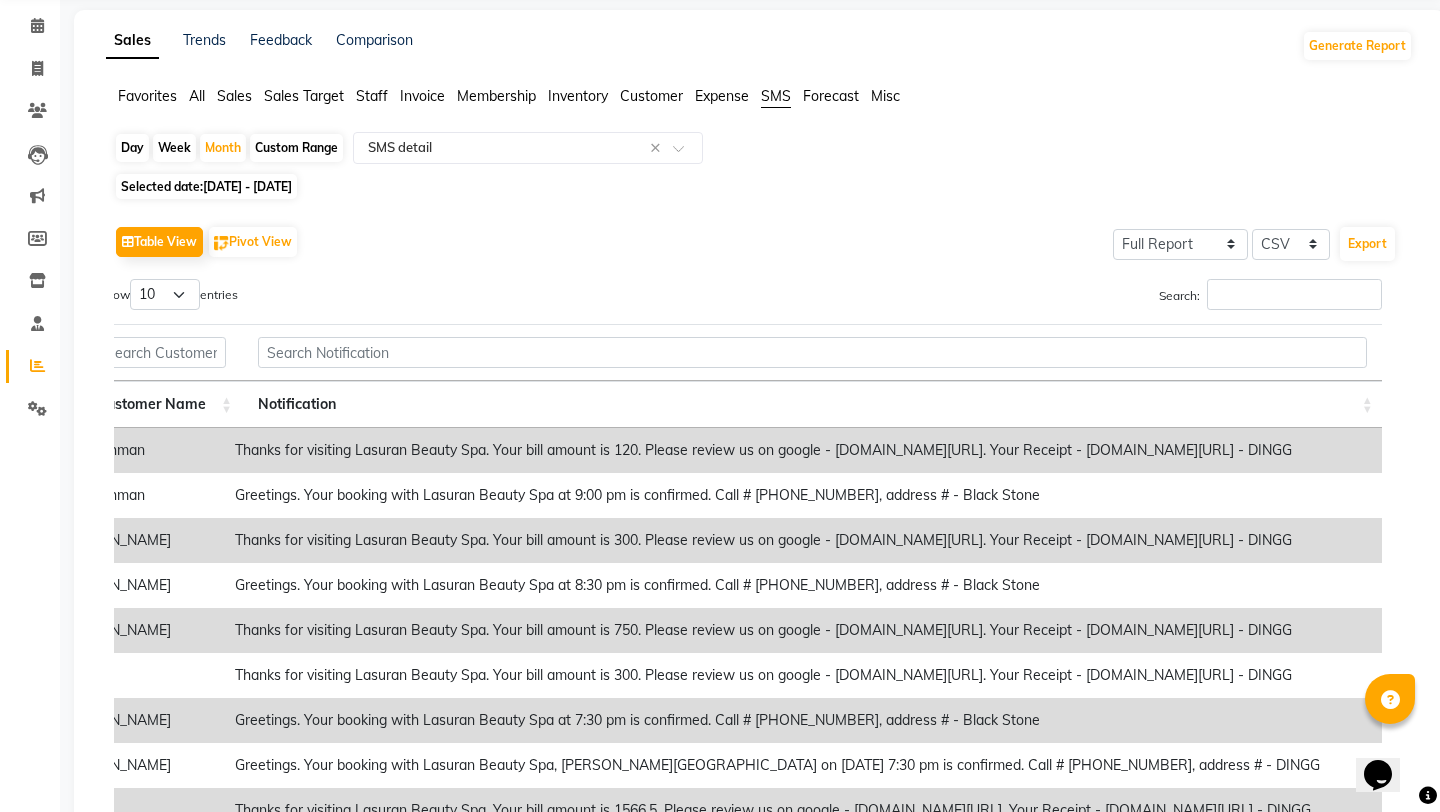 click at bounding box center (812, 352) 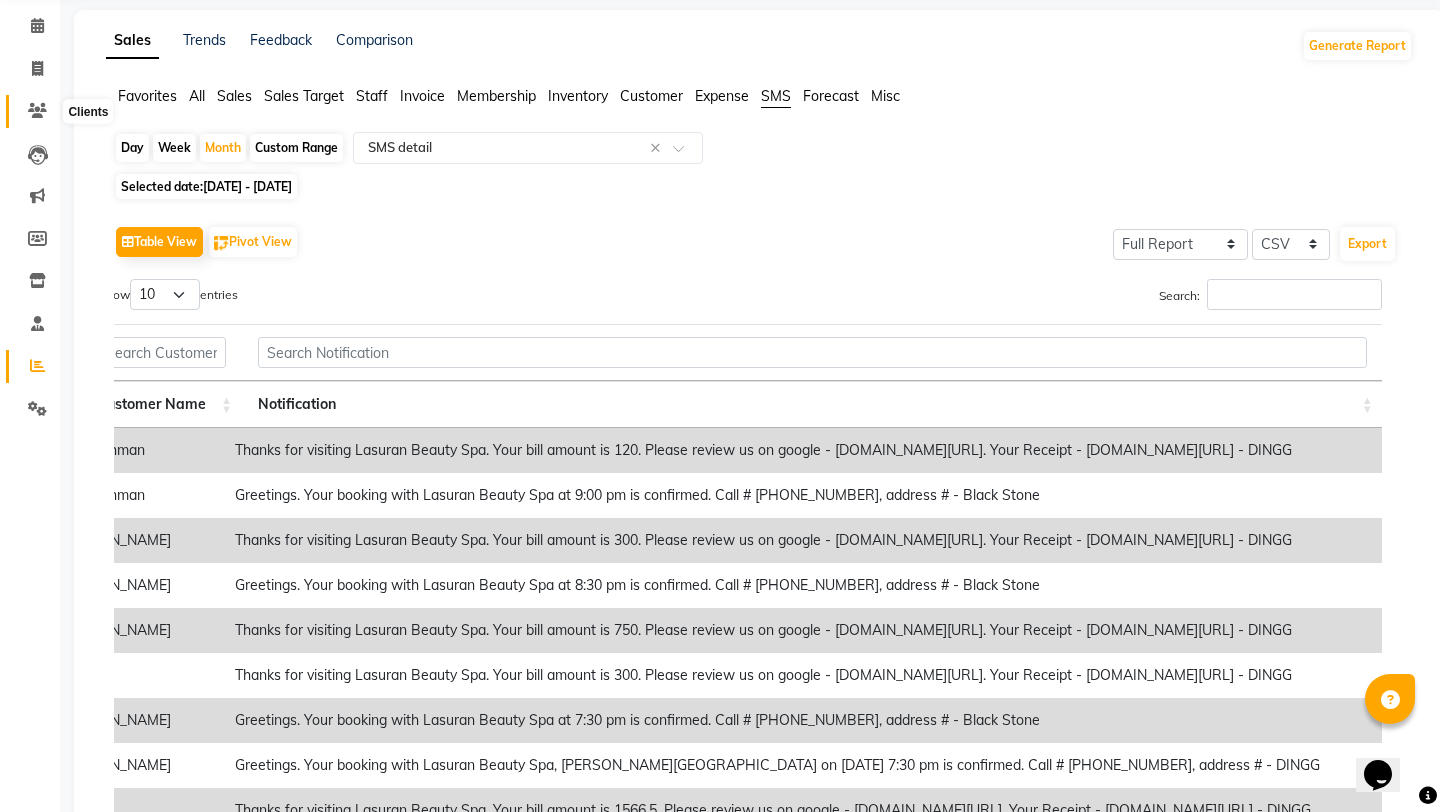 click 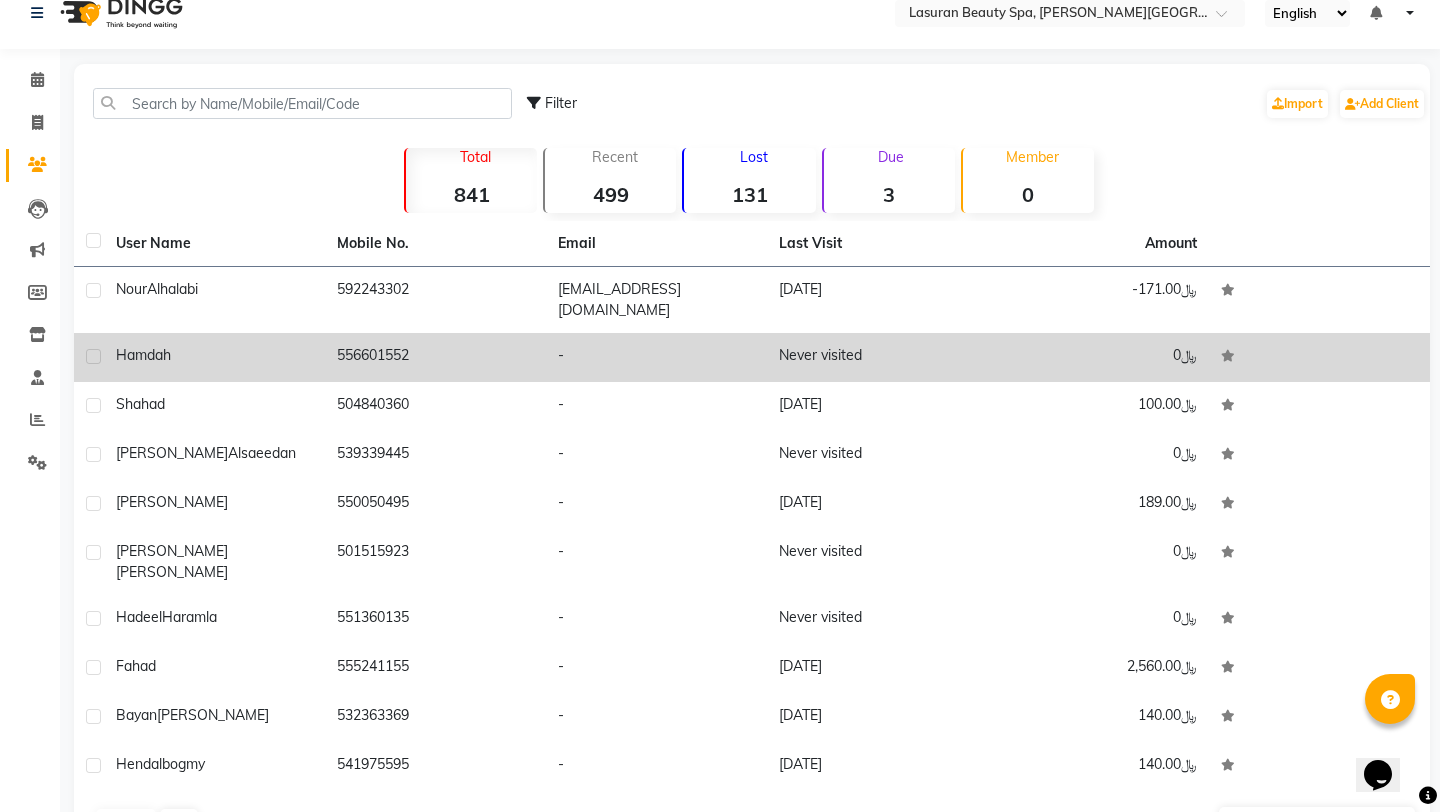 scroll, scrollTop: 54, scrollLeft: 0, axis: vertical 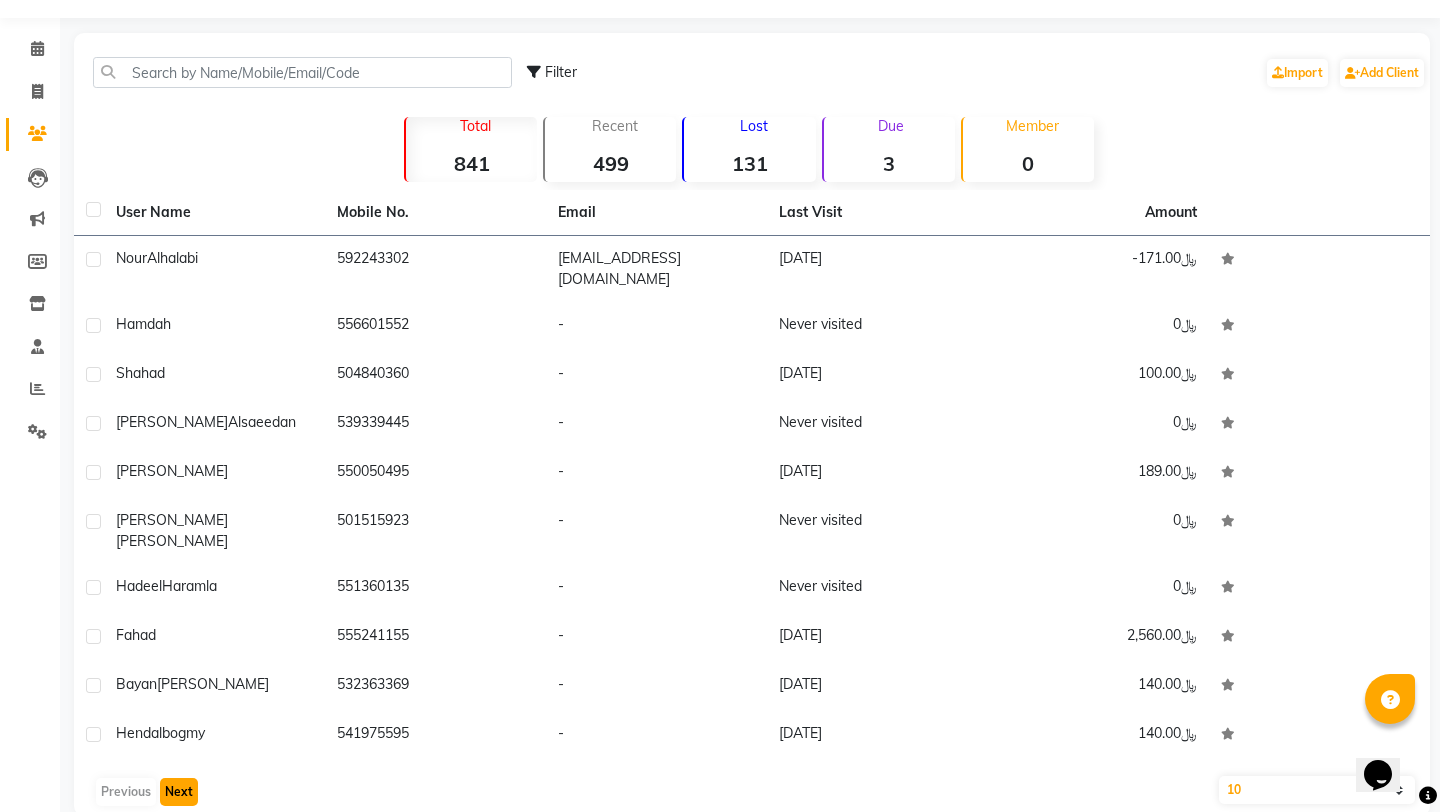 click on "Next" 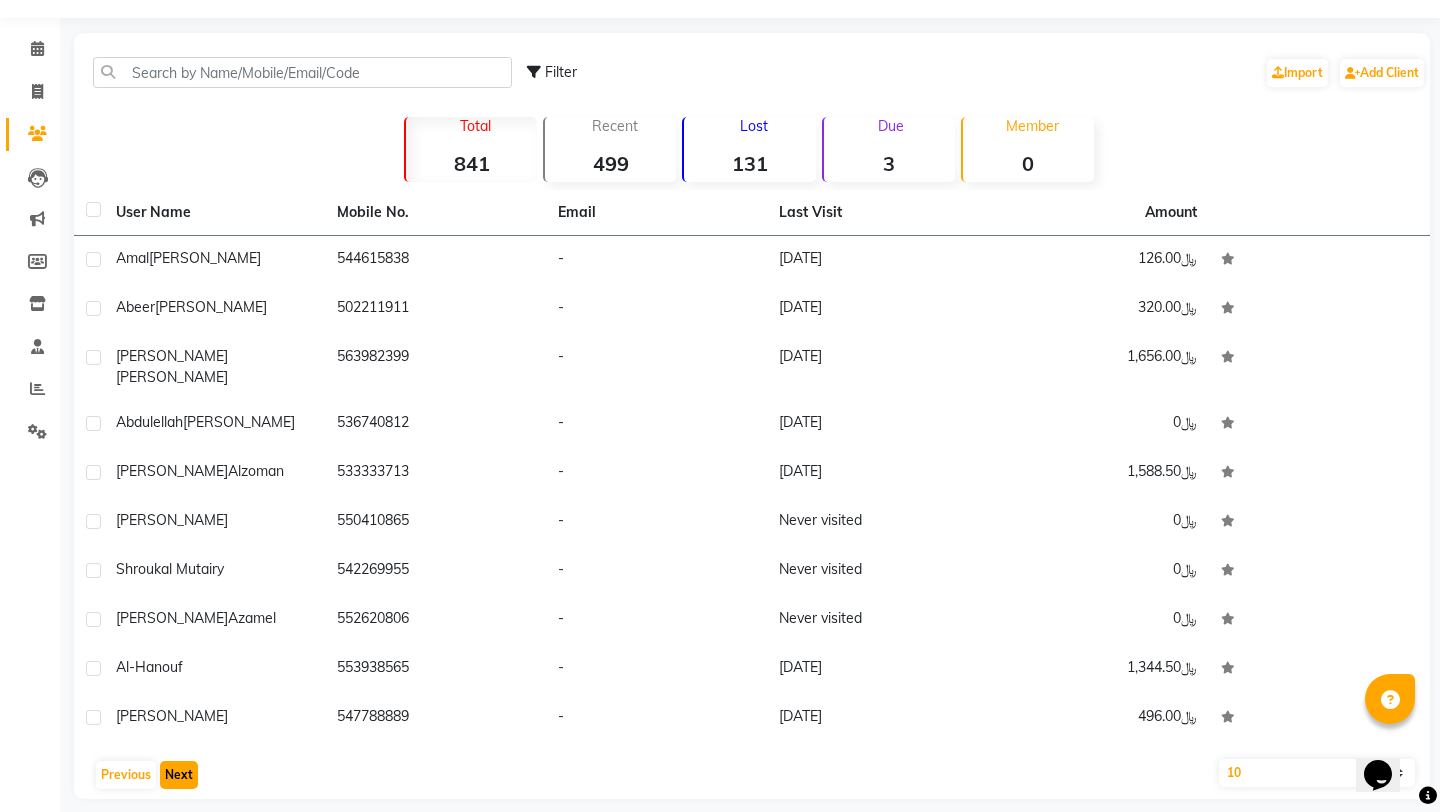 click on "Next" 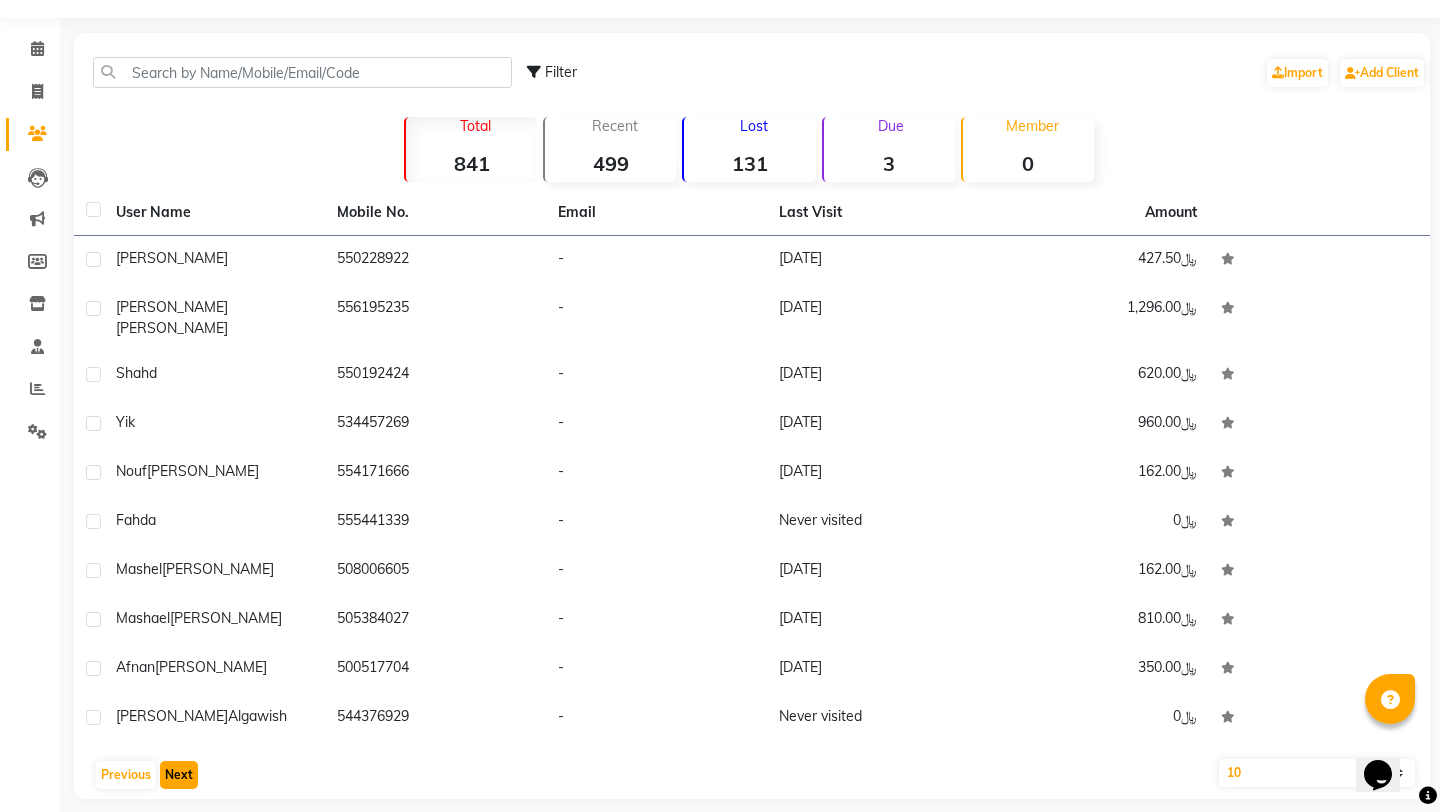 click on "Next" 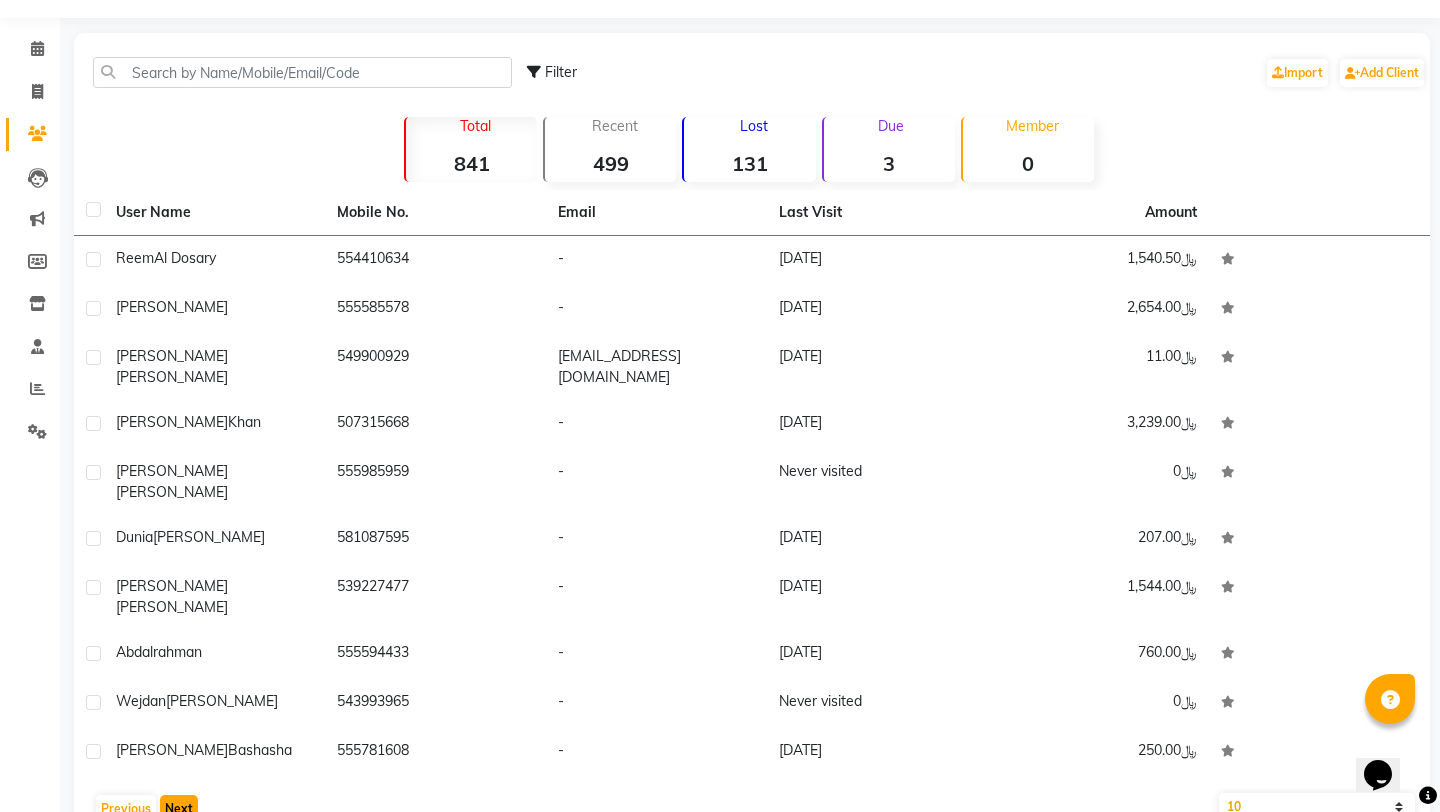 click on "Next" 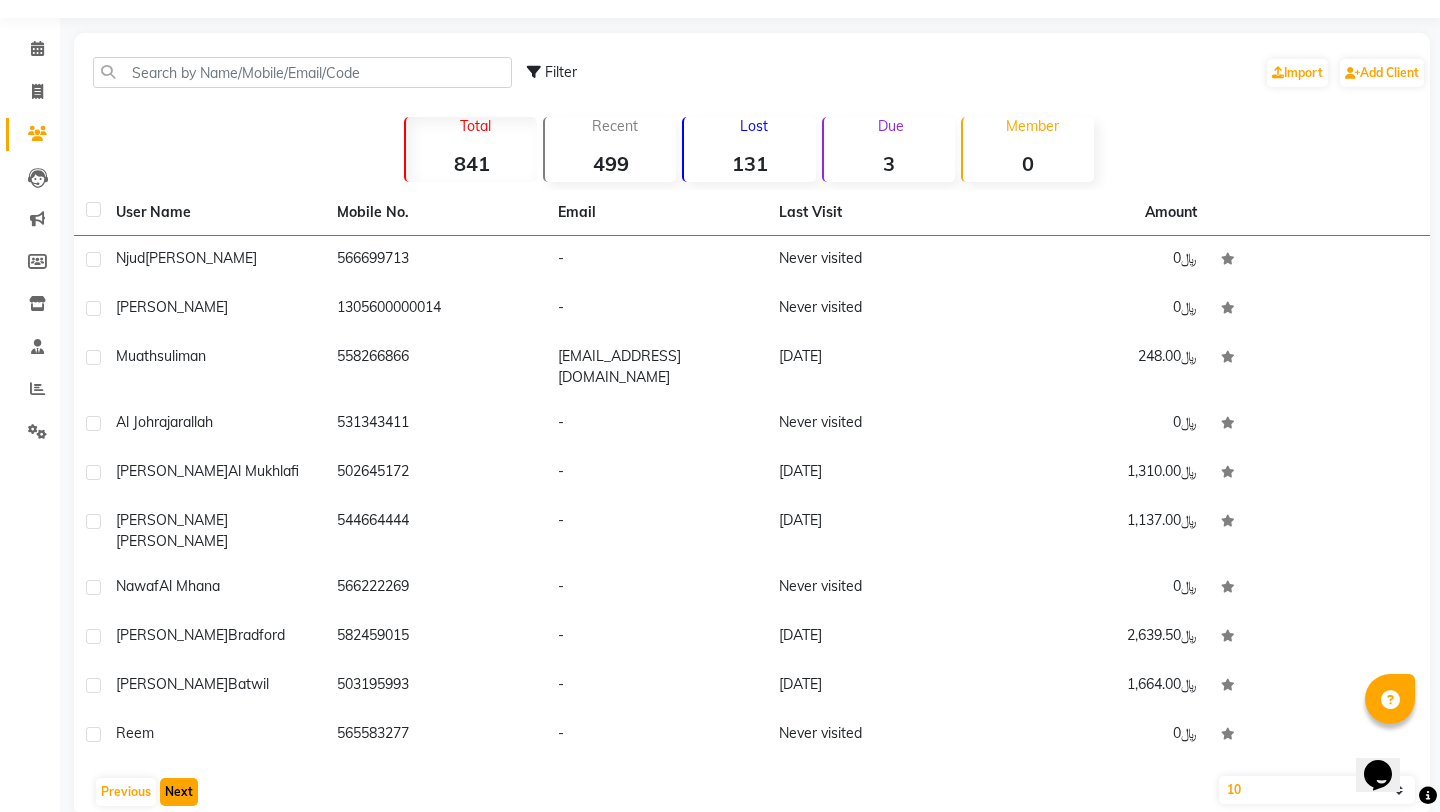 click on "Next" 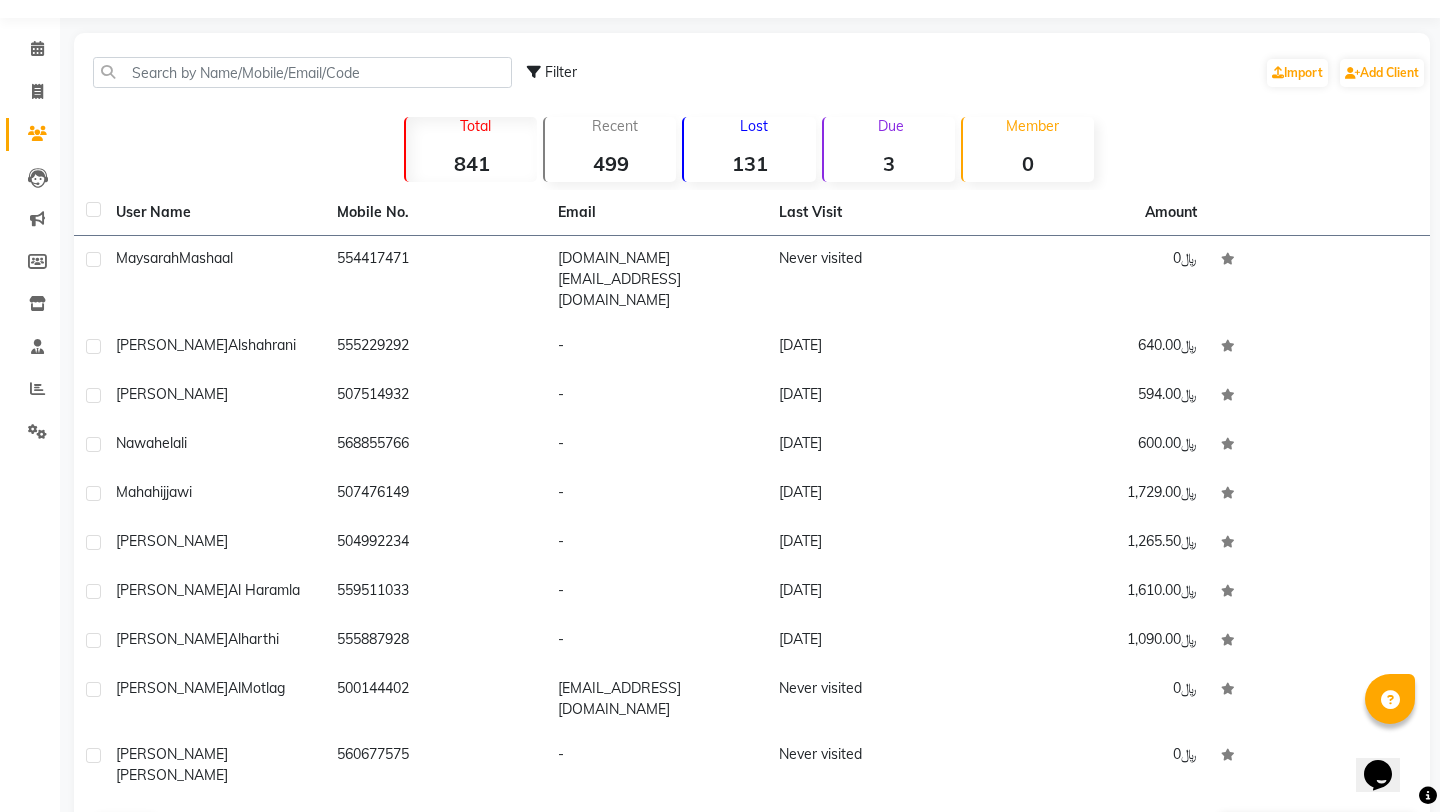 click on "Next" 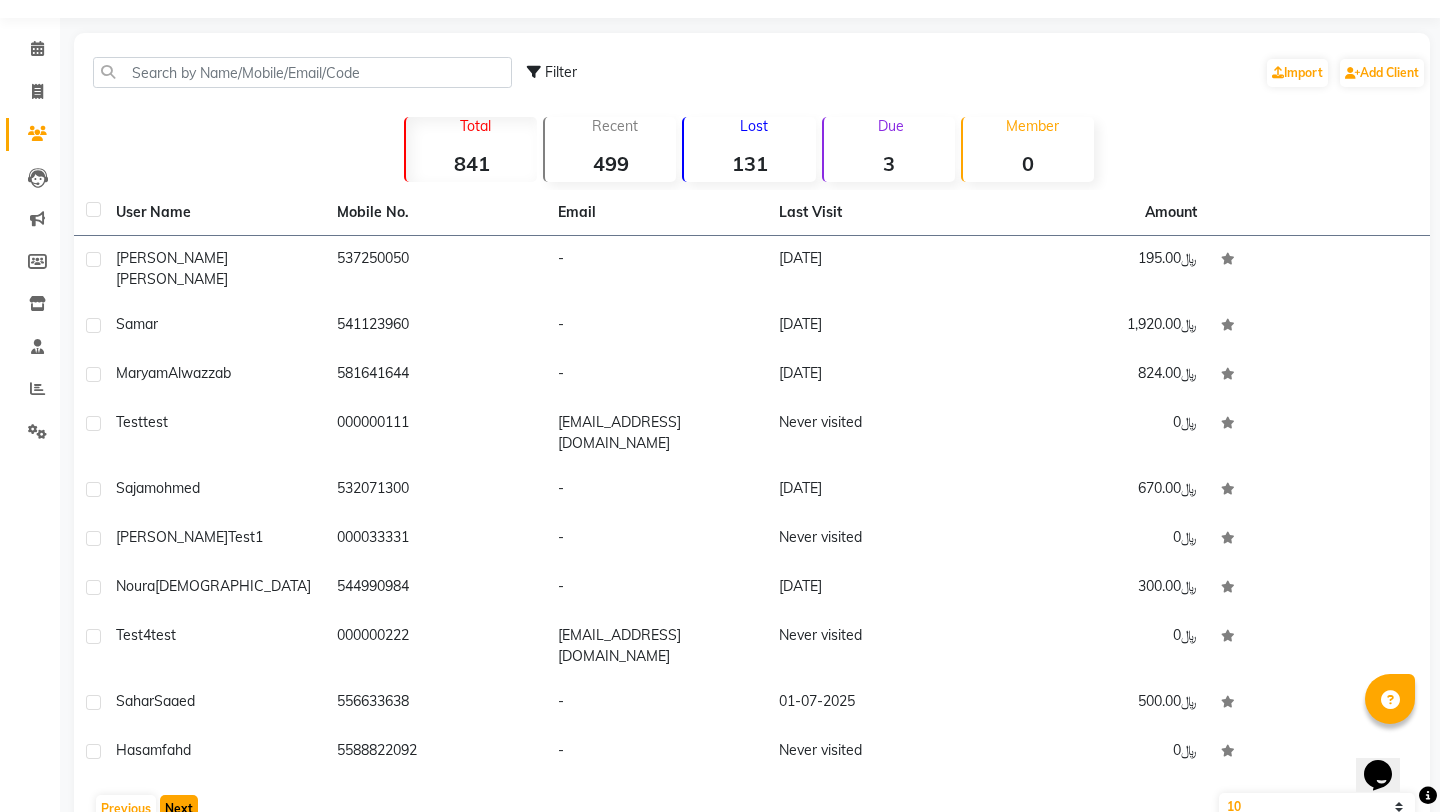click on "Next" 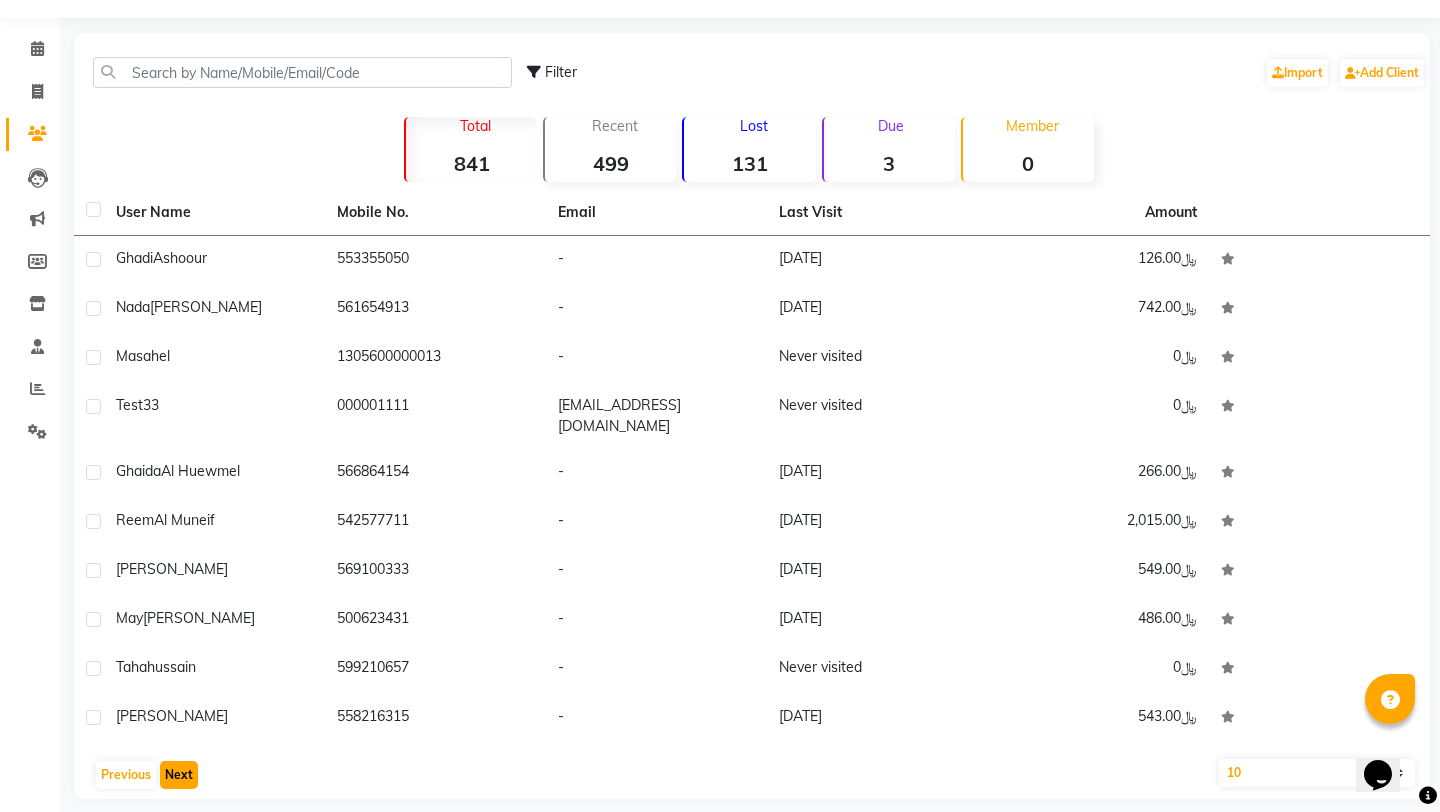click on "Next" 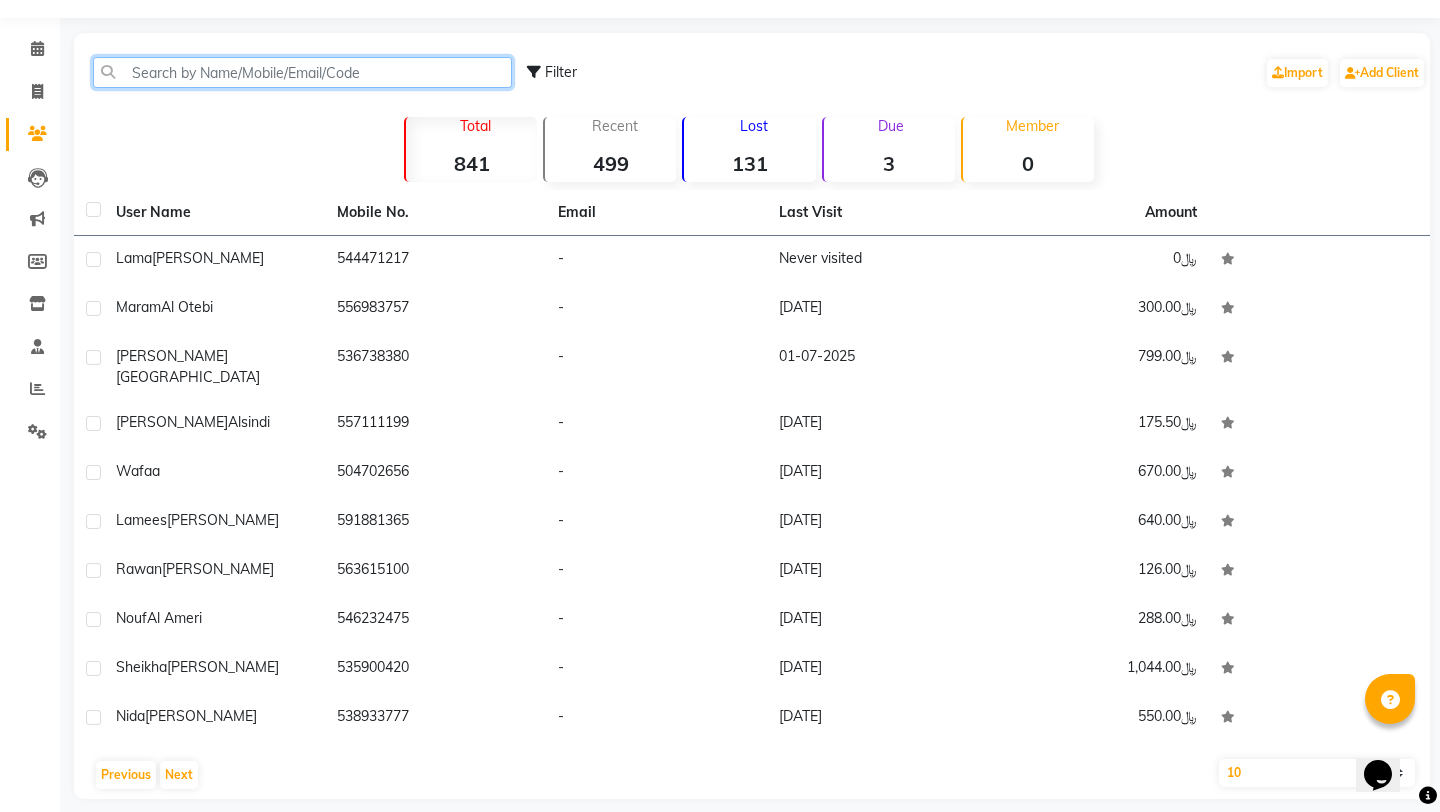 click 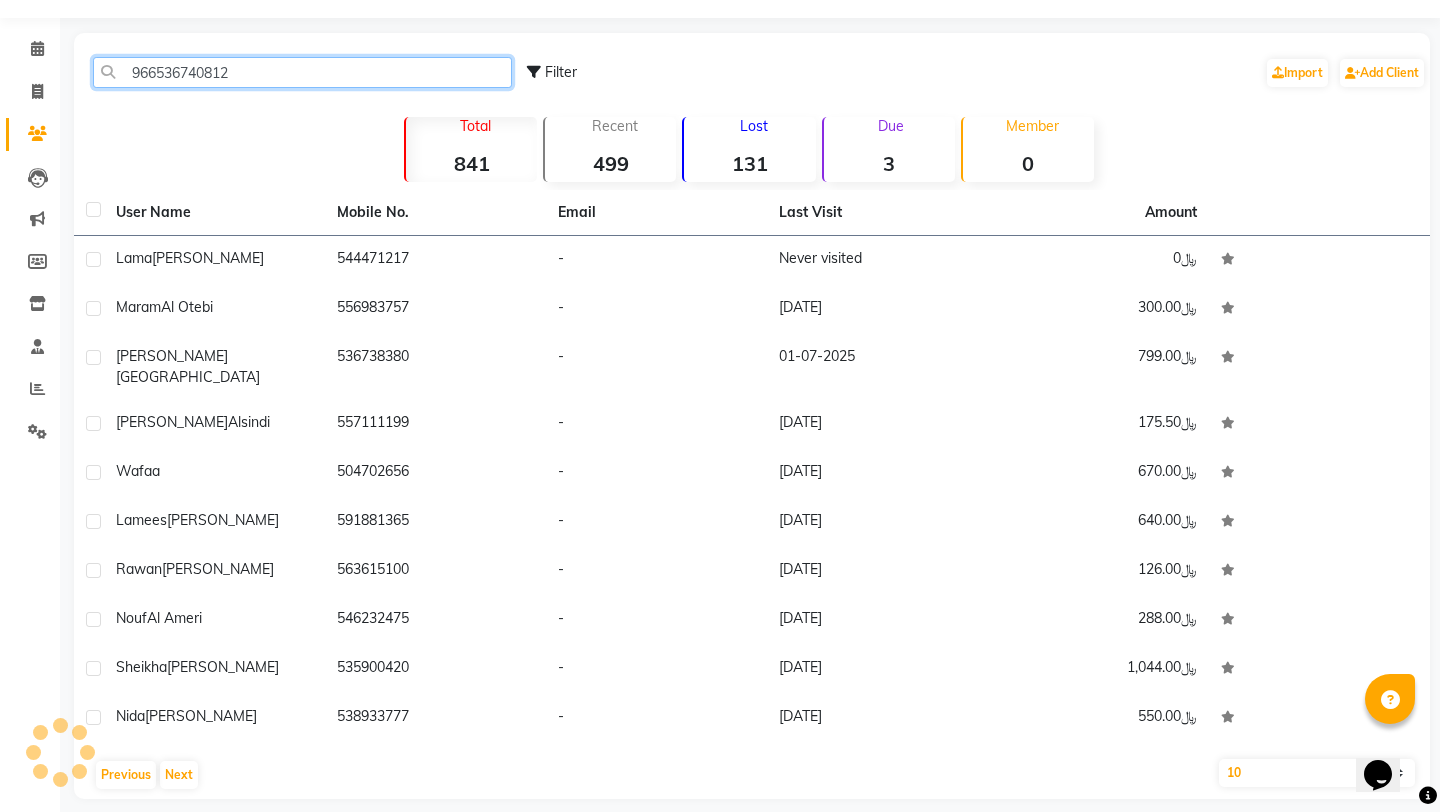 scroll, scrollTop: 0, scrollLeft: 0, axis: both 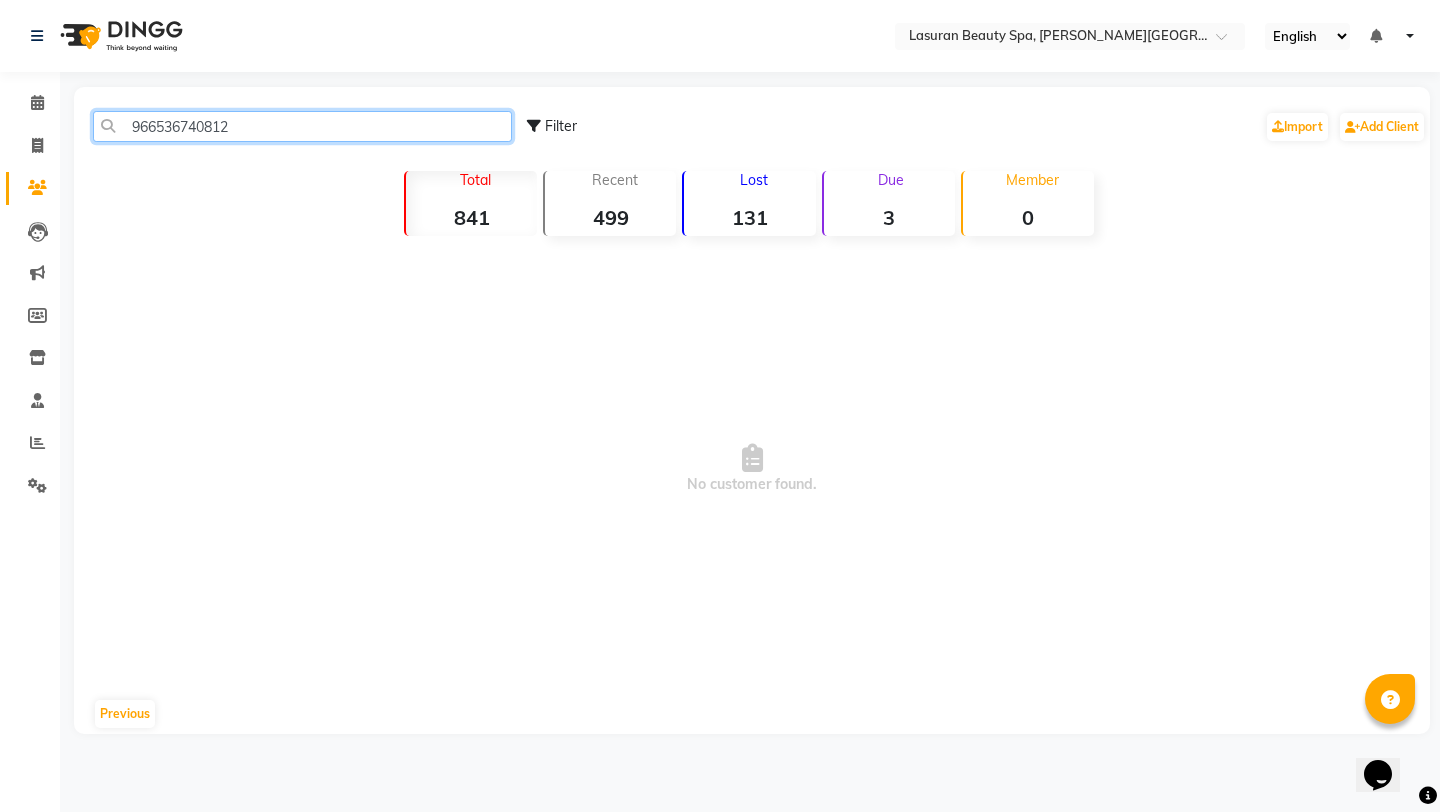 drag, startPoint x: 158, startPoint y: 124, endPoint x: 108, endPoint y: 124, distance: 50 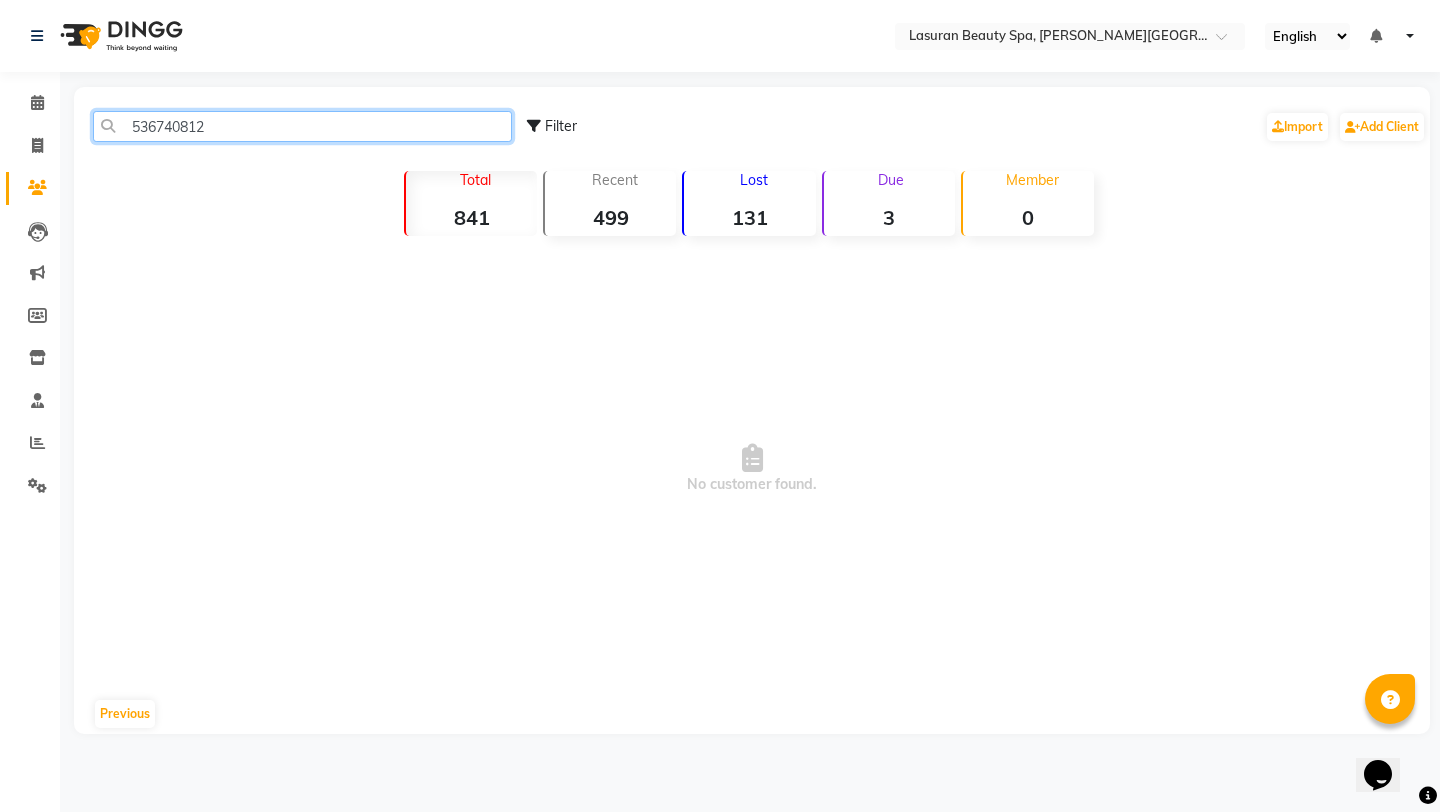 click on "536740812" 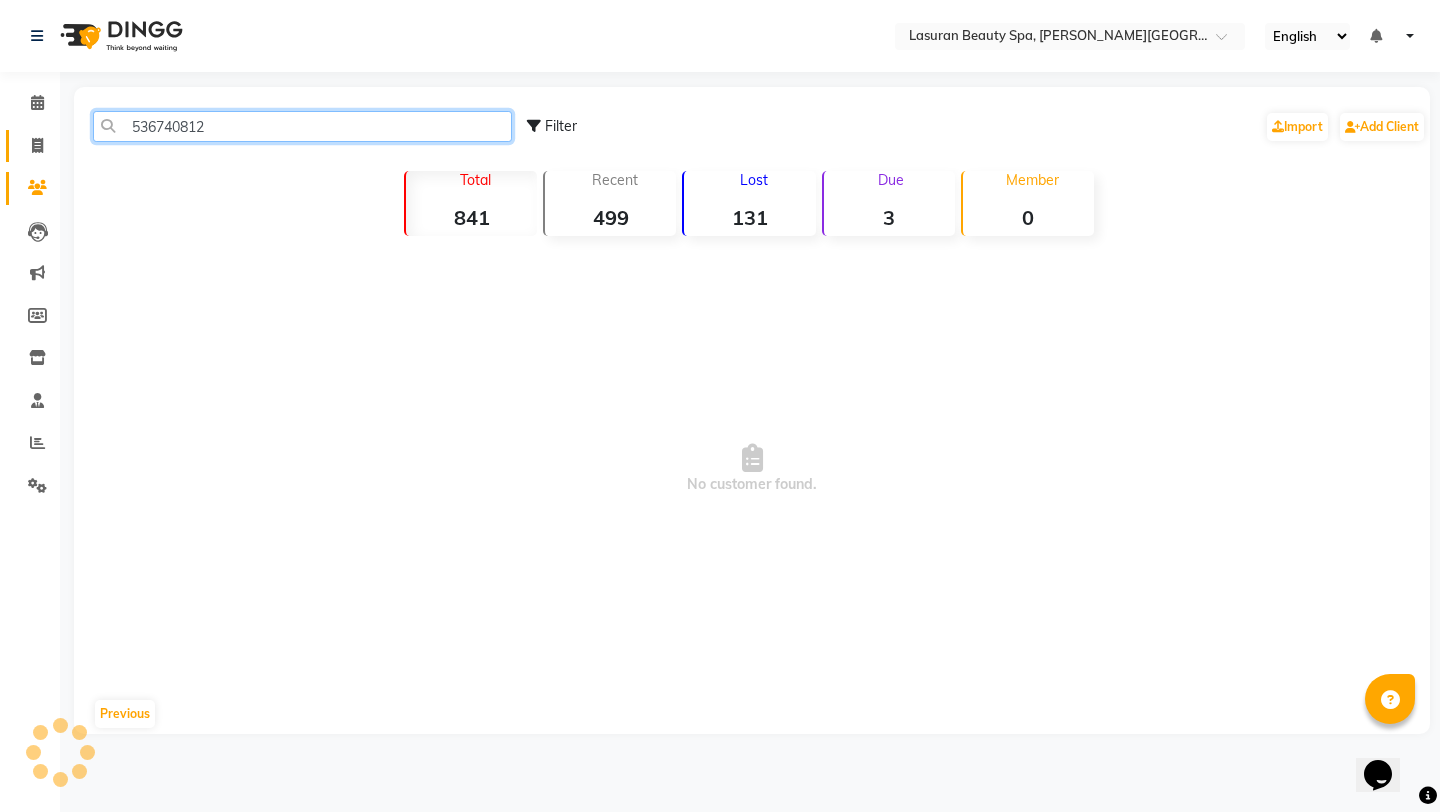 type on "536740812" 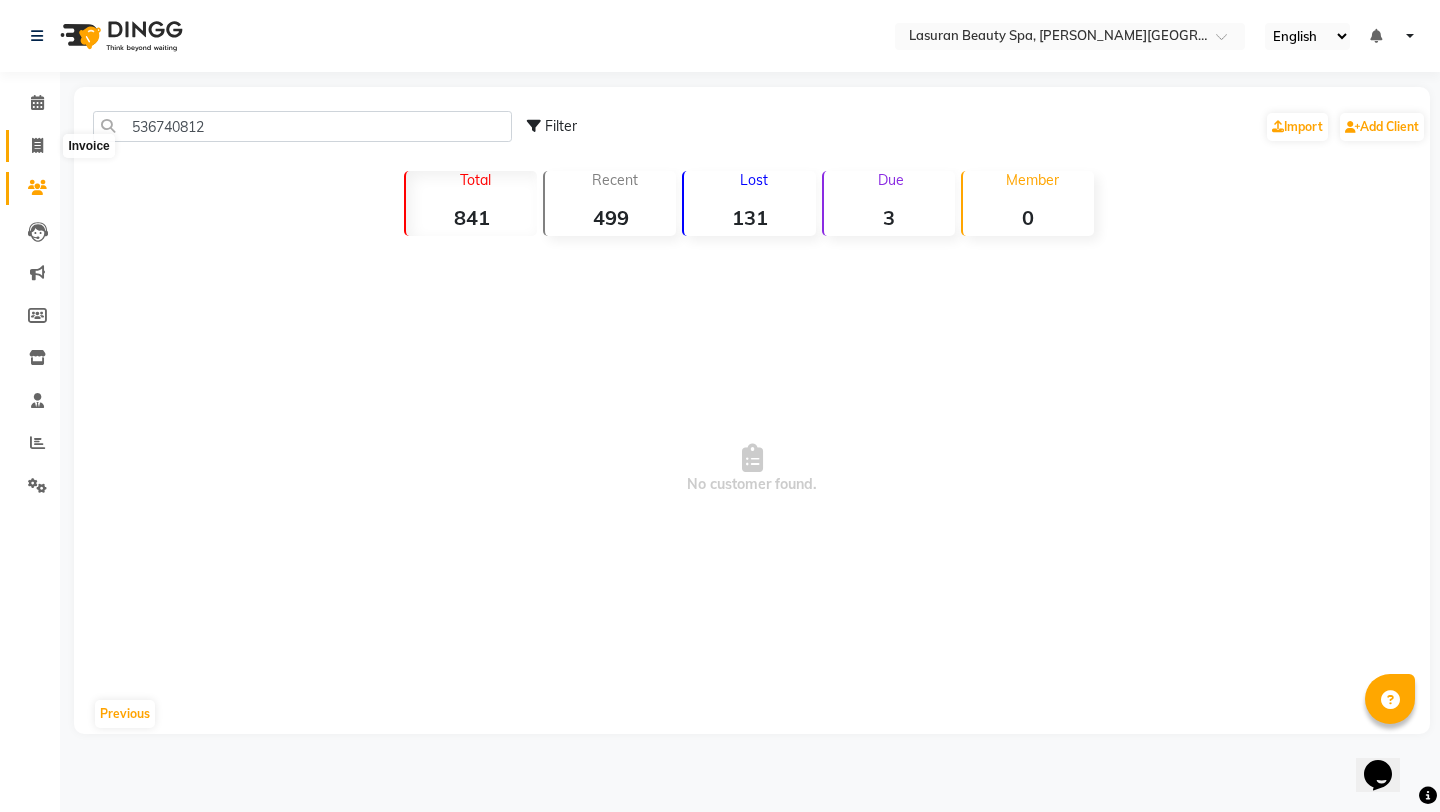 click 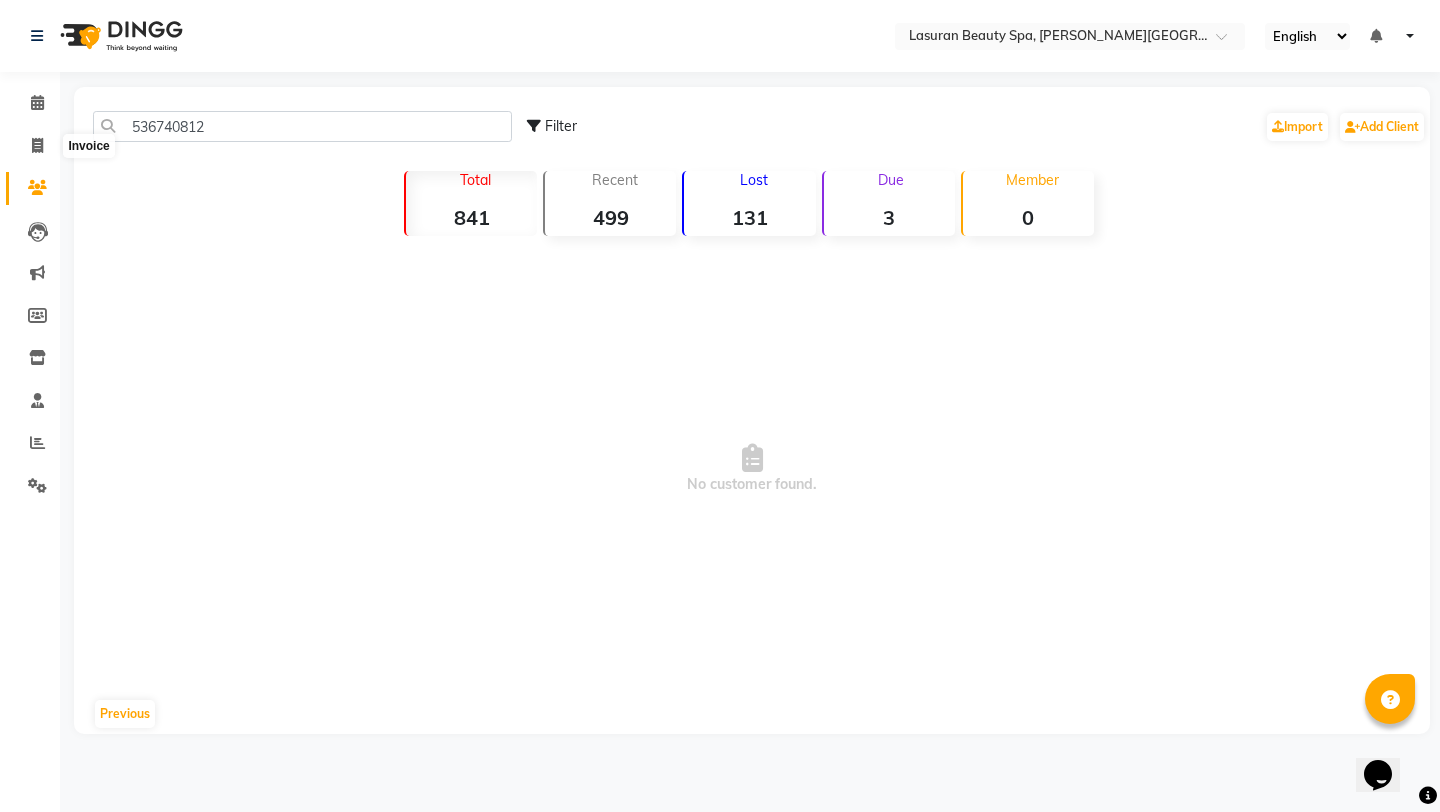 select on "6941" 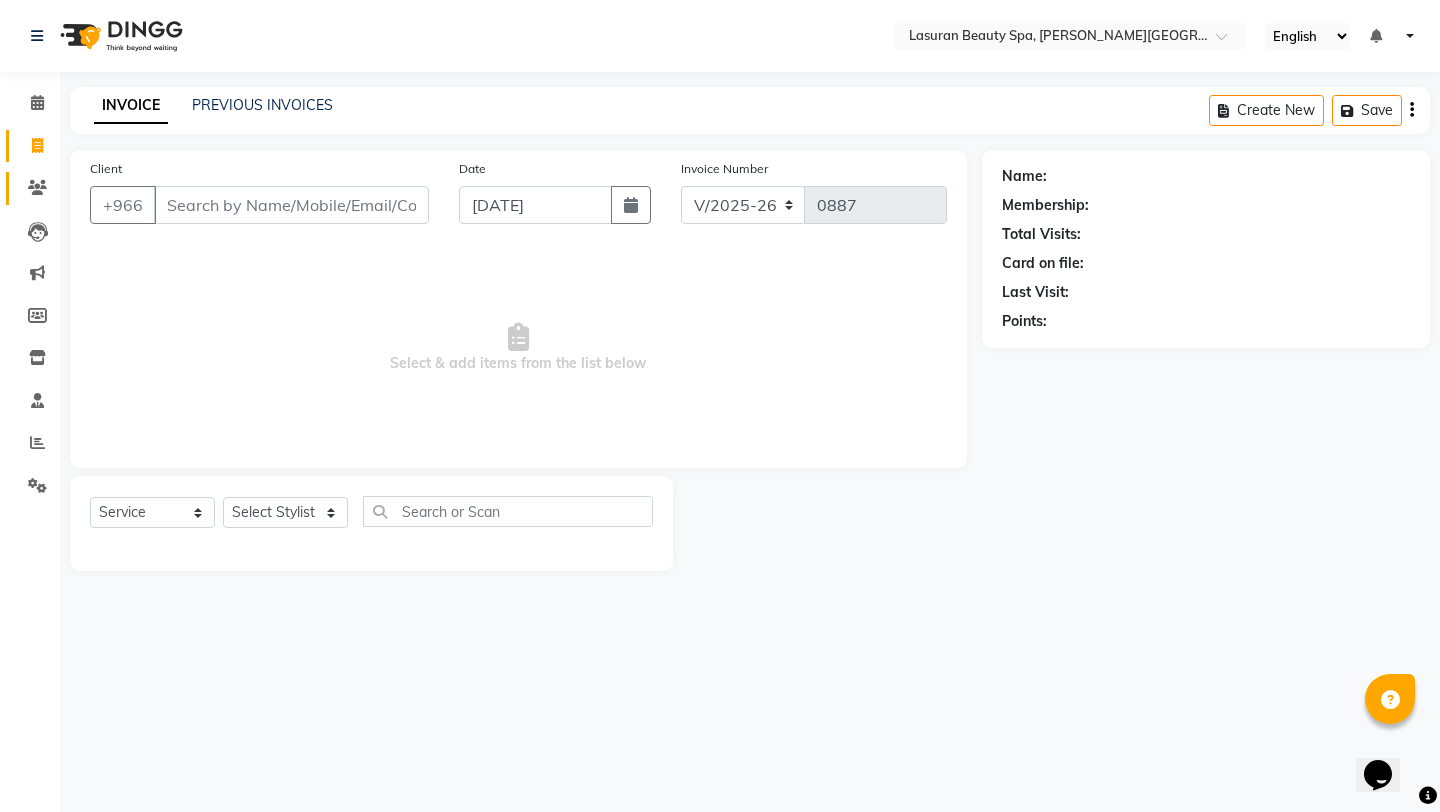 click on "Clients" 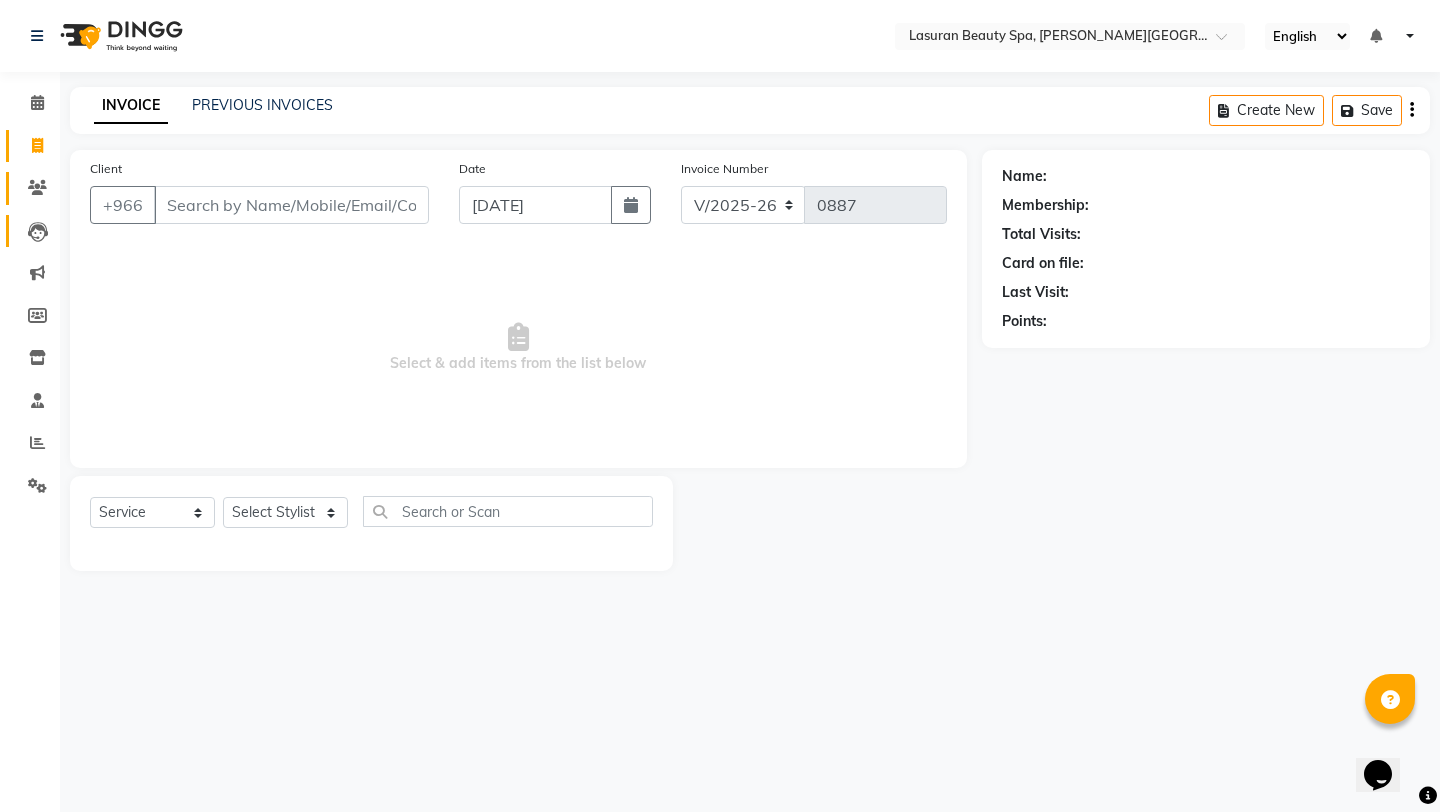 scroll, scrollTop: 54, scrollLeft: 0, axis: vertical 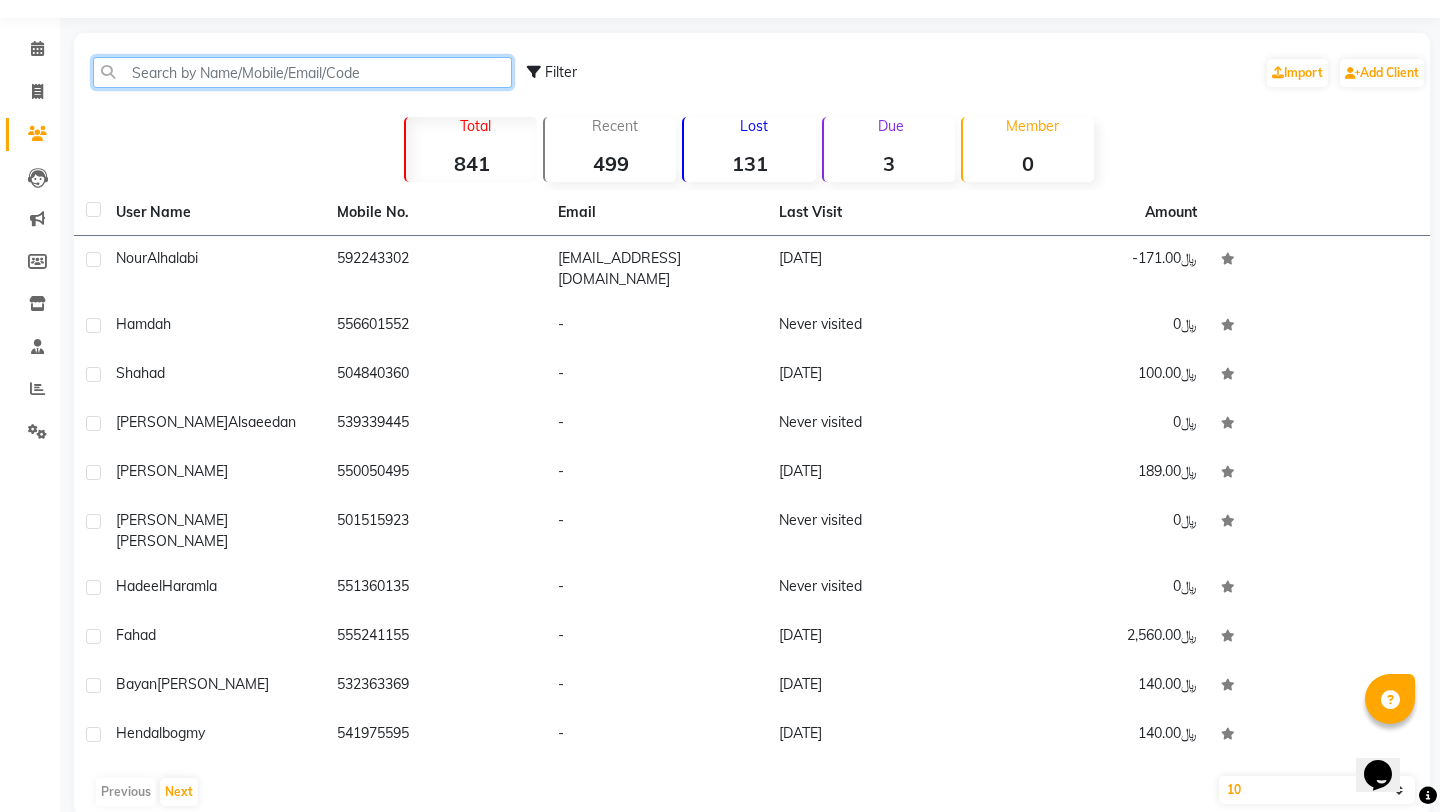 click 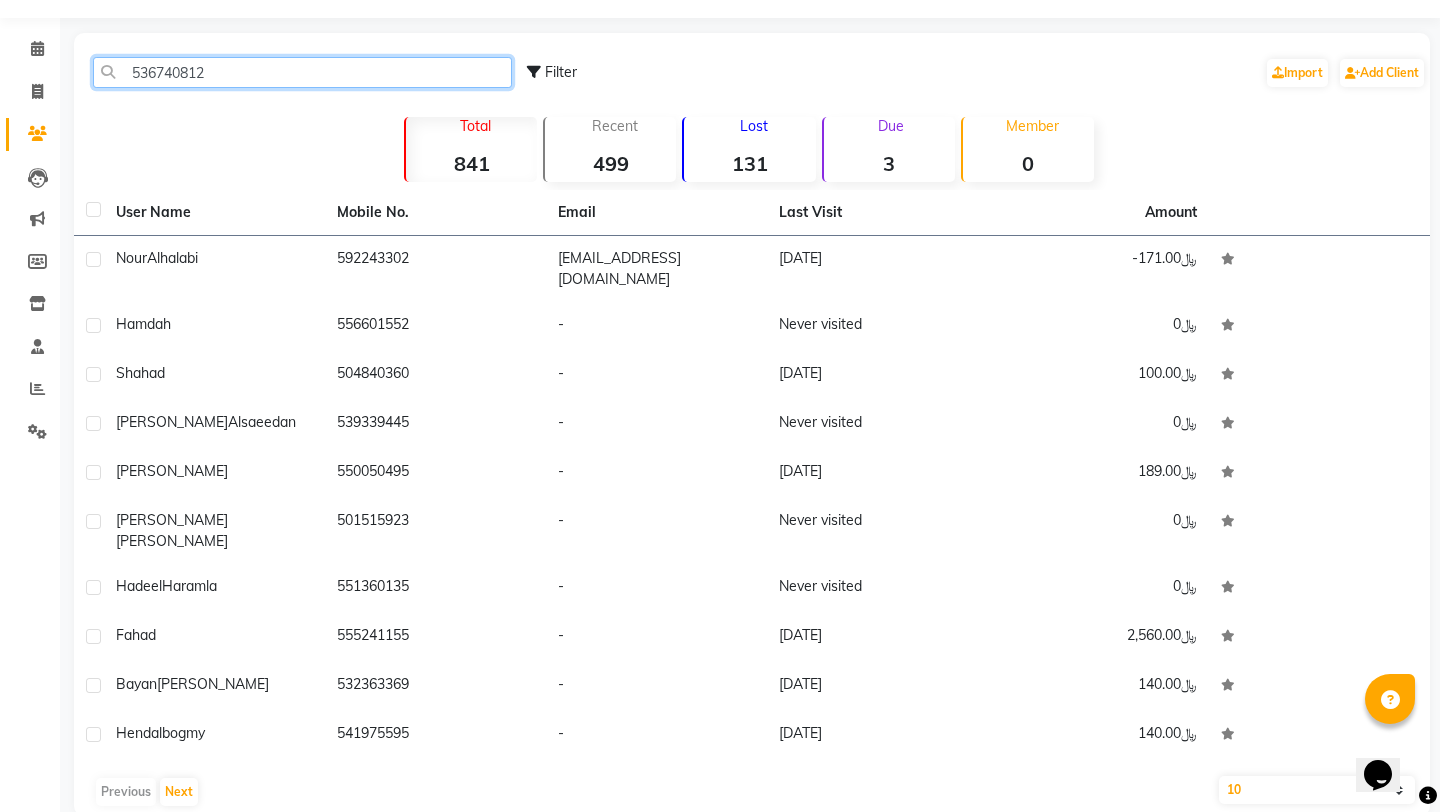 scroll, scrollTop: 0, scrollLeft: 0, axis: both 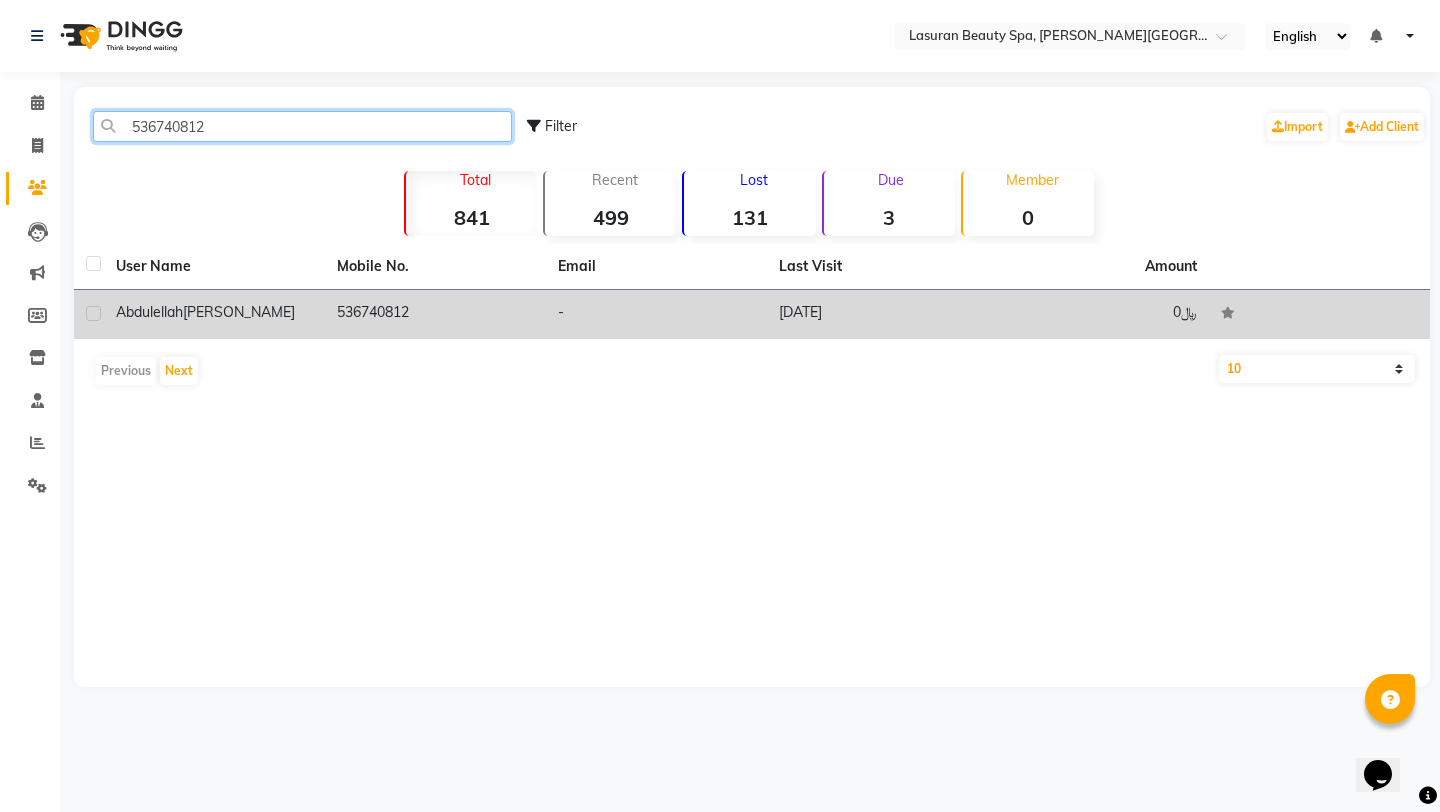 type on "536740812" 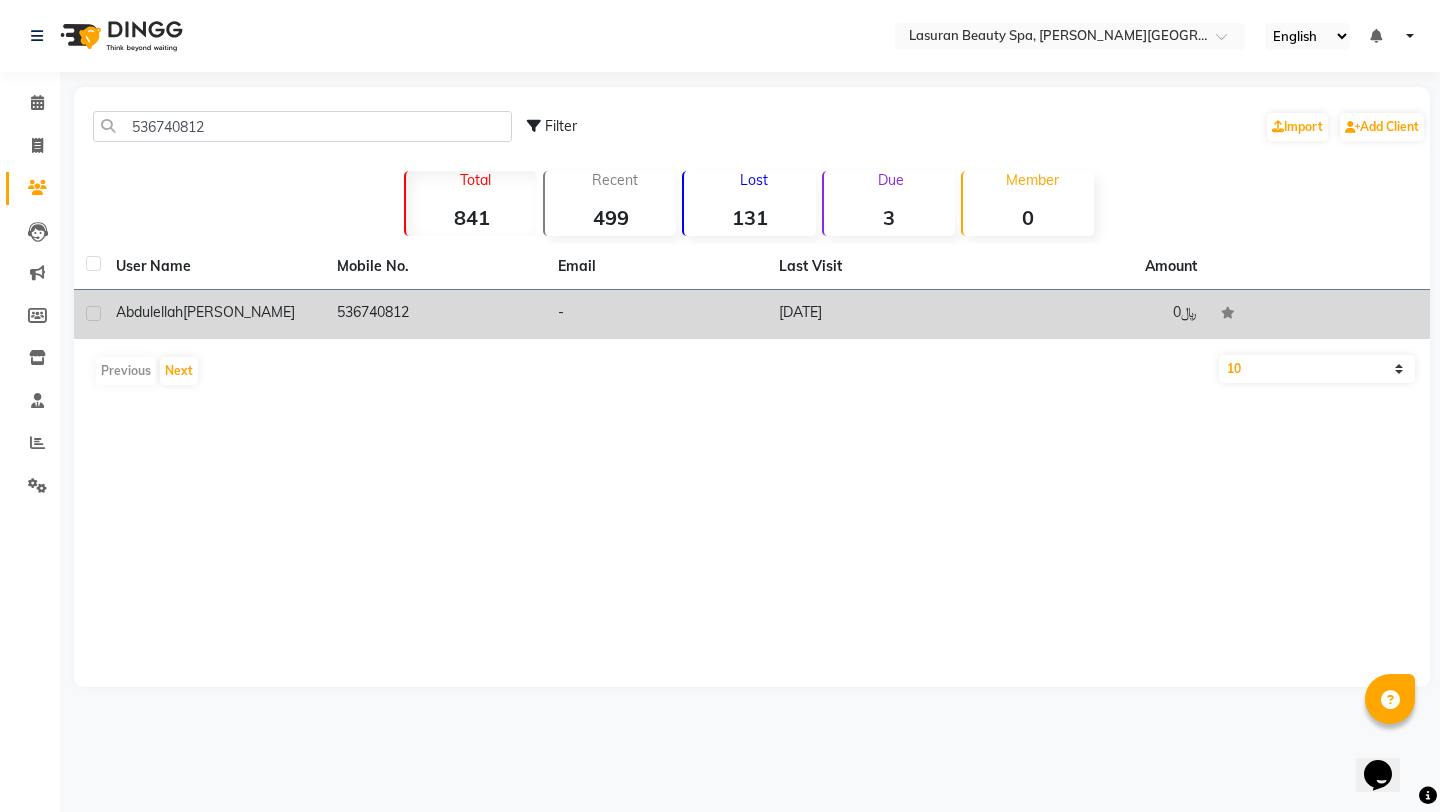 click on "536740812" 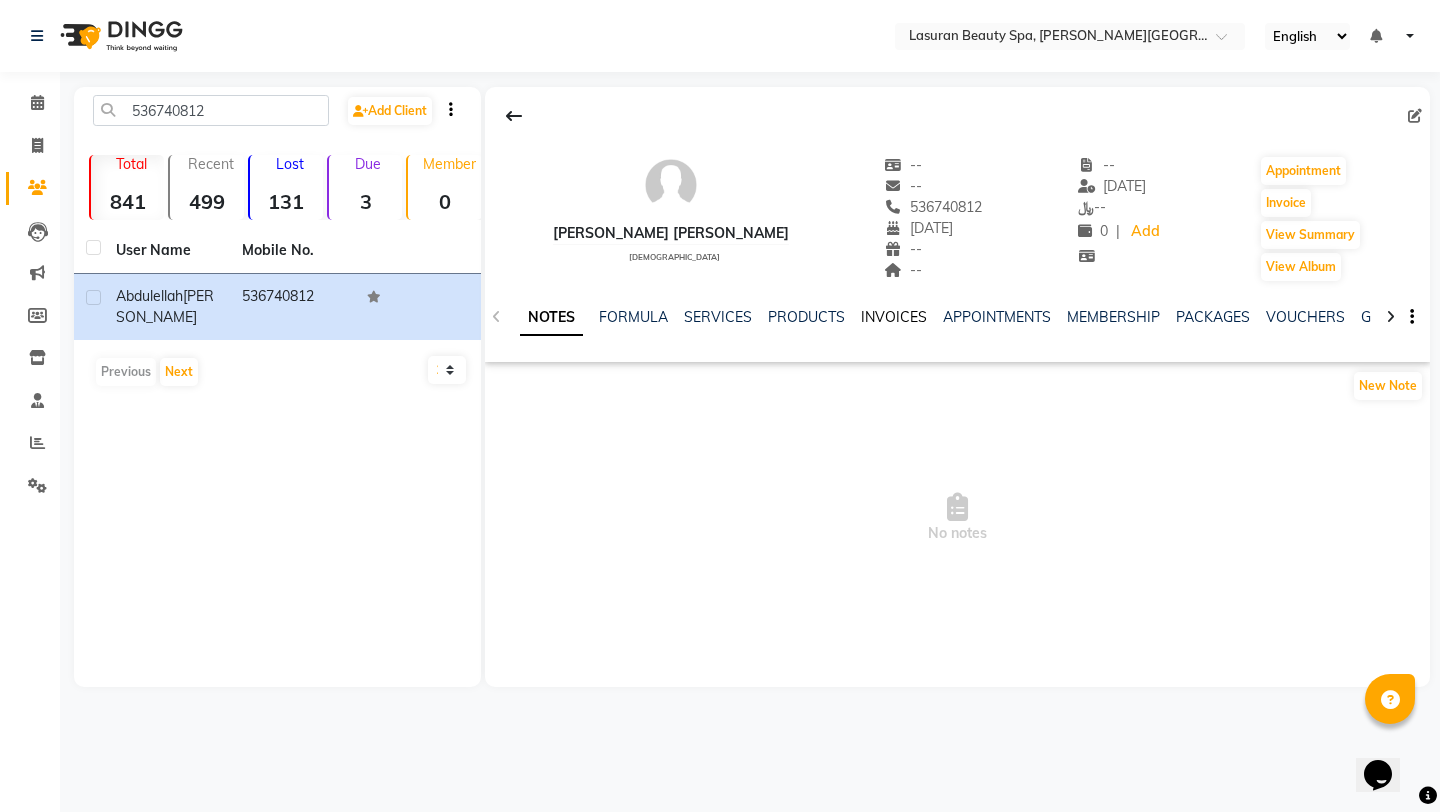 click on "INVOICES" 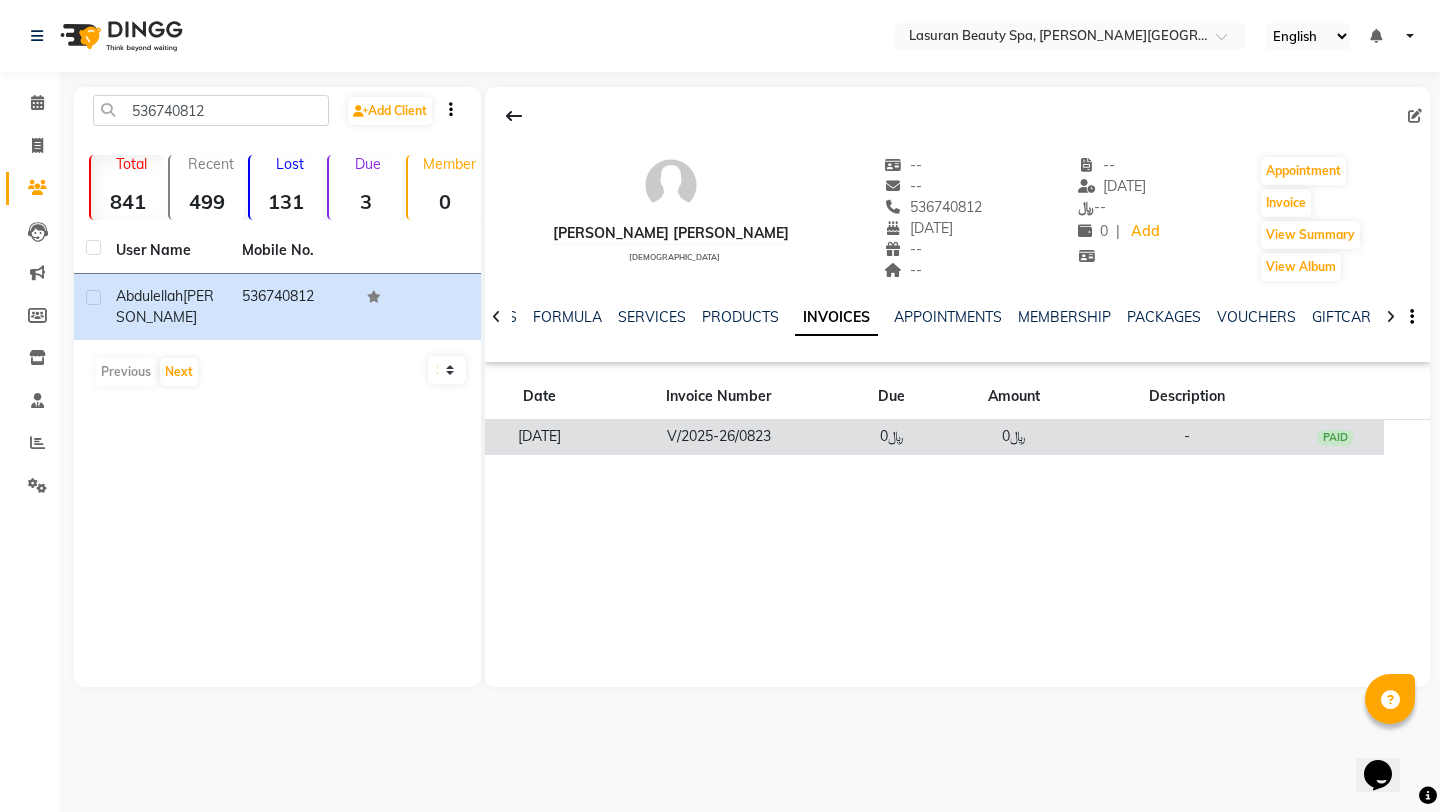 click on "V/2025-26/0823" 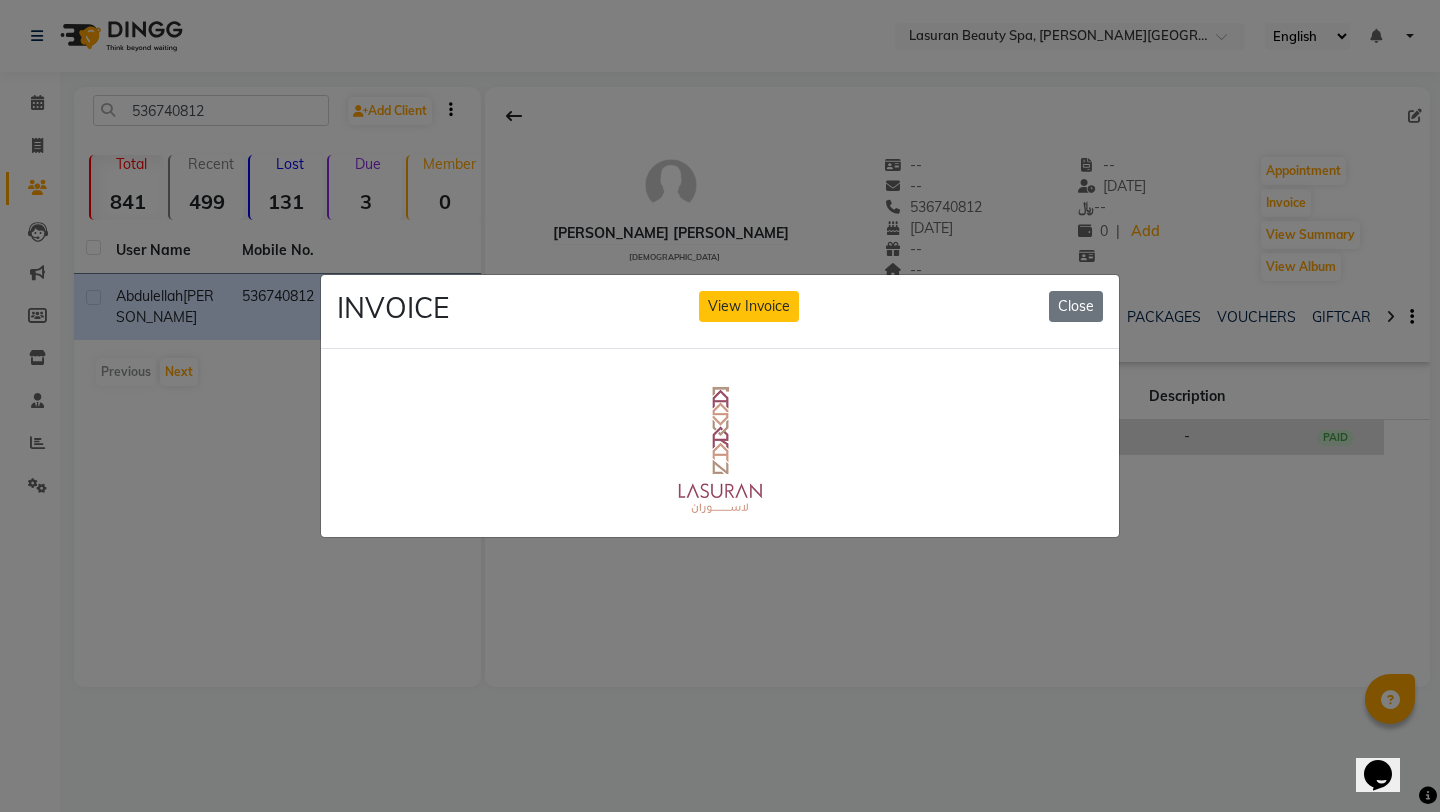 scroll, scrollTop: 0, scrollLeft: 0, axis: both 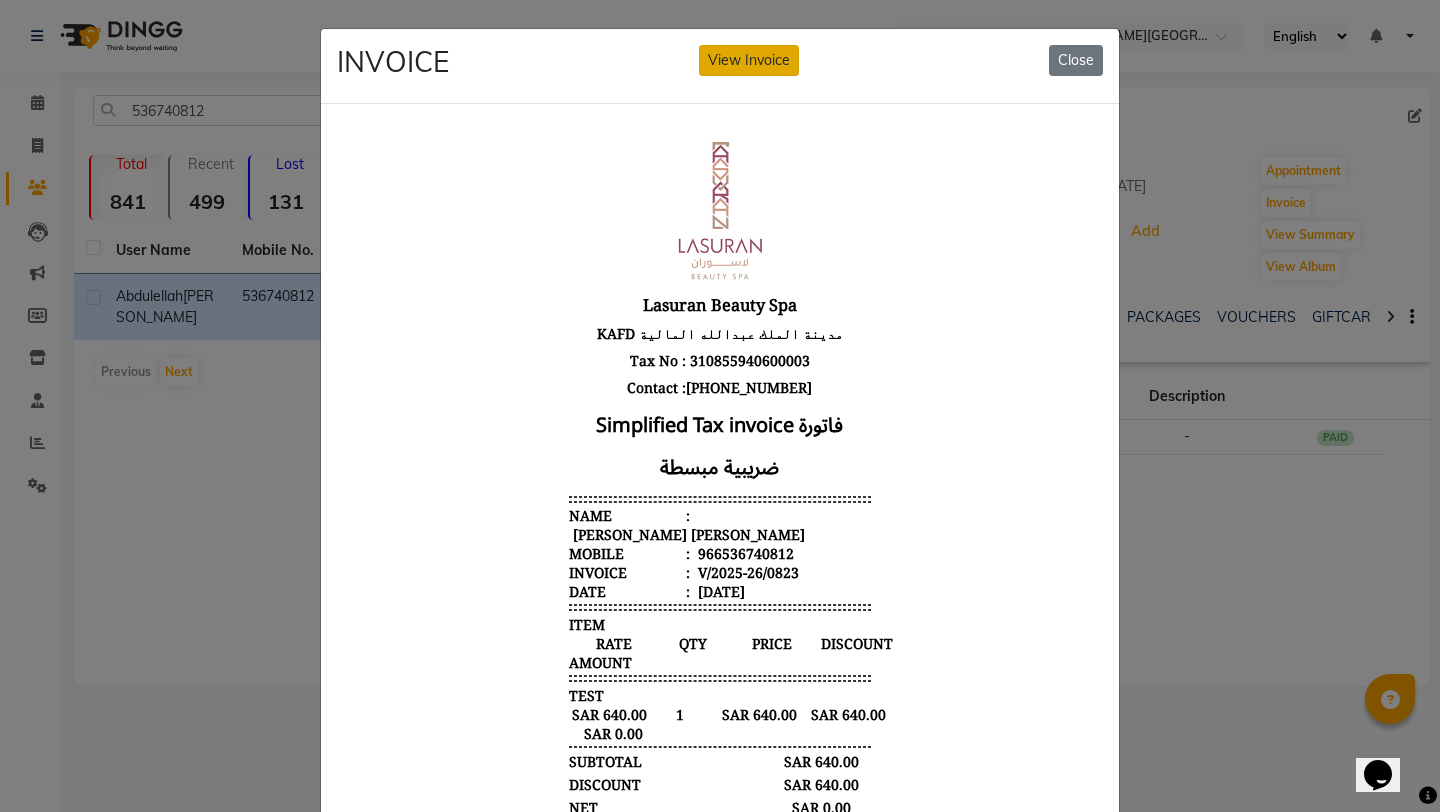 click on "View Invoice" 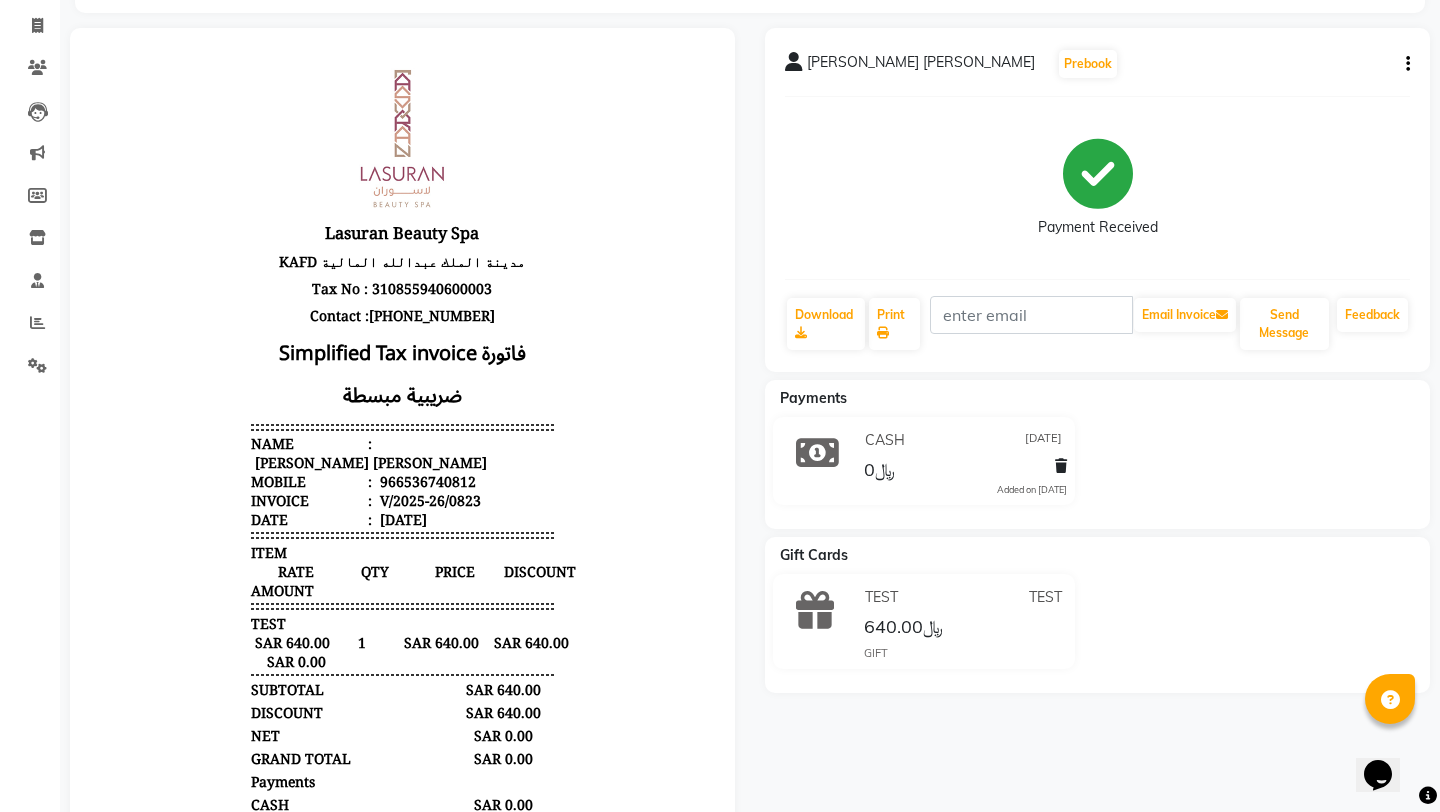 scroll, scrollTop: 107, scrollLeft: 0, axis: vertical 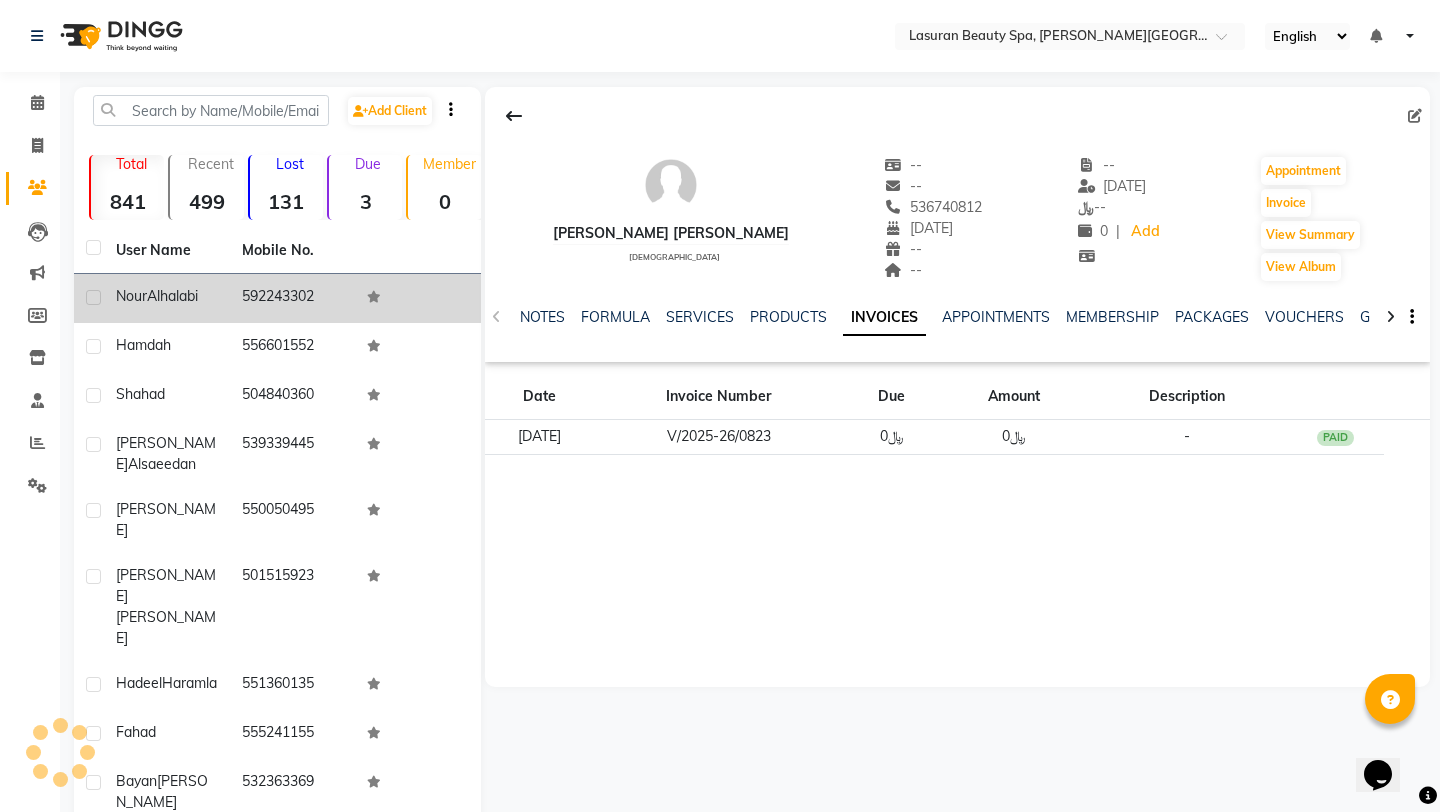click on "Nour  Alhalabi" 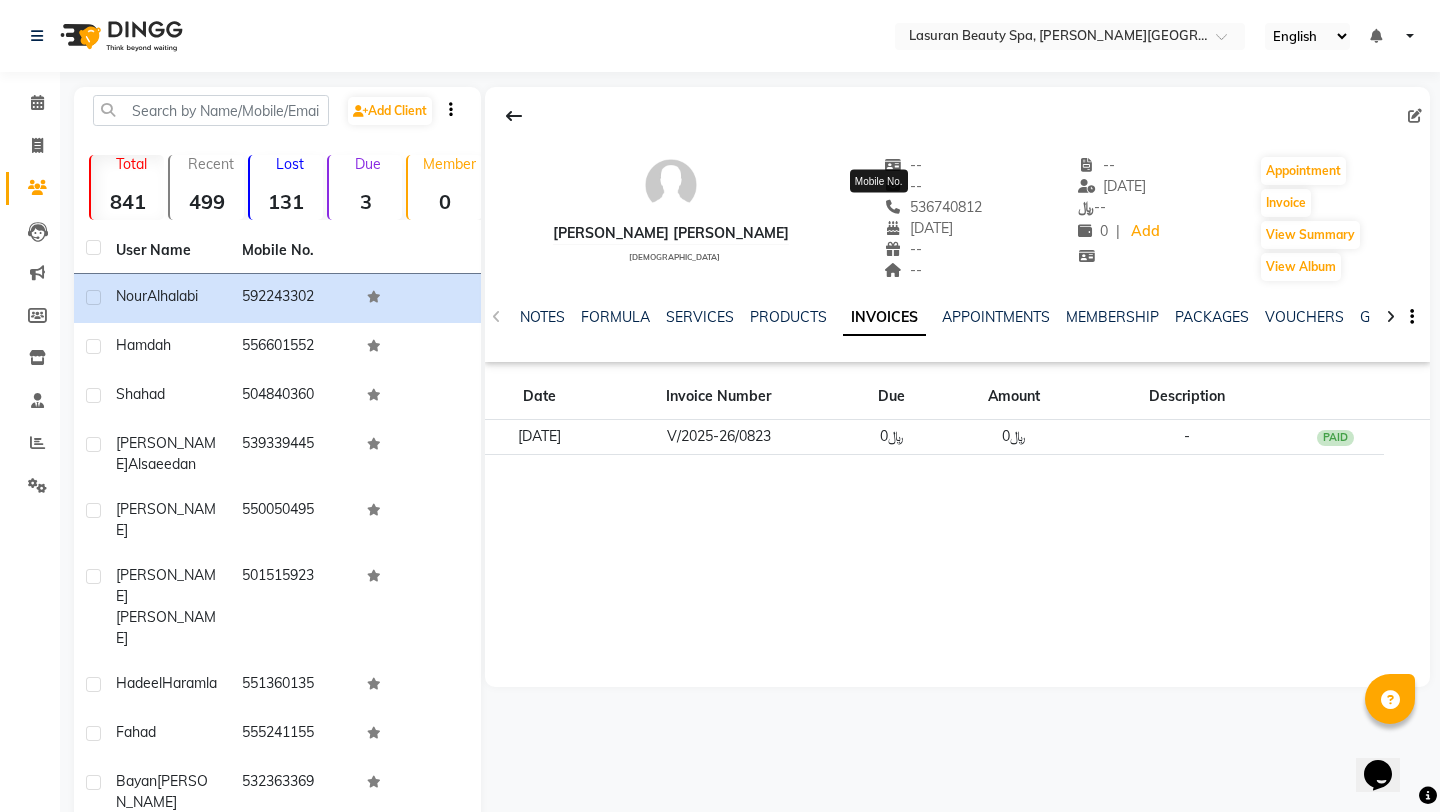 click on "536740812" 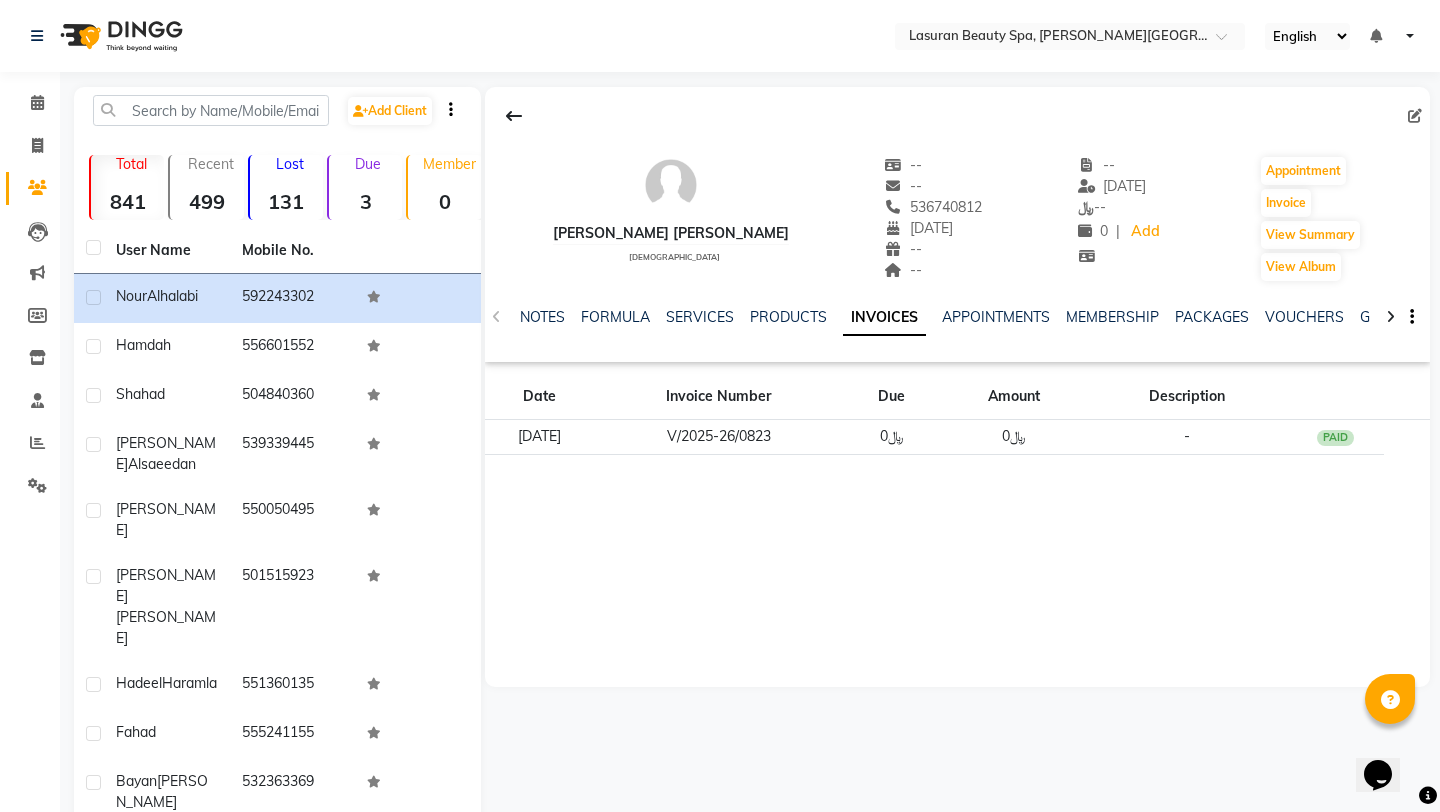 click on "536740812" 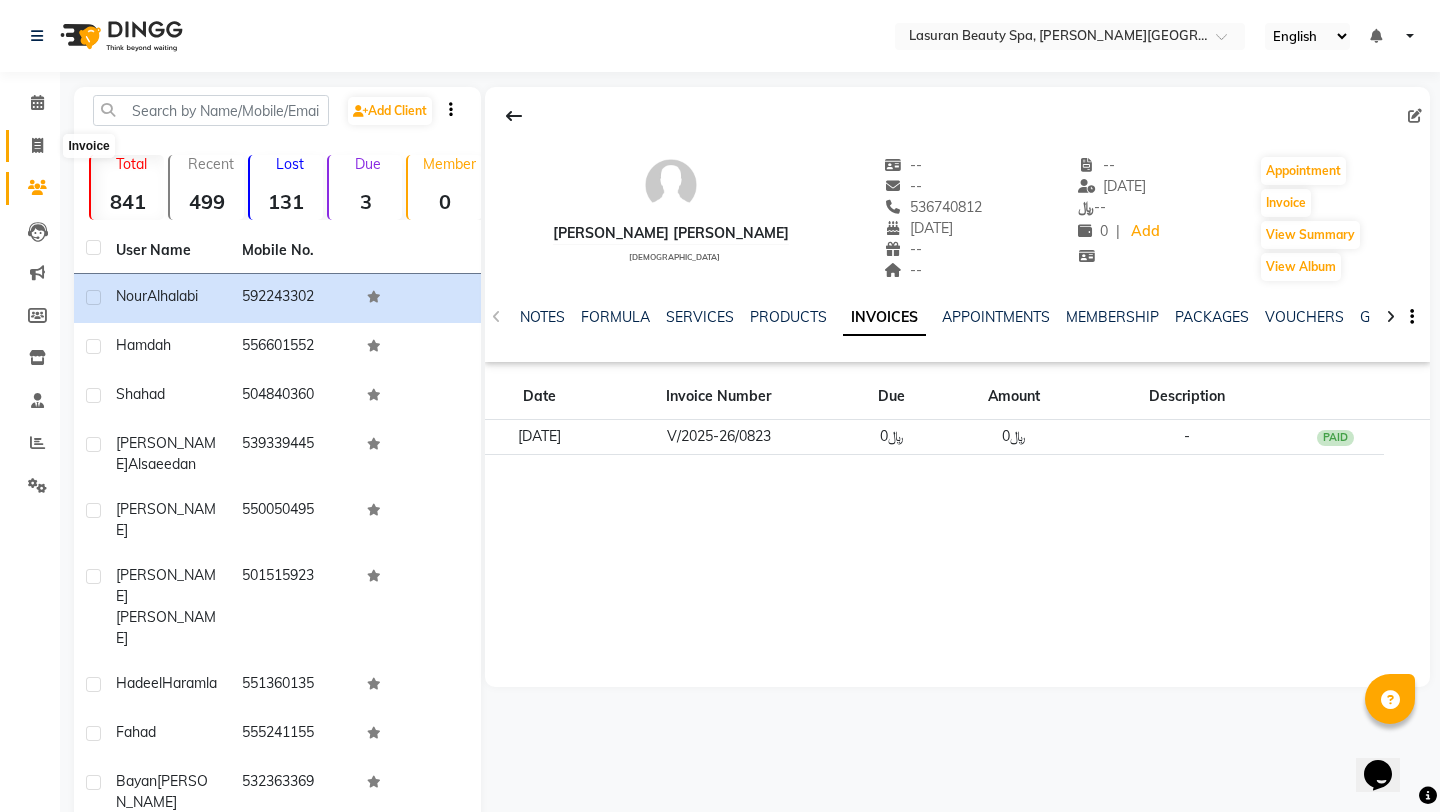 click 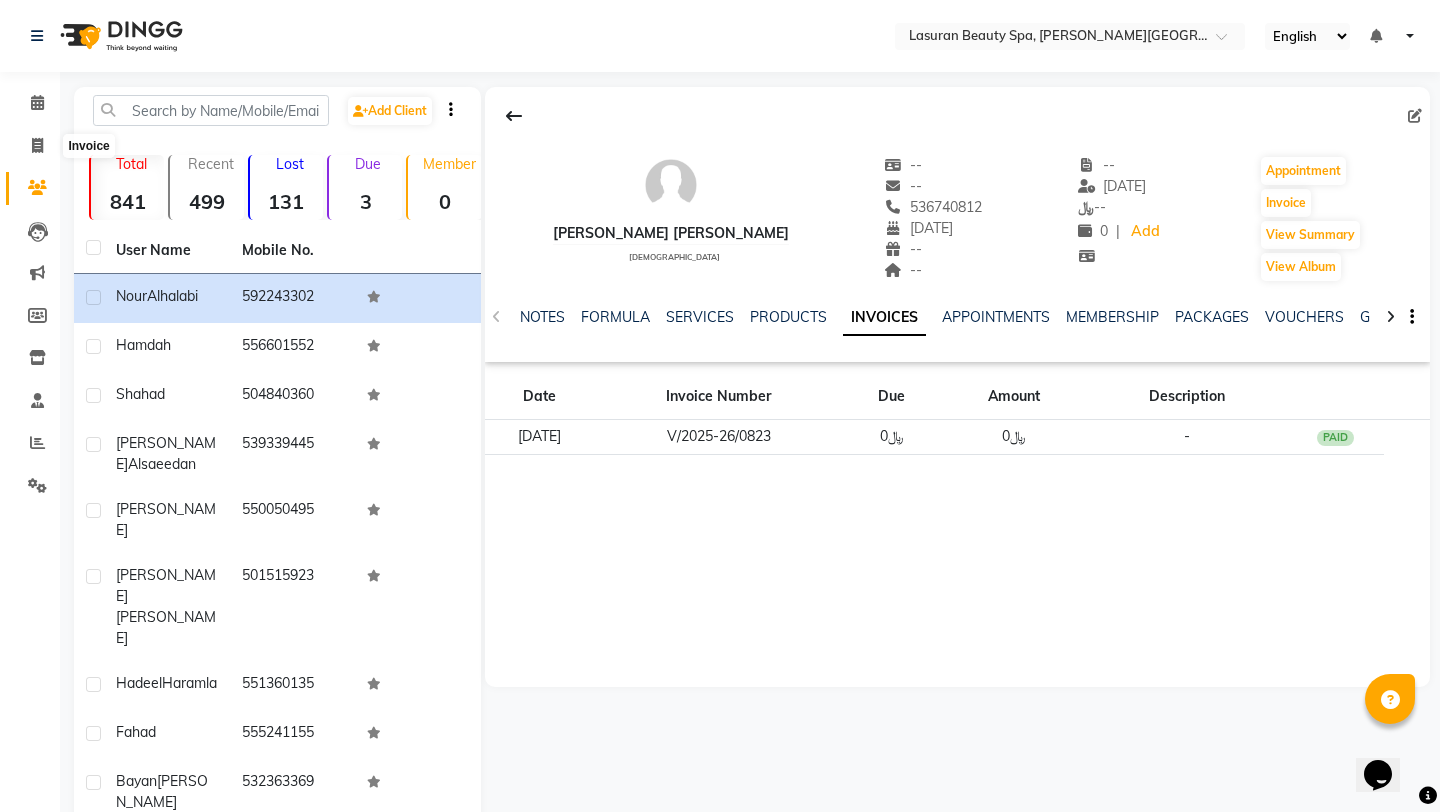 select on "6941" 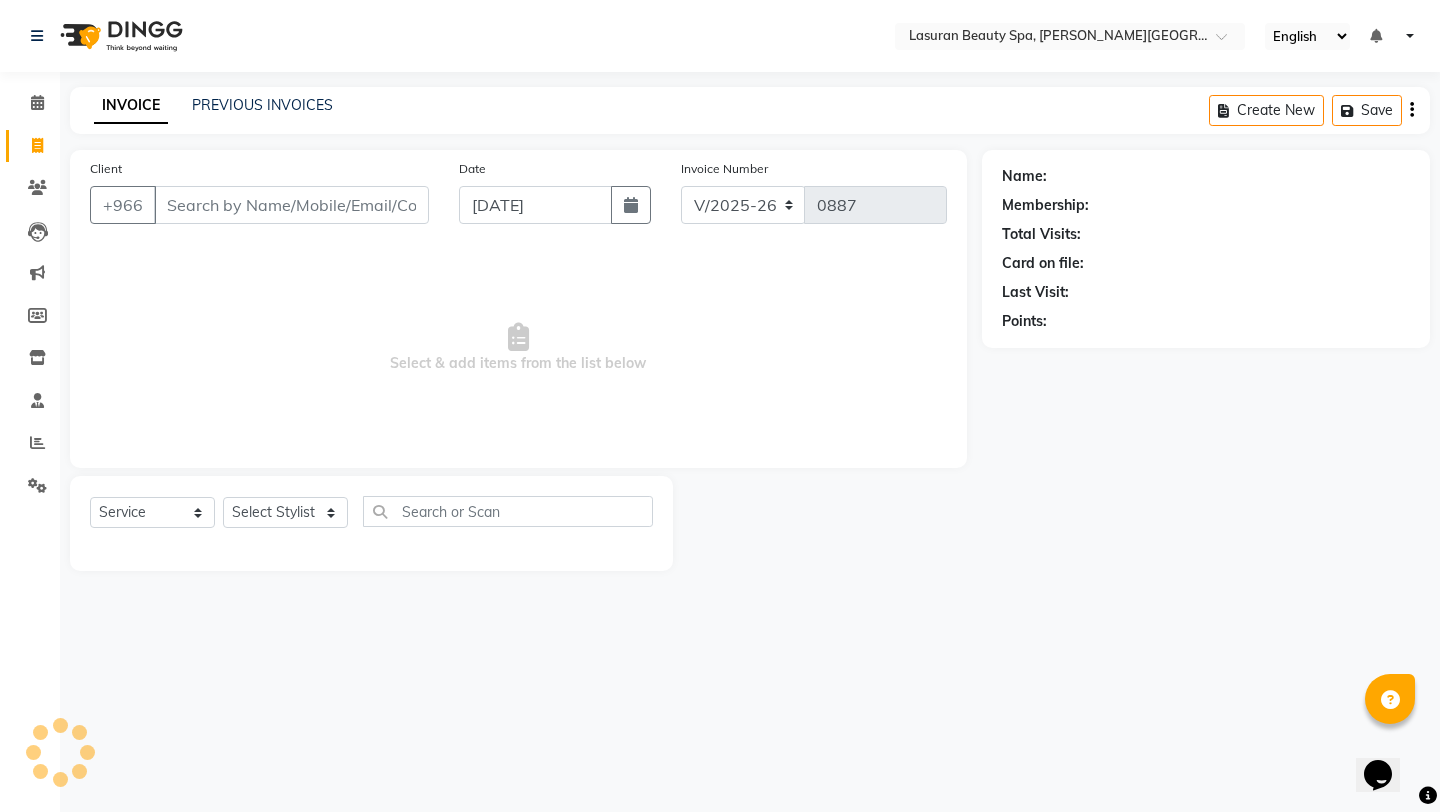 select on "P" 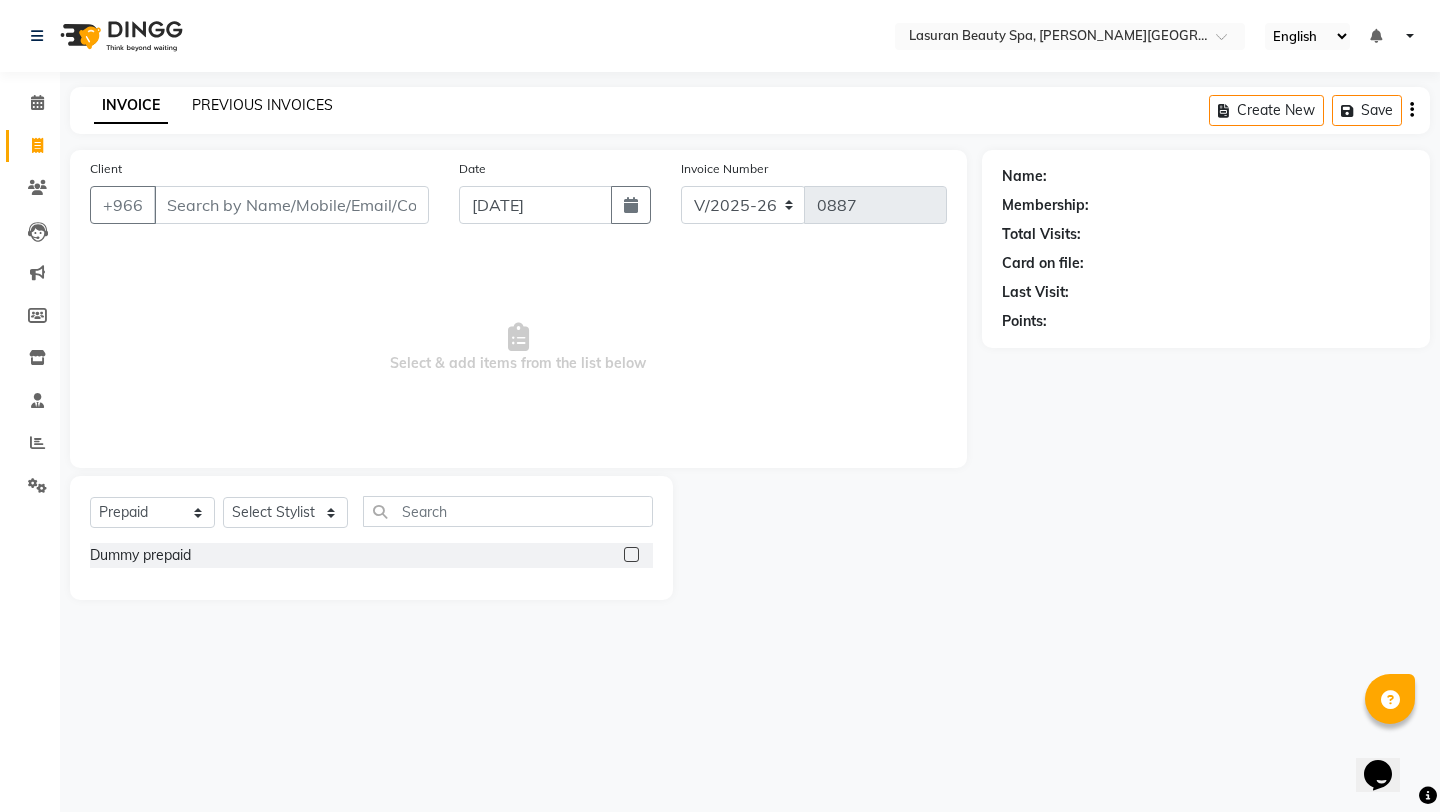click on "PREVIOUS INVOICES" 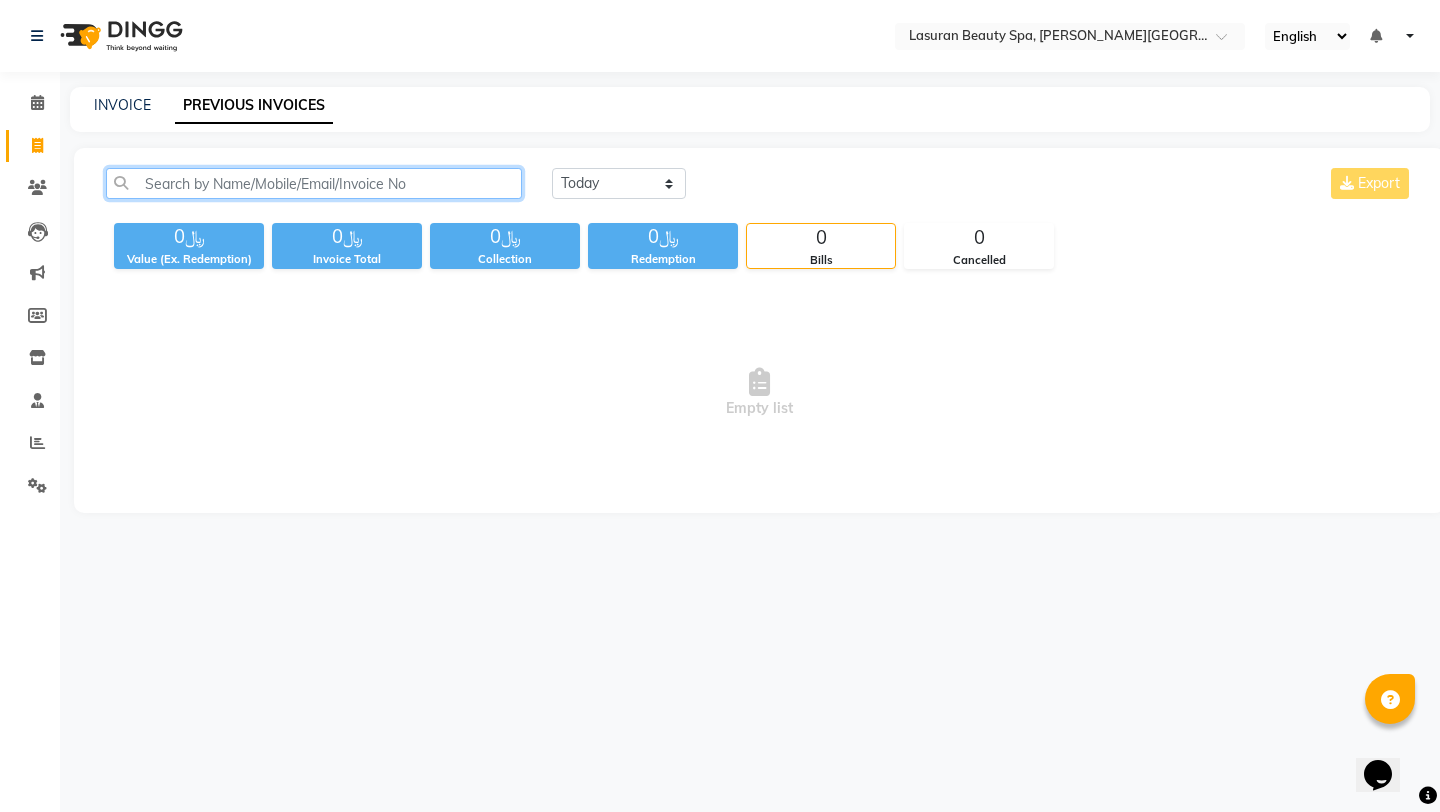 click 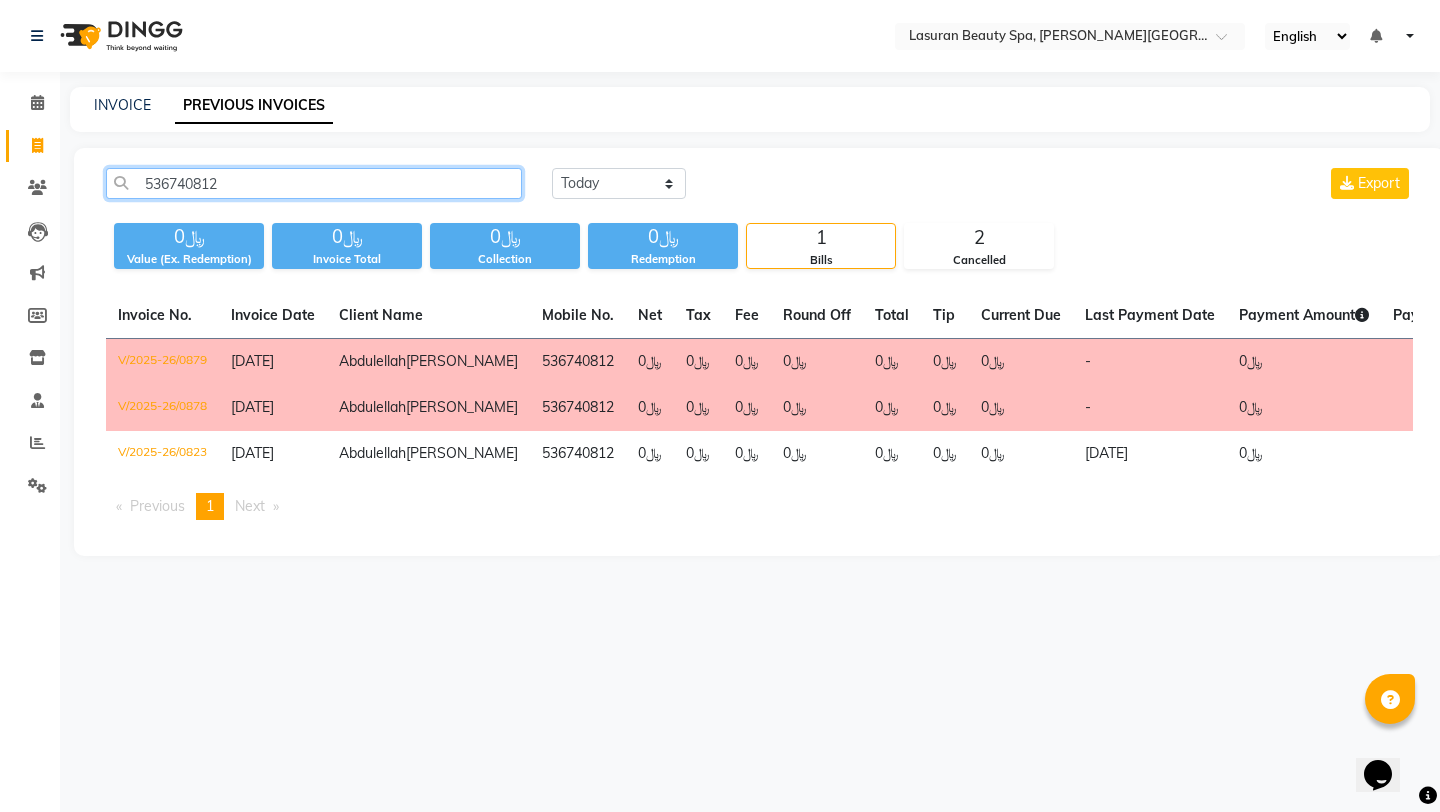 type on "536740812" 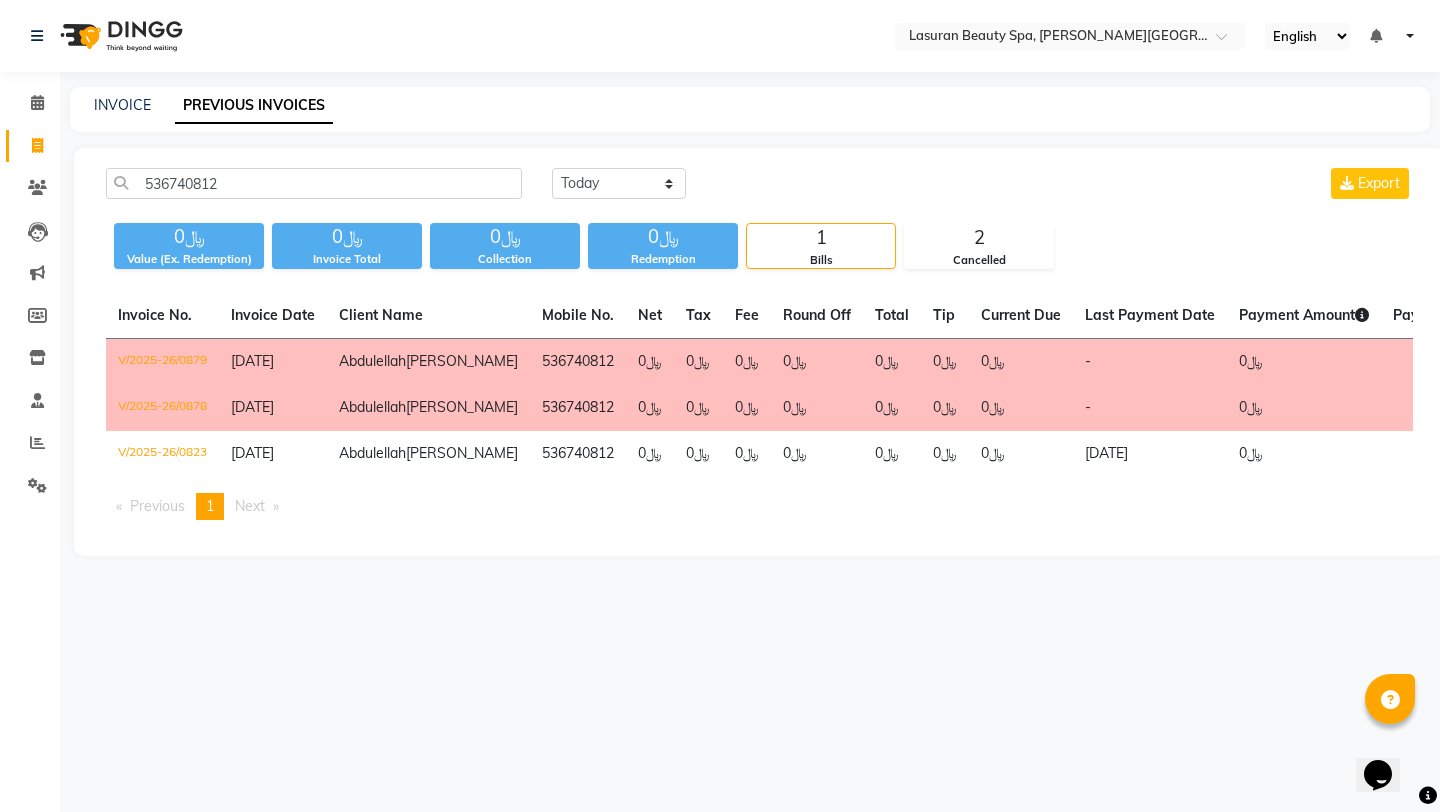 click on "V/2025-26/0878" 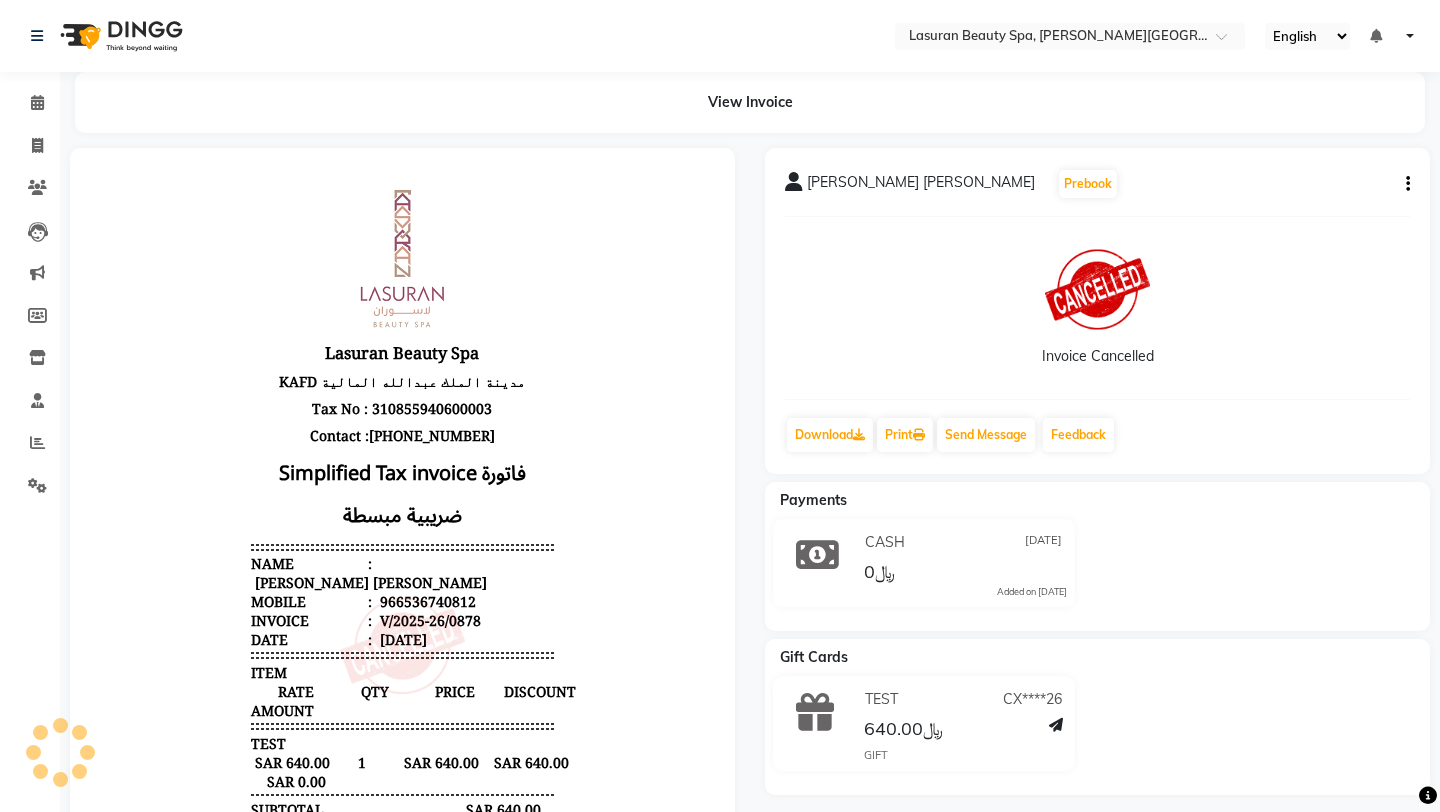 scroll, scrollTop: 0, scrollLeft: 0, axis: both 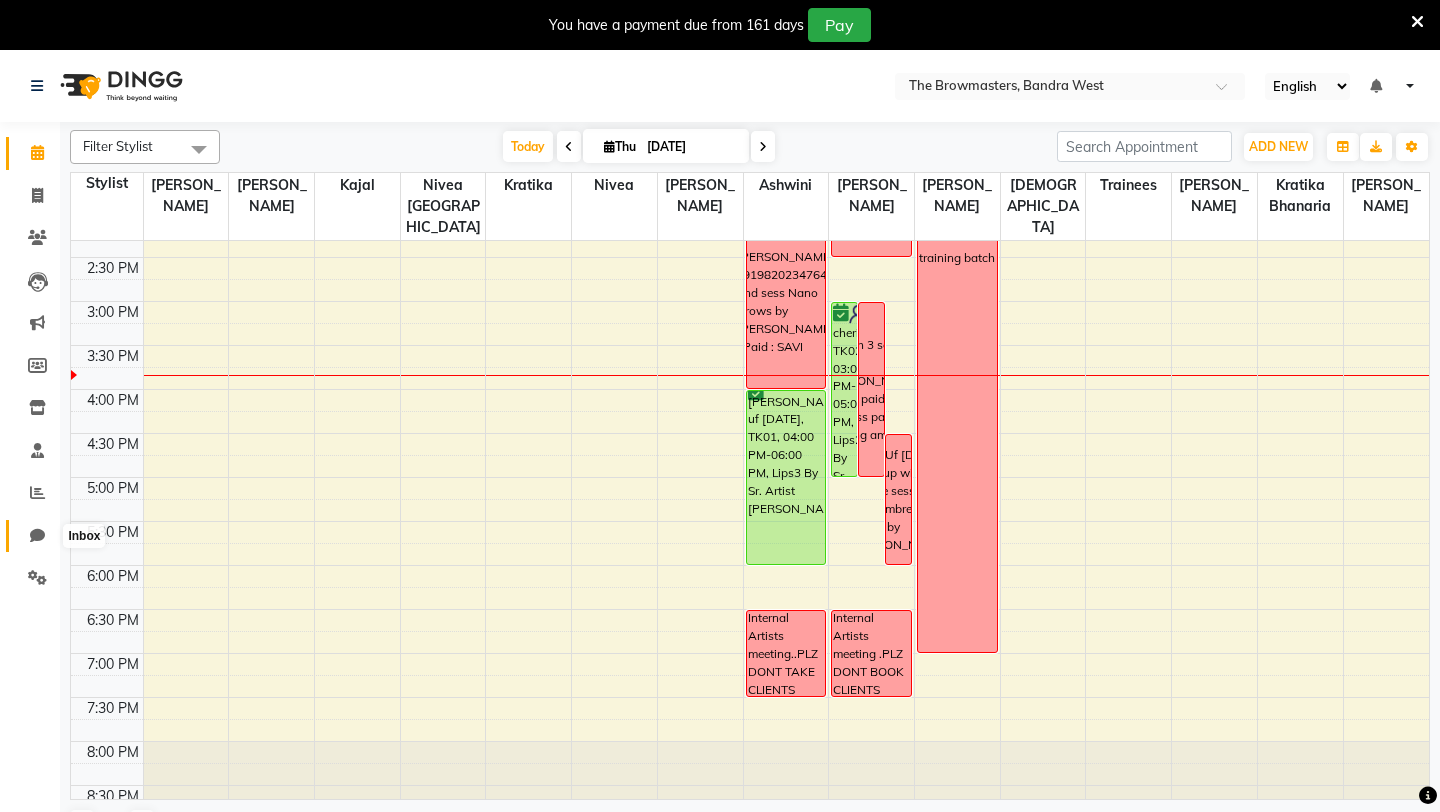 click 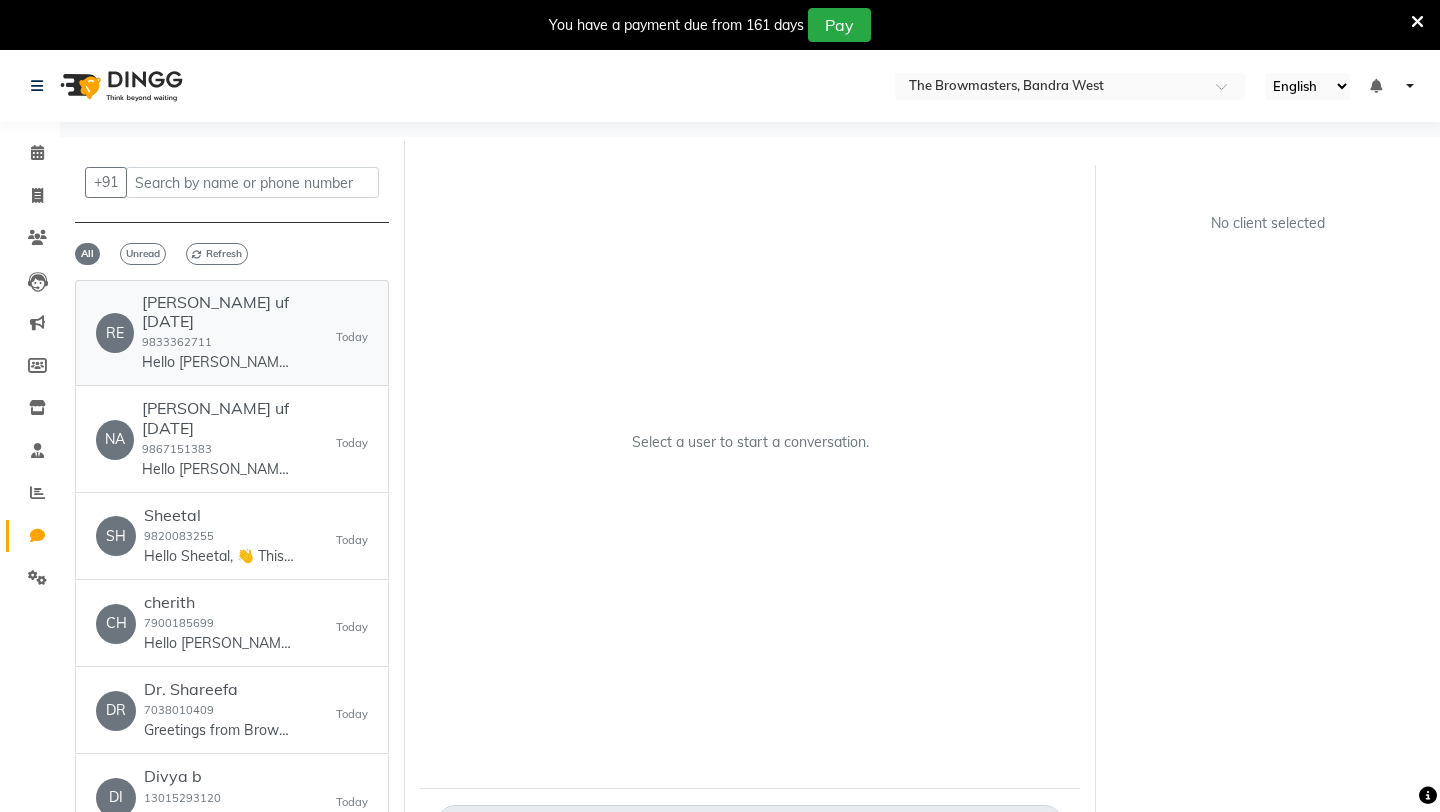 click on "[PERSON_NAME] uf [DATE]  9833362711  Hello [PERSON_NAME], 👋
Thank you for booking with The BrowMasters! 🎉 Your appointment has been confirmed.
📅 Date: [DATE]
🕒 Time: 12:30 pm
📍 Location:
Please arrive a few minutes early to ensure the best experience. If you have any questions or need to reschedule, feel free to reach us at [PHONE_NUMBER].
We look forward to providing you with outstanding service!
Warm regards,
The BrowMasters Team" 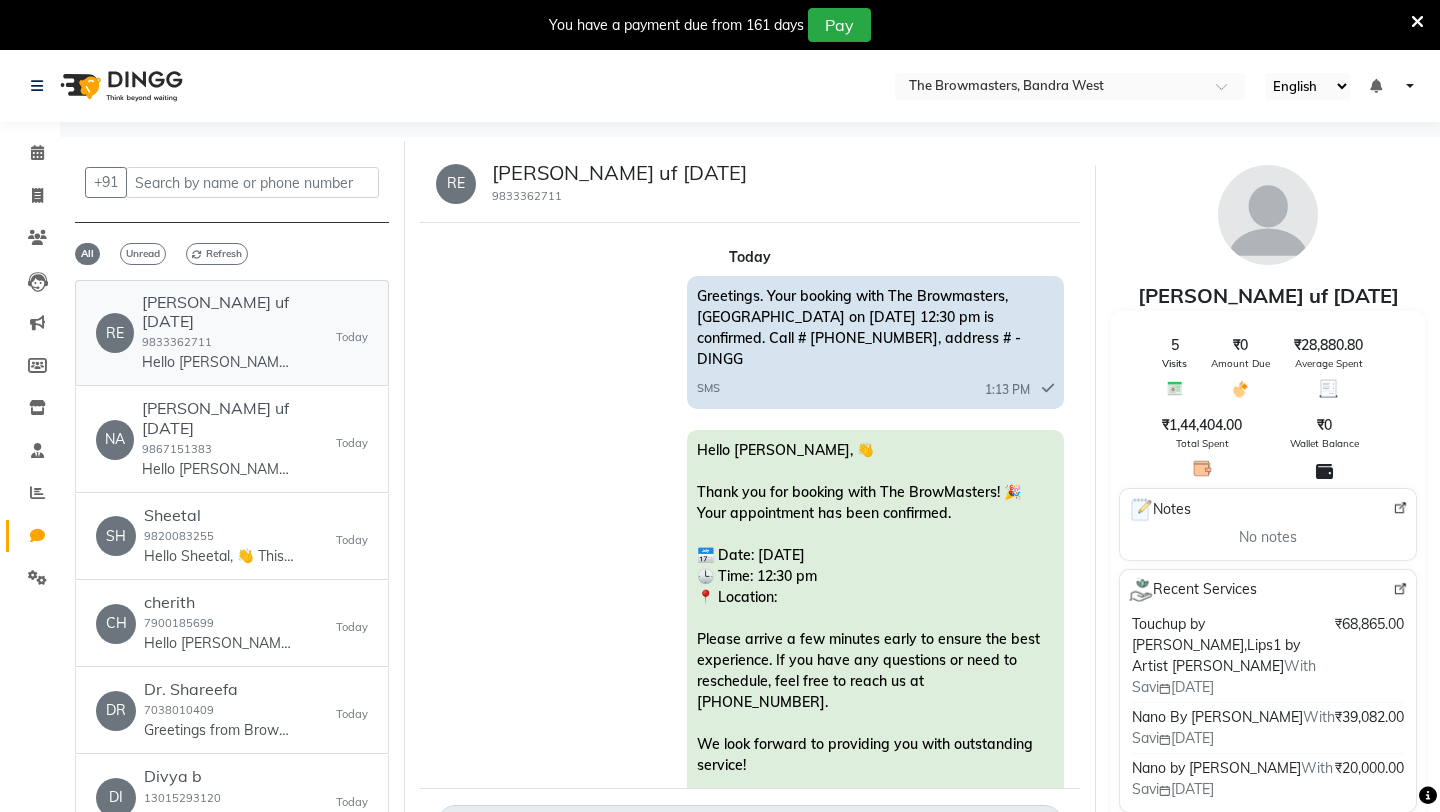 scroll, scrollTop: 85, scrollLeft: 0, axis: vertical 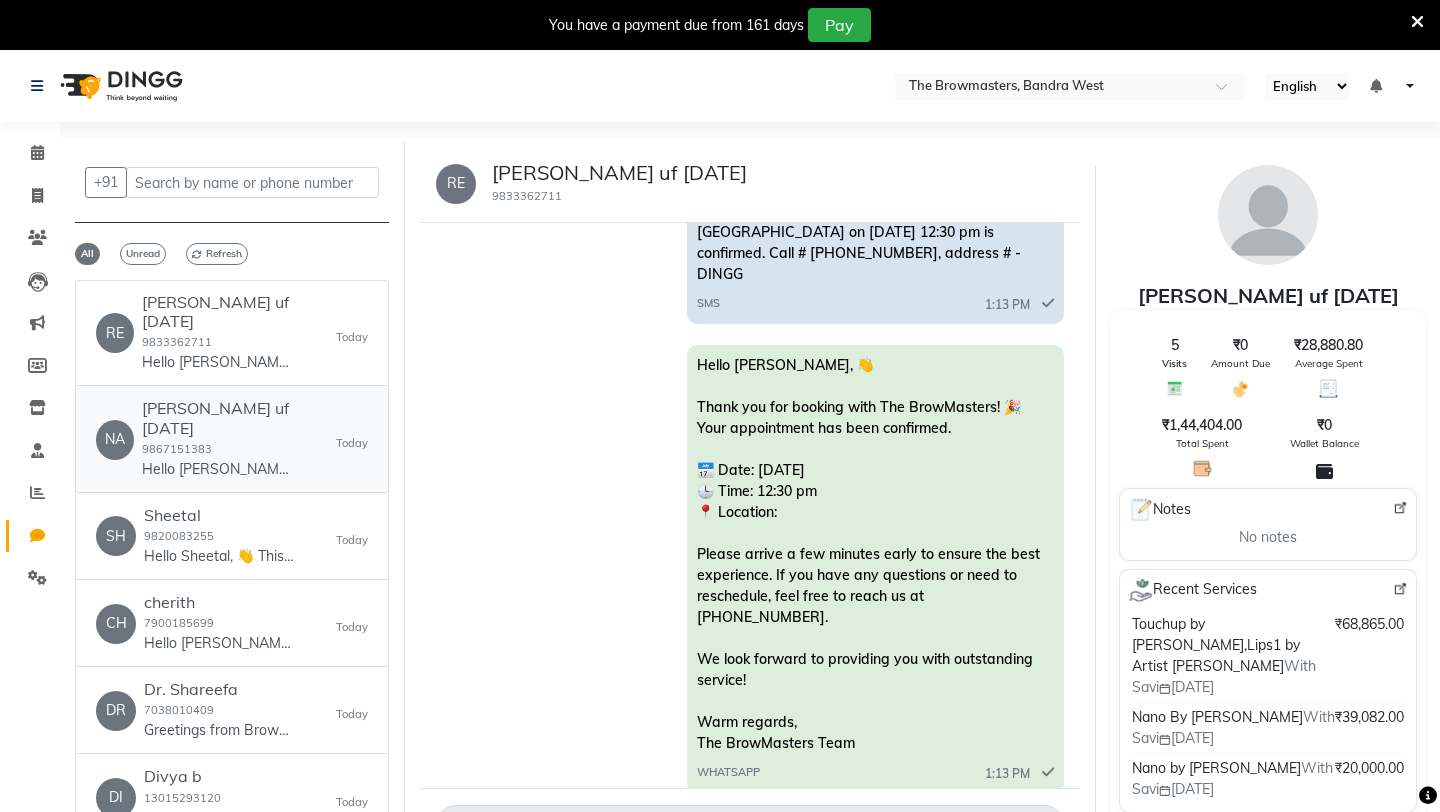 click on "Hello [PERSON_NAME], 👋
This is a reminder for your upcoming appointment with us at The BrowMasters.
📅 Date & Time: [DATE] 04:00 PM
📍 Location:
If you need to reschedule or have any questions, please contact us at [PHONE_NUMBER].
Looking forward to seeing you soon!
Warm regards,
The BrowMasters Team" 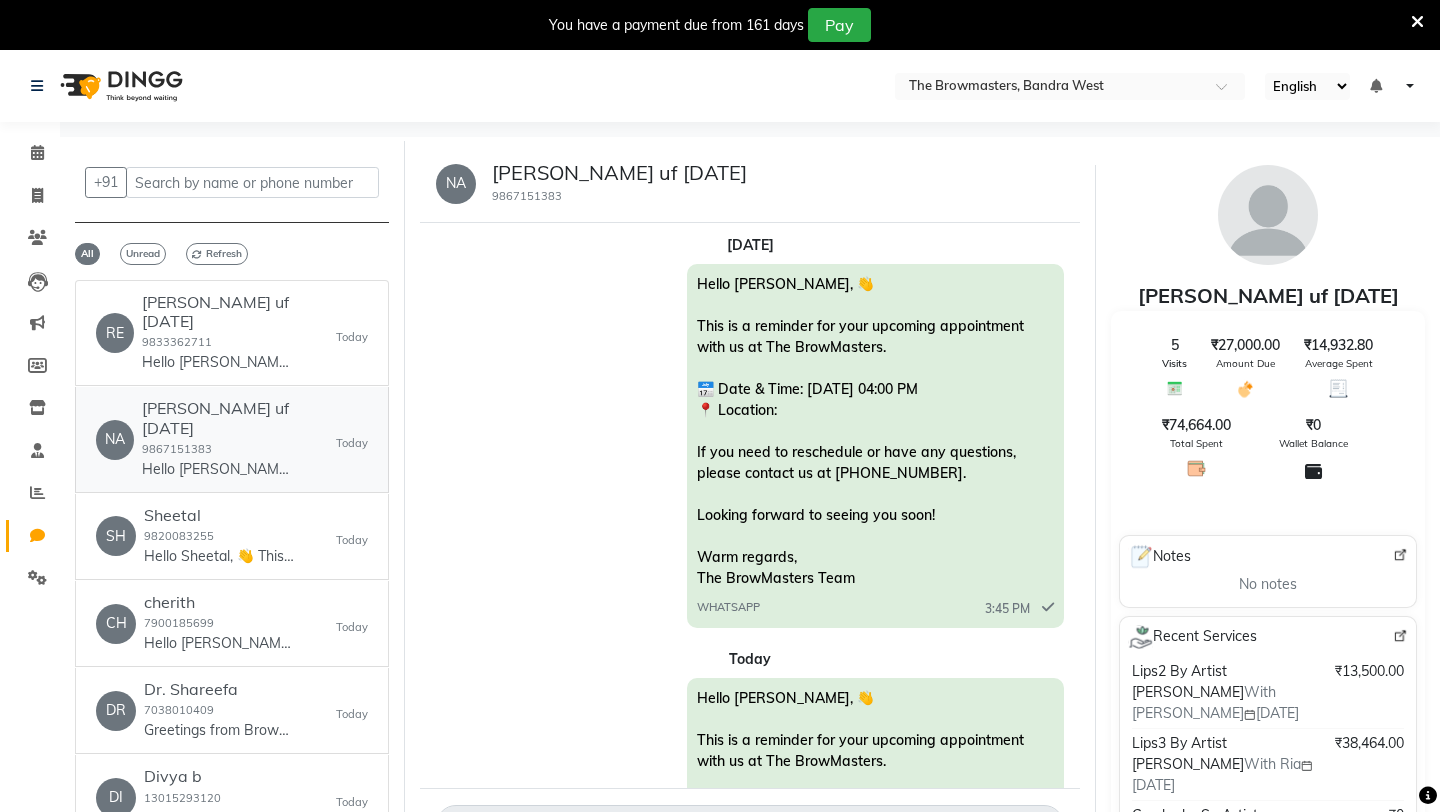 scroll, scrollTop: 0, scrollLeft: 0, axis: both 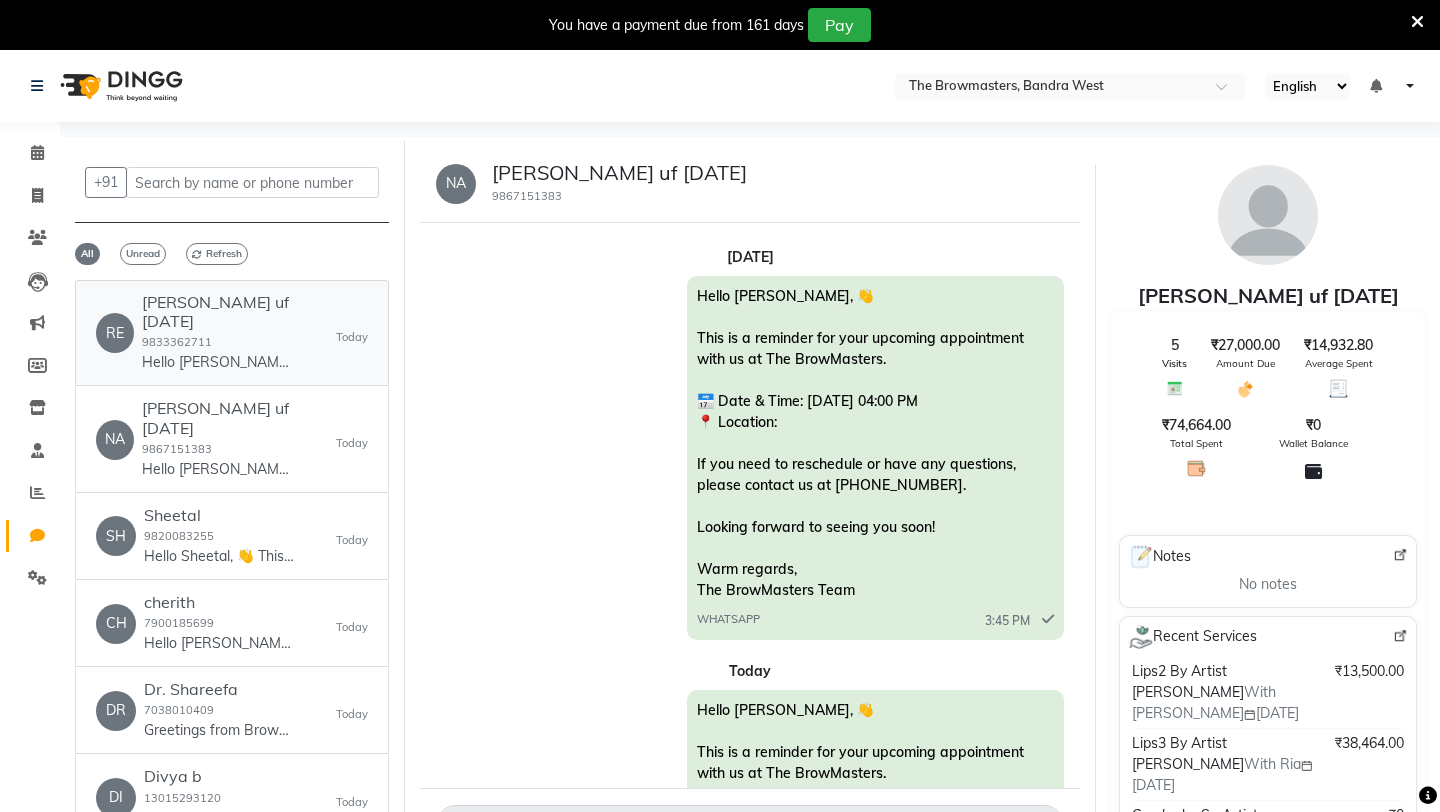 click on "[PERSON_NAME] uf [DATE]" 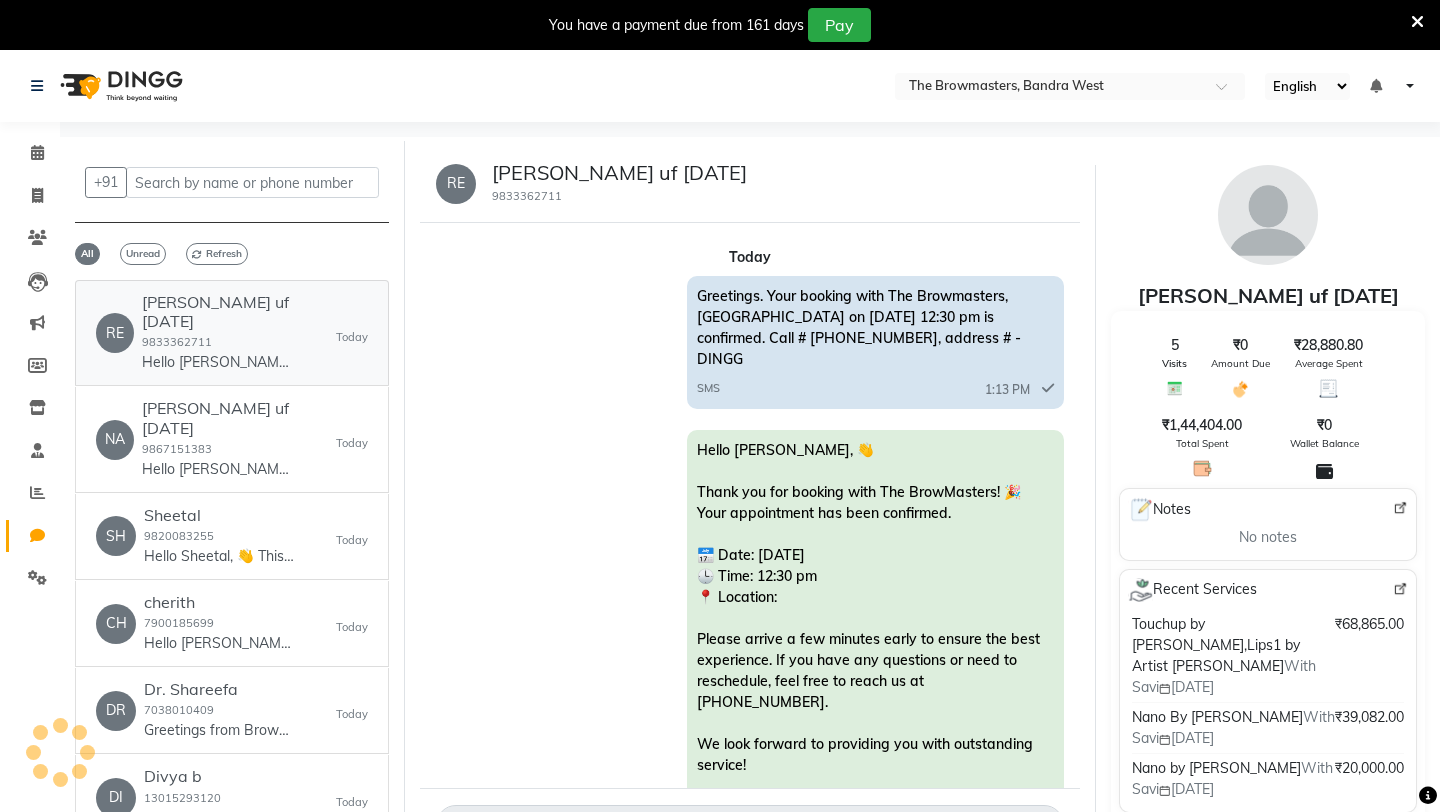 scroll, scrollTop: 53, scrollLeft: 0, axis: vertical 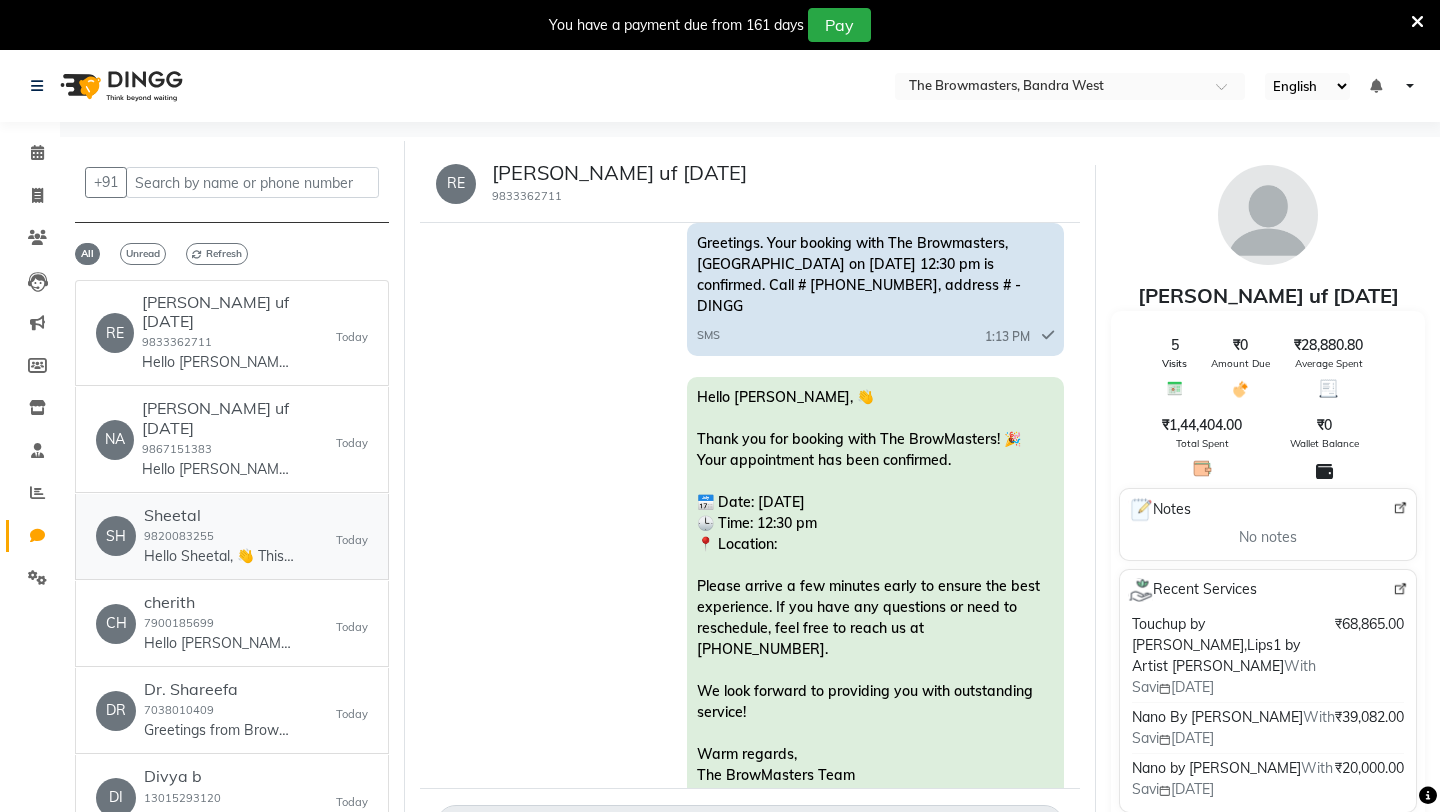 click on "Hello Sheetal, 👋
This is a reminder for your upcoming appointment with us at The BrowMasters.
📅 Date & Time: [DATE] 12:30 PM
📍 Location:
If you need to reschedule or have any questions, please contact us at [PHONE_NUMBER].
Looking forward to seeing you soon!
Warm regards,
The BrowMasters Team" 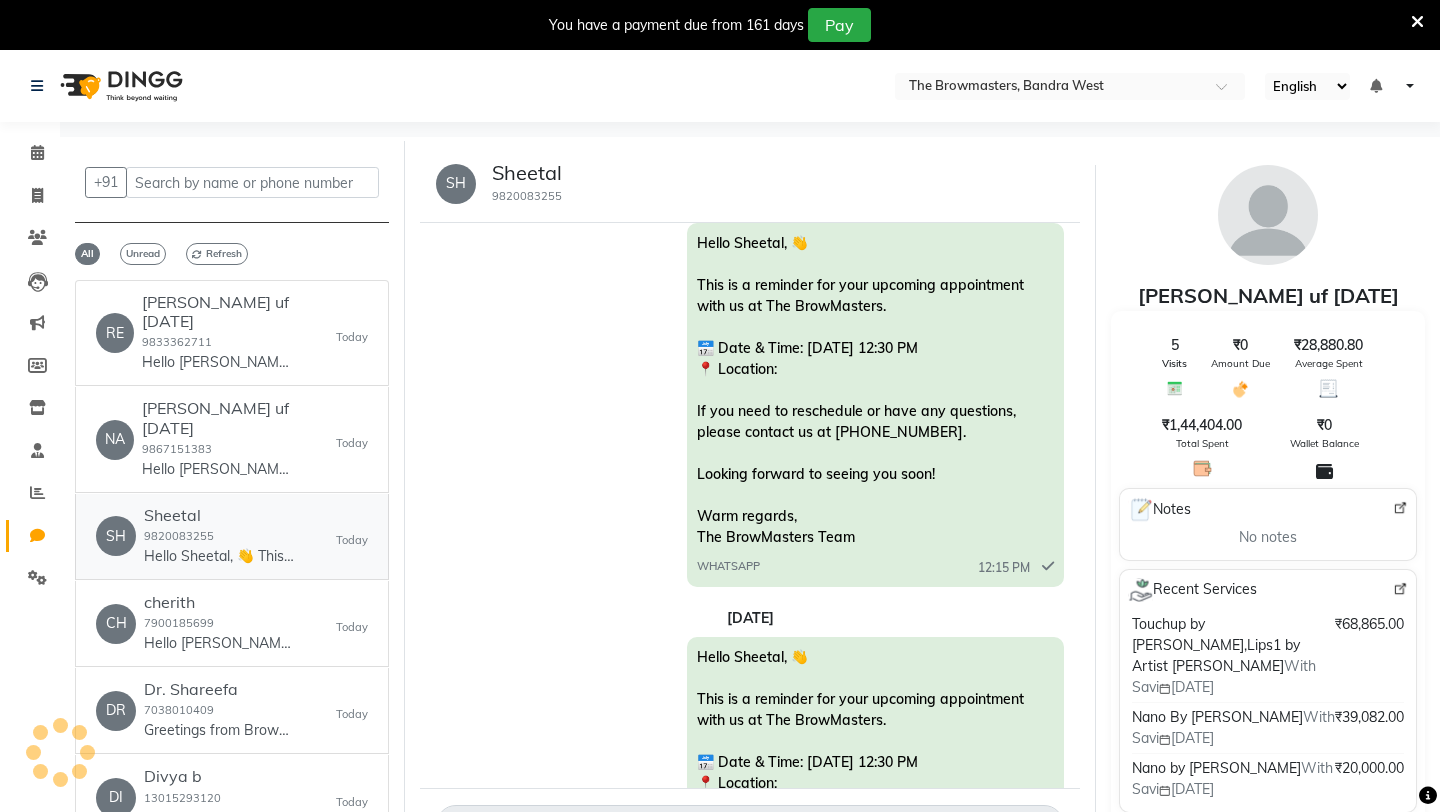 scroll, scrollTop: 1990, scrollLeft: 0, axis: vertical 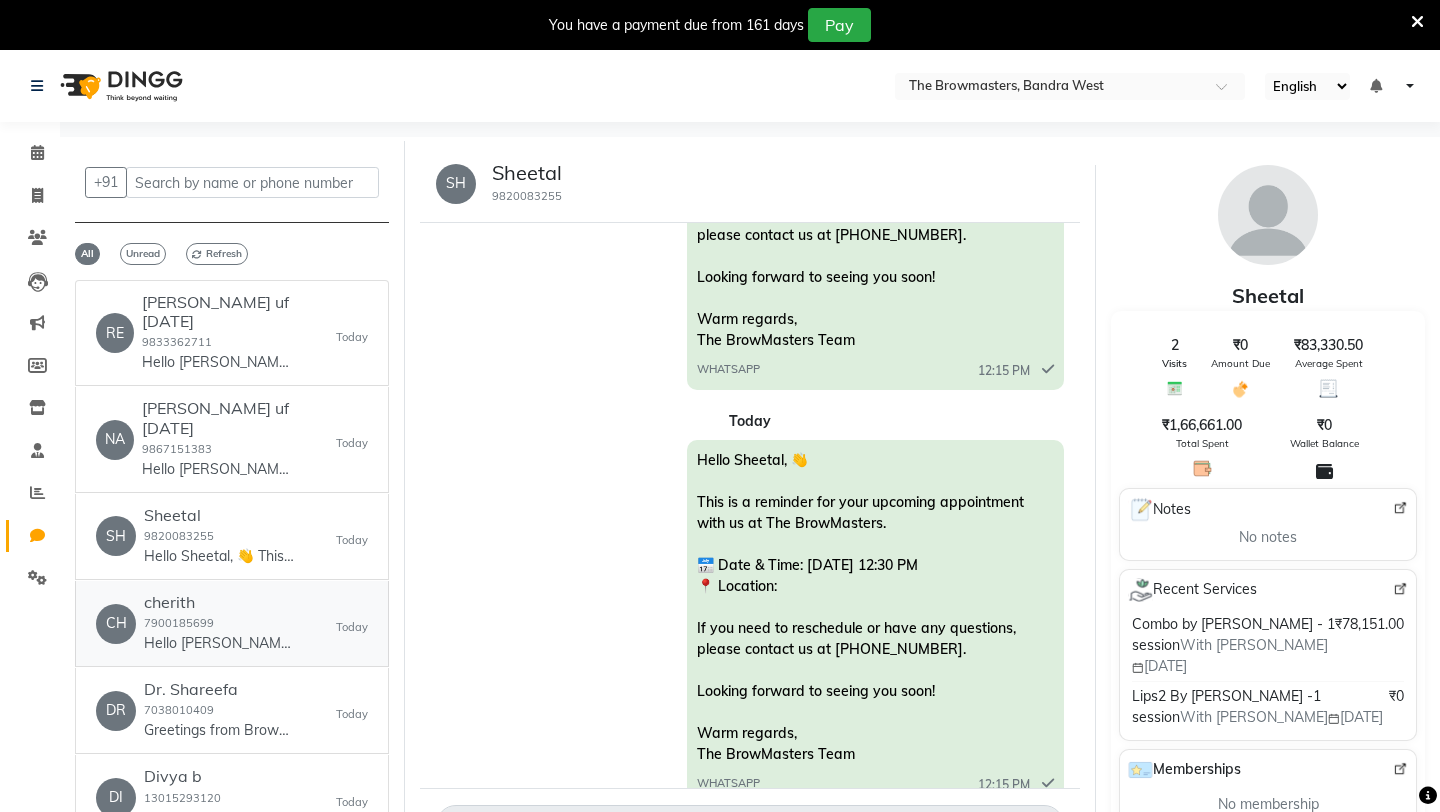 click on "Hello [PERSON_NAME], 👋
This is a reminder for your upcoming appointment with us at The BrowMasters.
📅 Date & Time: [DATE] 03:00 PM
📍 Location:
If you need to reschedule or have any questions, please contact us at [PHONE_NUMBER].
Looking forward to seeing you soon!
Warm regards,
The BrowMasters Team" 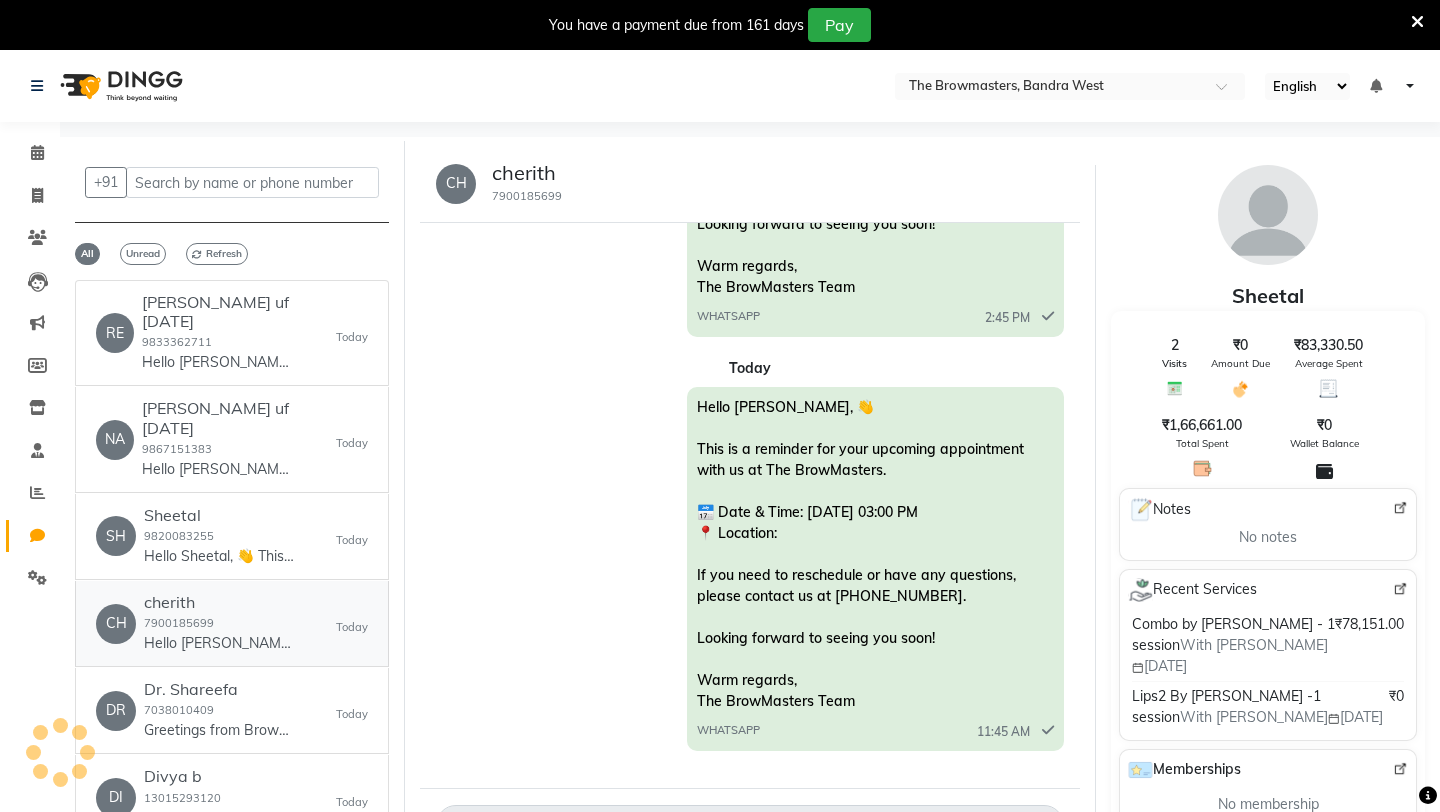 scroll, scrollTop: 717, scrollLeft: 0, axis: vertical 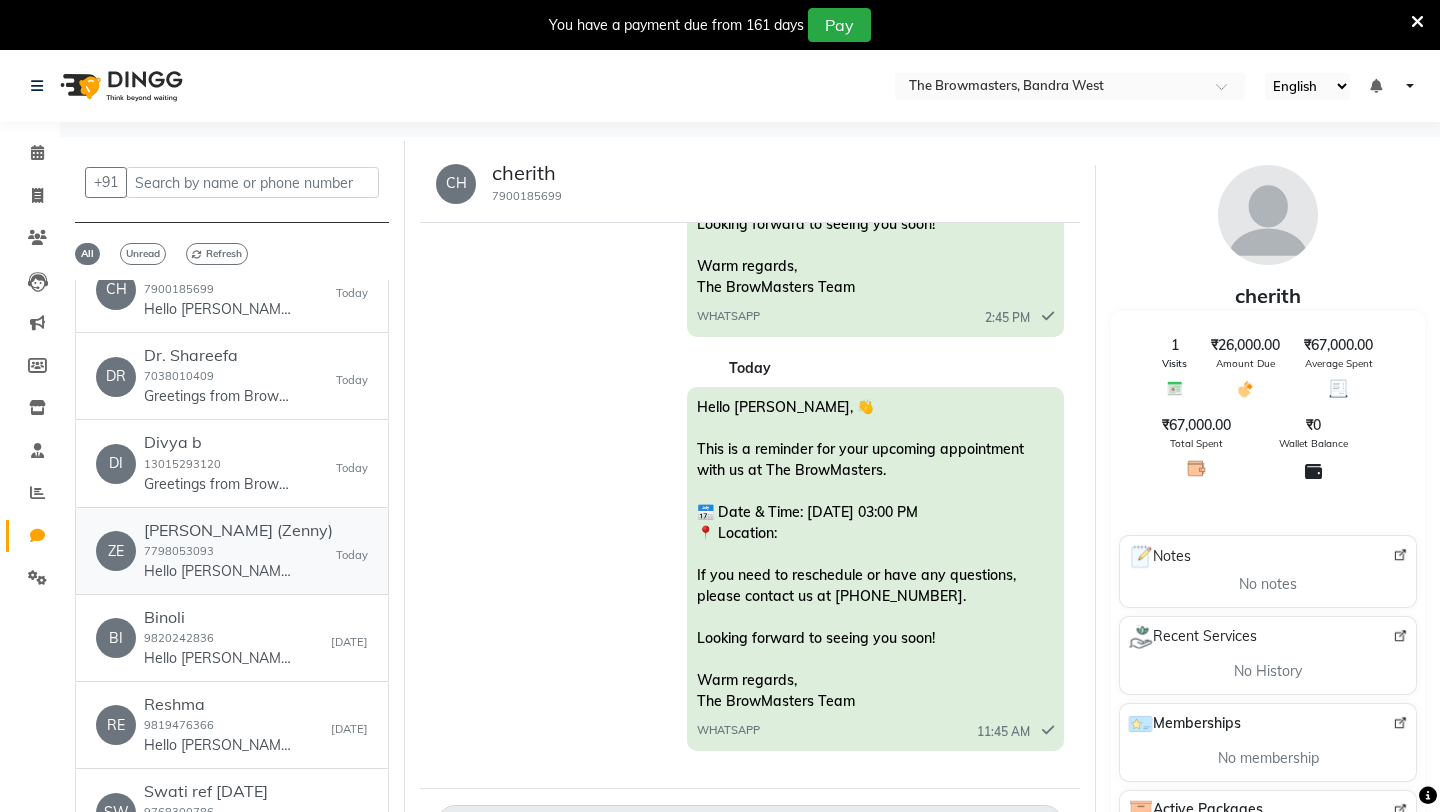 click on "[PERSON_NAME] (Zenny)  7798053093  Hello [PERSON_NAME], 👋
This is a reminder for your upcoming appointment with us at The BrowMasters.
📅 Date & Time: [DATE] 09:30 AM
📍 Location:
If you need to reschedule or have any questions, please contact us at [PHONE_NUMBER].
Looking forward to seeing you soon!
Warm regards,
The BrowMasters Team" 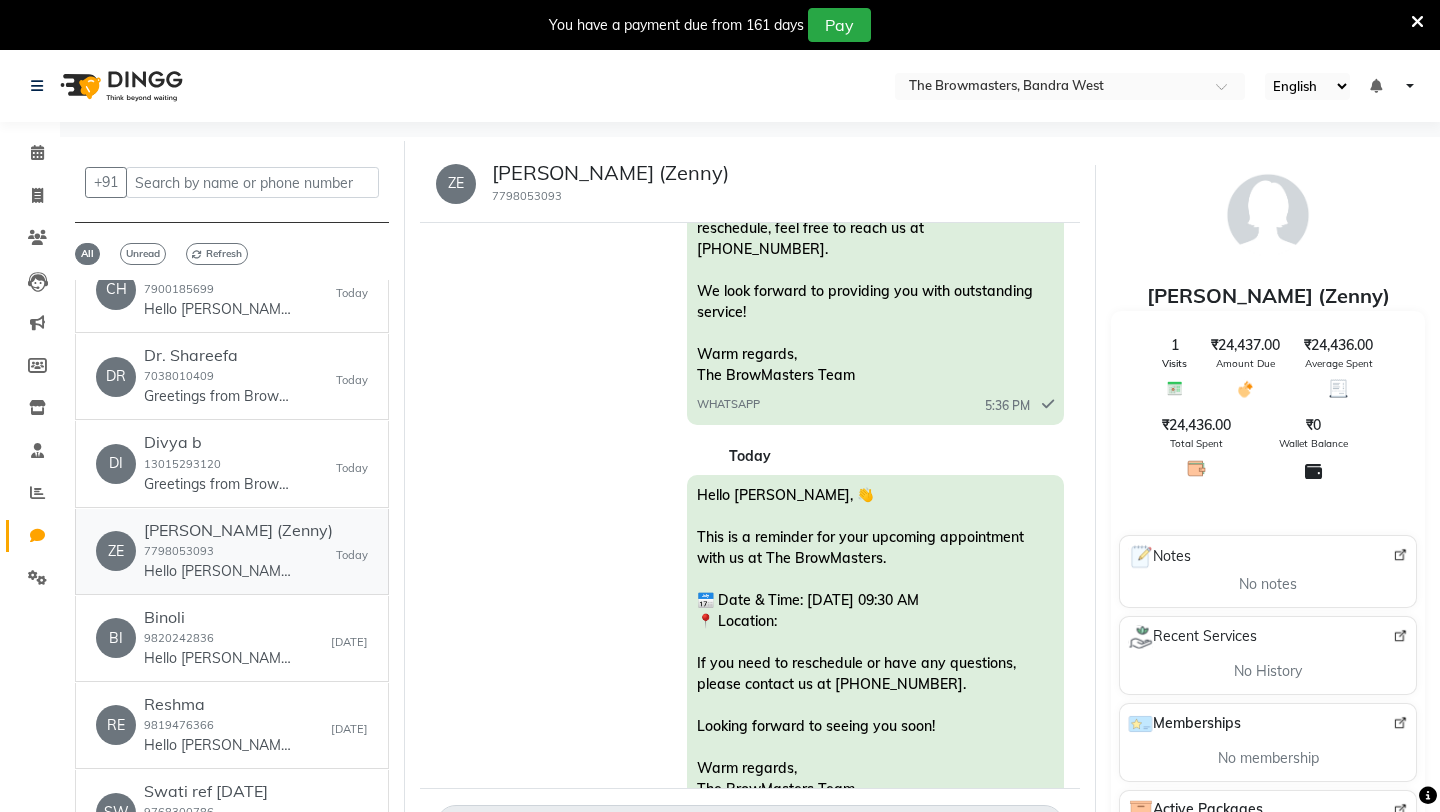 scroll, scrollTop: 366, scrollLeft: 0, axis: vertical 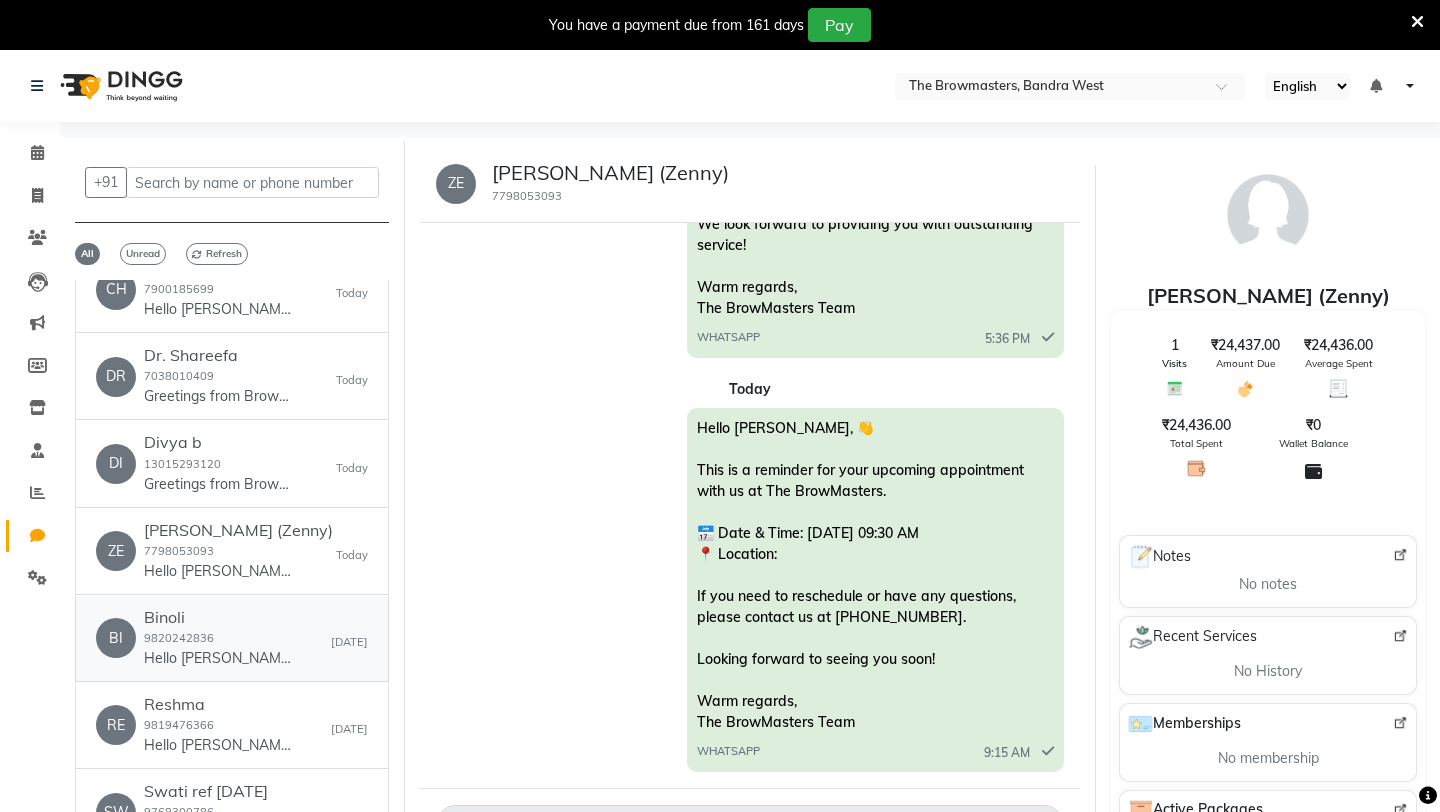 click on "Binoli  9820242836  Hello [PERSON_NAME], 👋
This is a reminder for your upcoming appointment with us at The BrowMasters.
📅 Date & Time: [DATE] 04:00 PM
📍 Location:
If you need to reschedule or have any questions, please contact us at [PHONE_NUMBER].
Looking forward to seeing you soon!
Warm regards,
The BrowMasters Team" 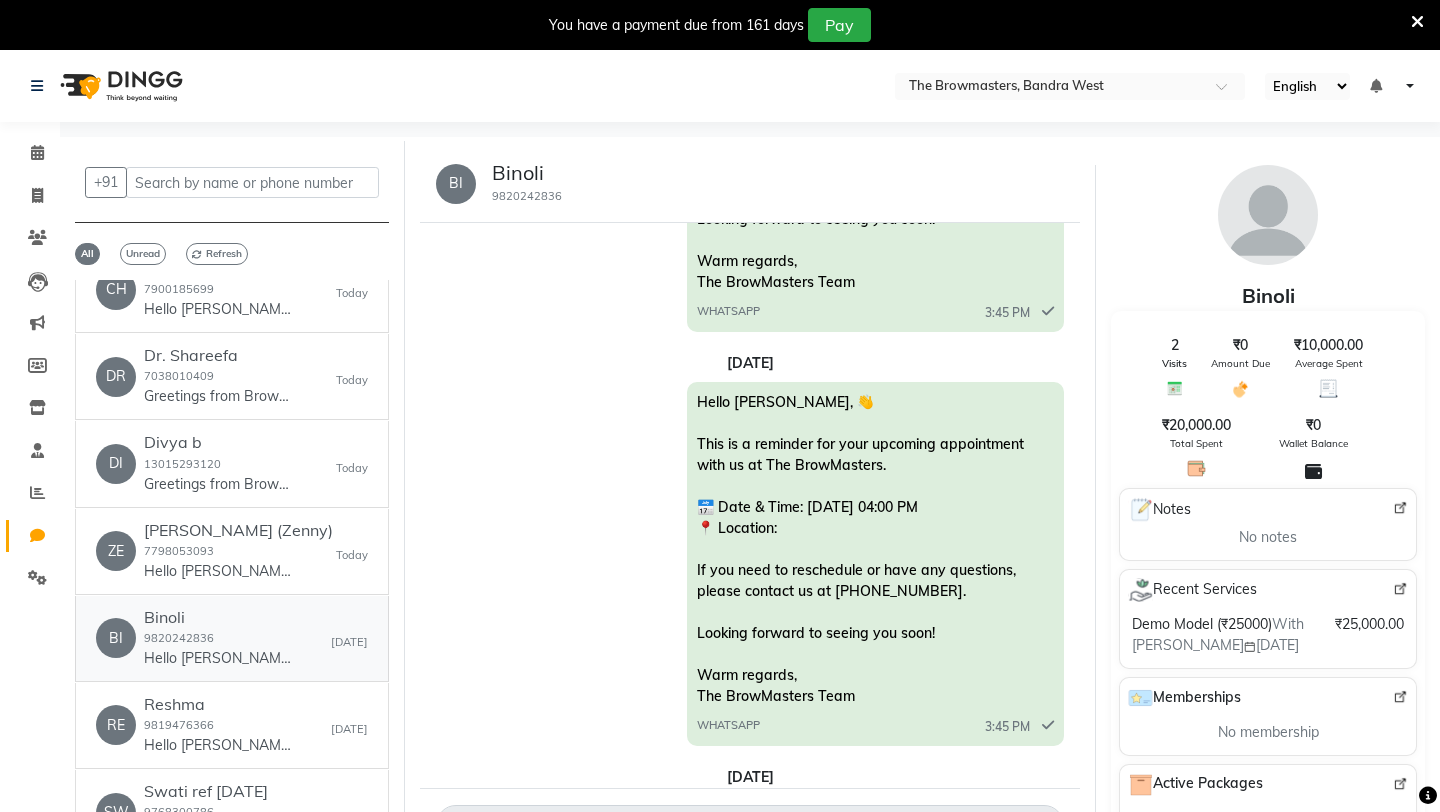 scroll, scrollTop: 717, scrollLeft: 0, axis: vertical 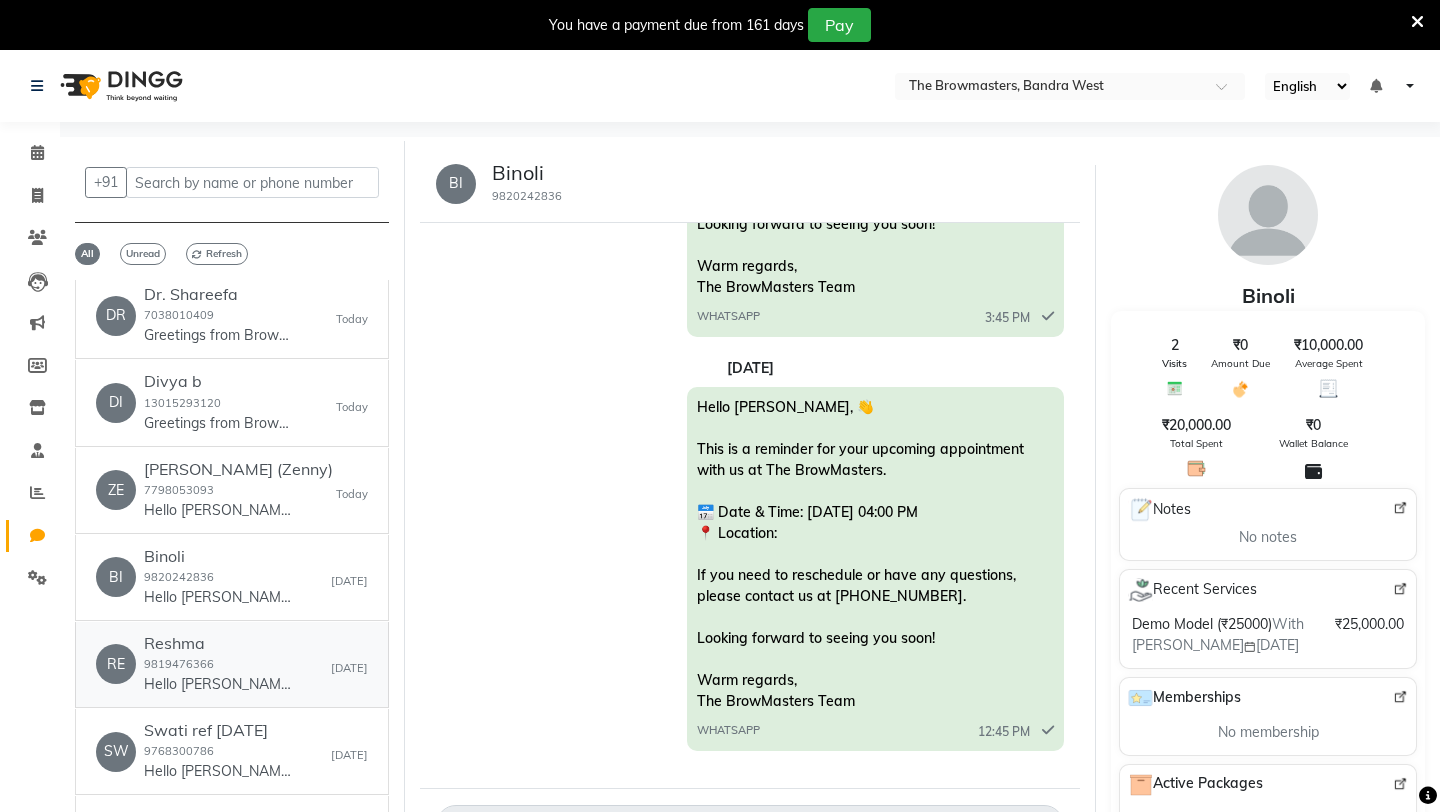 click on "Reshma  9819476366  Hello [PERSON_NAME], 👋
This is a reminder for your upcoming appointment with us at The BrowMasters.
📅 Date & Time: [DATE] 01:00 PM
📍 Location:
If you need to reschedule or have any questions, please contact us at [PHONE_NUMBER].
Looking forward to seeing you soon!
Warm regards,
The BrowMasters Team" 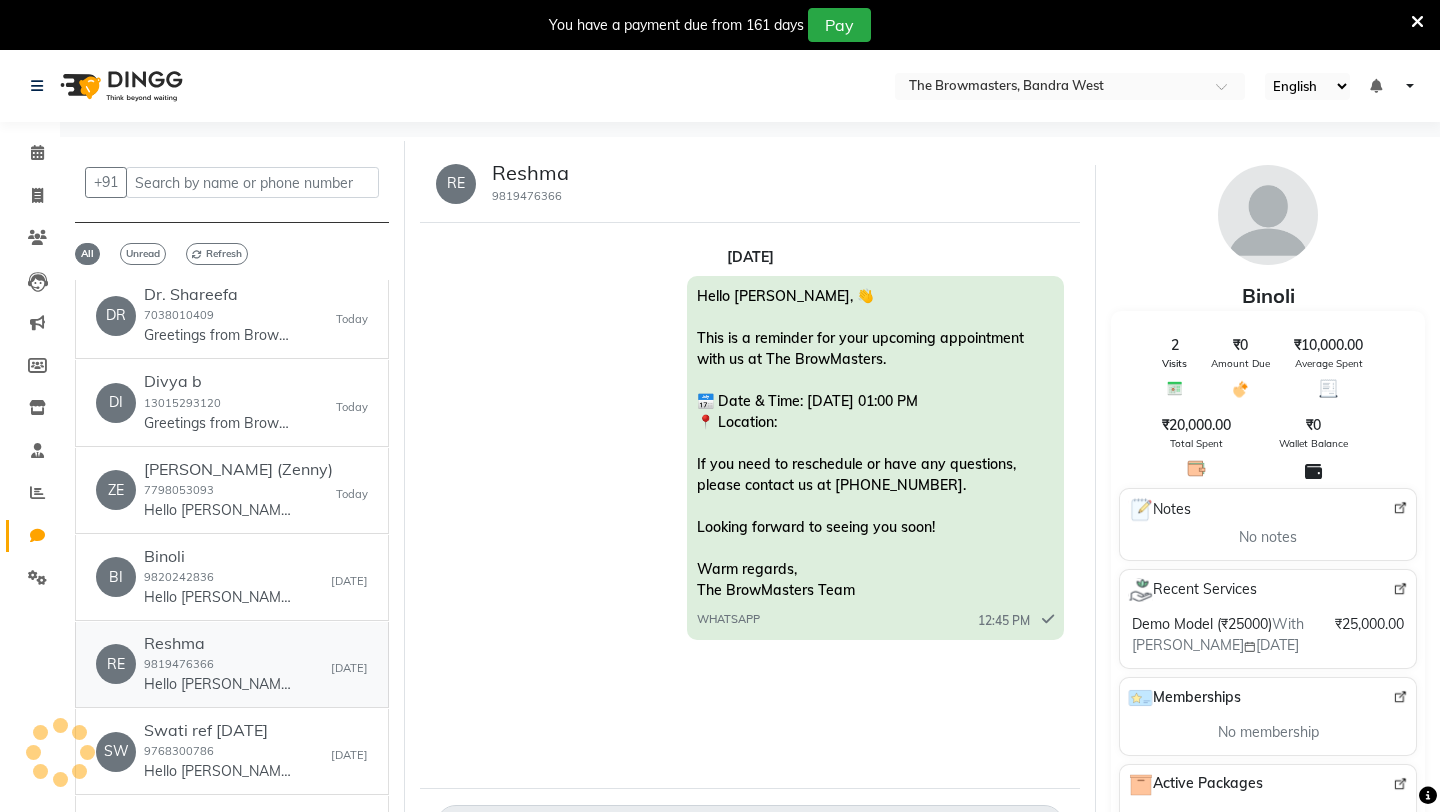 scroll, scrollTop: 0, scrollLeft: 0, axis: both 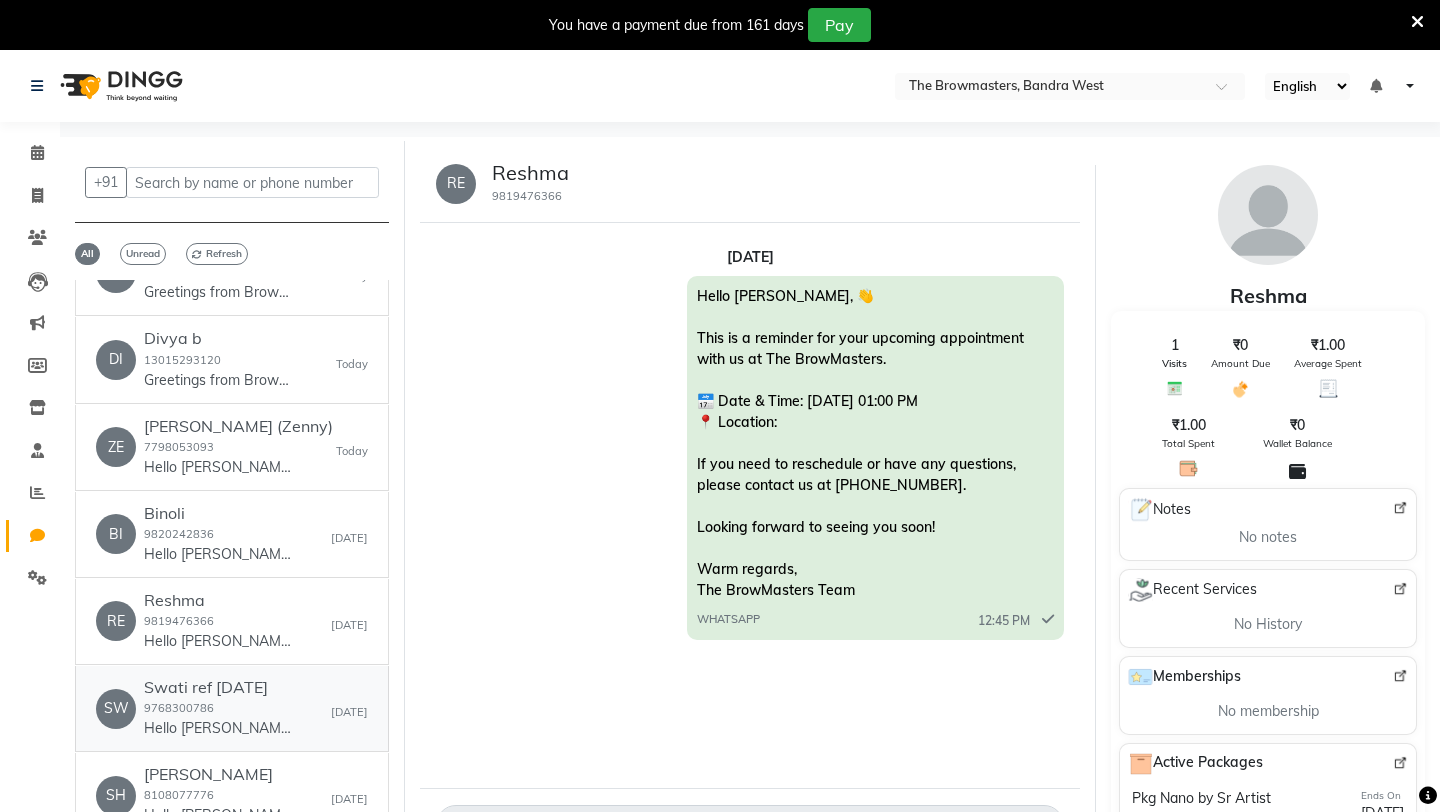 click on "Swati ref [DATE]" 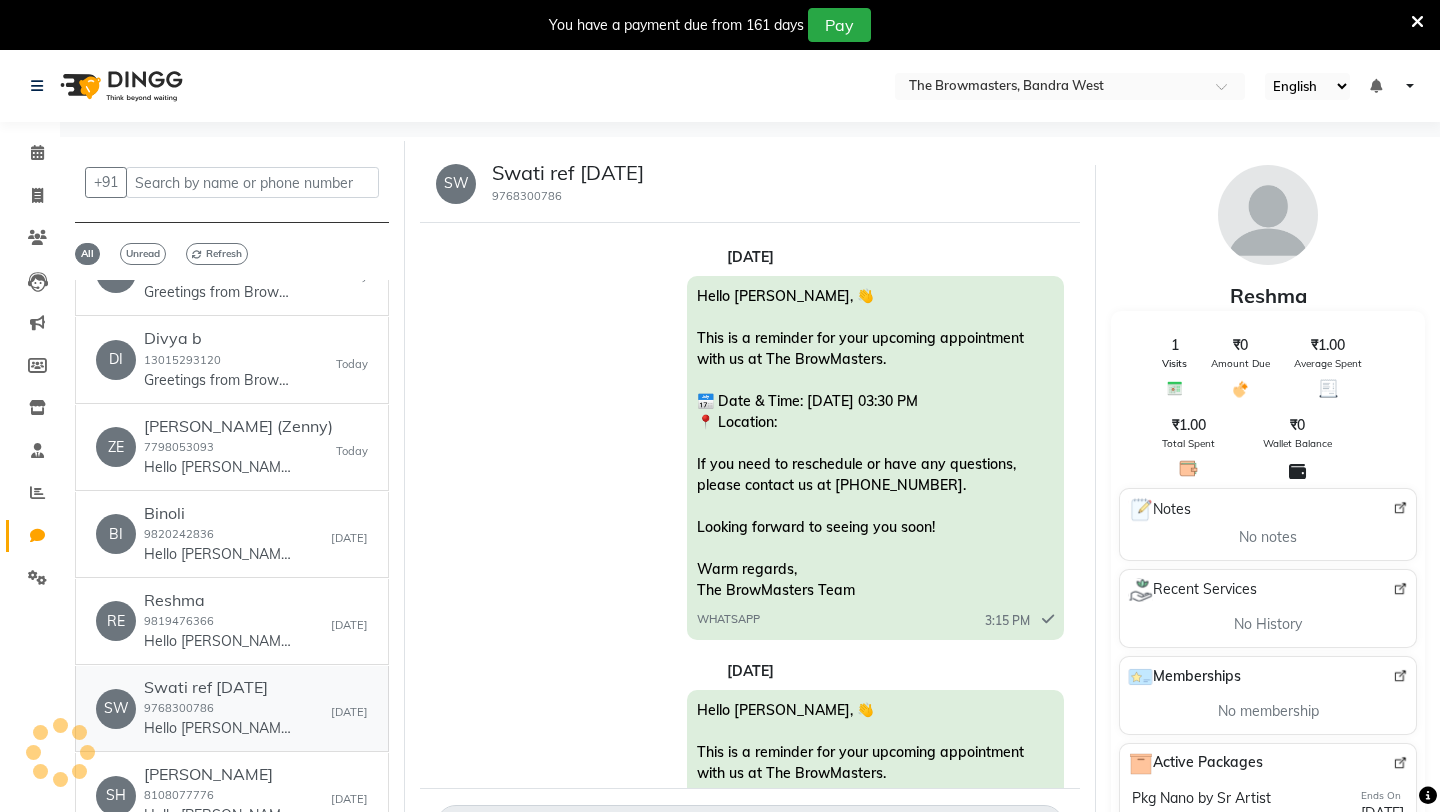scroll, scrollTop: 685, scrollLeft: 0, axis: vertical 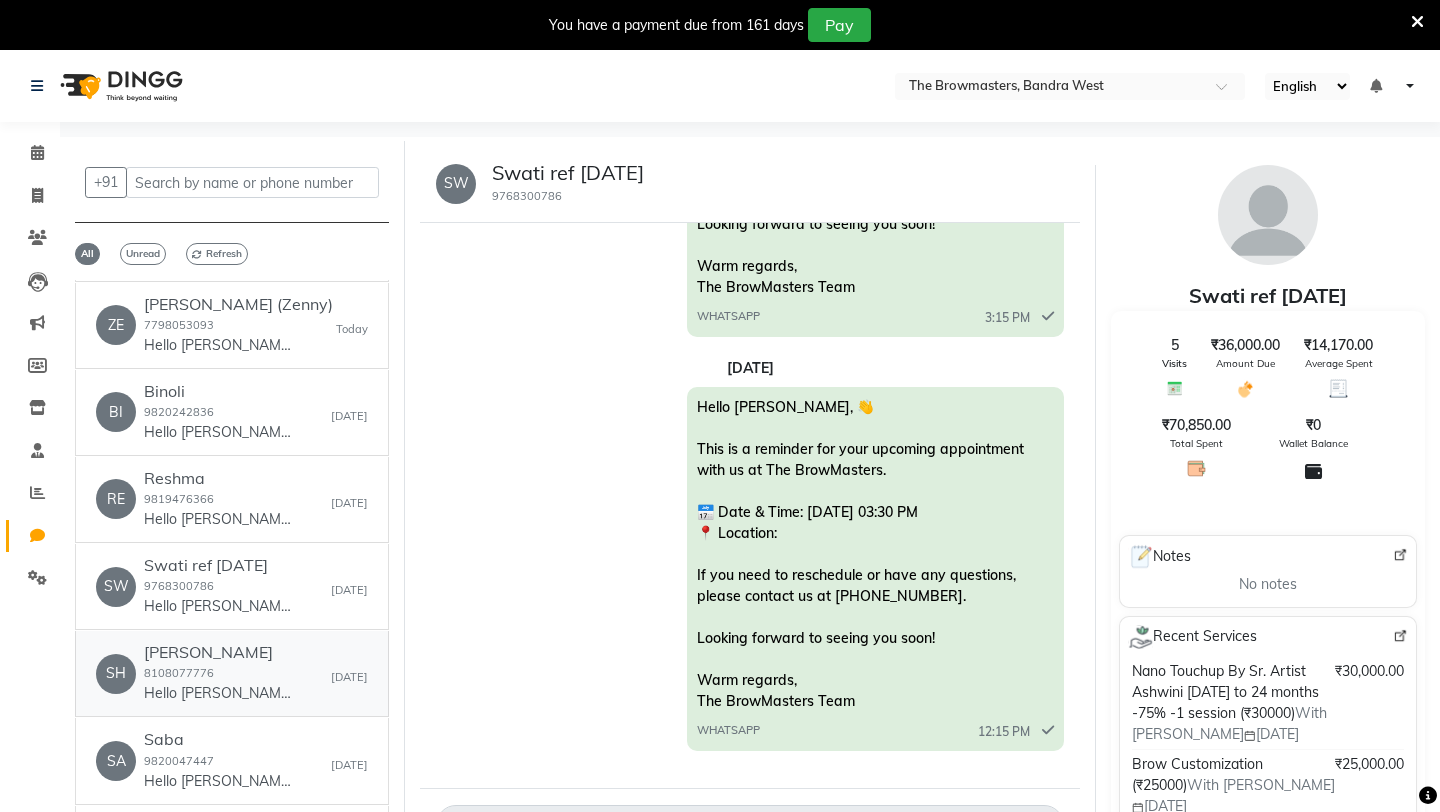 click on "8108077776" 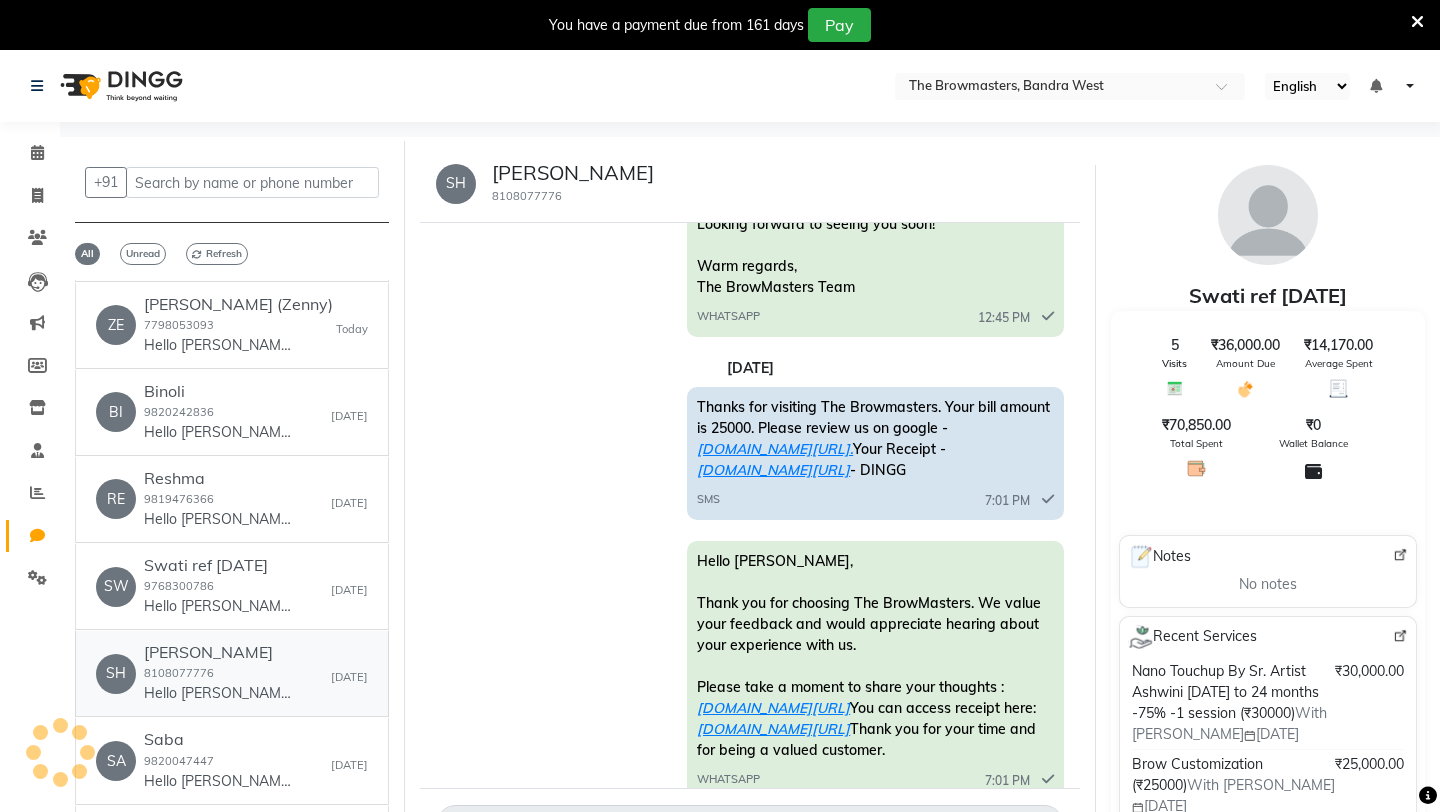 scroll, scrollTop: 776, scrollLeft: 0, axis: vertical 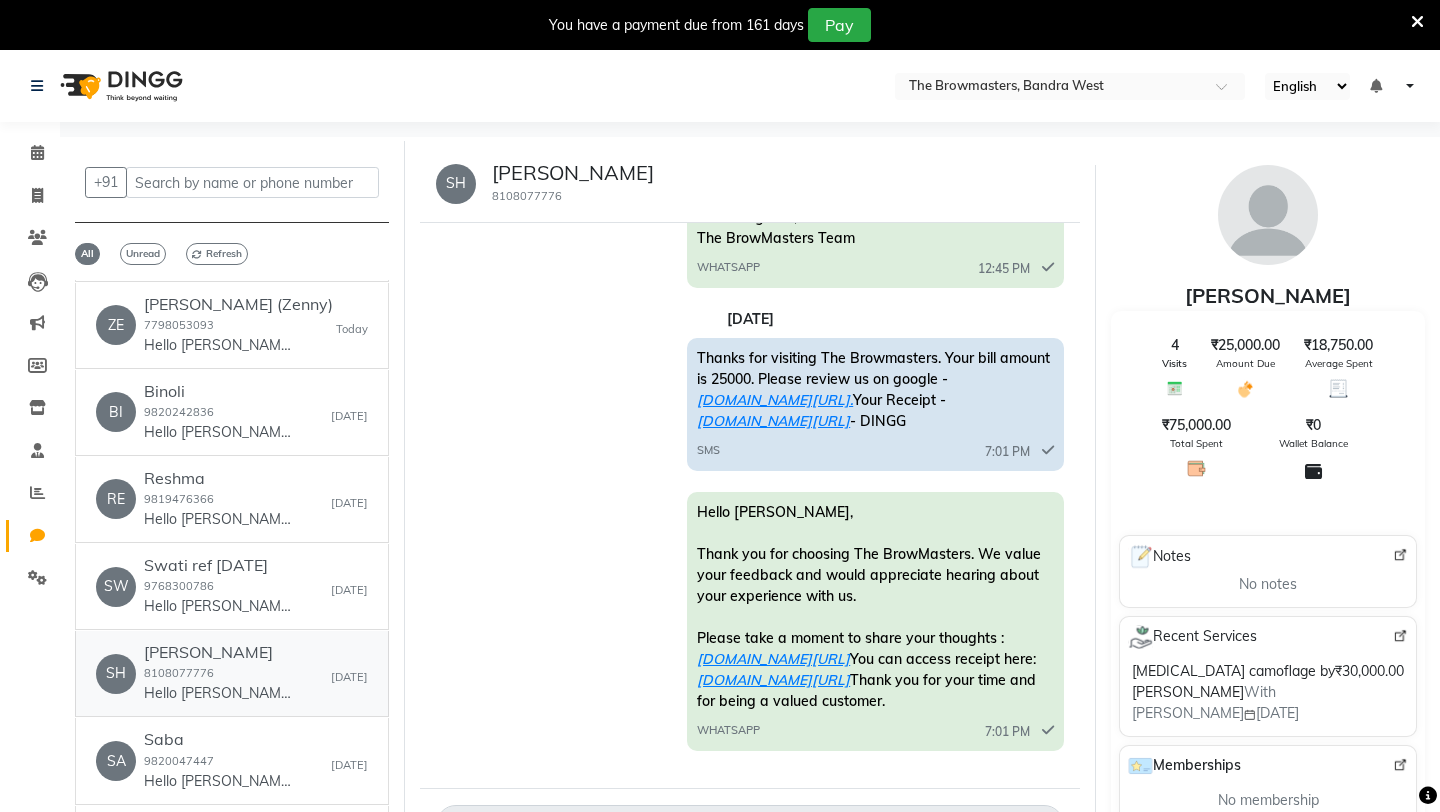 click on "8108077776" 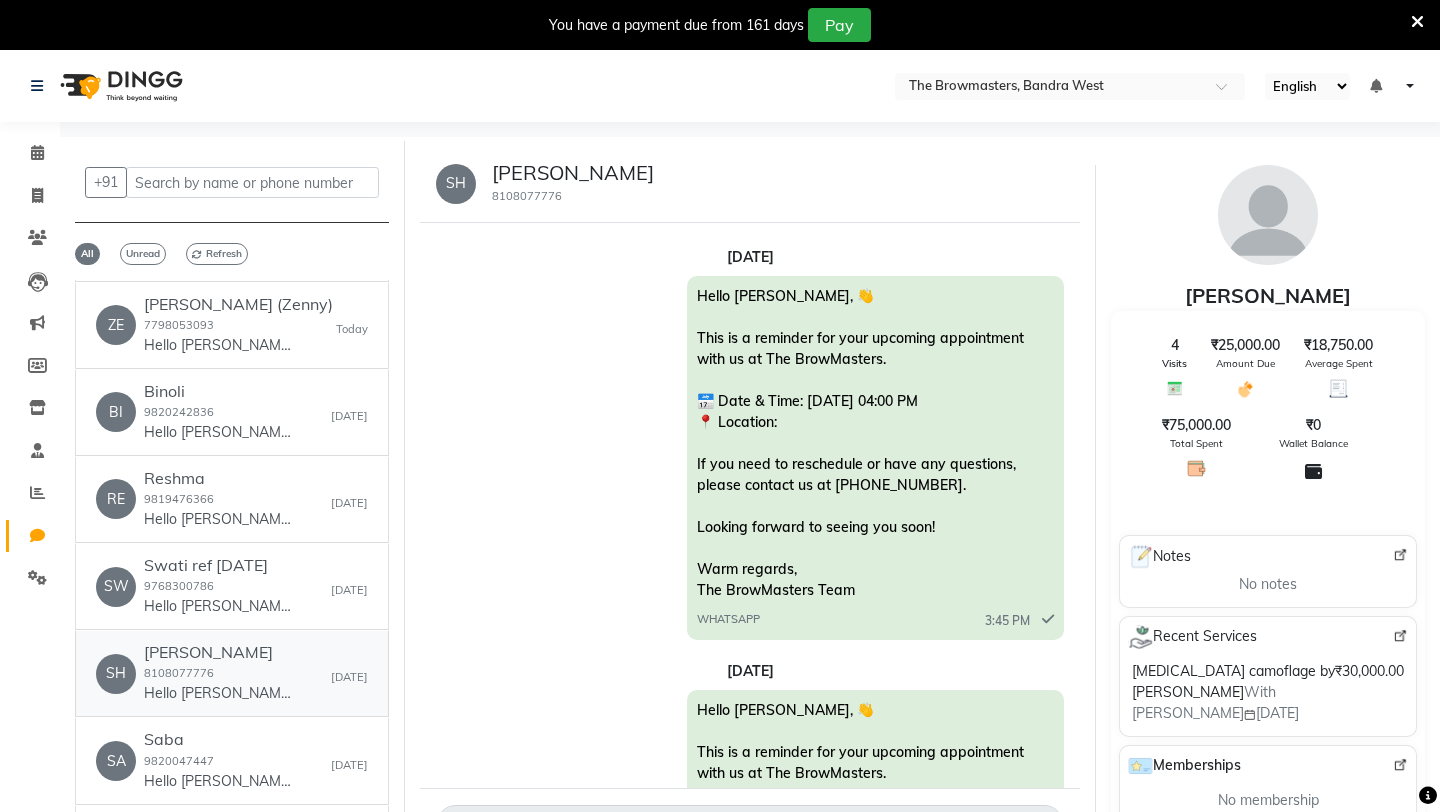 scroll, scrollTop: 459, scrollLeft: 0, axis: vertical 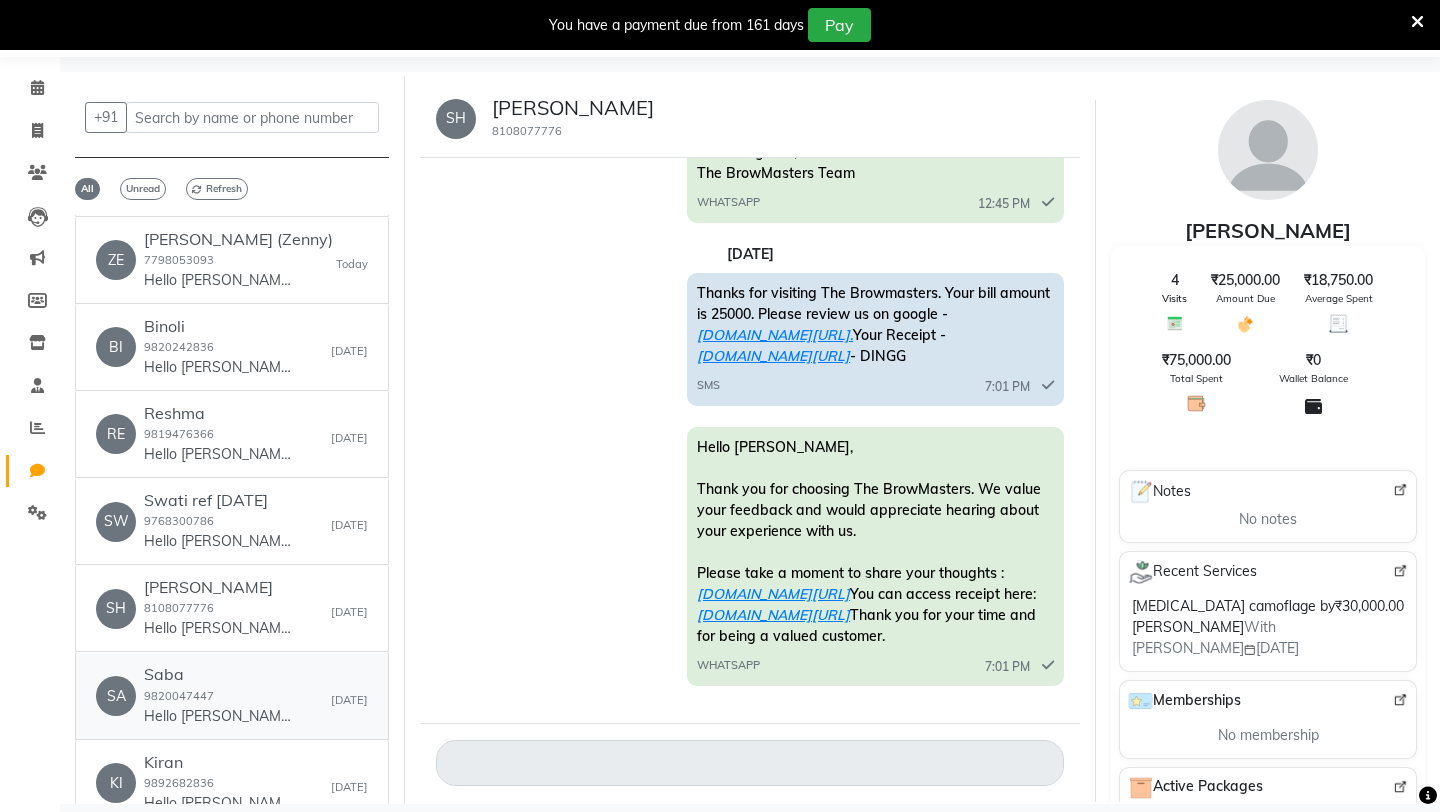 click on "Saba" 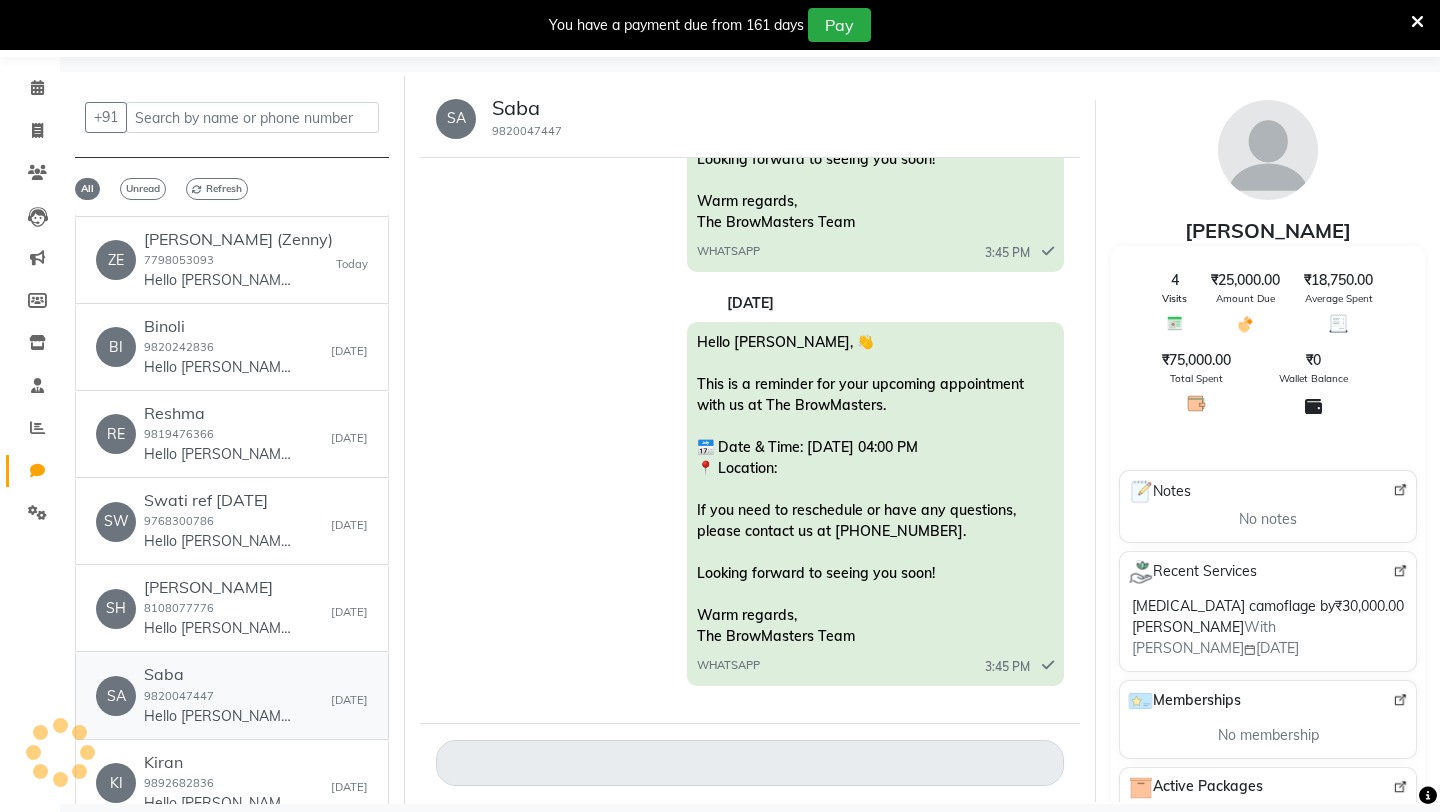 scroll, scrollTop: 303, scrollLeft: 0, axis: vertical 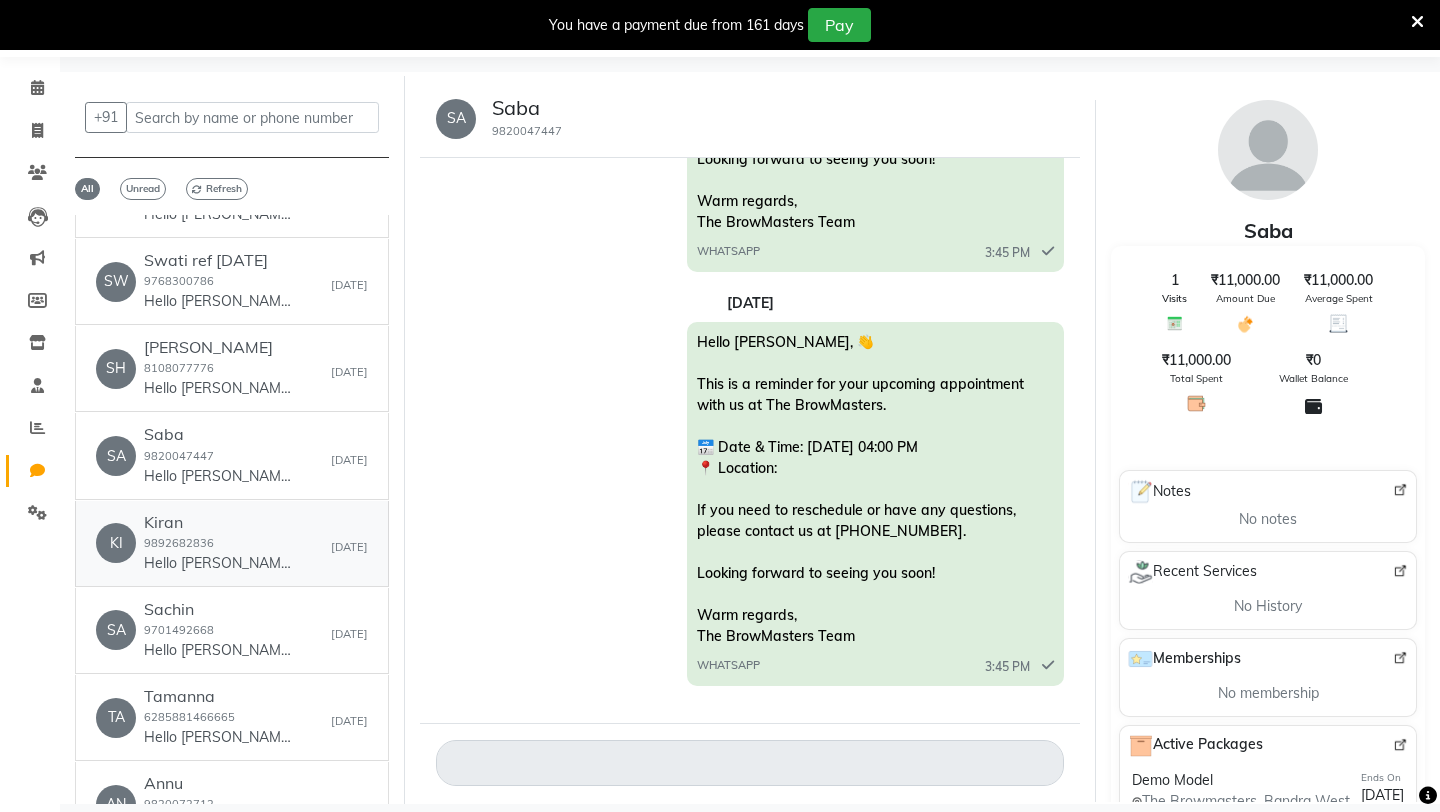 click on "[PERSON_NAME]  9892682836  Hello [PERSON_NAME], 👋
This is a reminder for your upcoming appointment with us at The BrowMasters.
📅 Date & Time: [DATE] 01:00 PM
📍 Location:
If you need to reschedule or have any questions, please contact us at [PHONE_NUMBER].
Looking forward to seeing you soon!
Warm regards,
The BrowMasters Team" 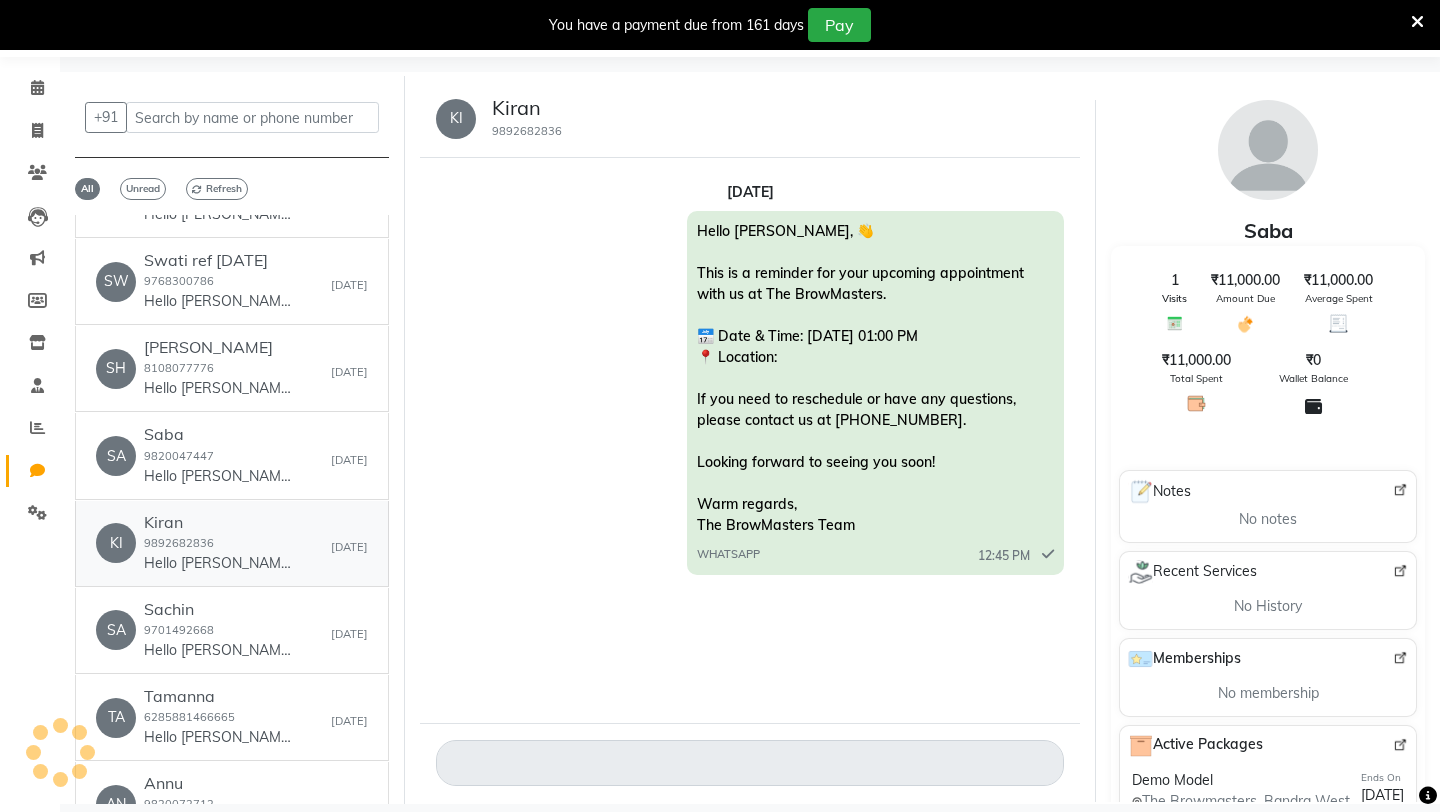 scroll, scrollTop: 0, scrollLeft: 0, axis: both 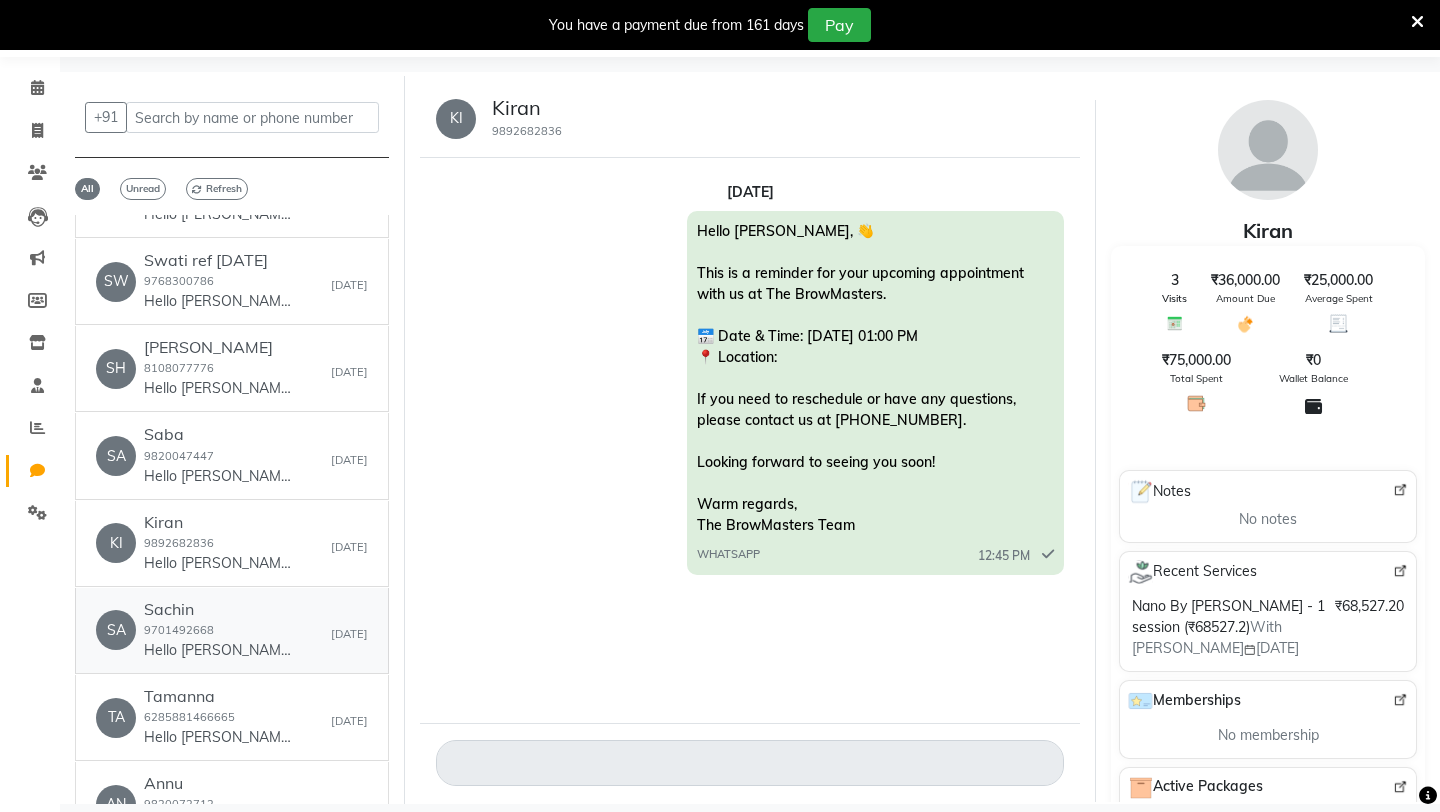 click on "Sachin" 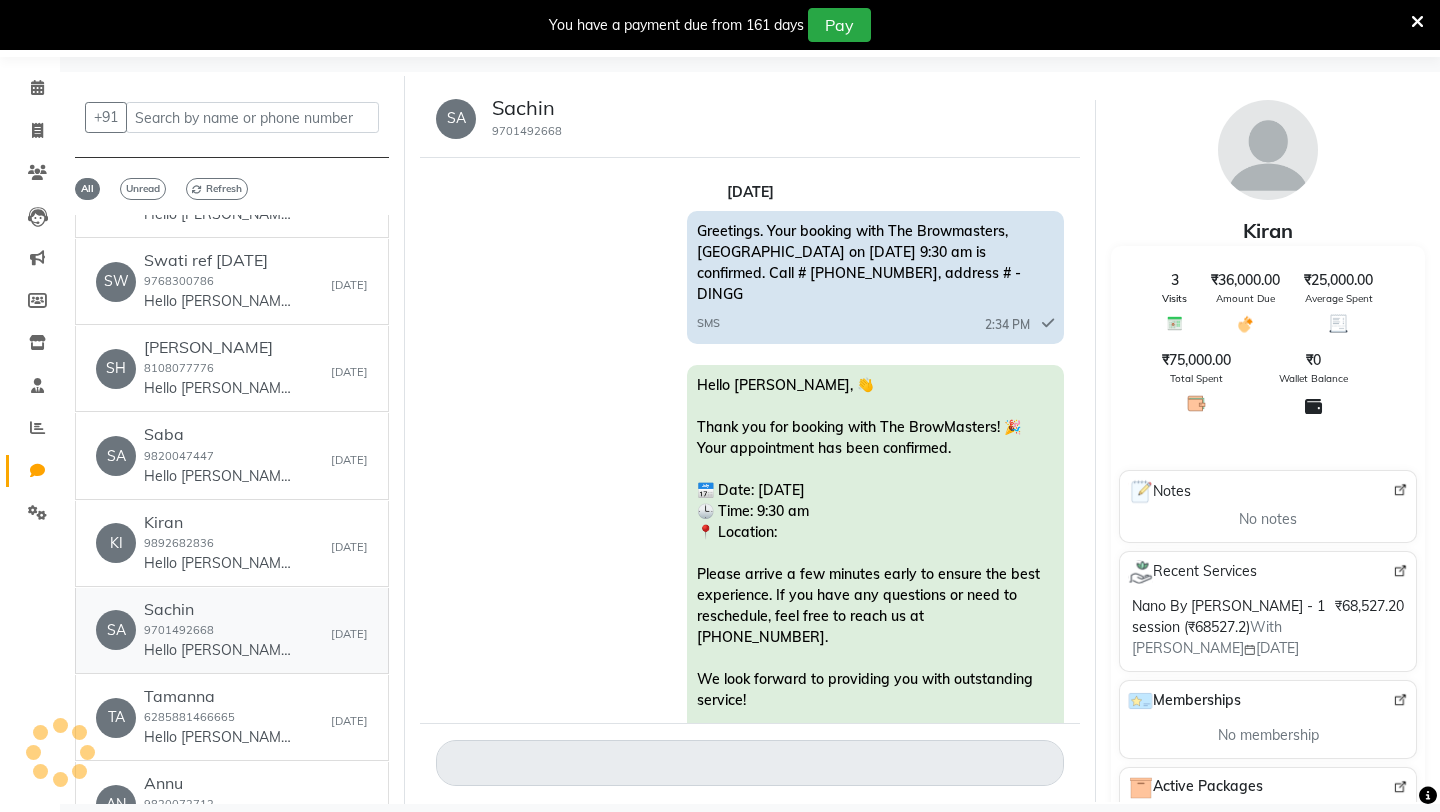 scroll, scrollTop: 467, scrollLeft: 0, axis: vertical 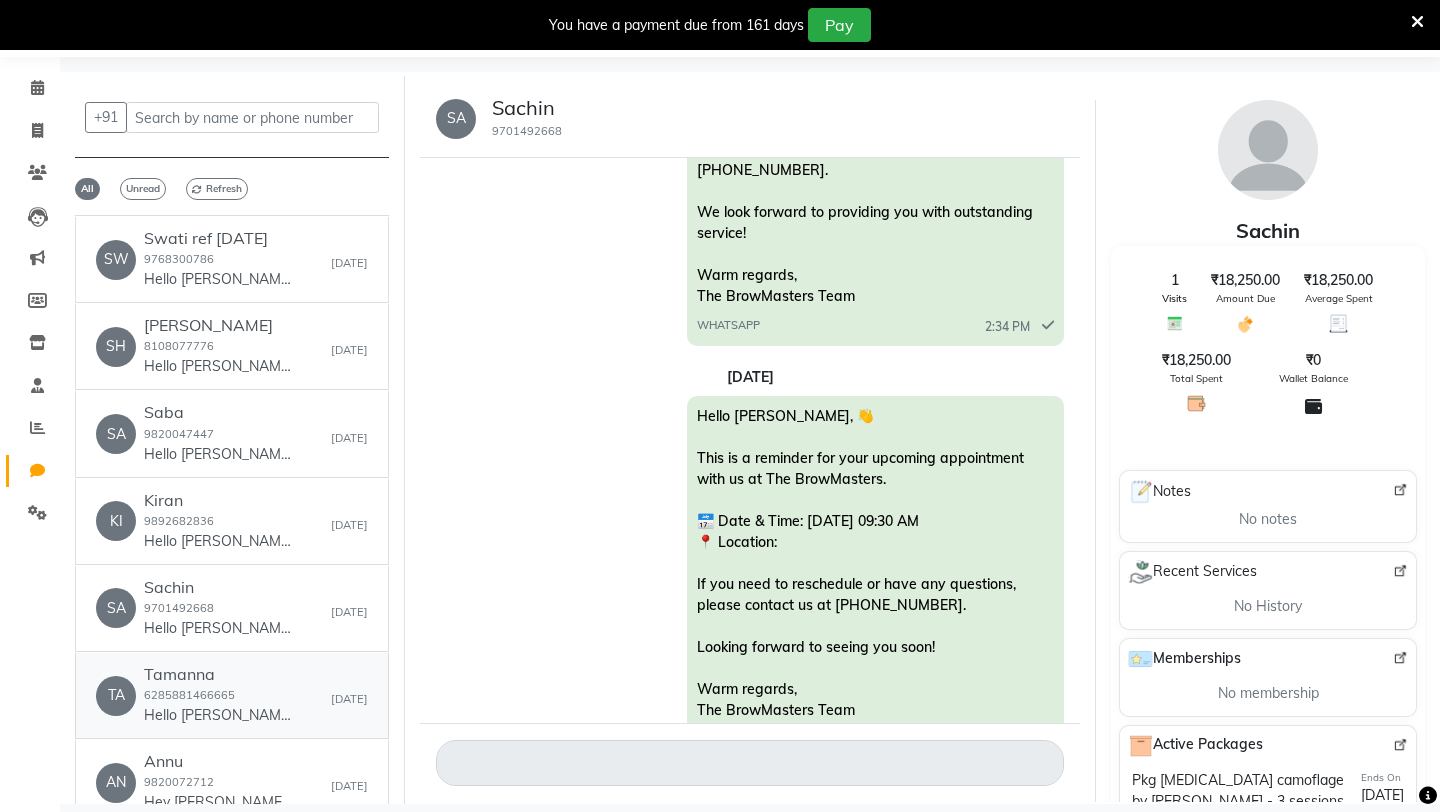 click on "Tamanna  6285881466665  Hello [PERSON_NAME], 👋
This is a reminder for your upcoming appointment with us at The BrowMasters.
📅 Date & Time: [DATE] 12:00 PM
📍 Location:
If you need to reschedule or have any questions, please contact us at [PHONE_NUMBER].
Looking forward to seeing you soon!
Warm regards,
The BrowMasters Team" 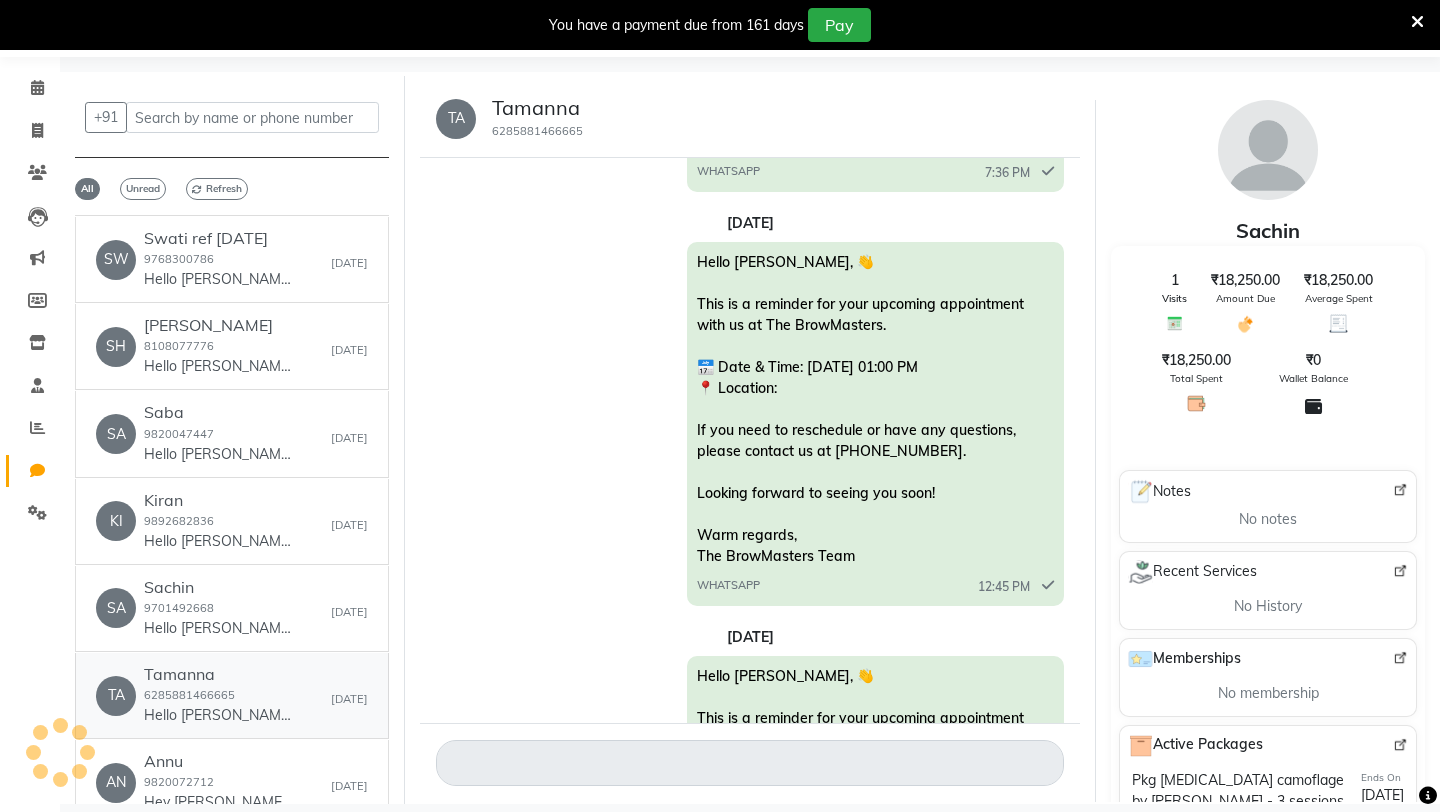 scroll, scrollTop: 1162, scrollLeft: 0, axis: vertical 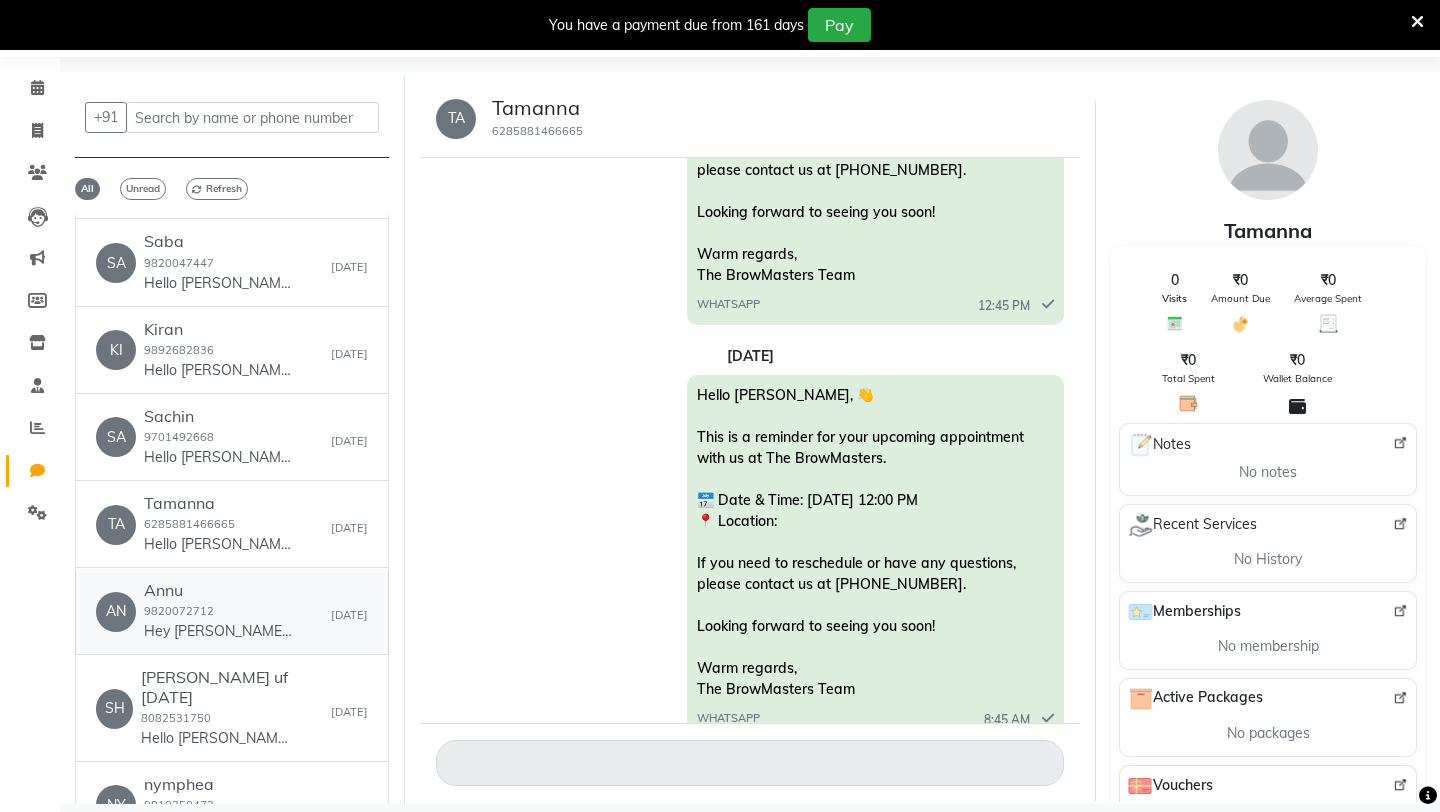 click on "Hey [PERSON_NAME], Thank you for being a loyal customer of The Browmasters. In order for us to better serve you, Please fill the form [DOMAIN_NAME][URL] - DINGG" 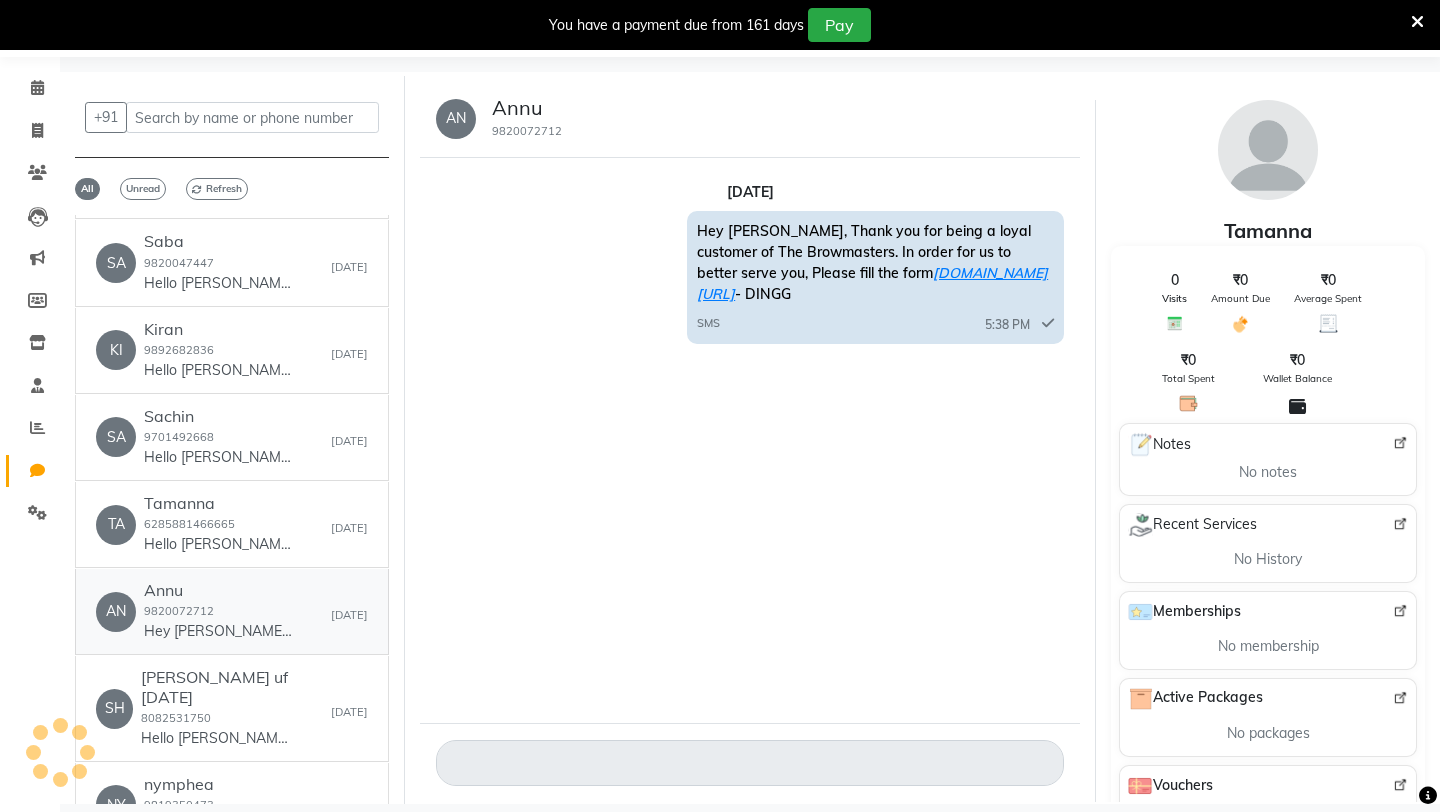 scroll, scrollTop: 0, scrollLeft: 0, axis: both 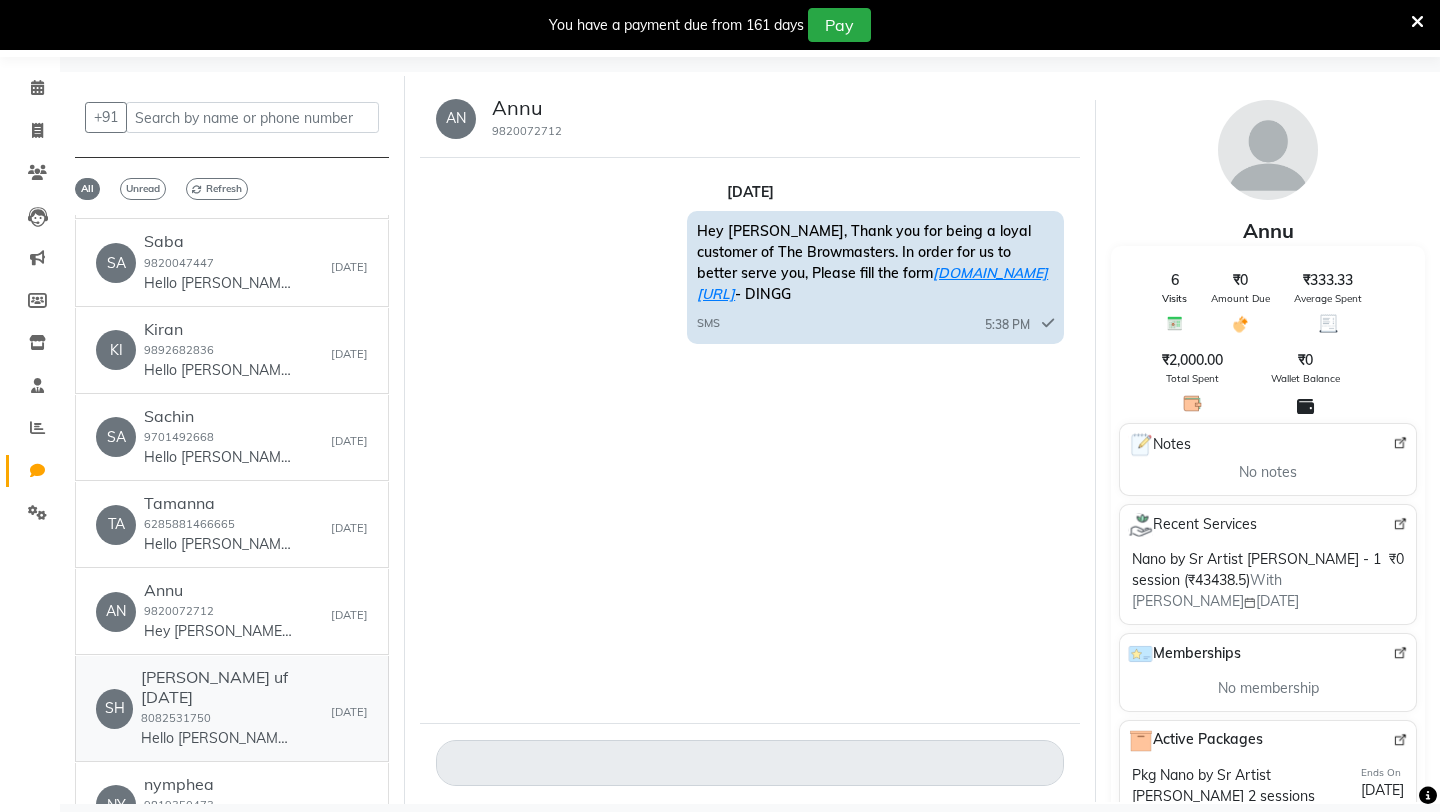 click on "[PERSON_NAME] uf [DATE]  8082531750  Hello [PERSON_NAME], 👋
This is a reminder for your upcoming appointment with us at The BrowMasters.
📅 Date & Time: [DATE] 04:00 PM
📍 Location:
If you need to reschedule or have any questions, please contact us at [PHONE_NUMBER].
Looking forward to seeing you soon!
Warm regards,
The BrowMasters Team" 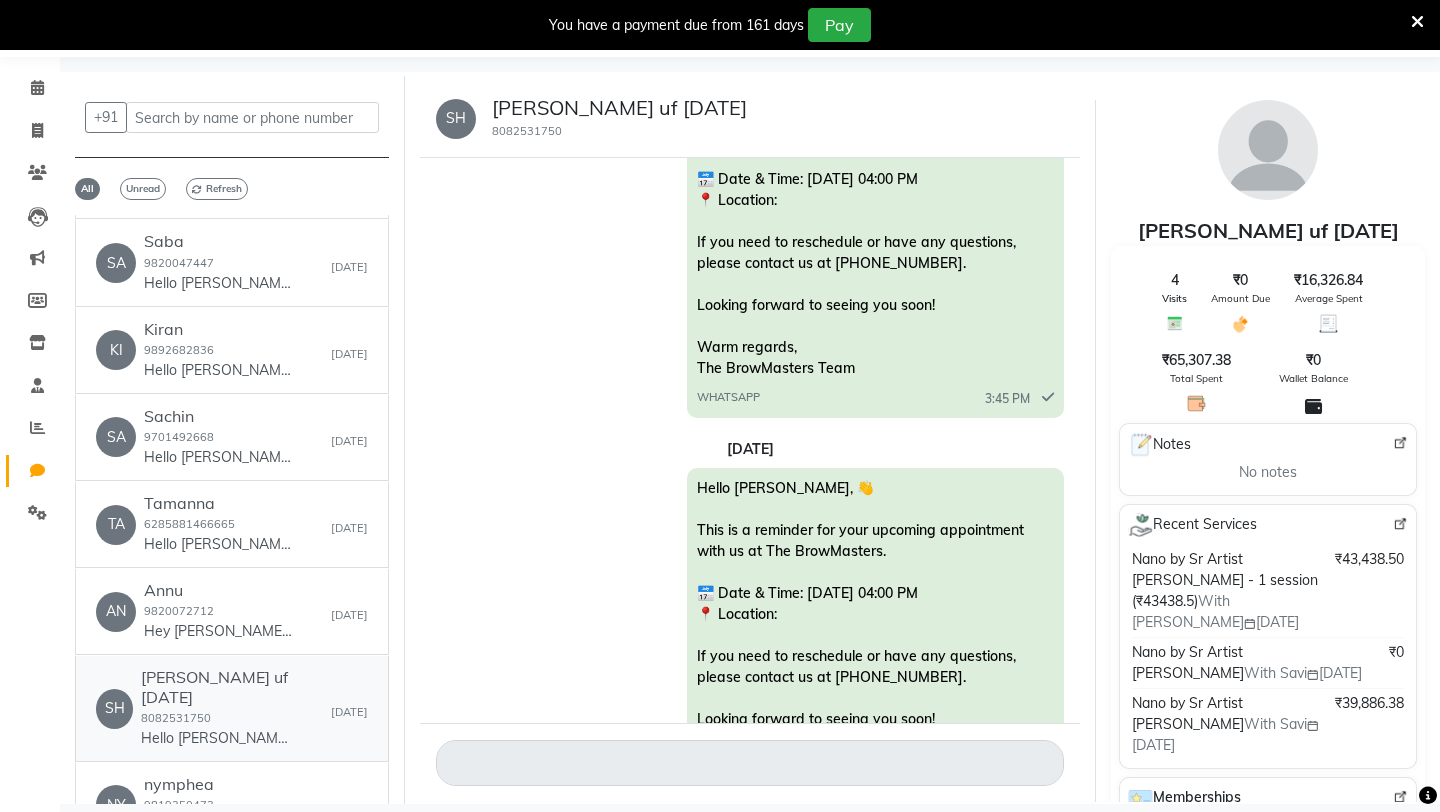 scroll, scrollTop: 717, scrollLeft: 0, axis: vertical 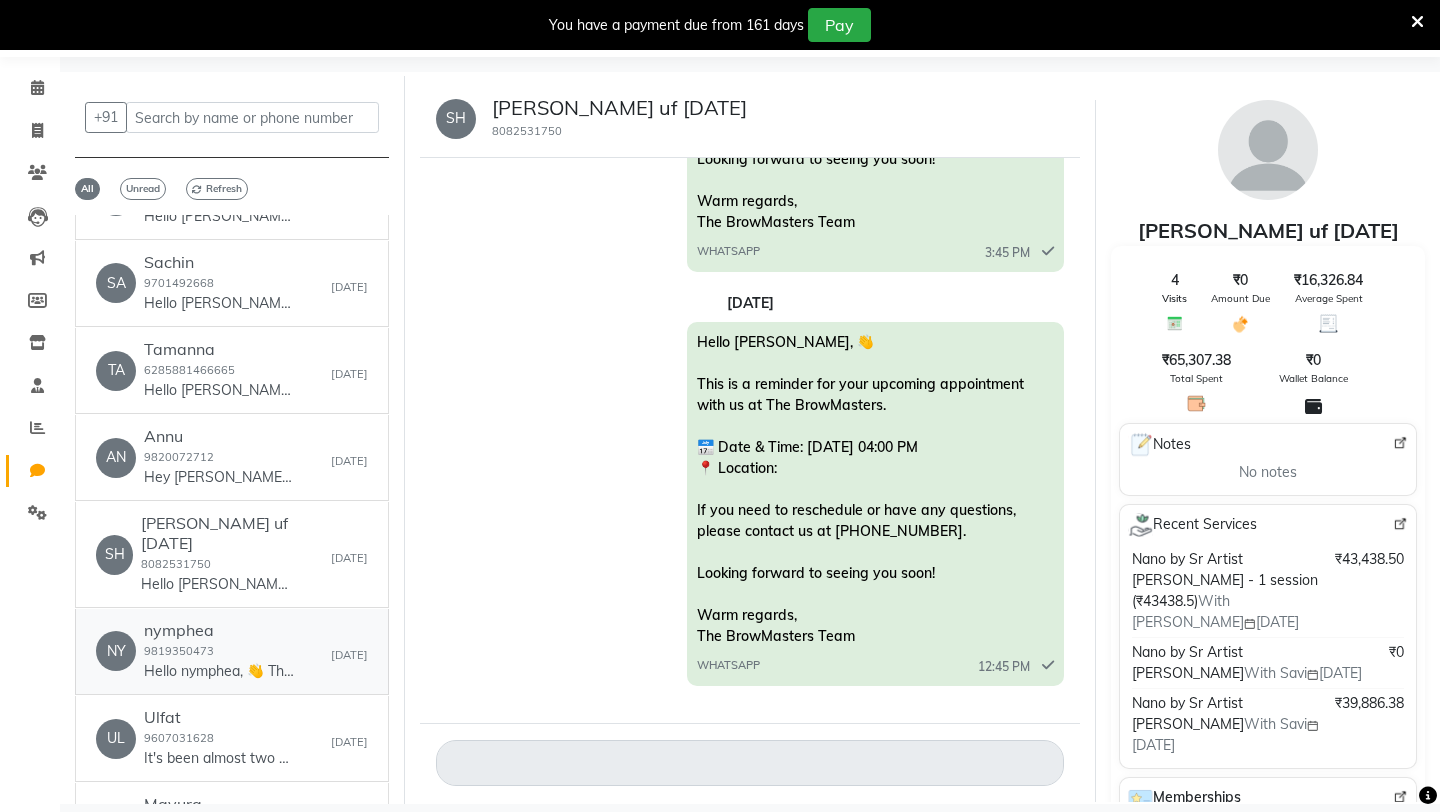 click on "nymphea  9819350473  Hello nymphea, 👋
This is a reminder for your upcoming appointment with us at The BrowMasters.
📅 Date & Time: [DATE] 04:00 PM
📍 Location:
If you need to reschedule or have any questions, please contact us at [PHONE_NUMBER].
Looking forward to seeing you soon!
Warm regards,
The BrowMasters Team" 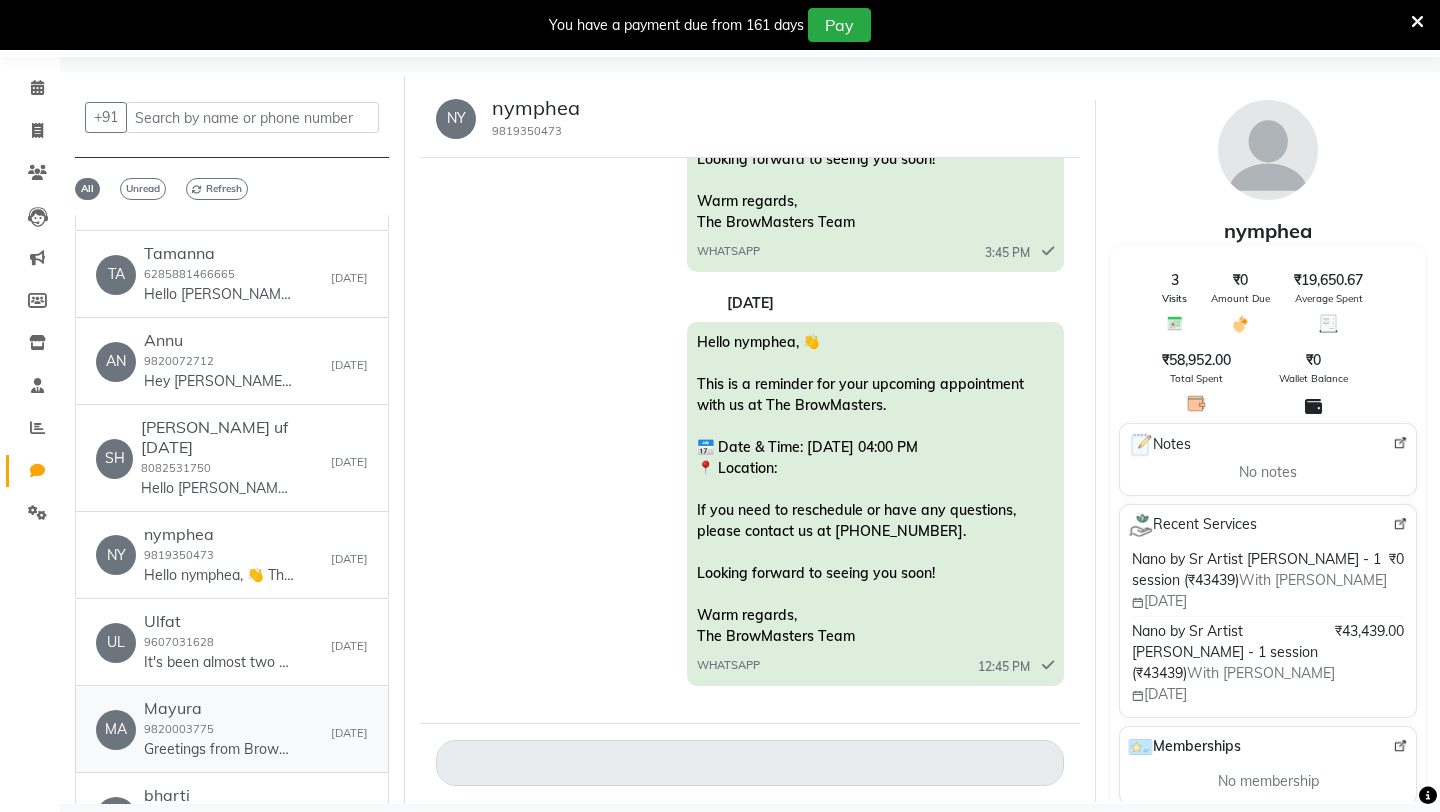click on "Mayura" 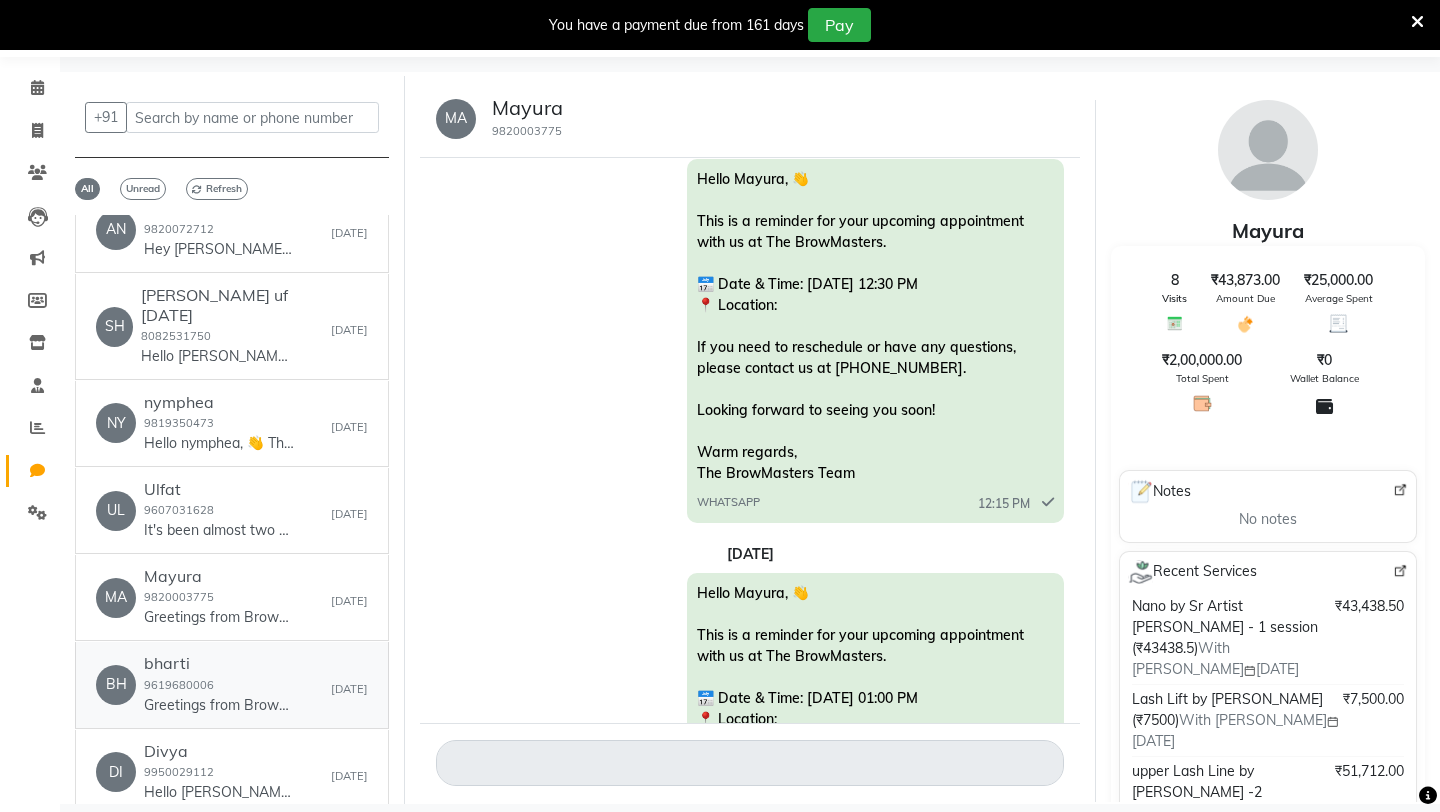 click on "bharti" 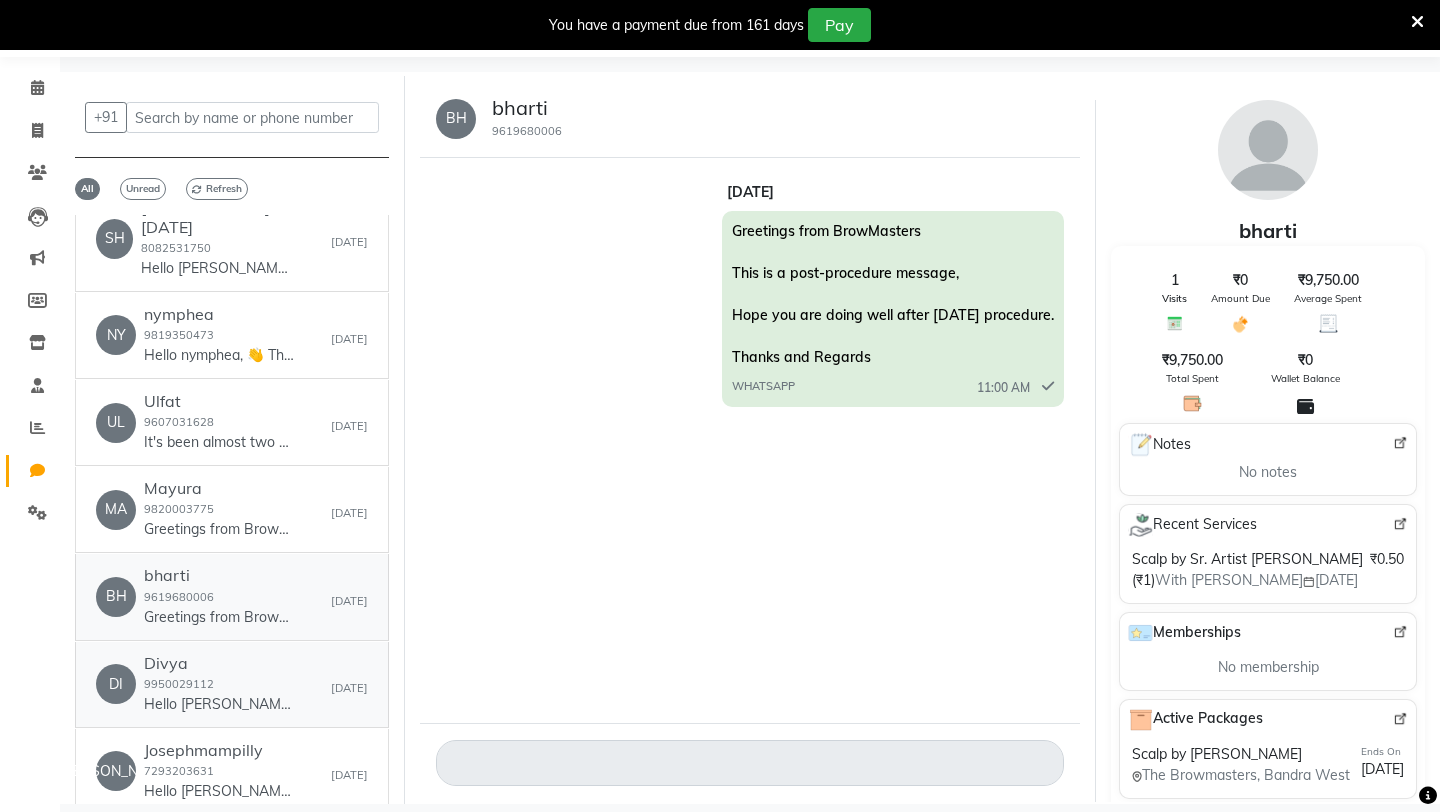 scroll, scrollTop: 1474, scrollLeft: 0, axis: vertical 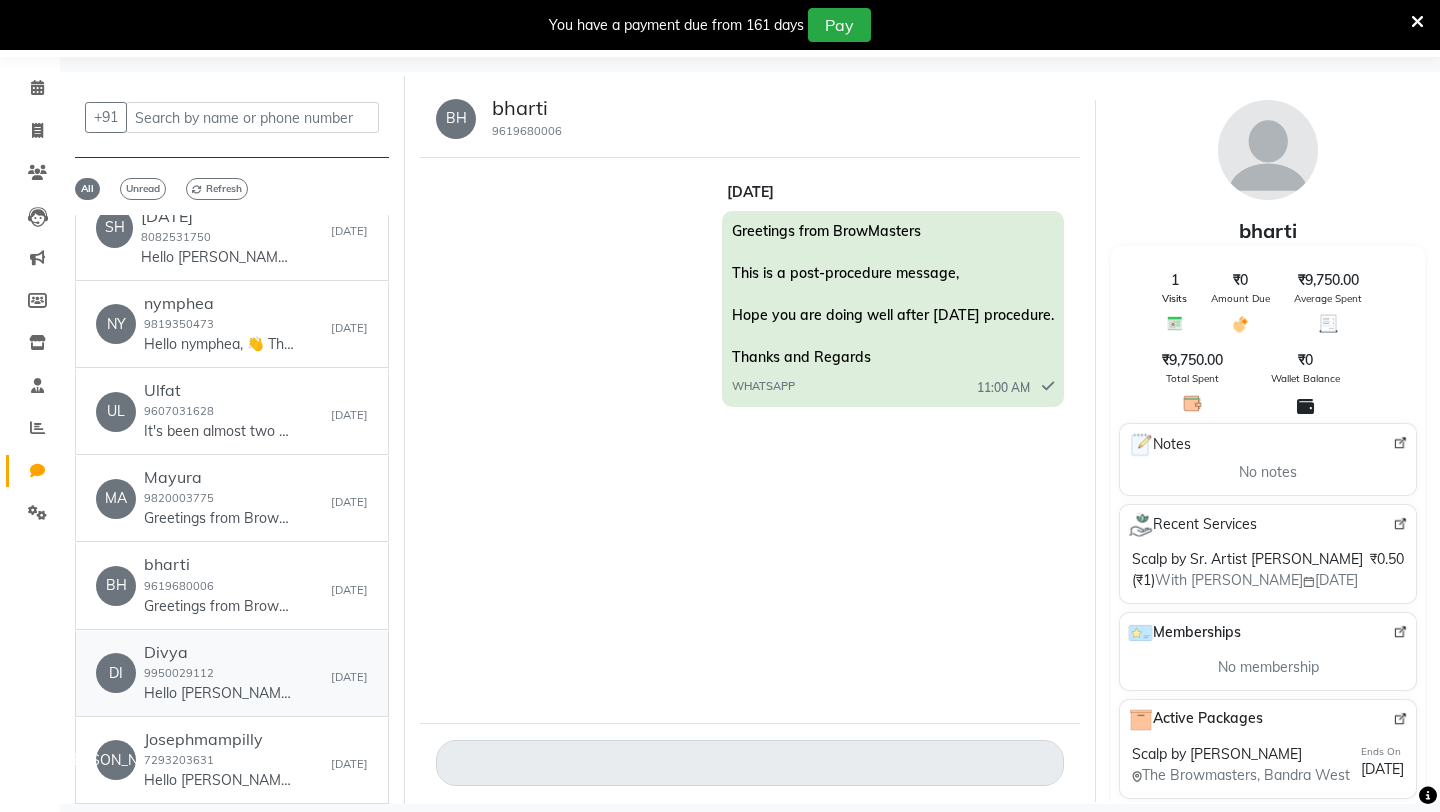 click on "Hello [PERSON_NAME], 👋
This is a reminder for your upcoming appointment with us at The BrowMasters.
📅 Date & Time: [DATE] 12:00 PM
📍 Location:
If you need to reschedule or have any questions, please contact us at [PHONE_NUMBER].
Looking forward to seeing you soon!
Warm regards,
The BrowMasters Team" 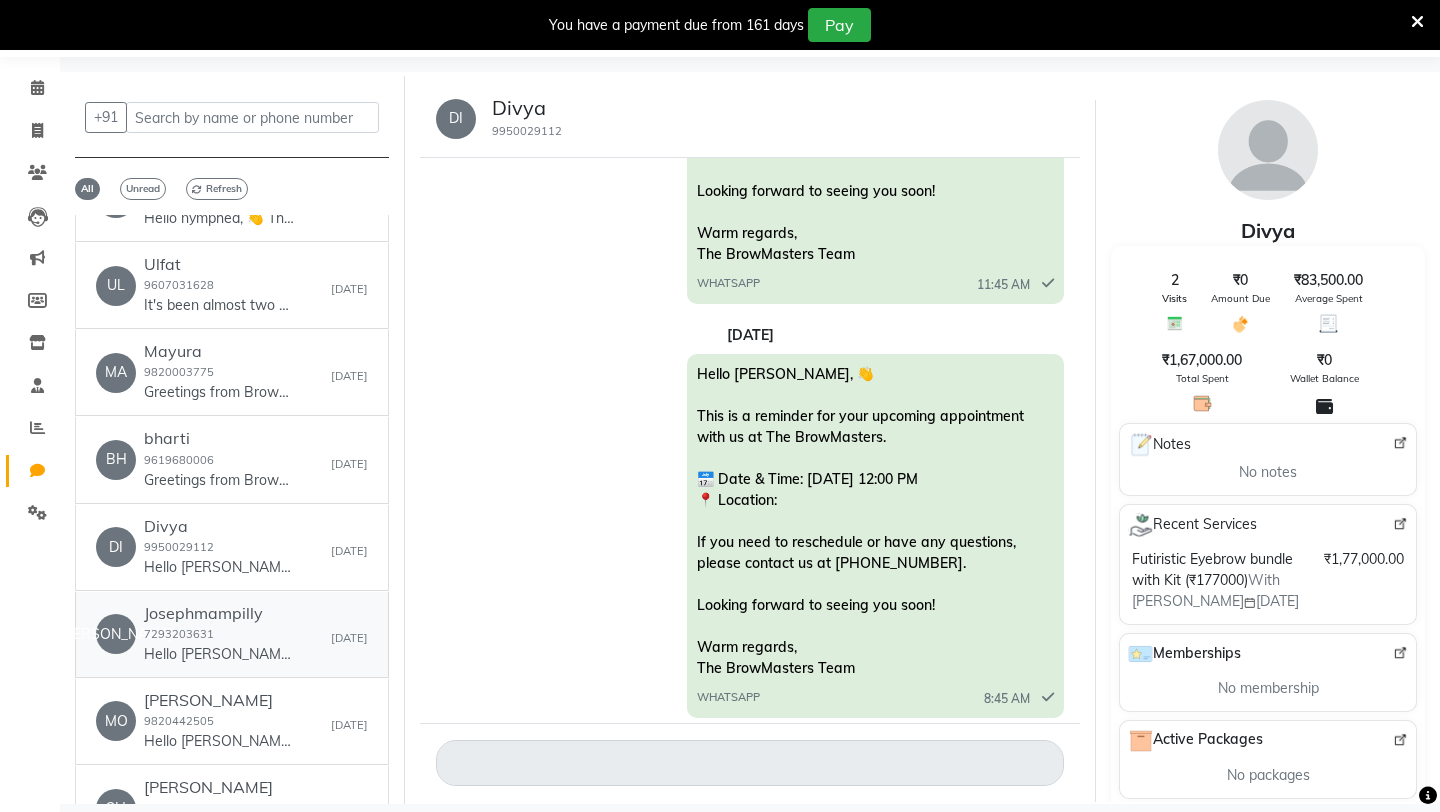 click on "Hello [PERSON_NAME], 👋
This is a reminder for your upcoming appointment with us at The BrowMasters.
📅 Date & Time: [DATE] 12:00 PM
📍 Location:
If you need to reschedule or have any questions, please contact us at [PHONE_NUMBER].
Looking forward to seeing you soon!
Warm regards,
The BrowMasters Team" 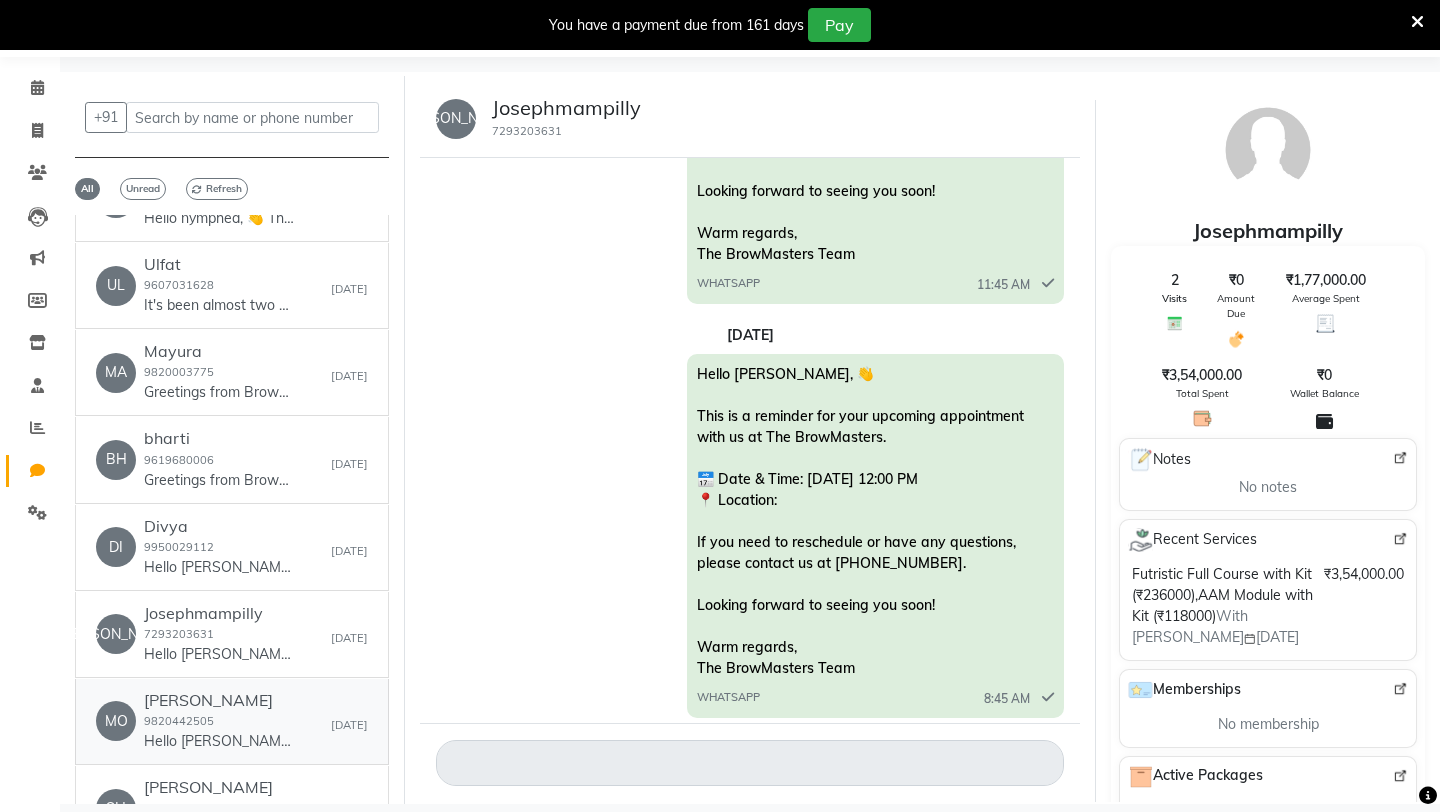 click on "[PERSON_NAME]" 